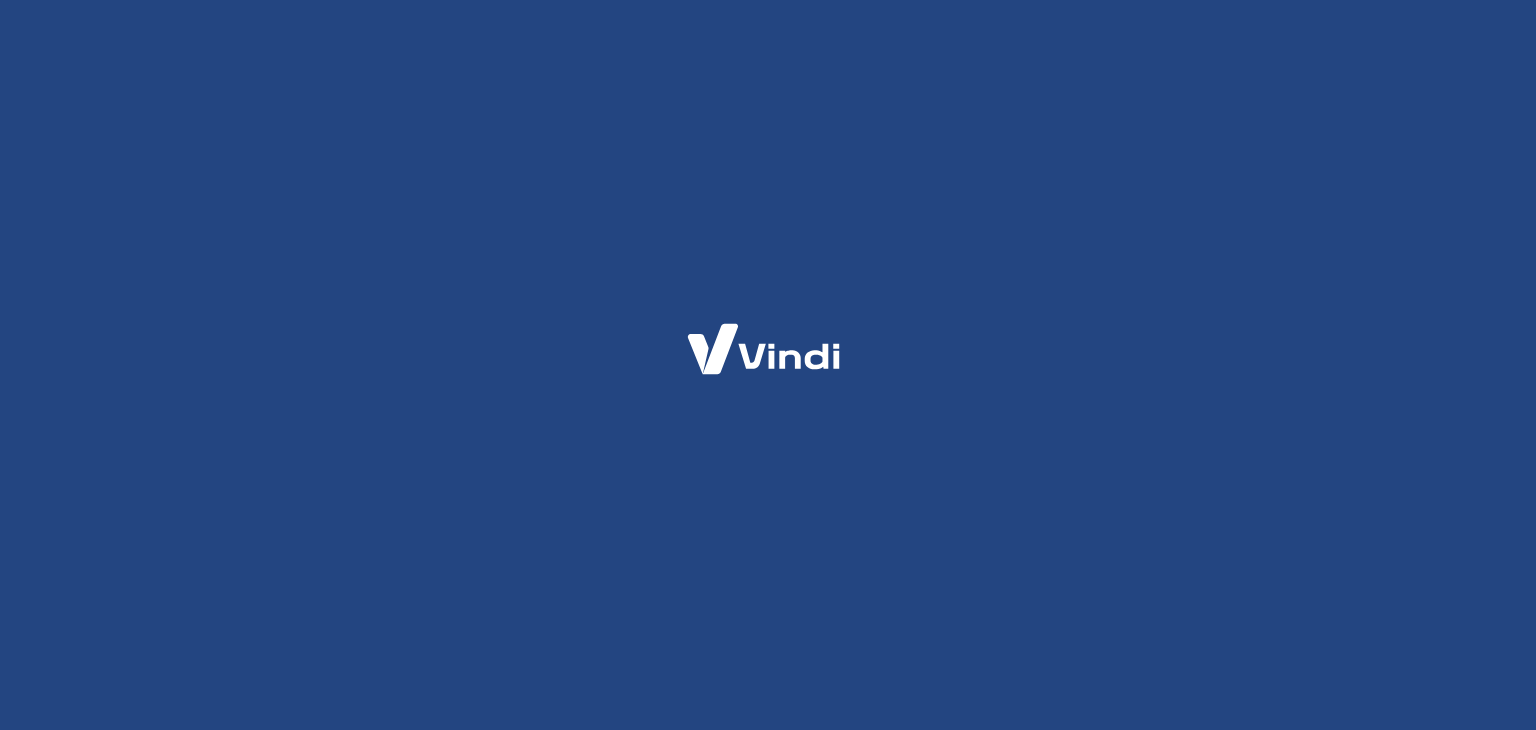 scroll, scrollTop: 0, scrollLeft: 0, axis: both 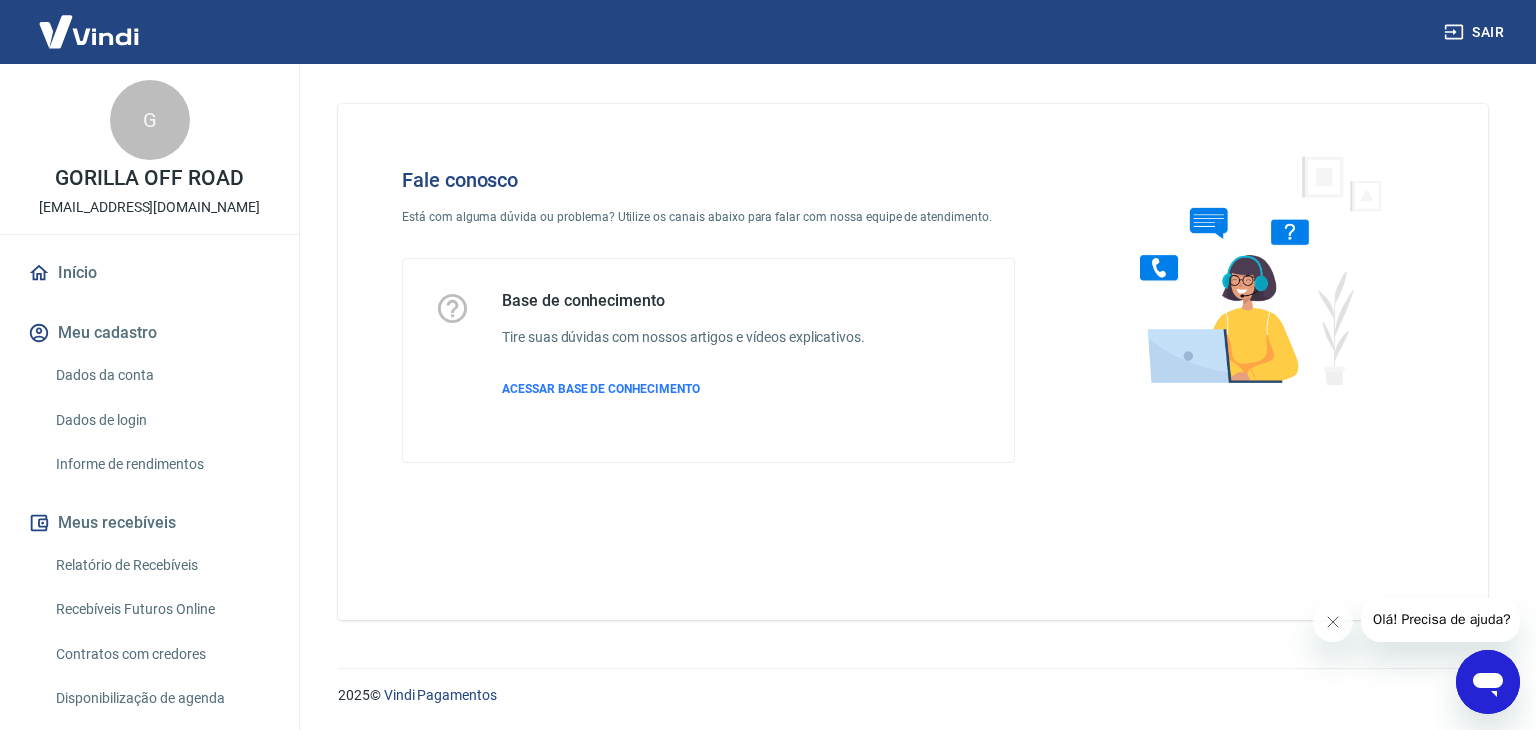 click 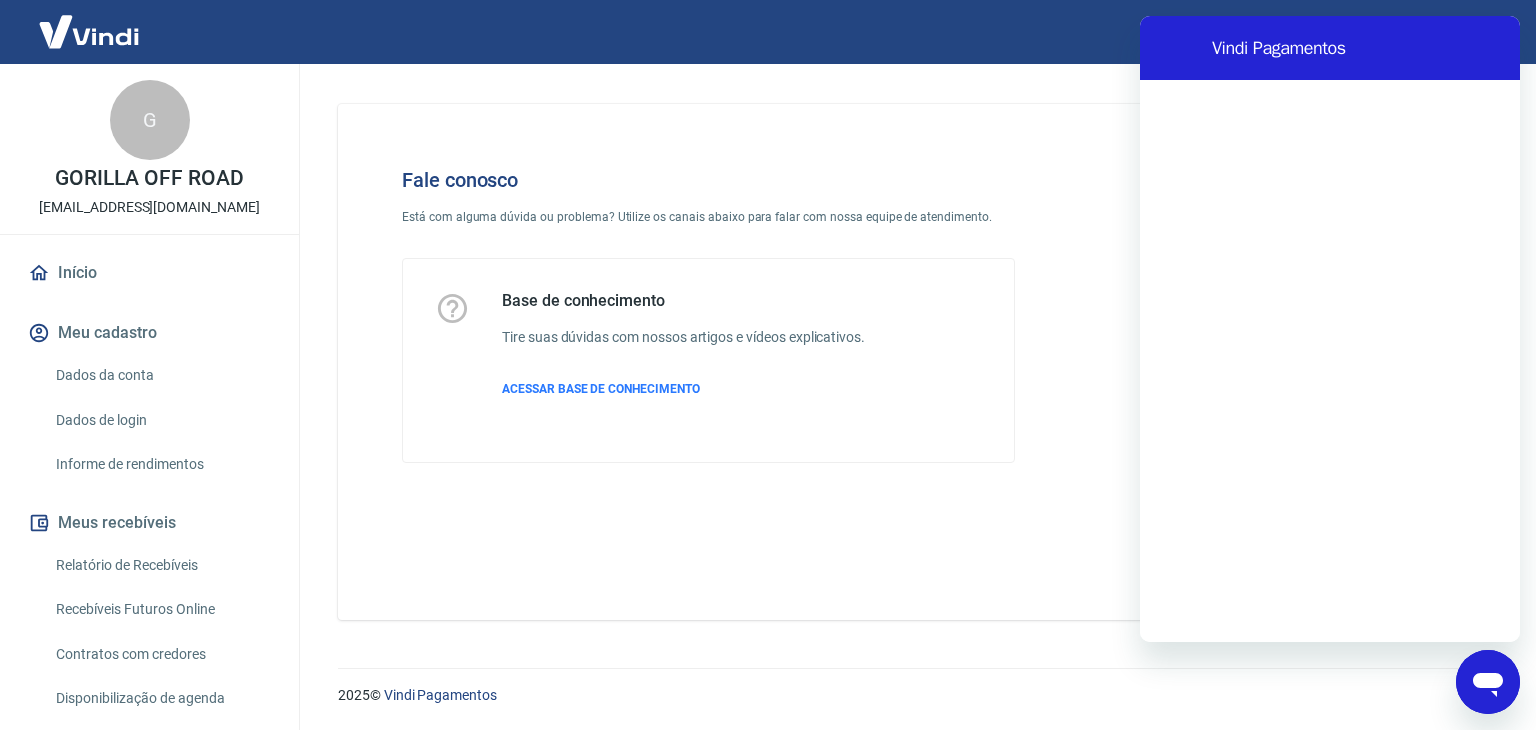 scroll, scrollTop: 0, scrollLeft: 0, axis: both 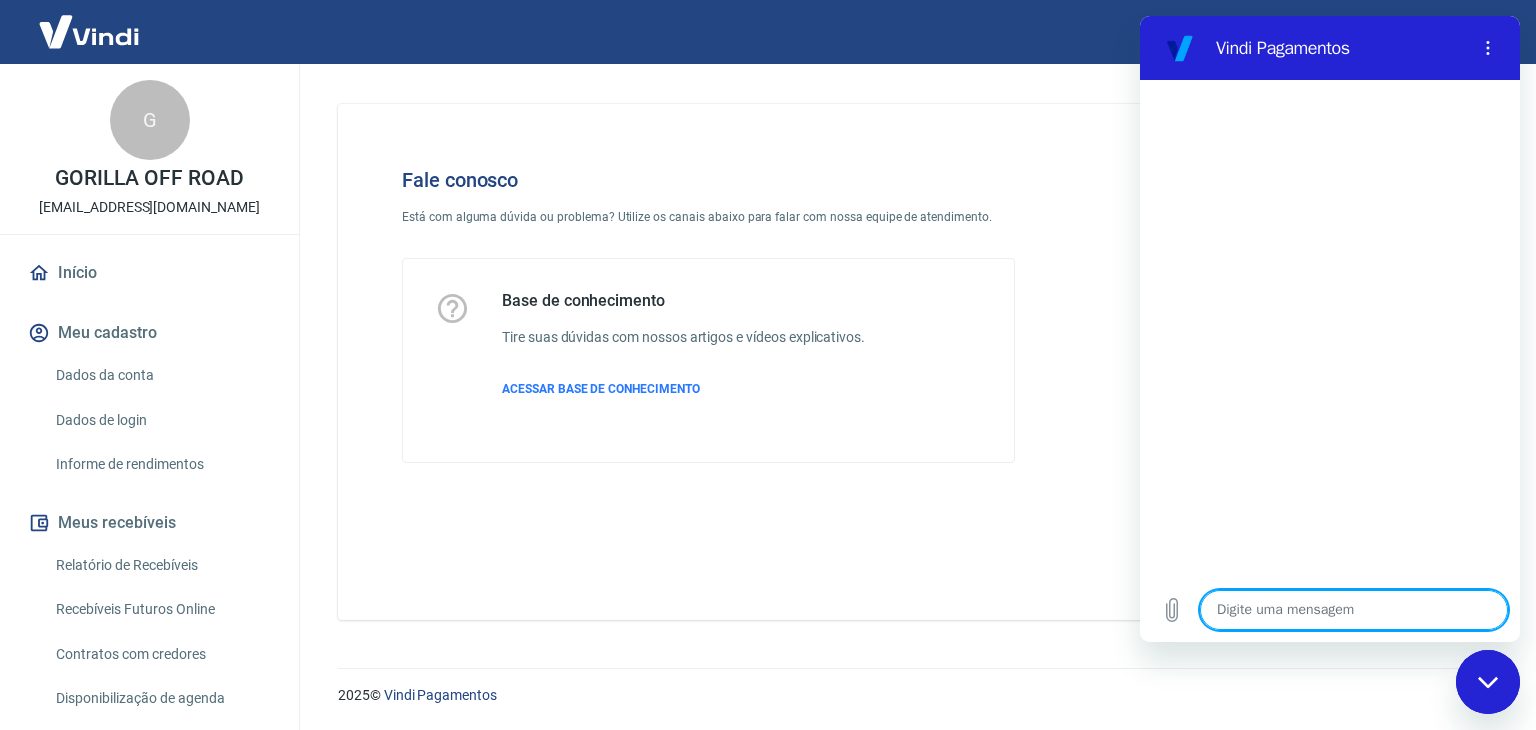 click at bounding box center (1354, 610) 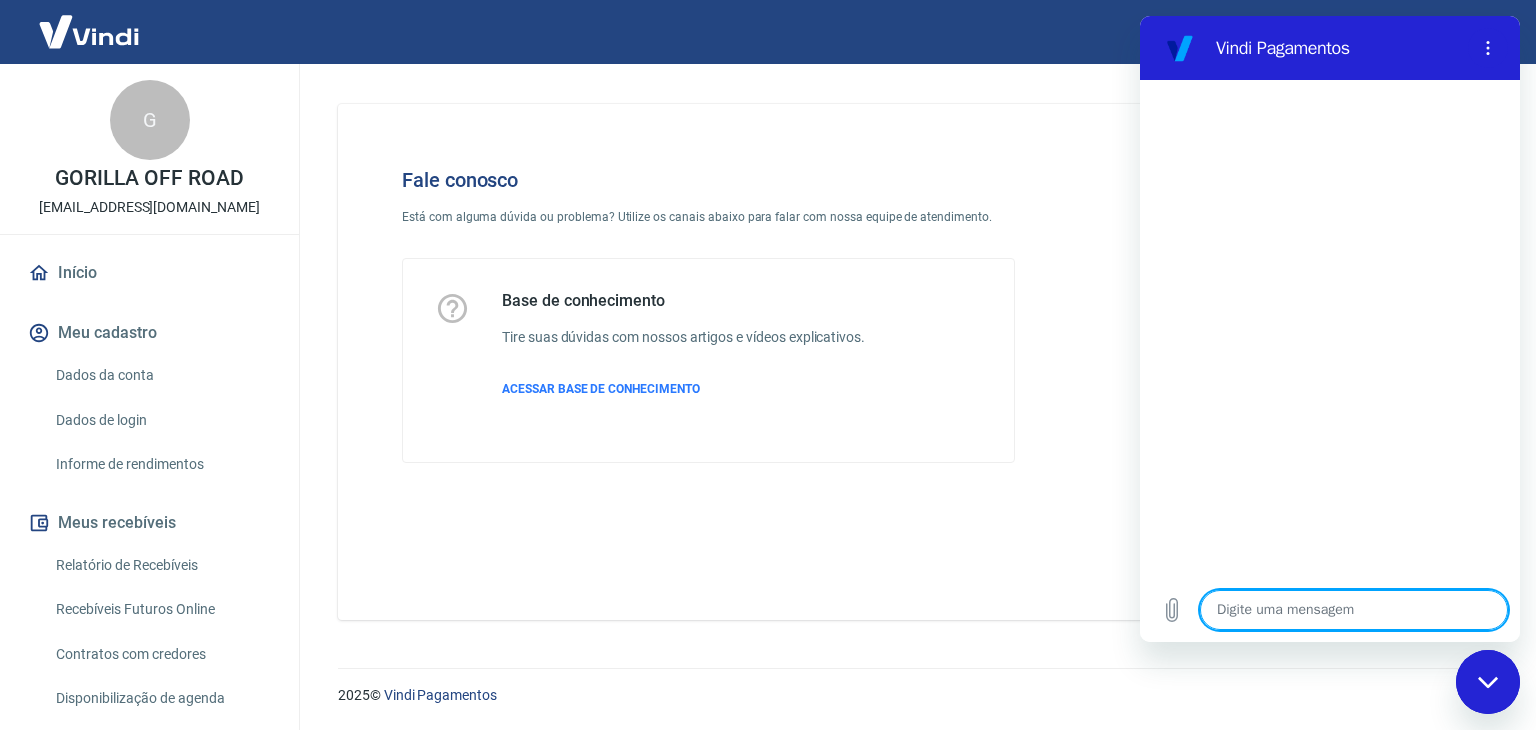 type on "O" 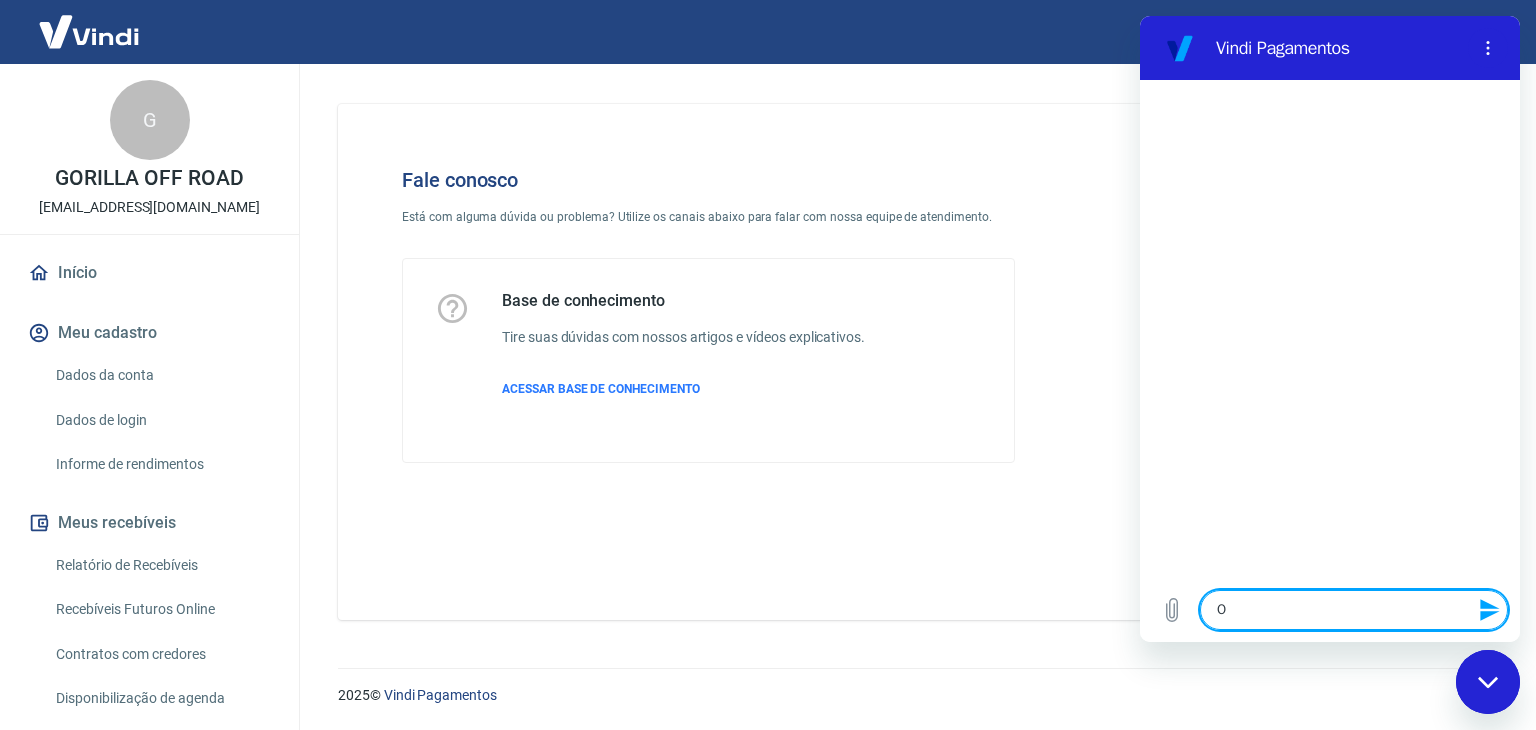 type on "Ol" 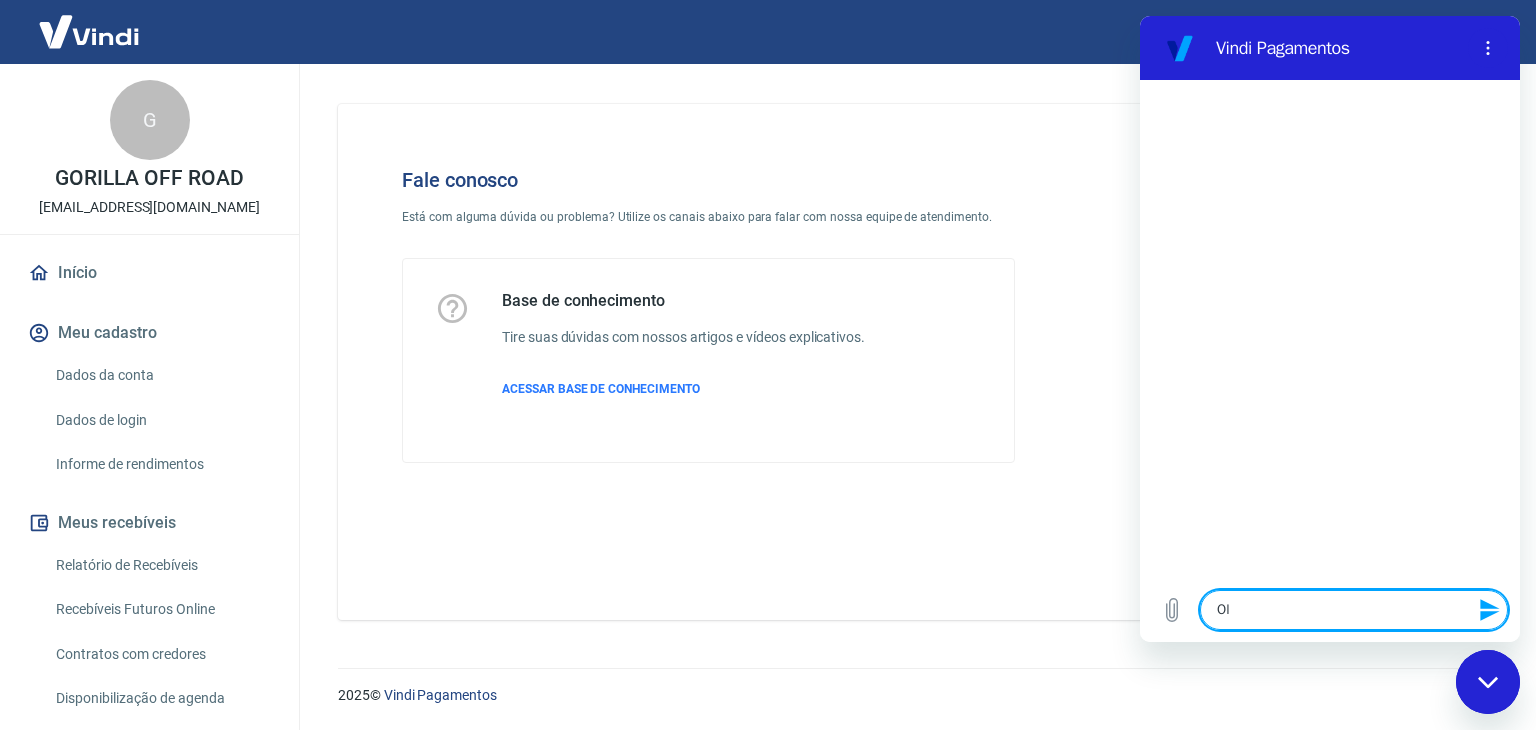 type on "Olá" 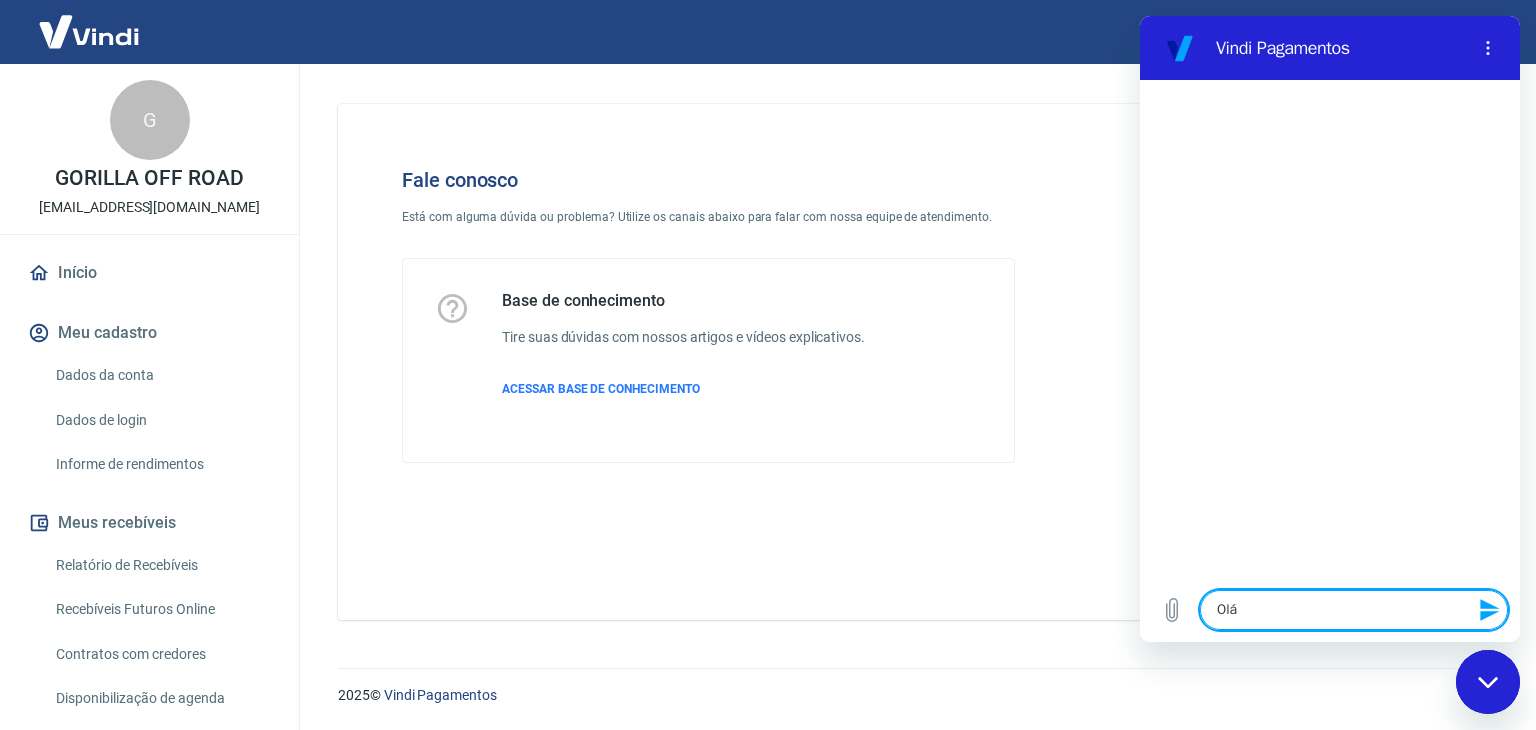 type on "Olá" 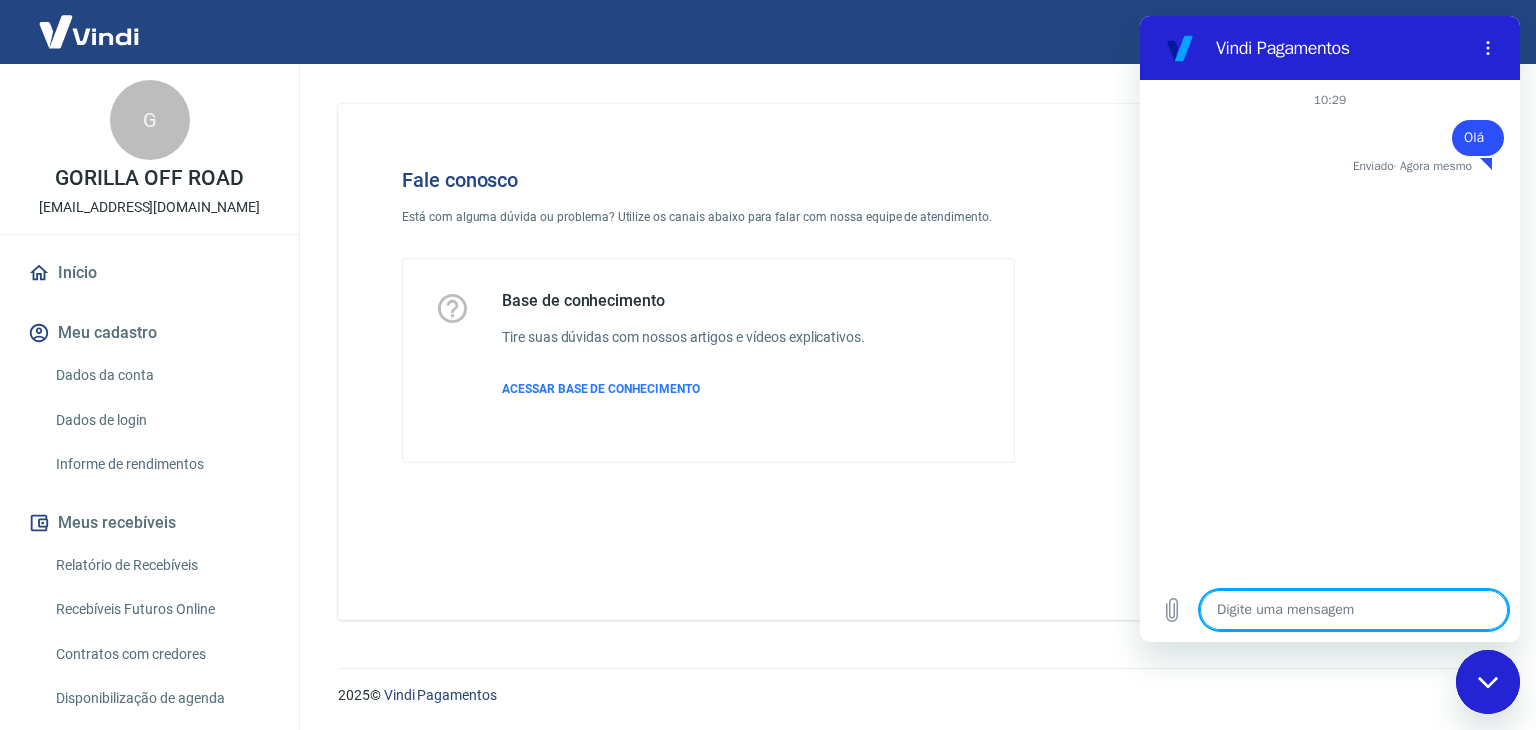 type on "x" 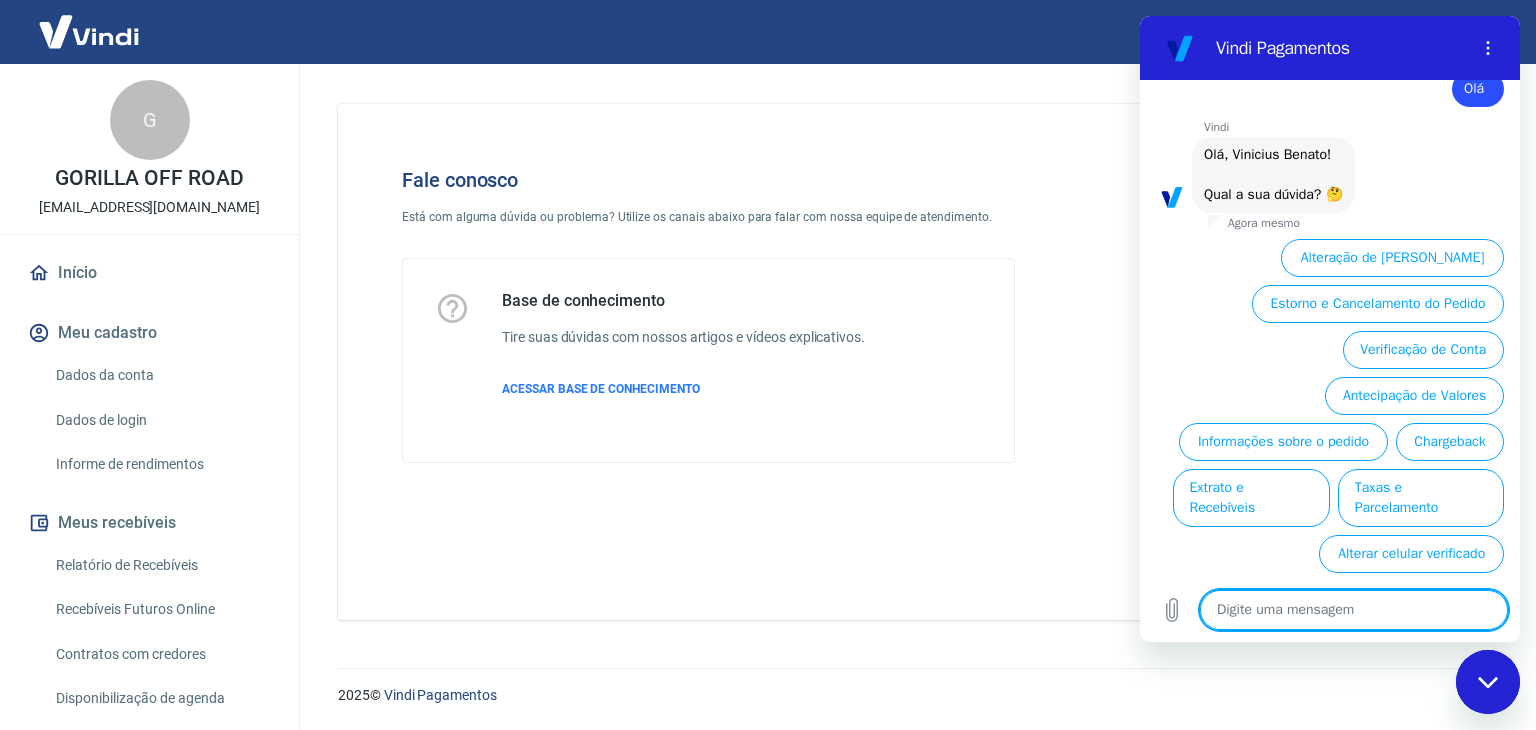 scroll, scrollTop: 72, scrollLeft: 0, axis: vertical 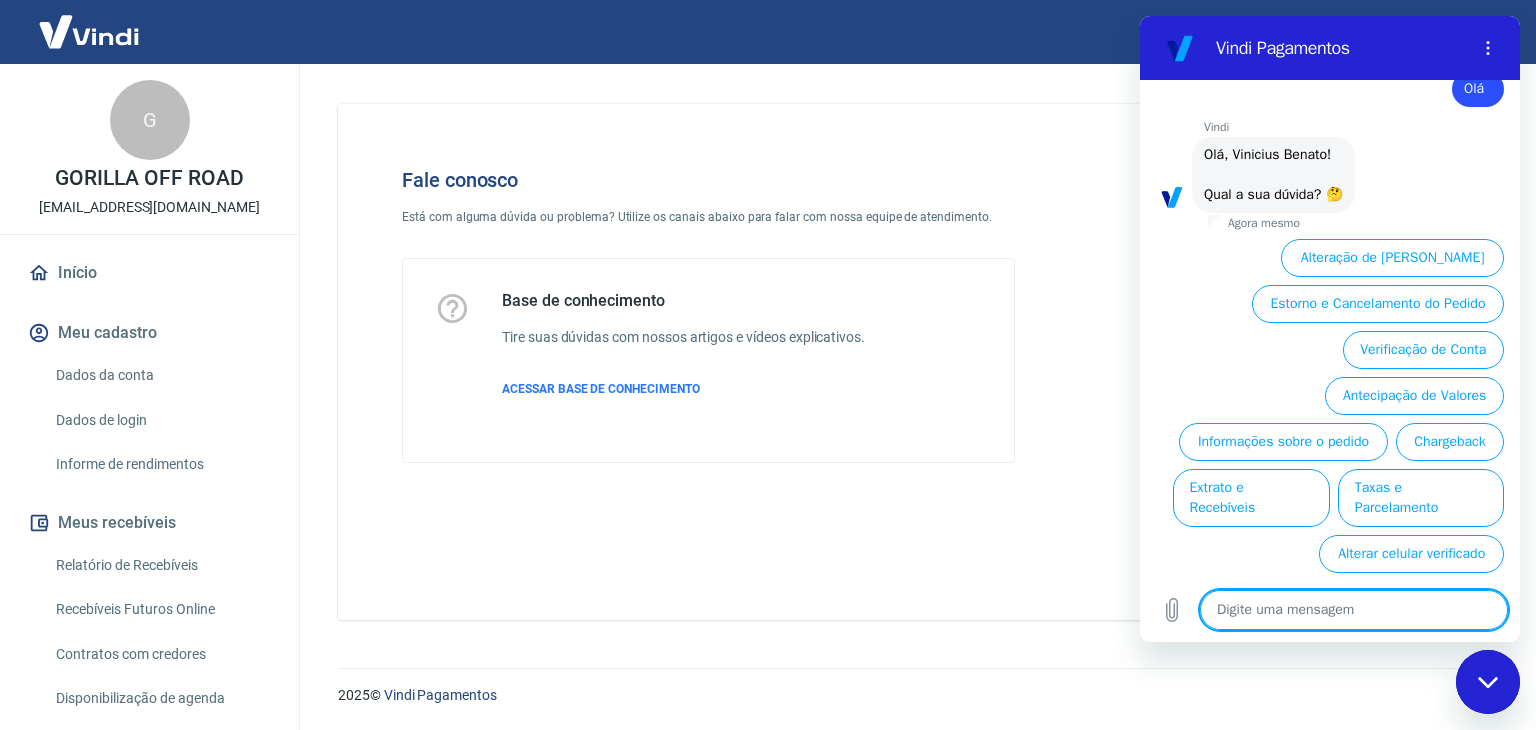 type on "M" 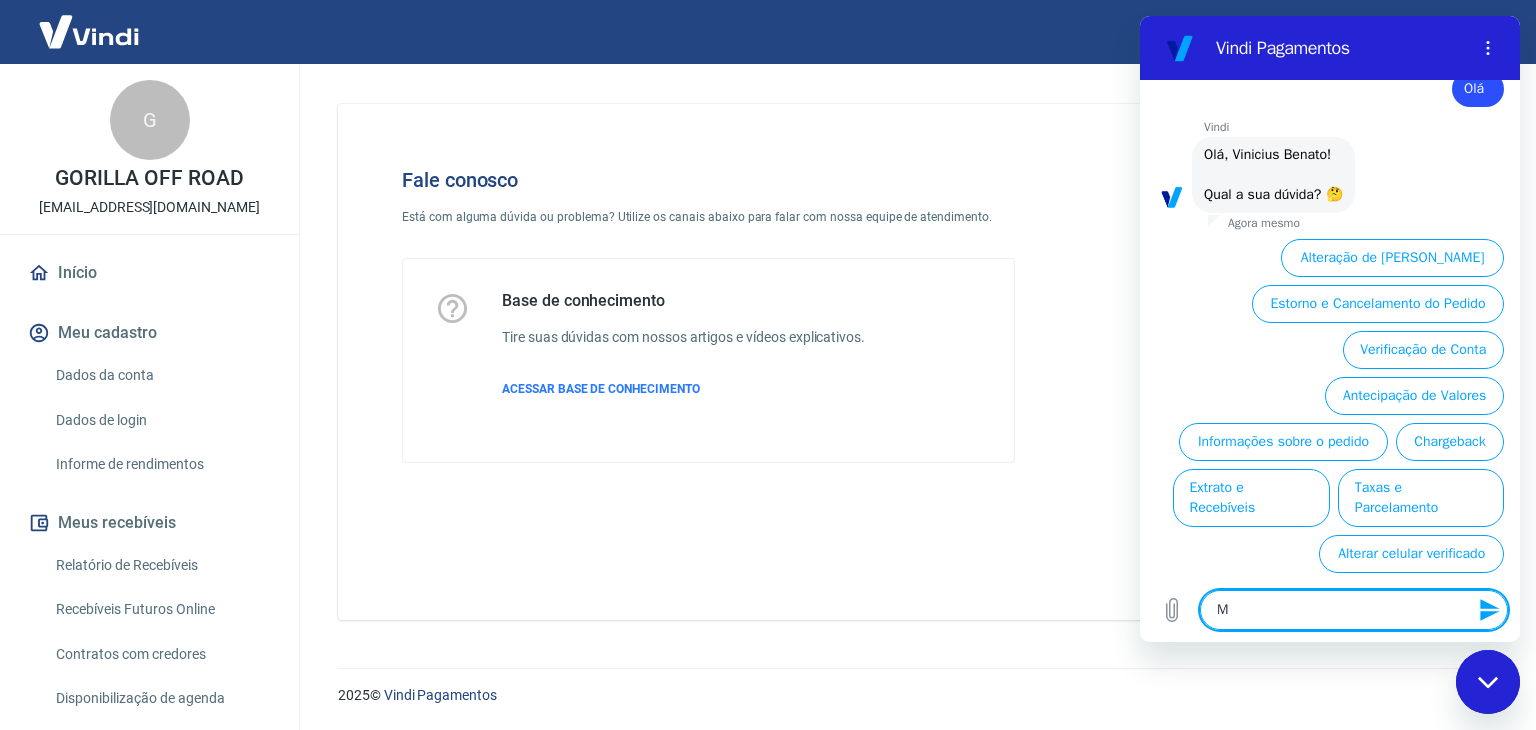 type on "Mi" 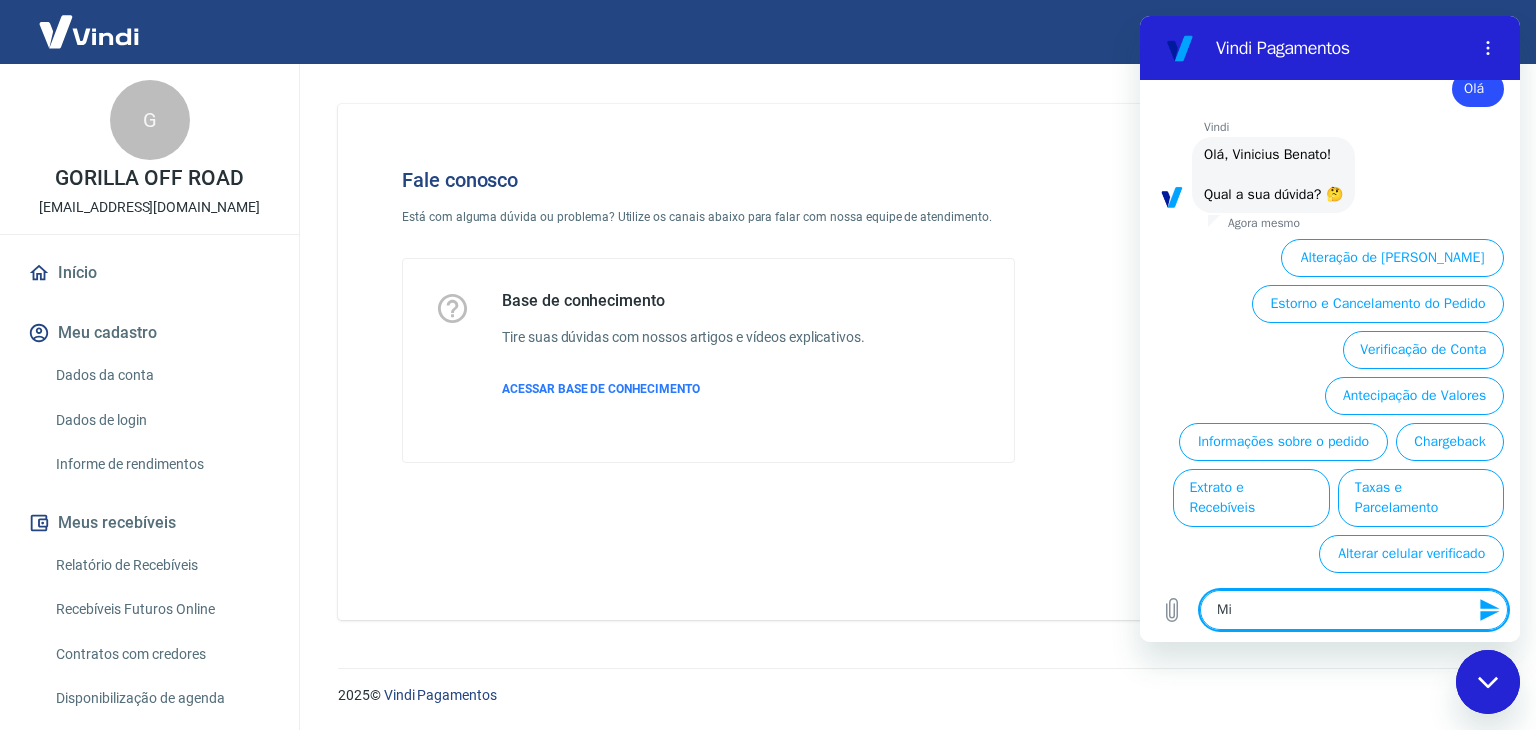 type on "Min" 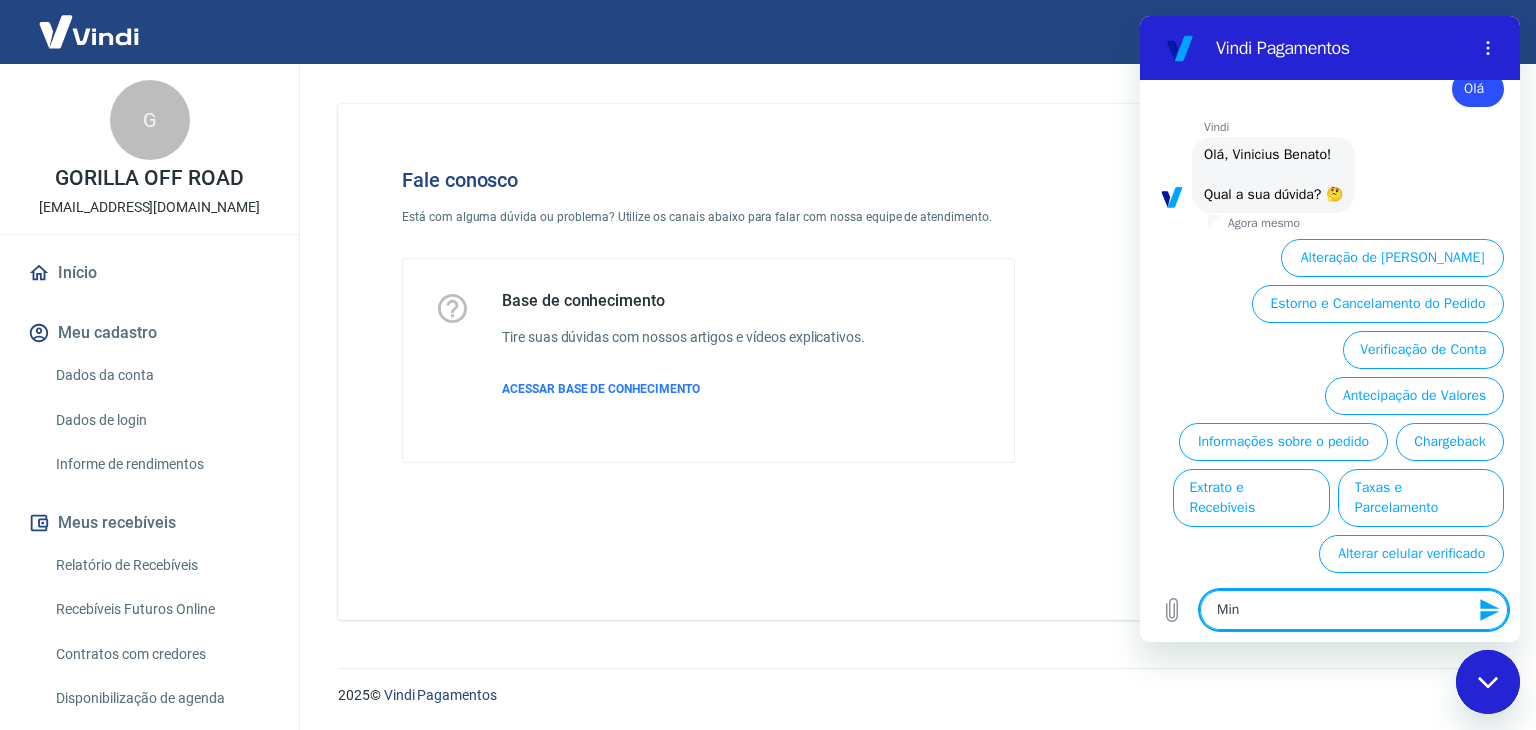 type on "Minh" 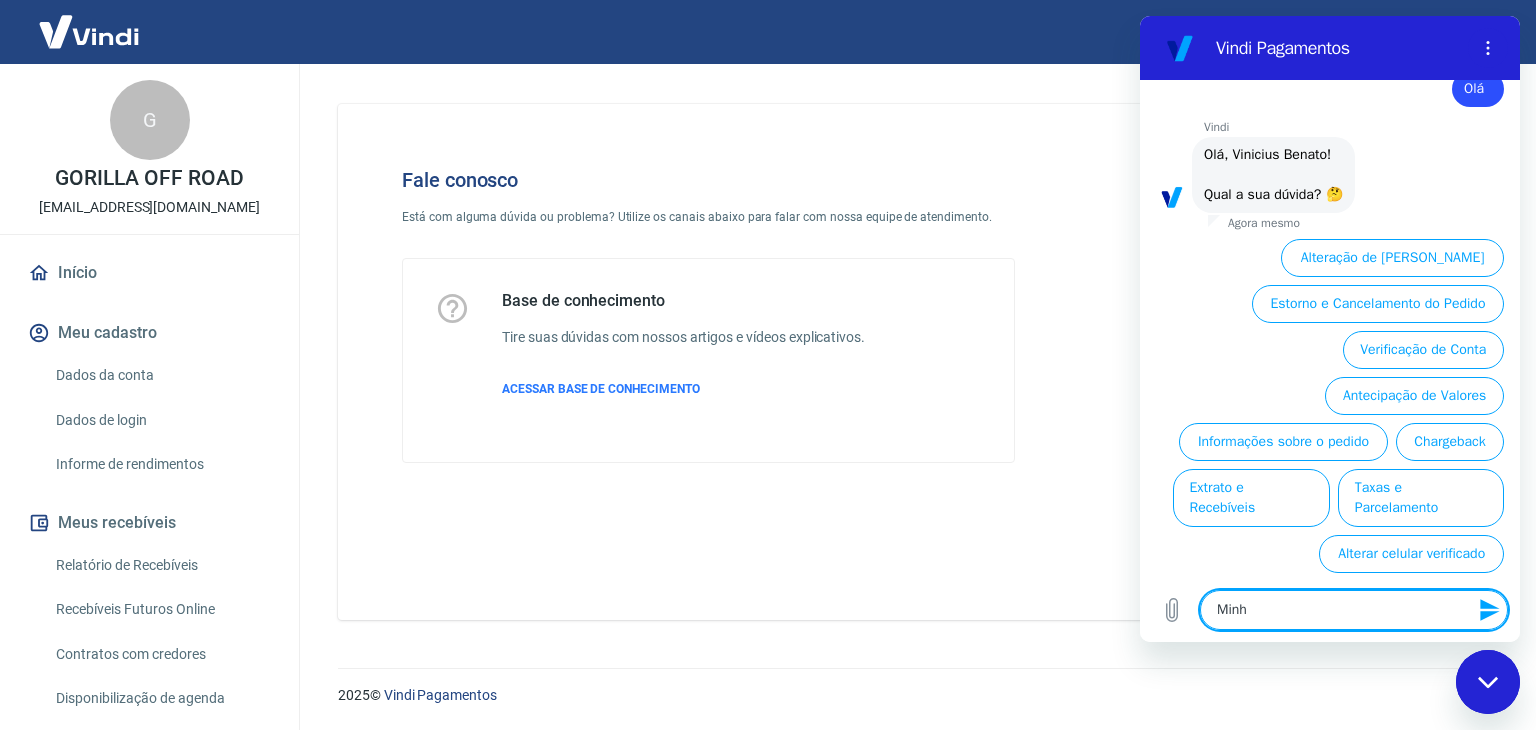 type on "Minha" 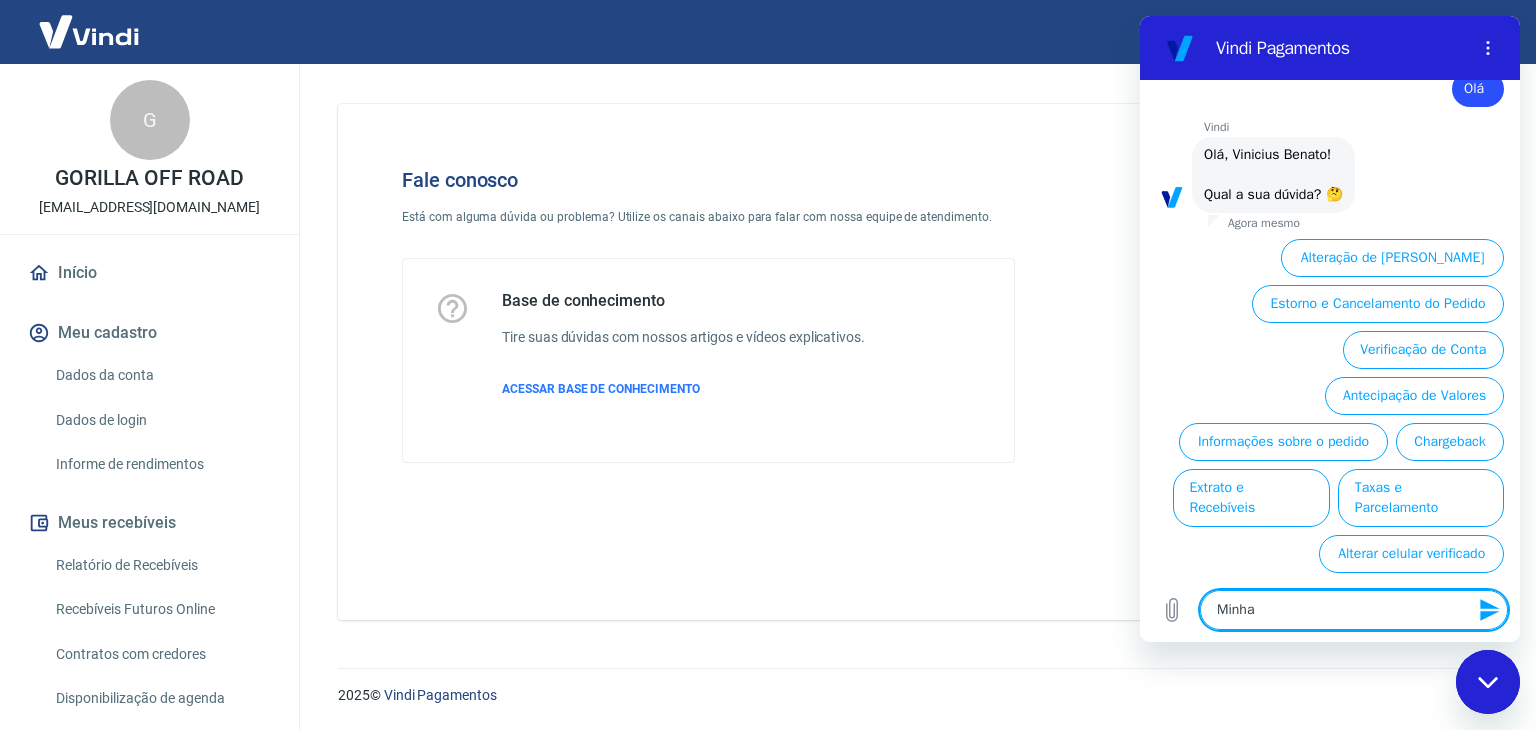type on "Minha" 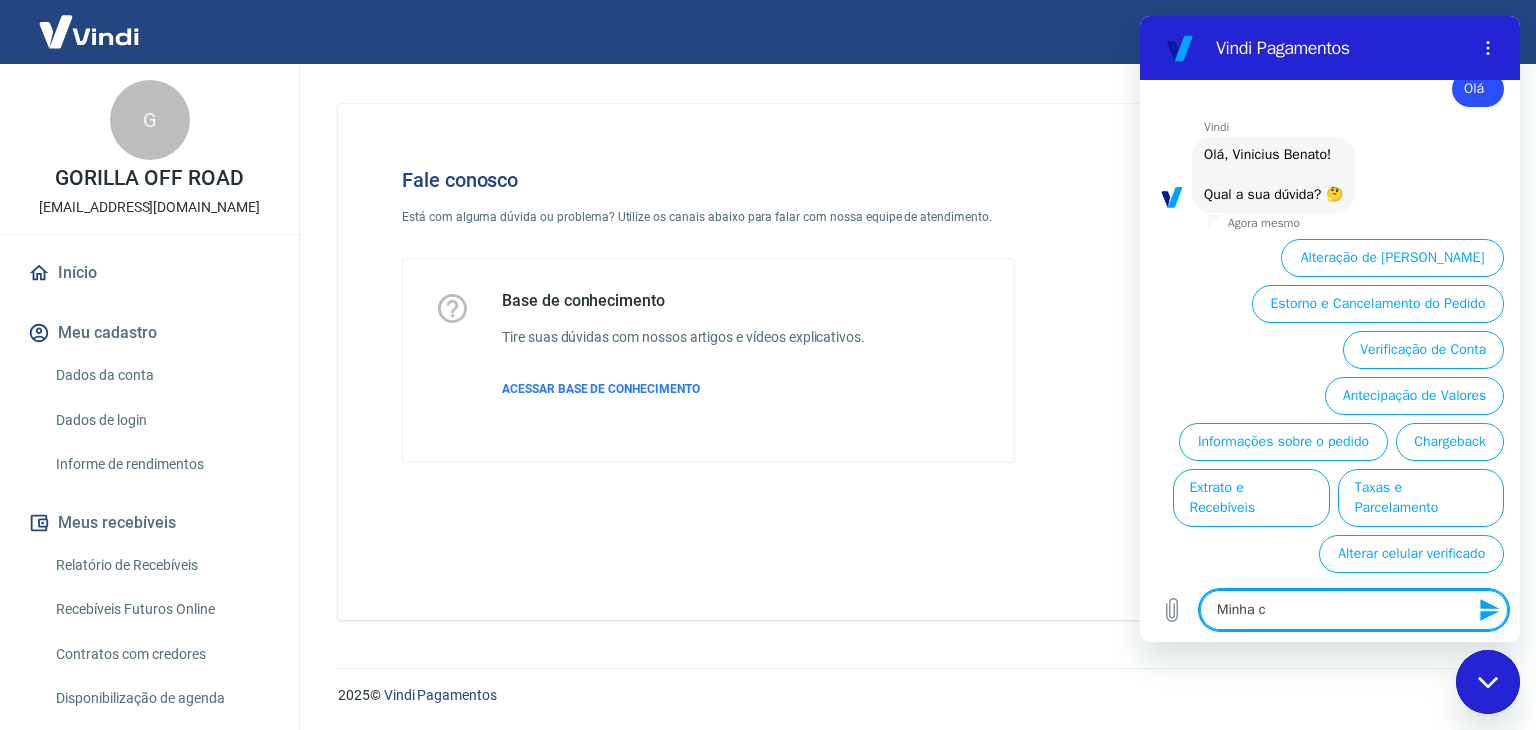 type on "Minha cl" 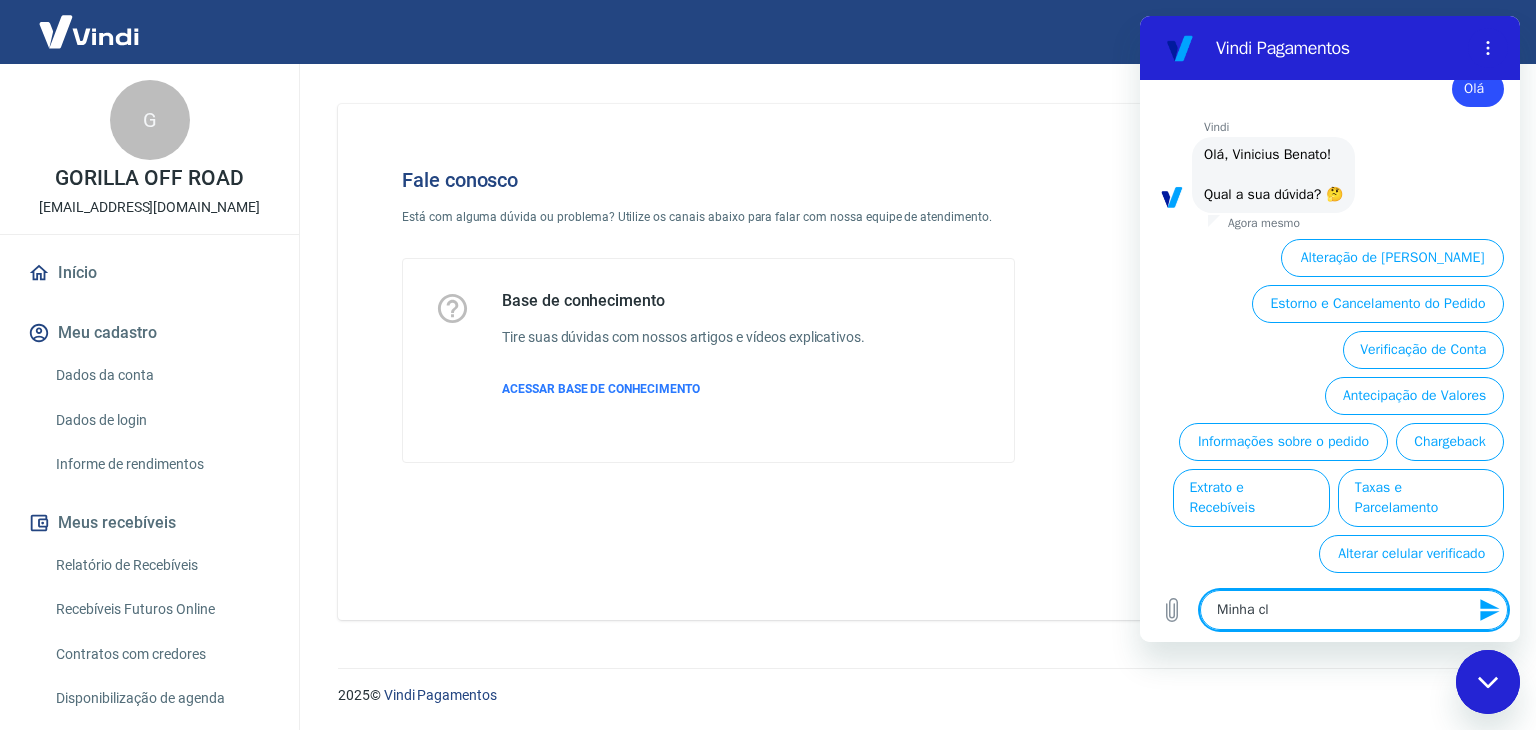 type on "Minha cli" 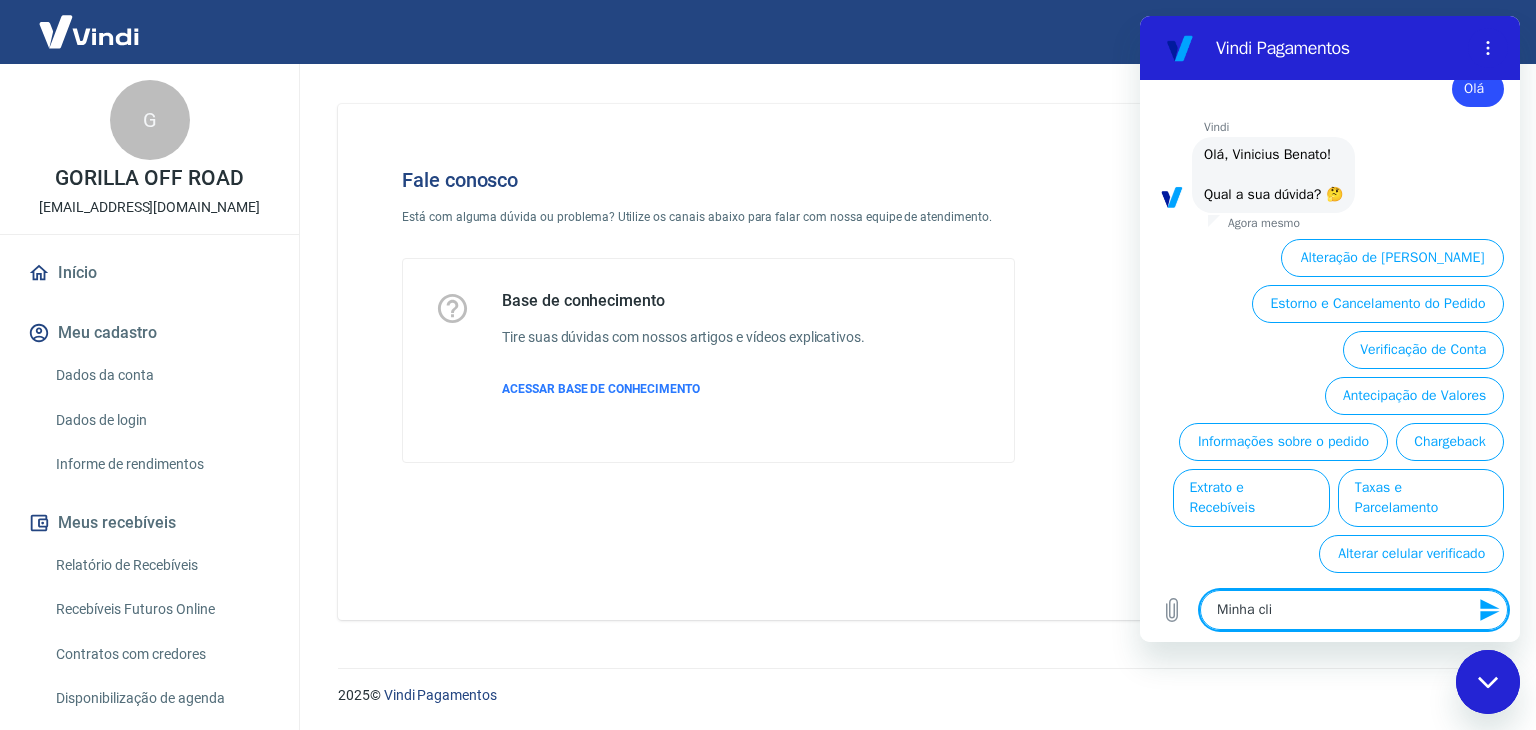 type on "Minha clie" 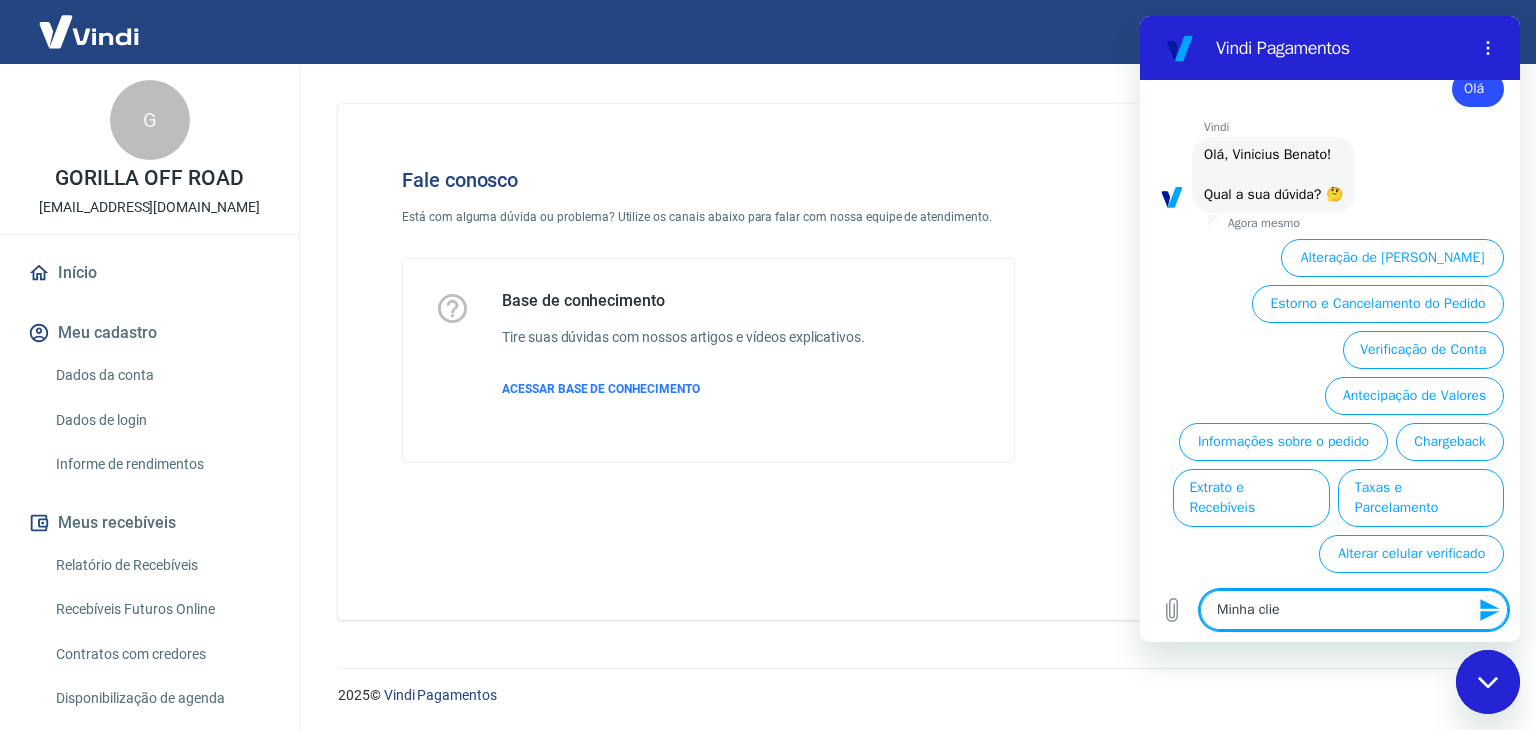 type on "Minha clien" 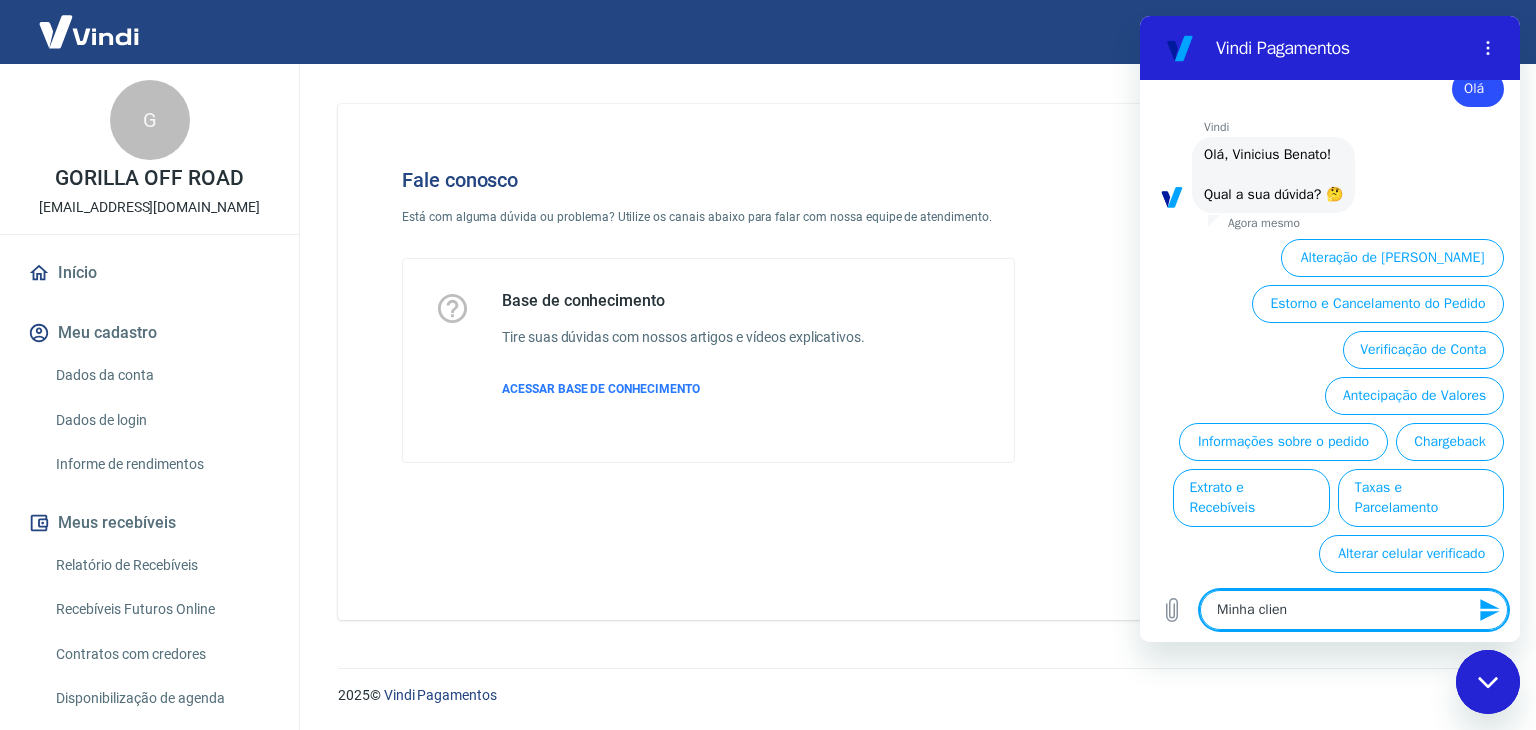 type on "Minha client" 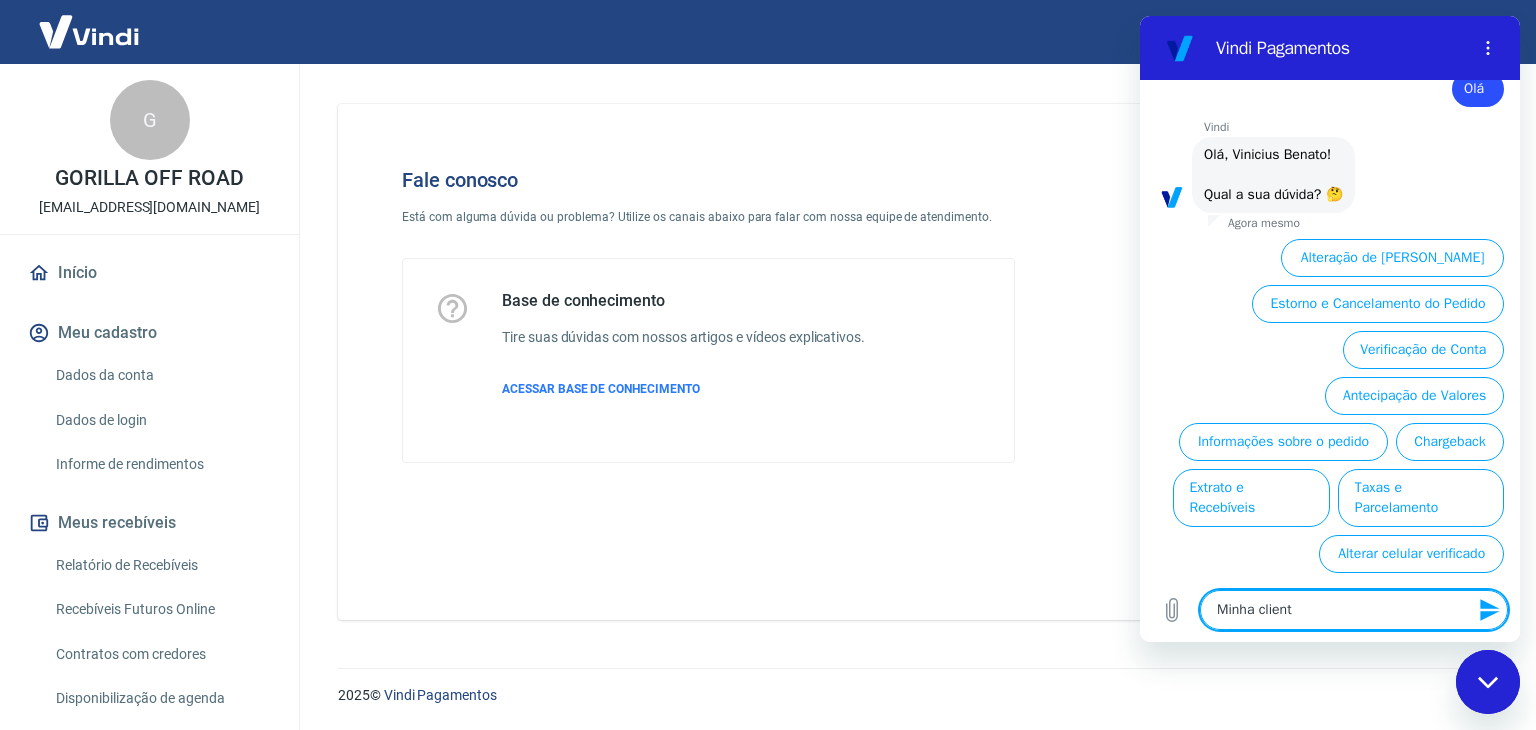 type on "Minha cliente" 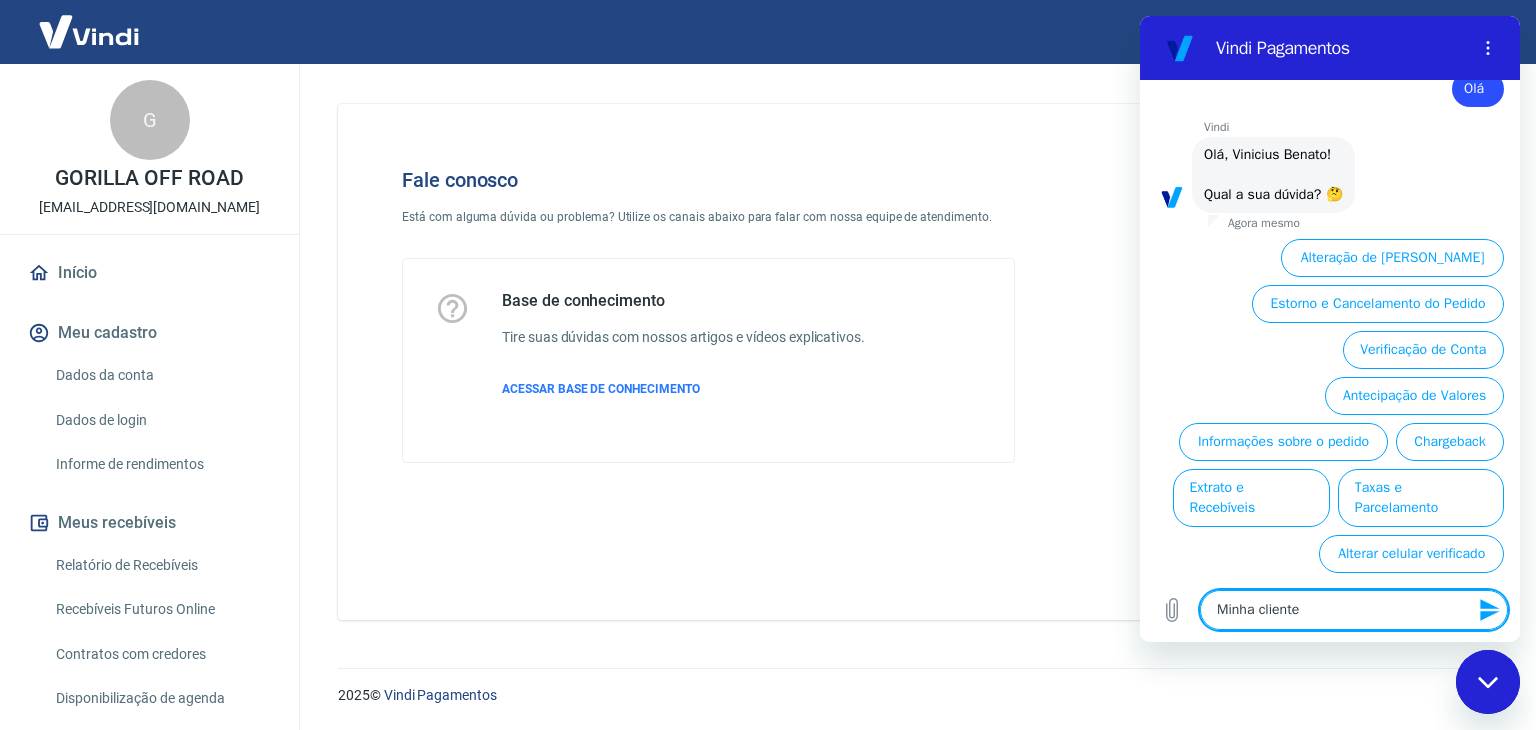 type on "Minha cliente" 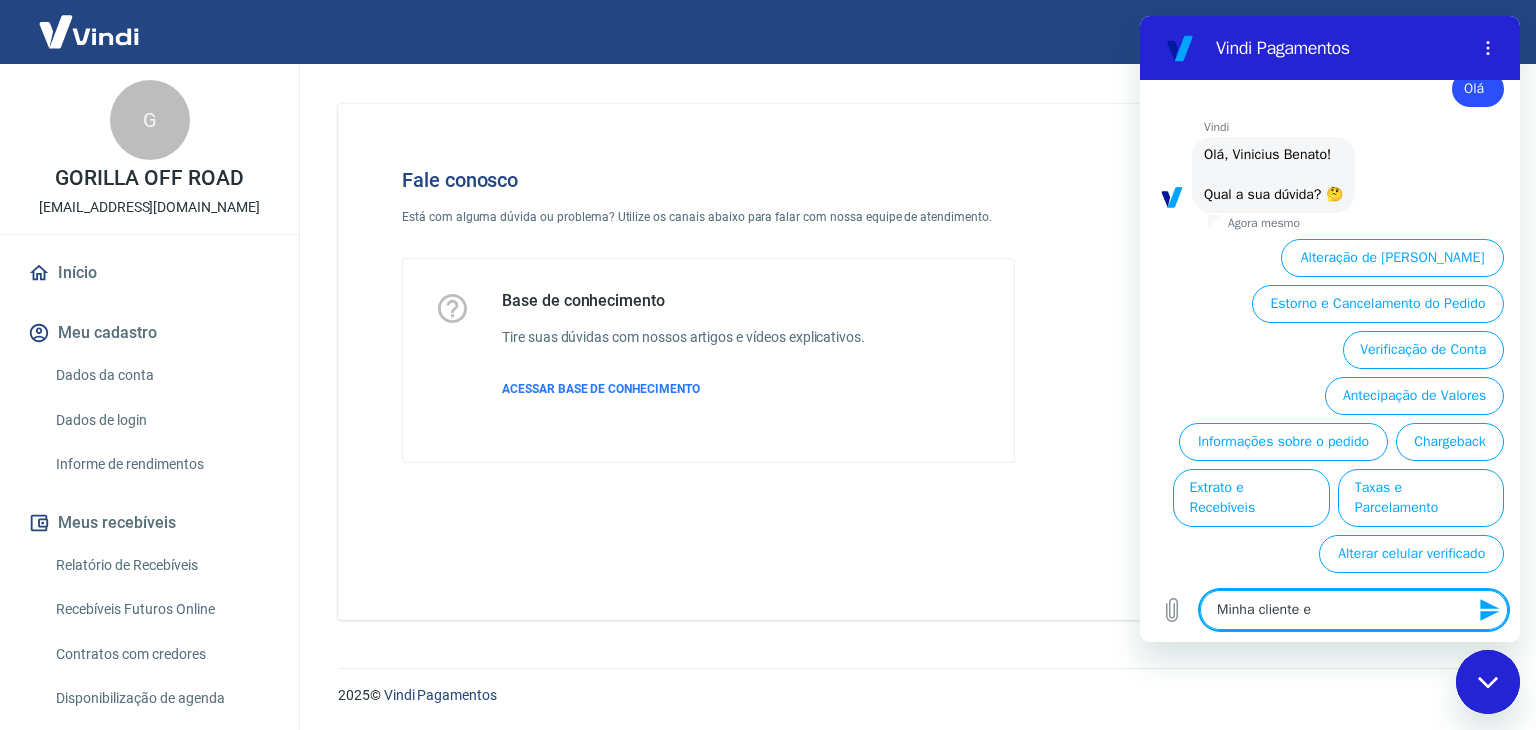 type on "Minha cliente es" 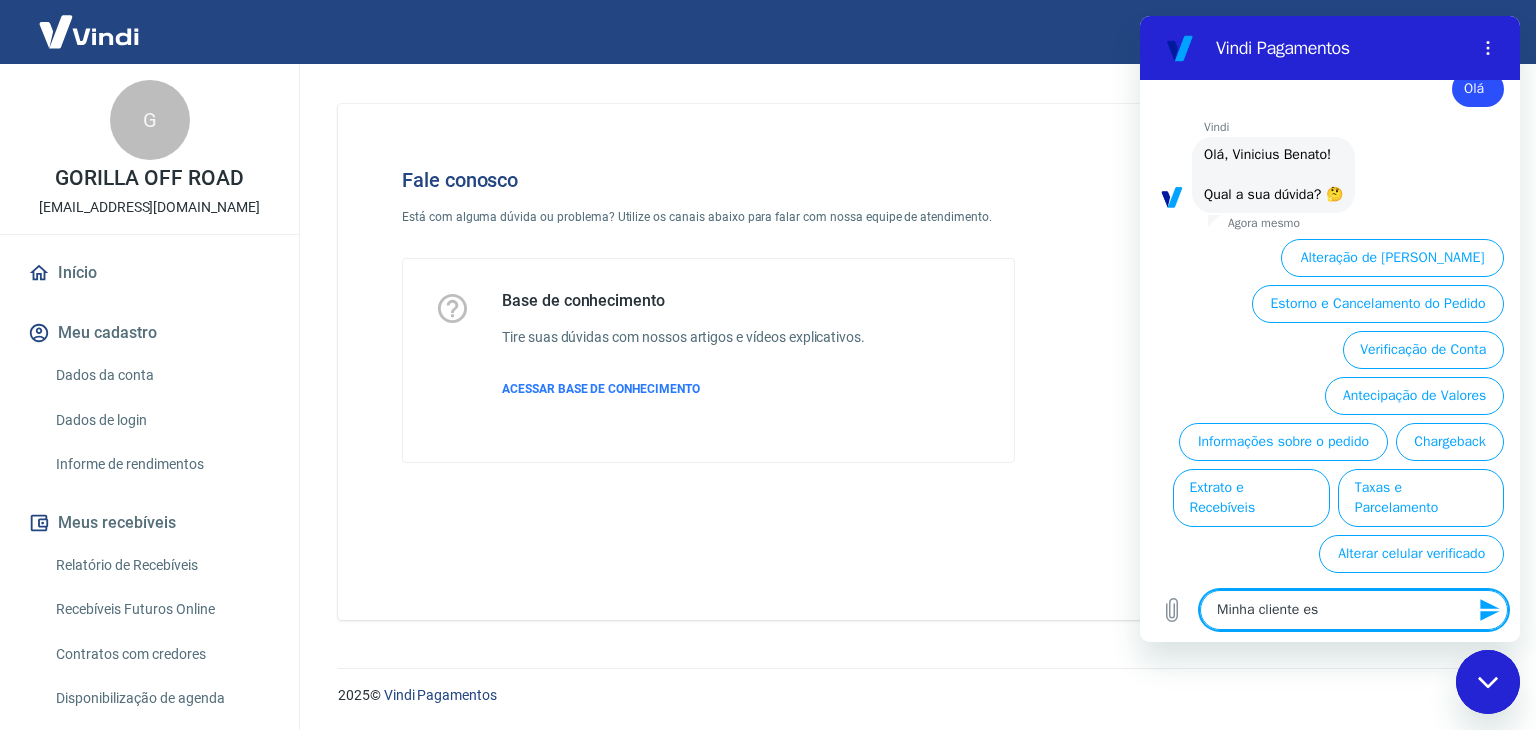 type on "Minha cliente est" 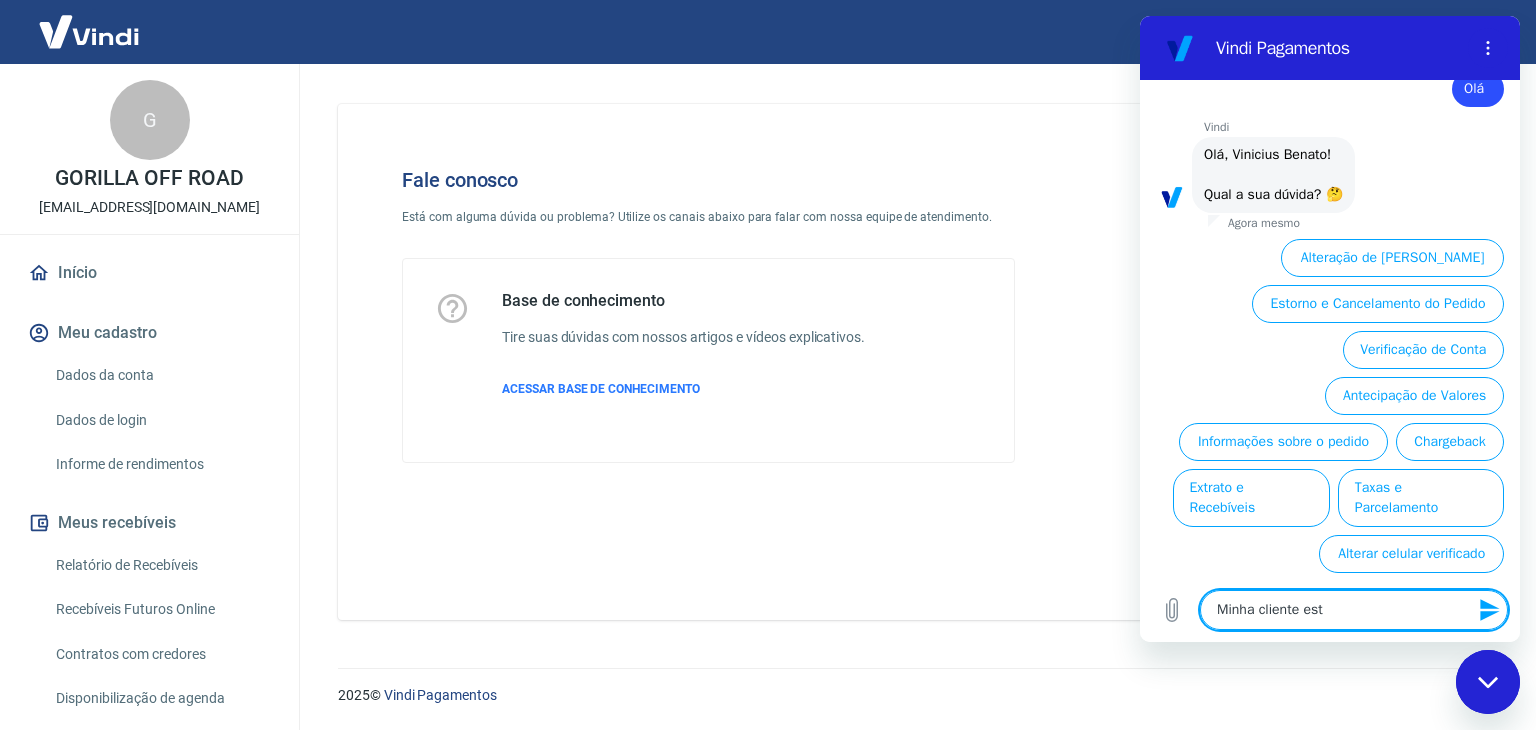 type on "Minha cliente esta" 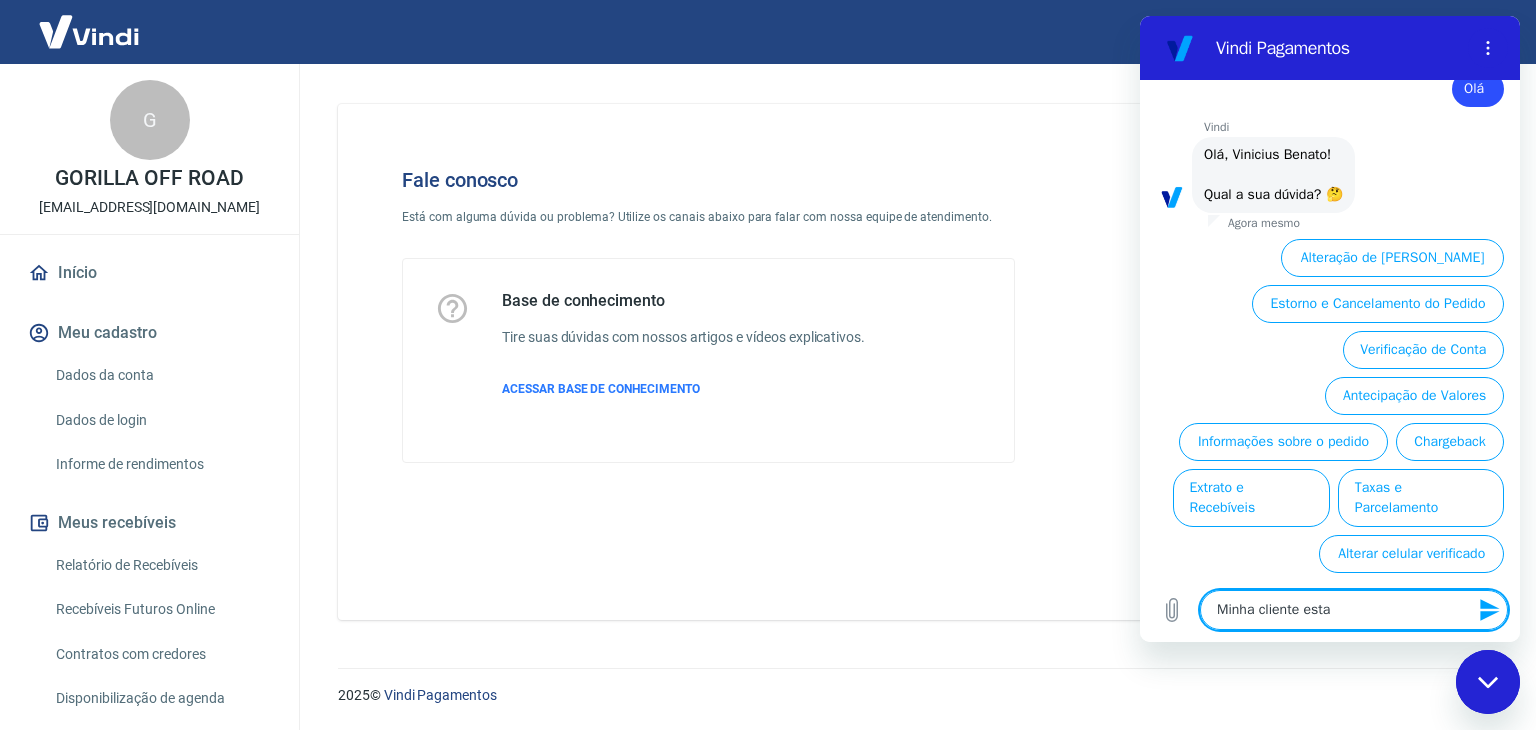 type on "Minha cliente esta" 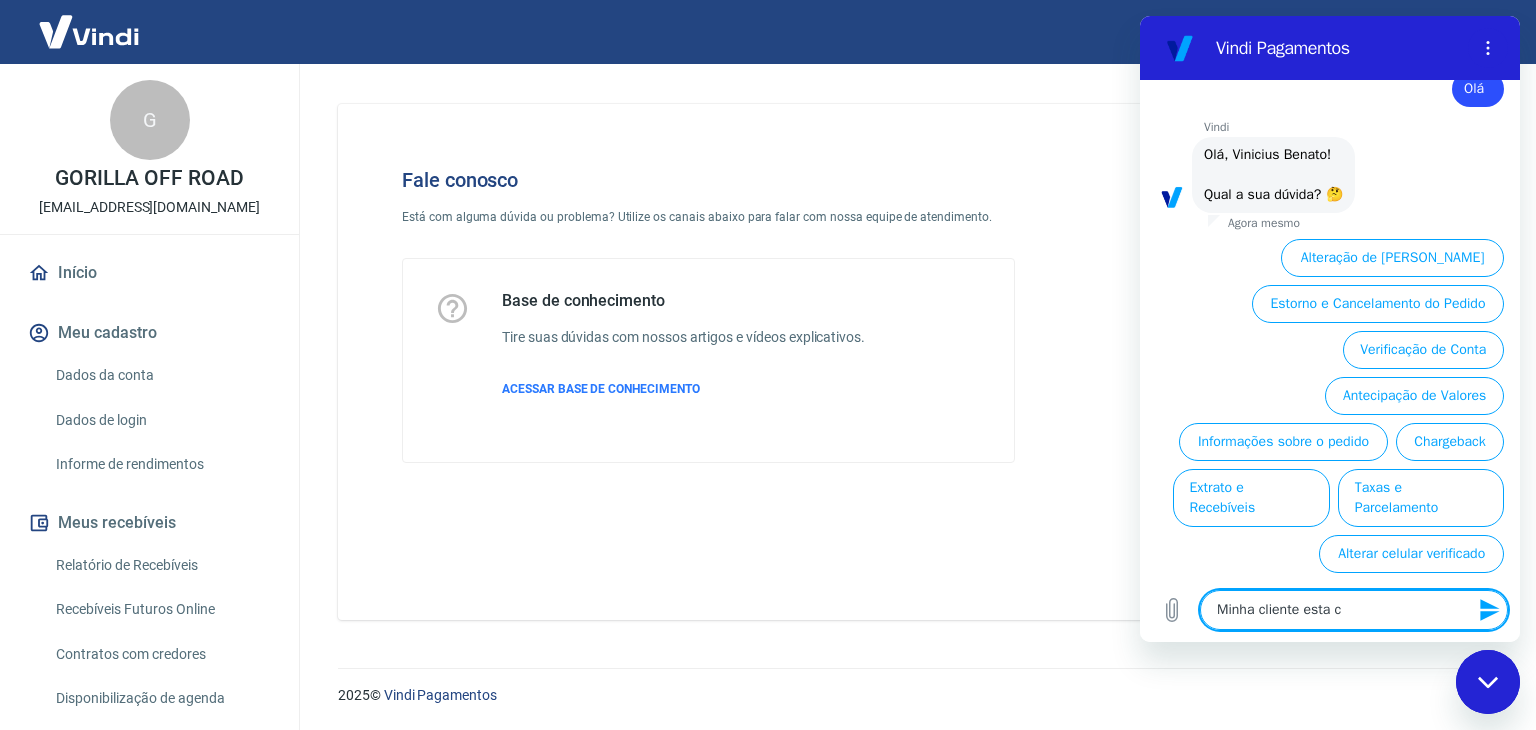type on "Minha cliente esta co" 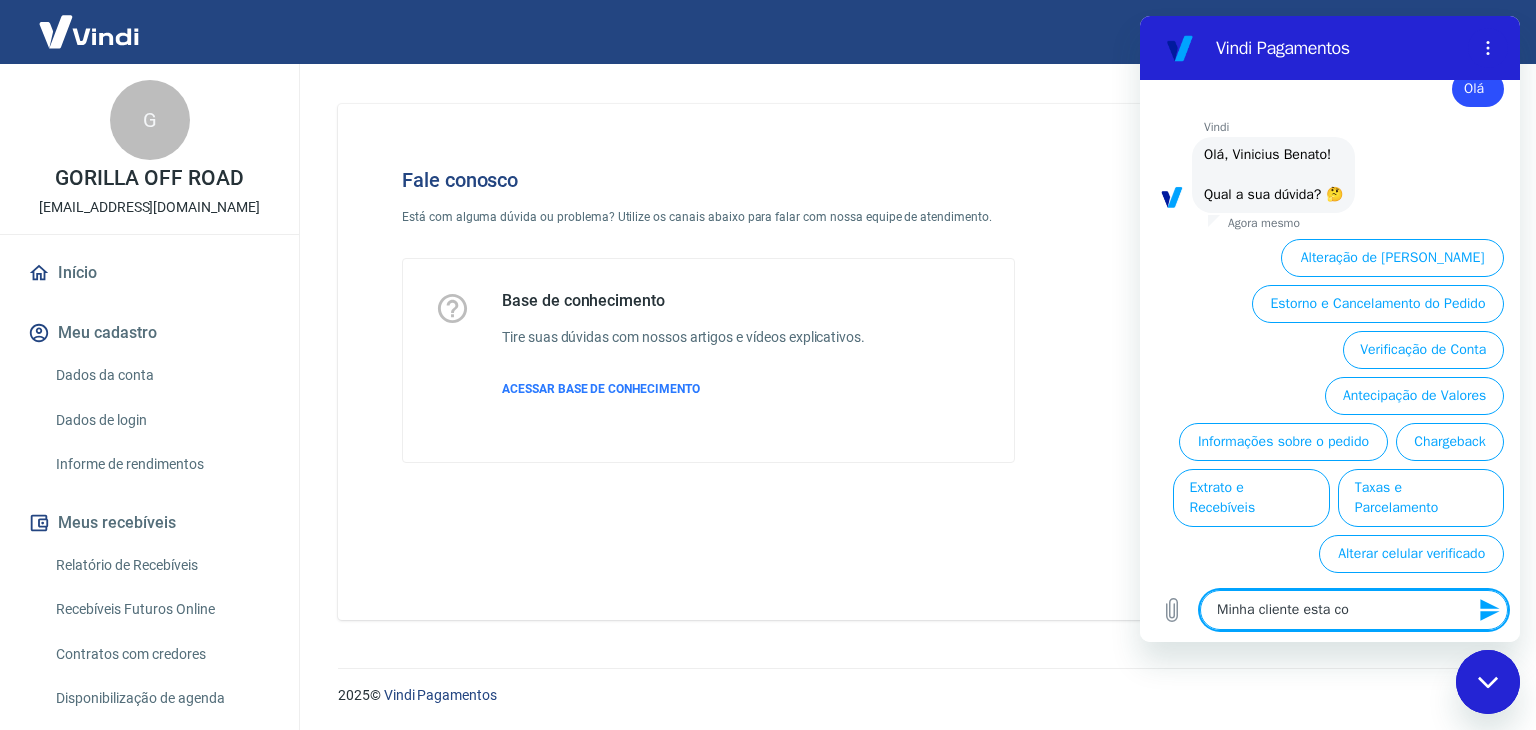 type on "Minha cliente esta col" 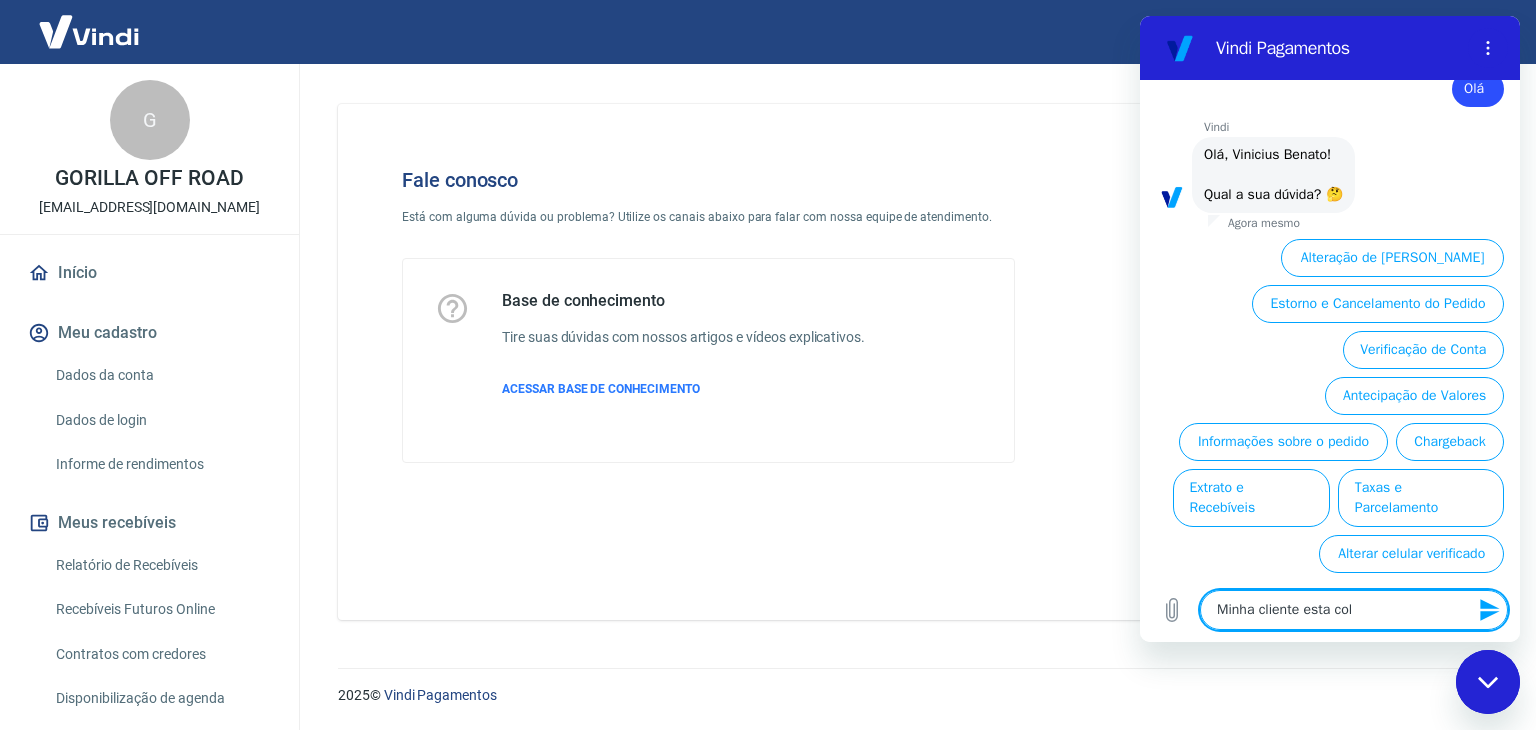 type on "Minha cliente esta colo" 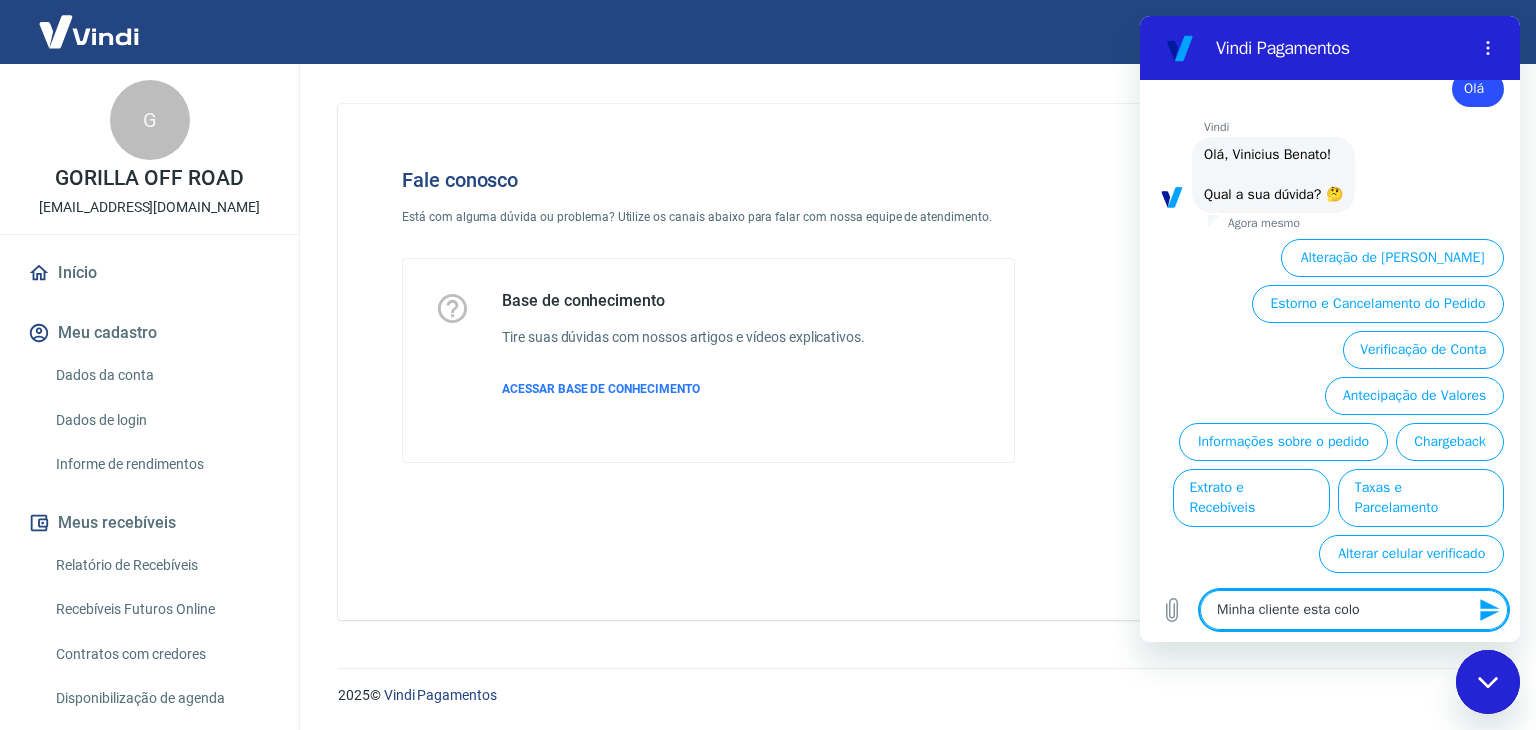 type on "Minha cliente esta coloc" 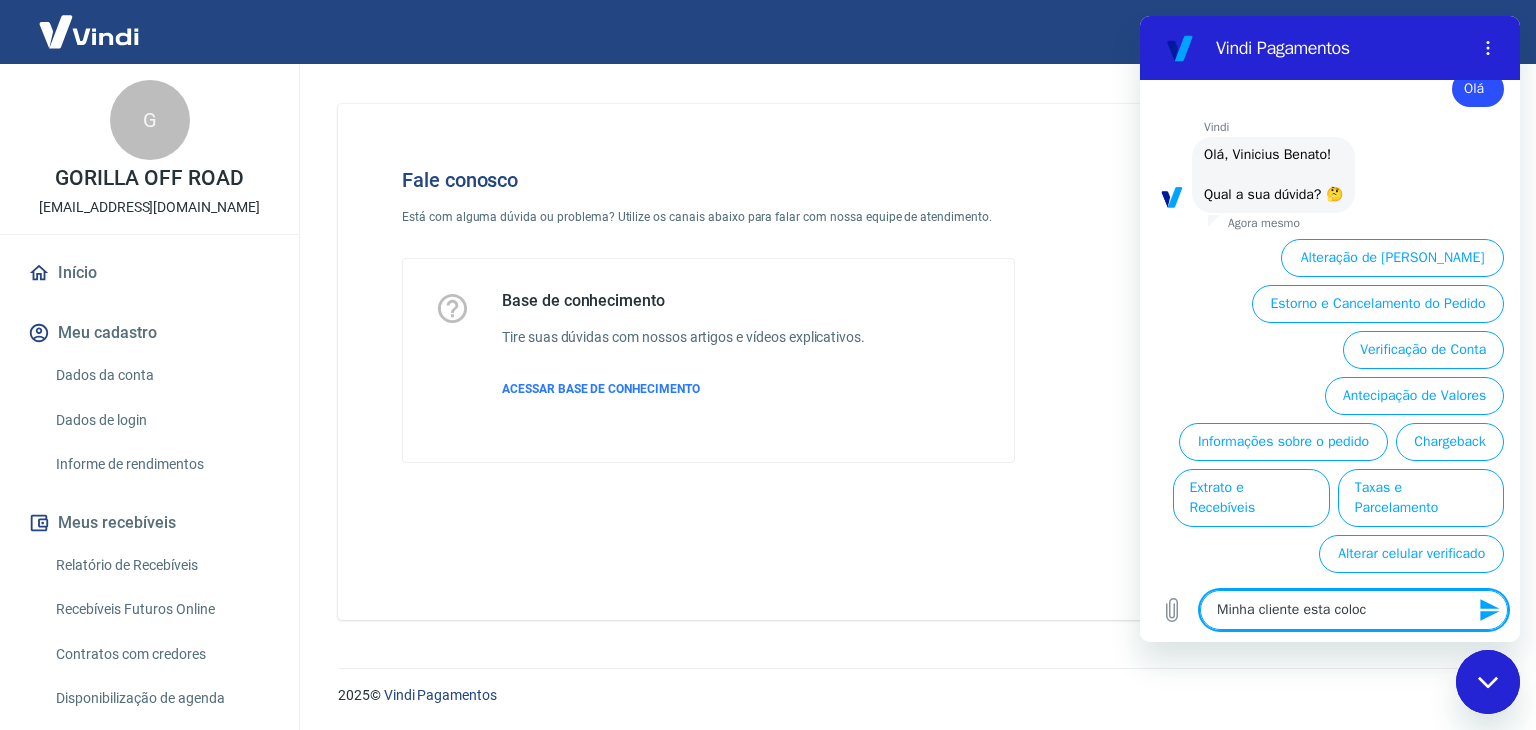 type on "x" 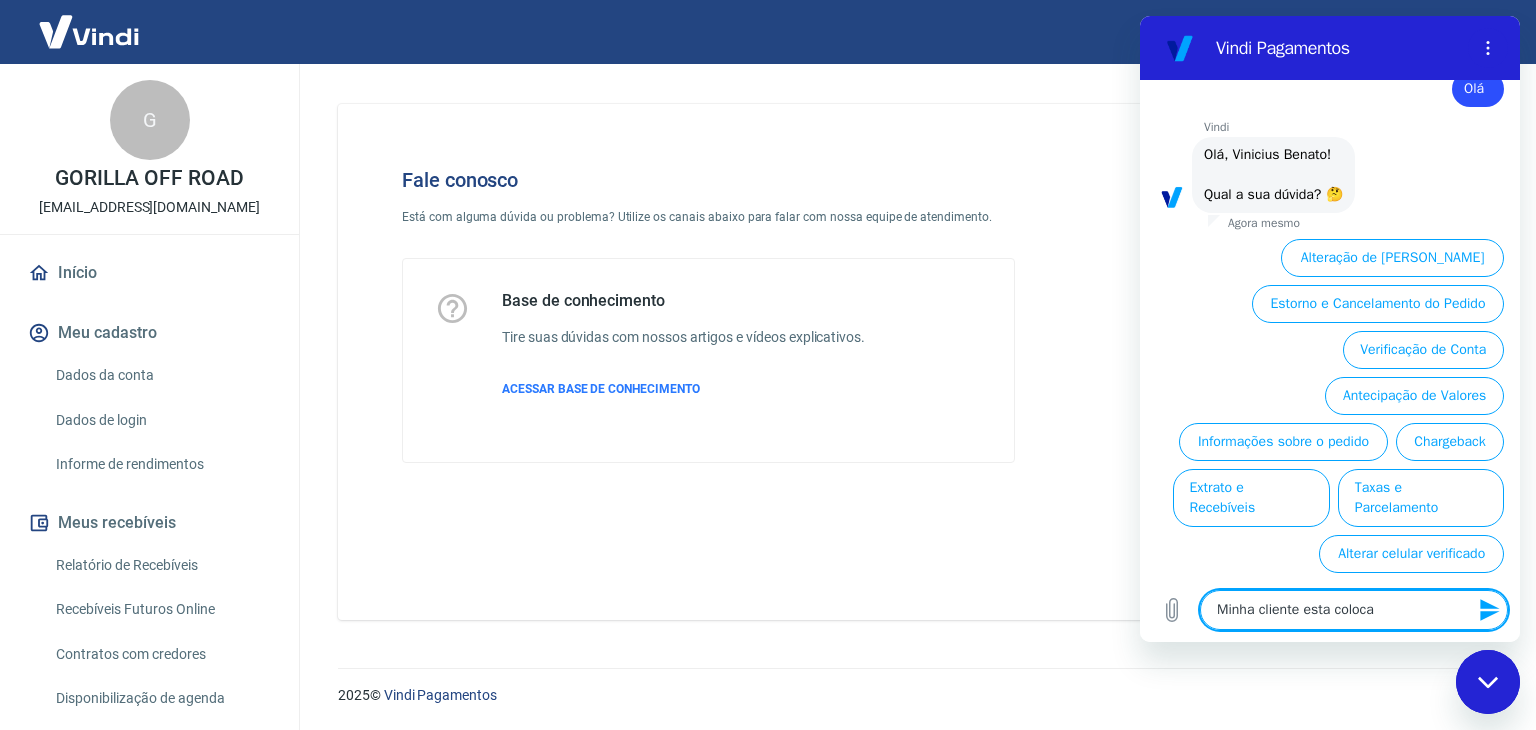 type on "Minha cliente esta colocan" 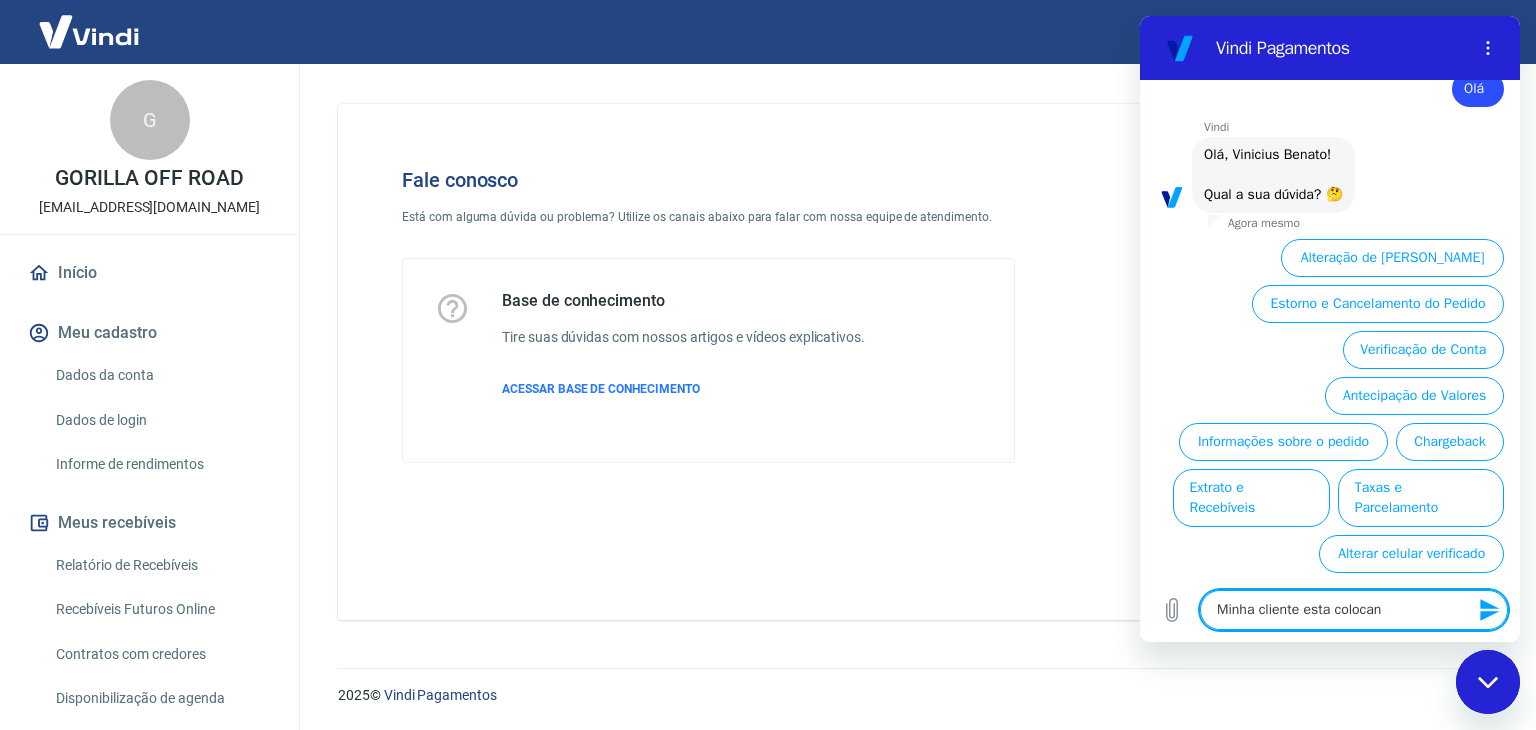 type on "Minha cliente esta colocand" 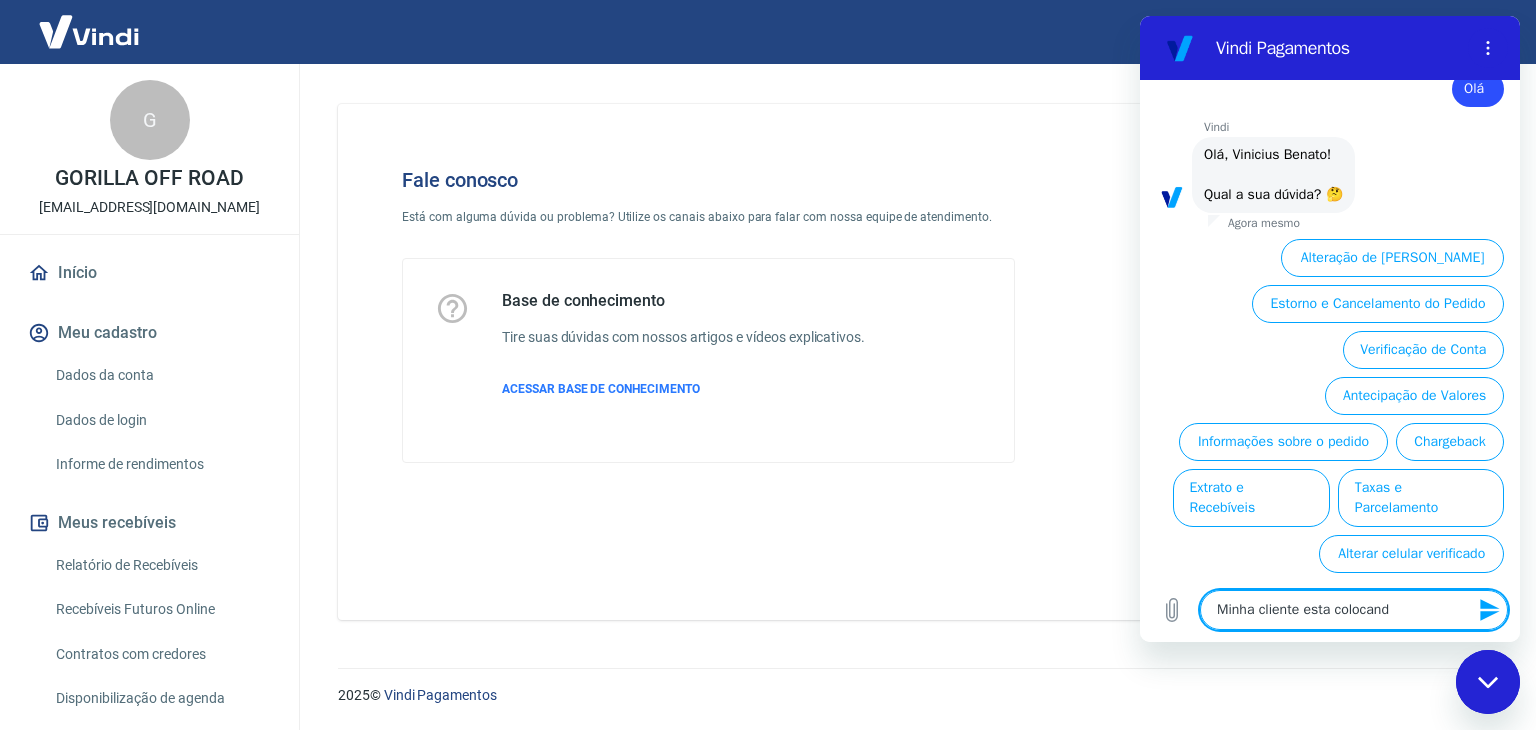 type on "Minha cliente esta colocando" 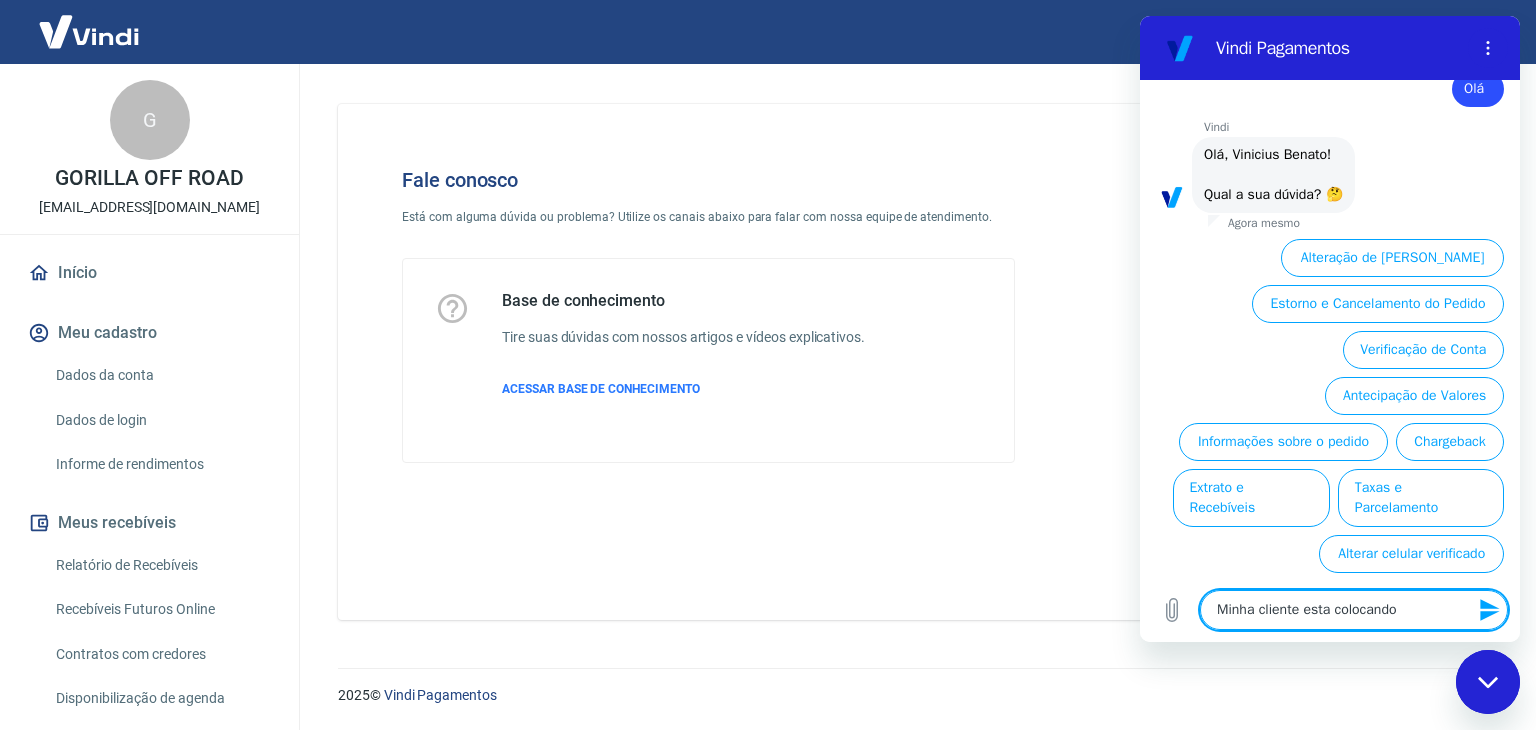 type on "Minha cliente esta colocando" 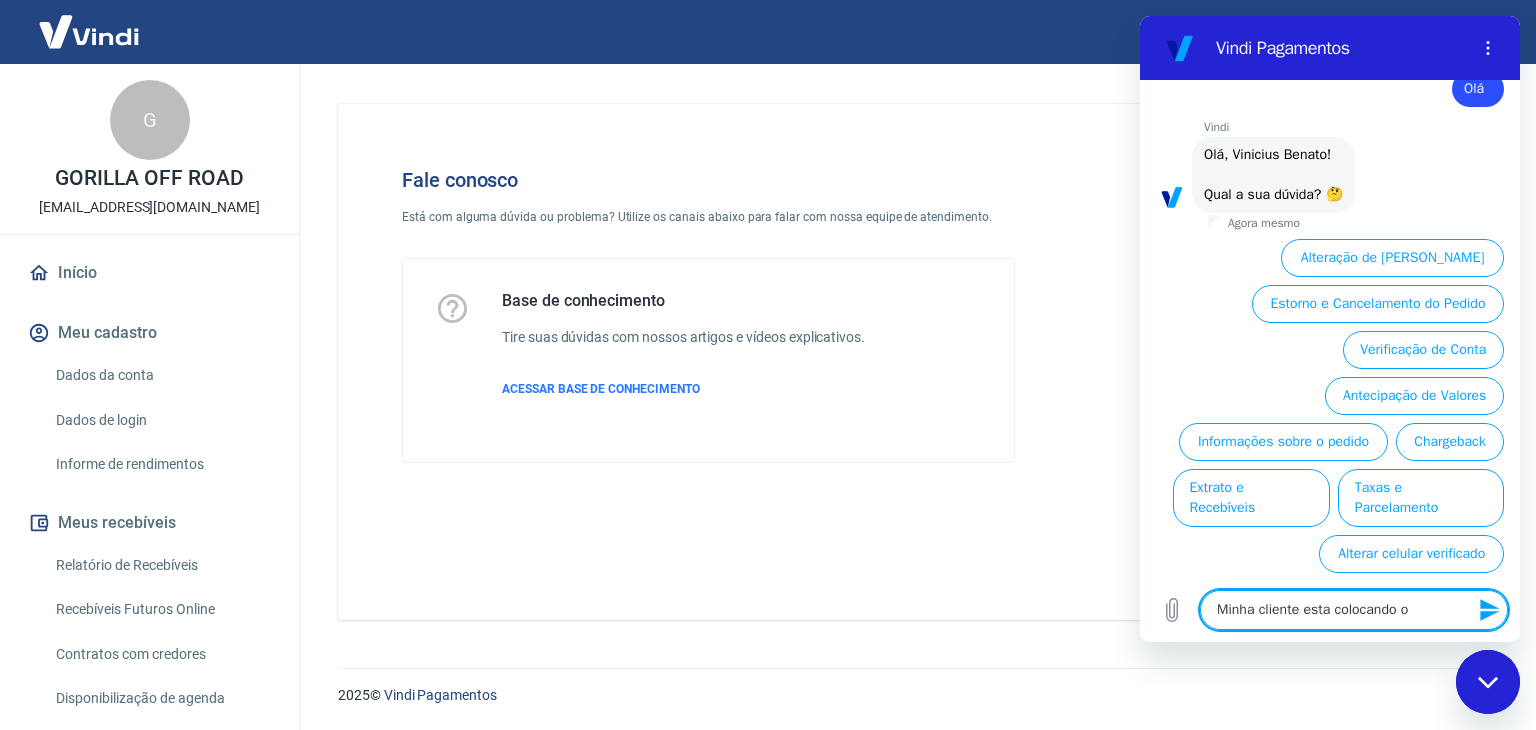 type on "Minha cliente esta colocando o" 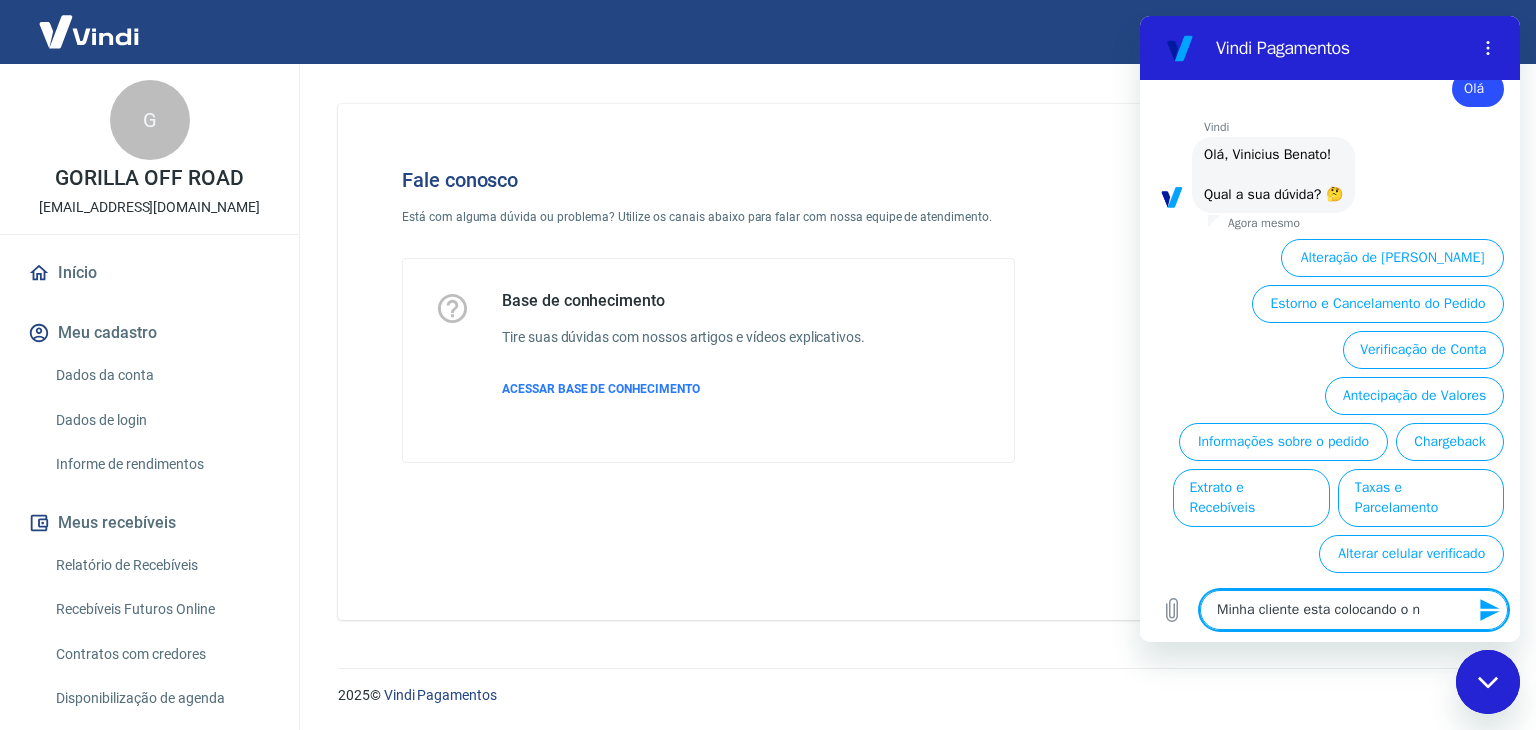 type on "Minha cliente esta colocando o nu" 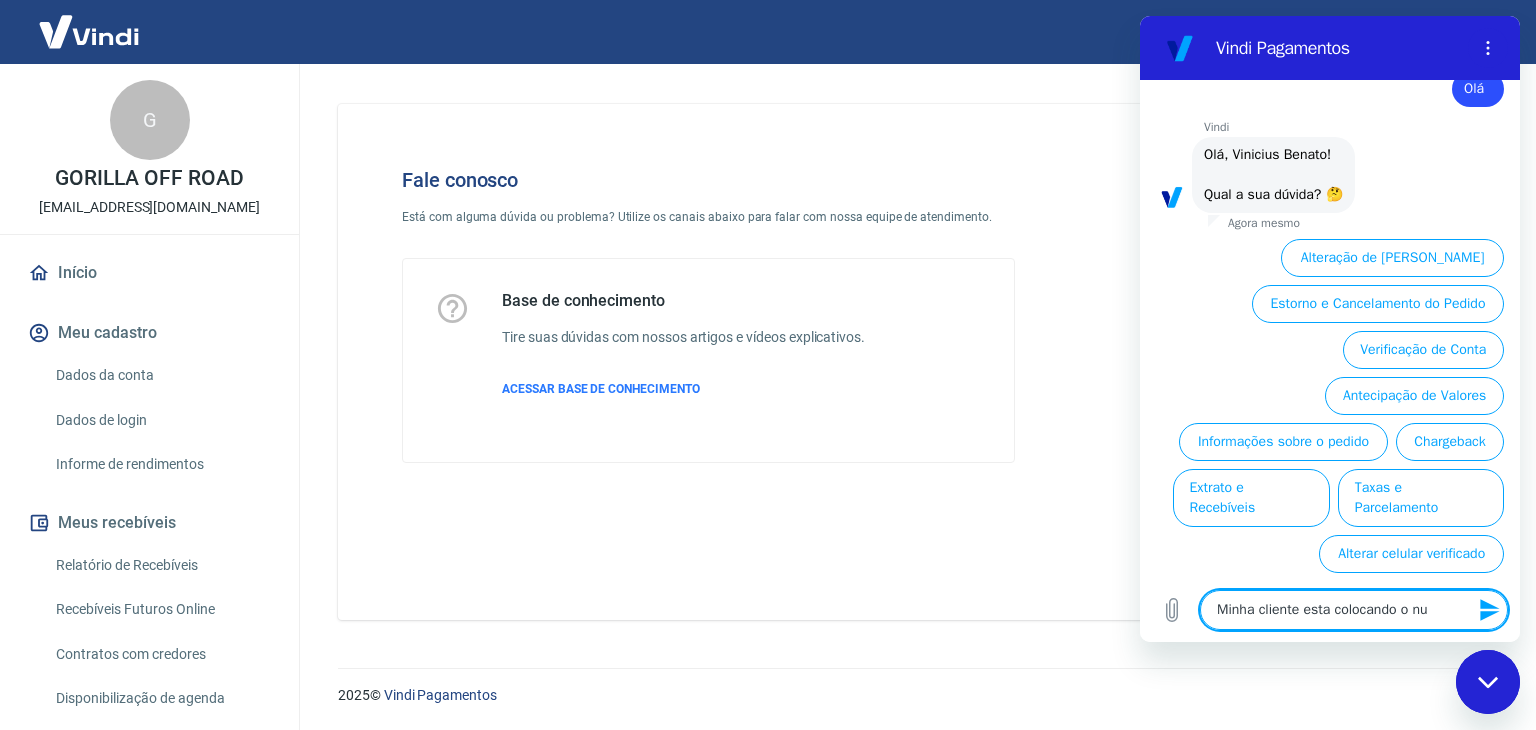 type on "Minha cliente esta colocando o num" 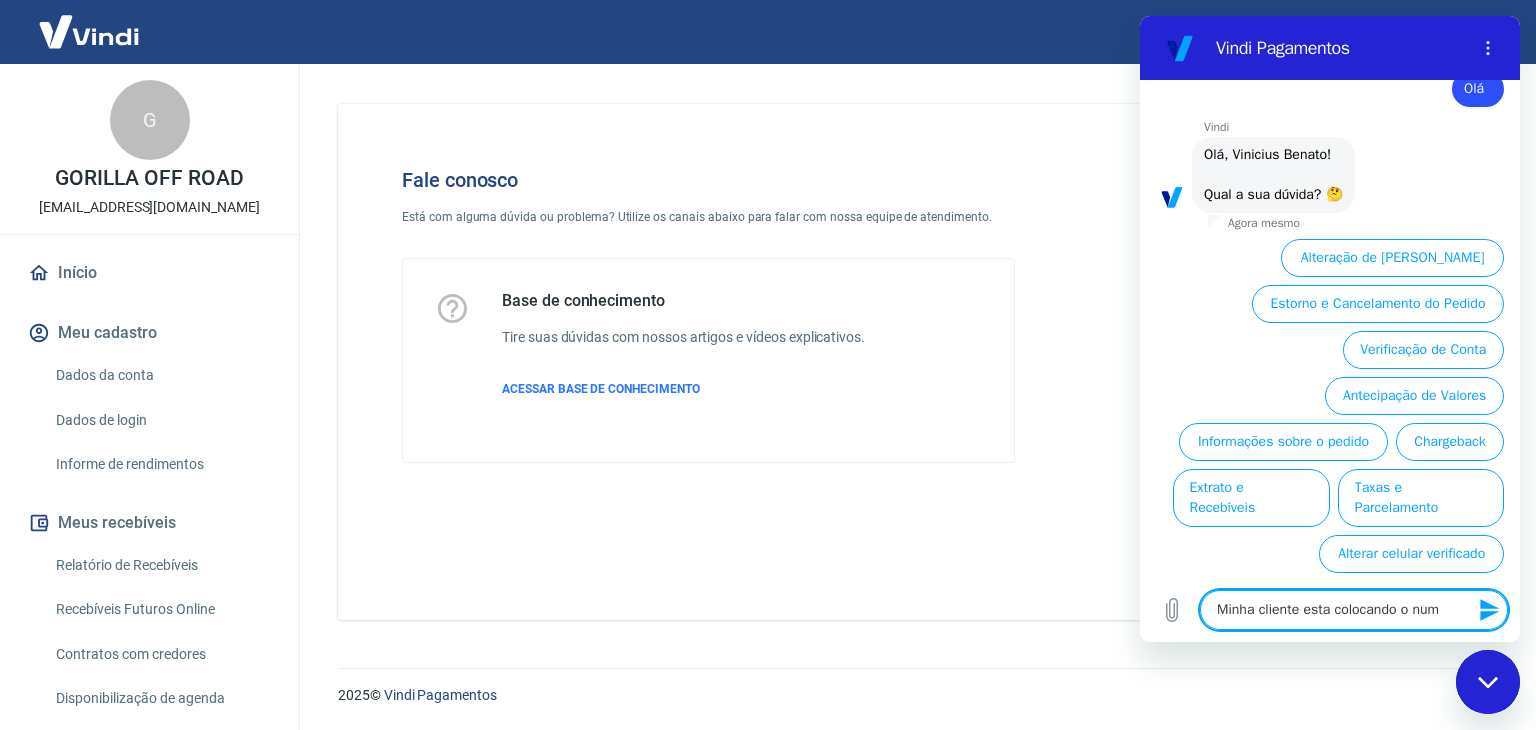 type on "Minha cliente esta colocando o nume" 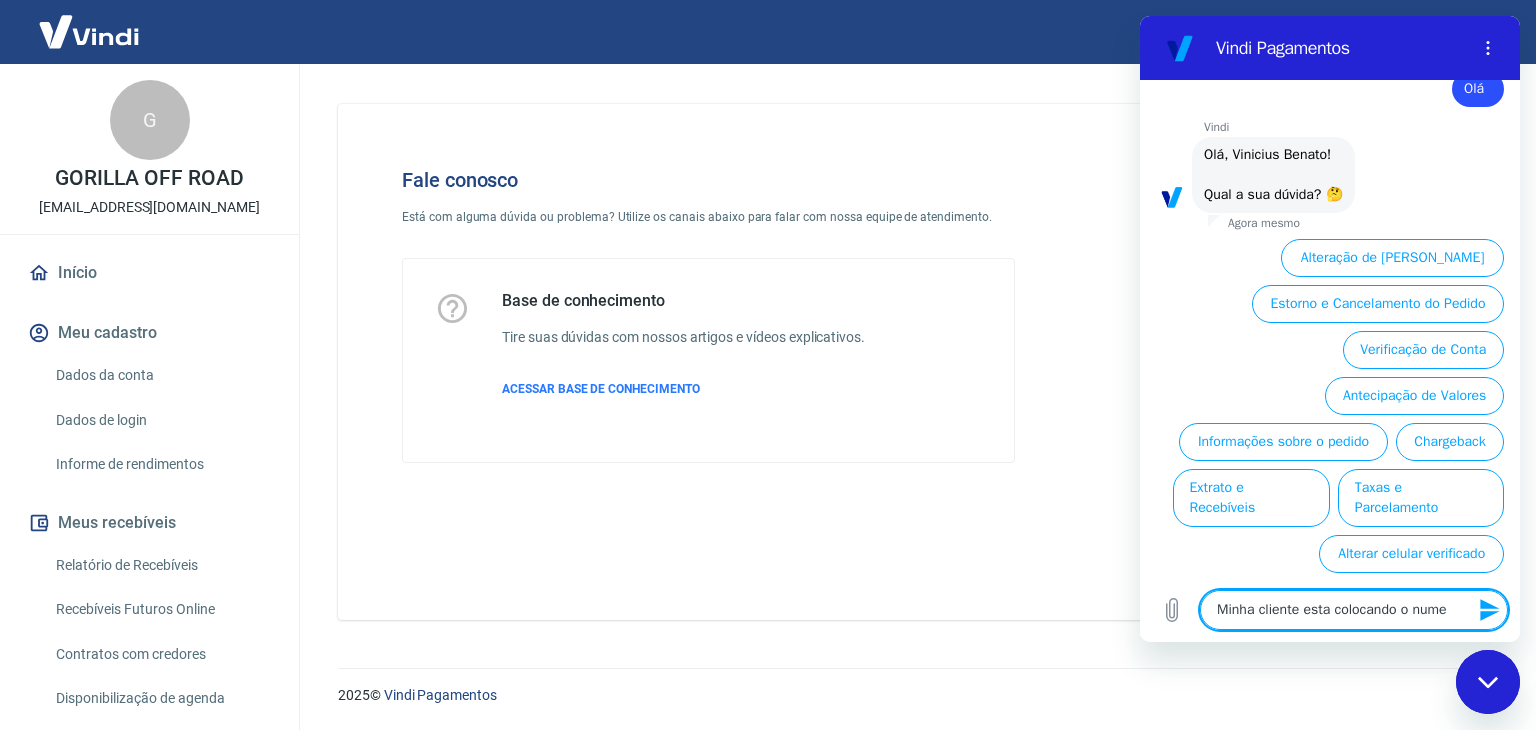 type on "Minha cliente esta colocando o numer" 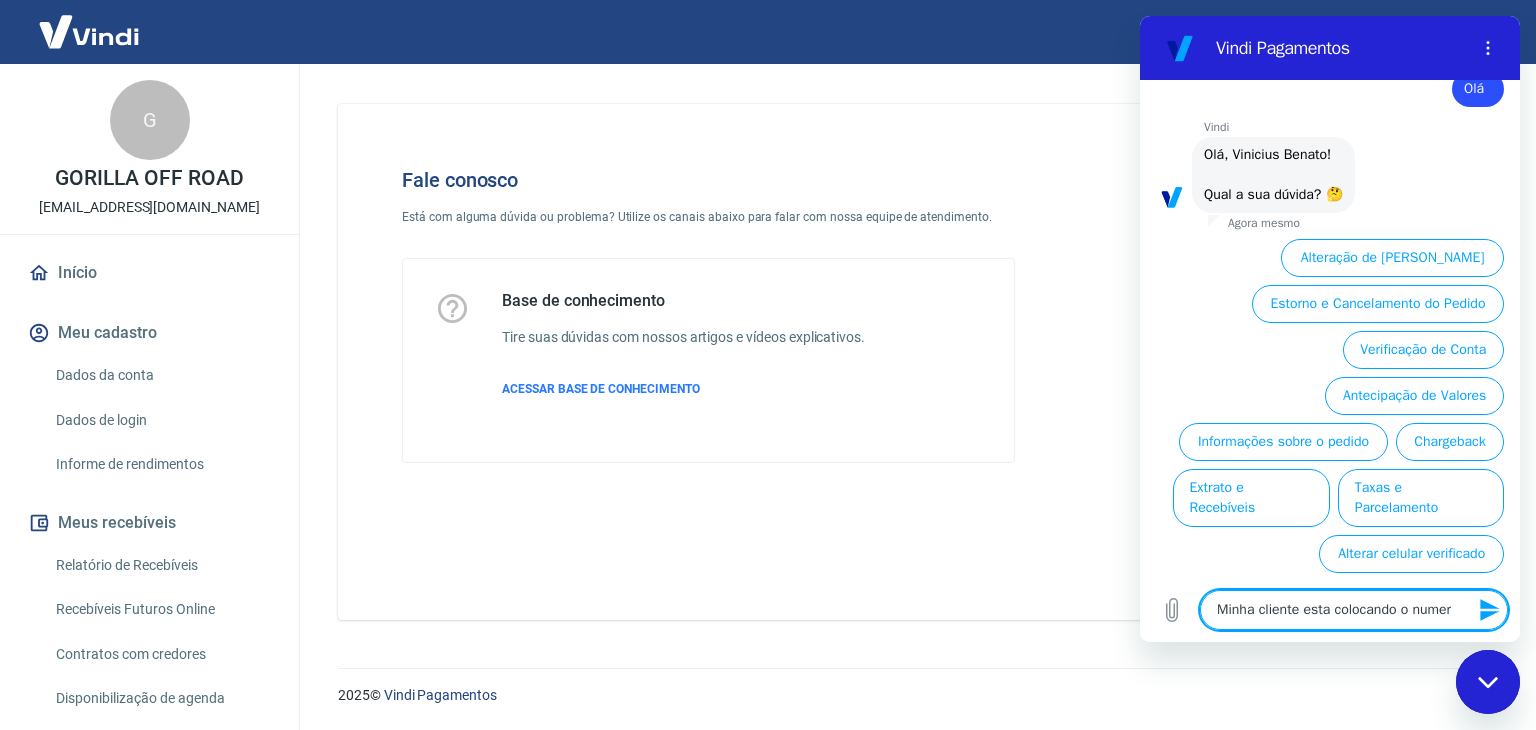 type on "Minha cliente esta colocando o numero" 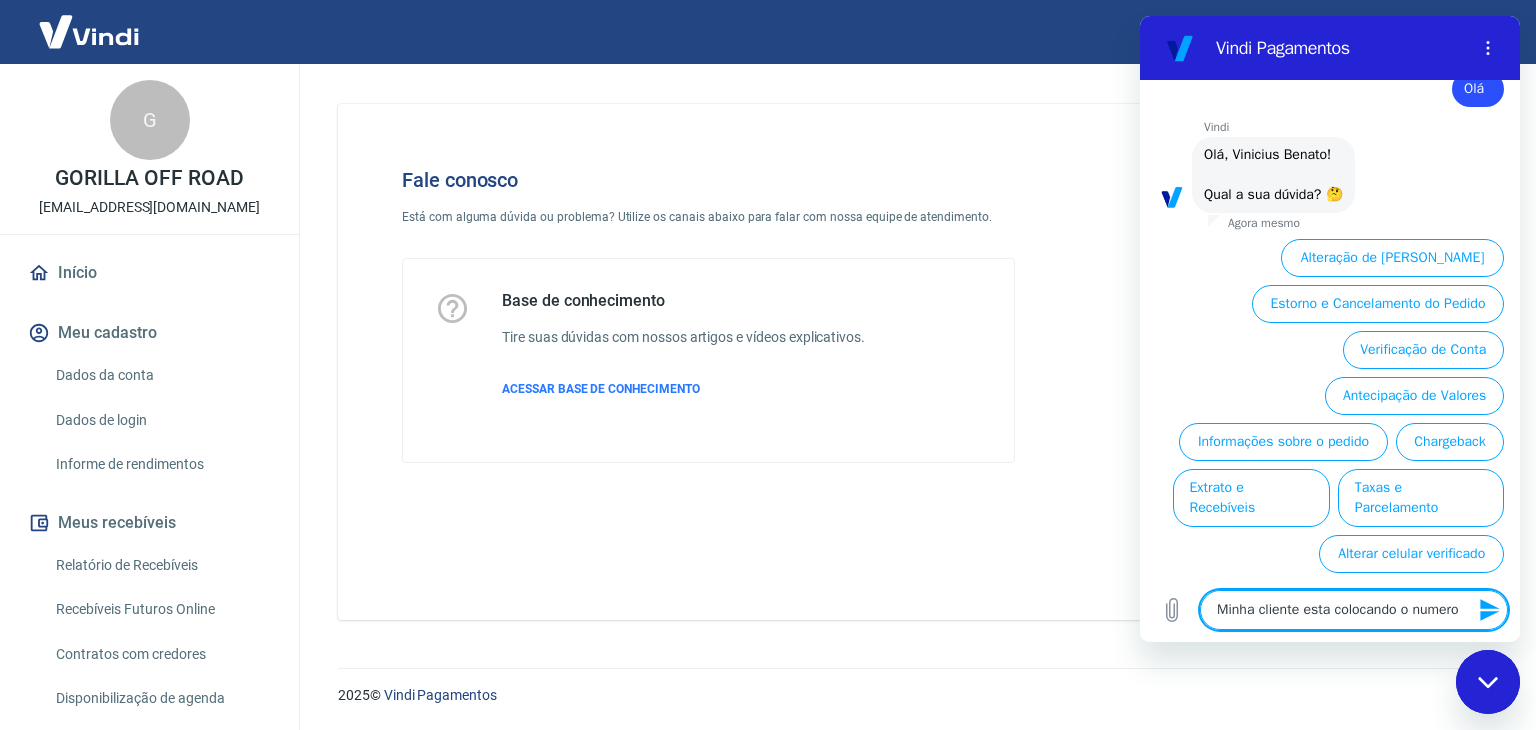 type on "Minha cliente esta colocando o numero" 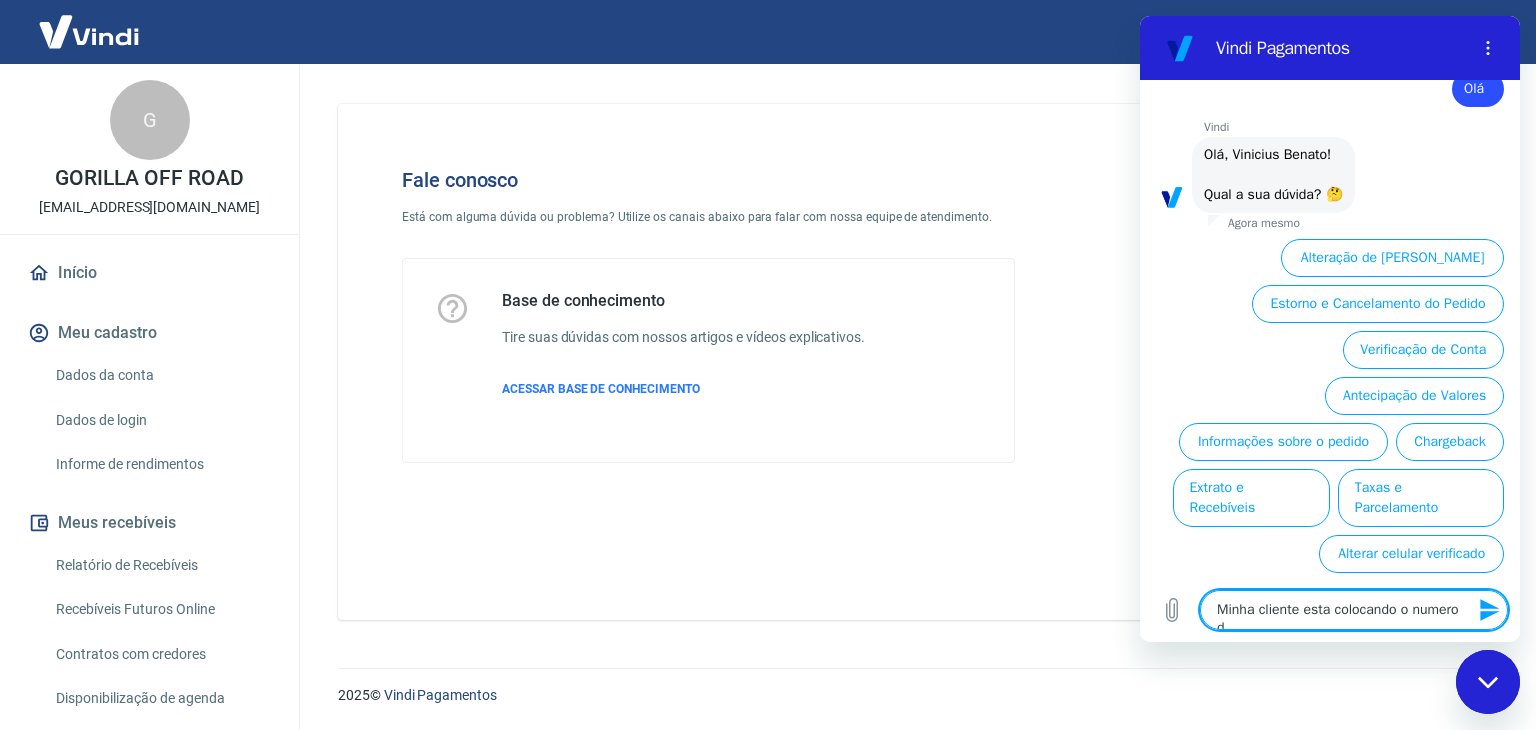 type on "Minha cliente esta colocando o numero do" 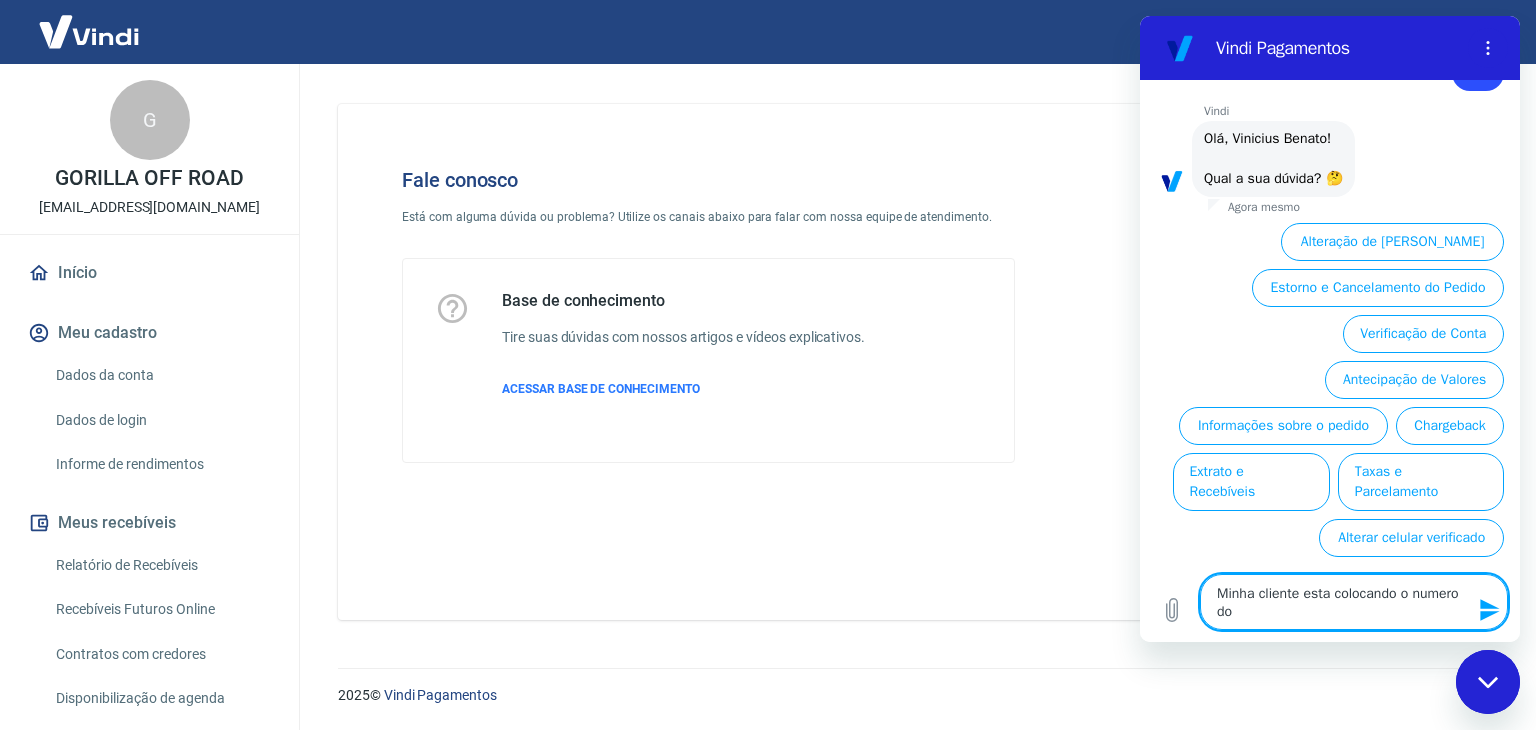 type on "Minha cliente esta colocando o numero do" 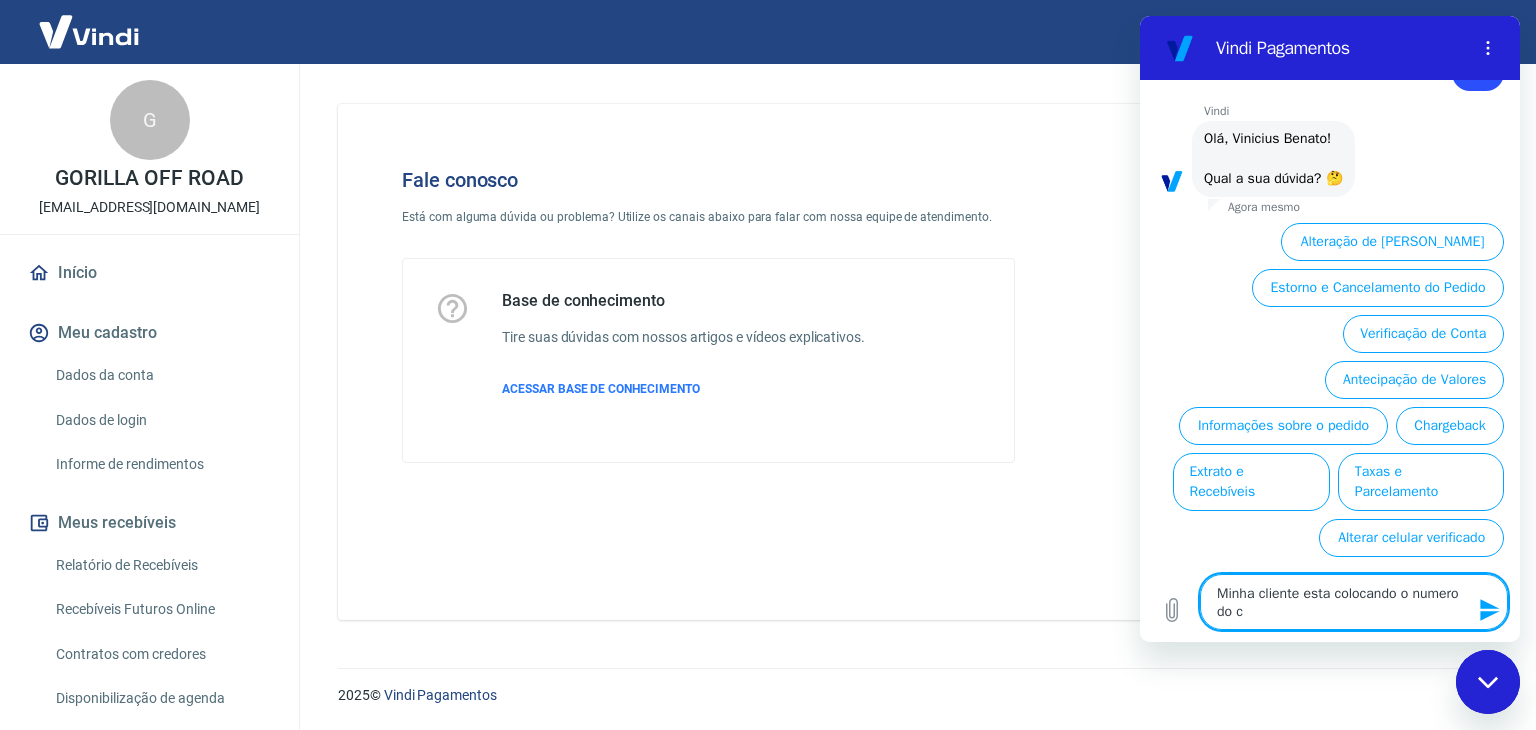 type on "Minha cliente esta colocando o numero do ca" 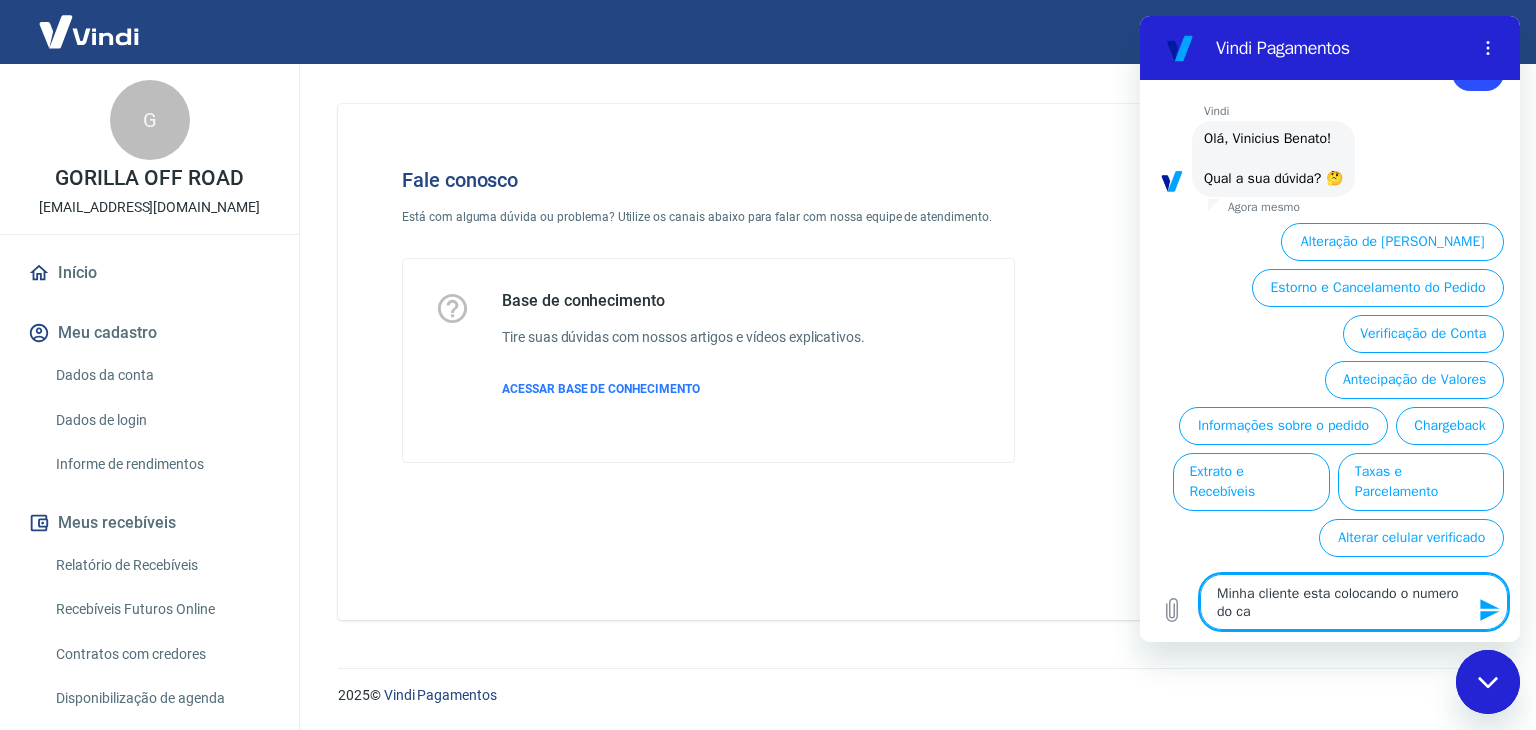 type on "Minha cliente esta colocando o numero do car" 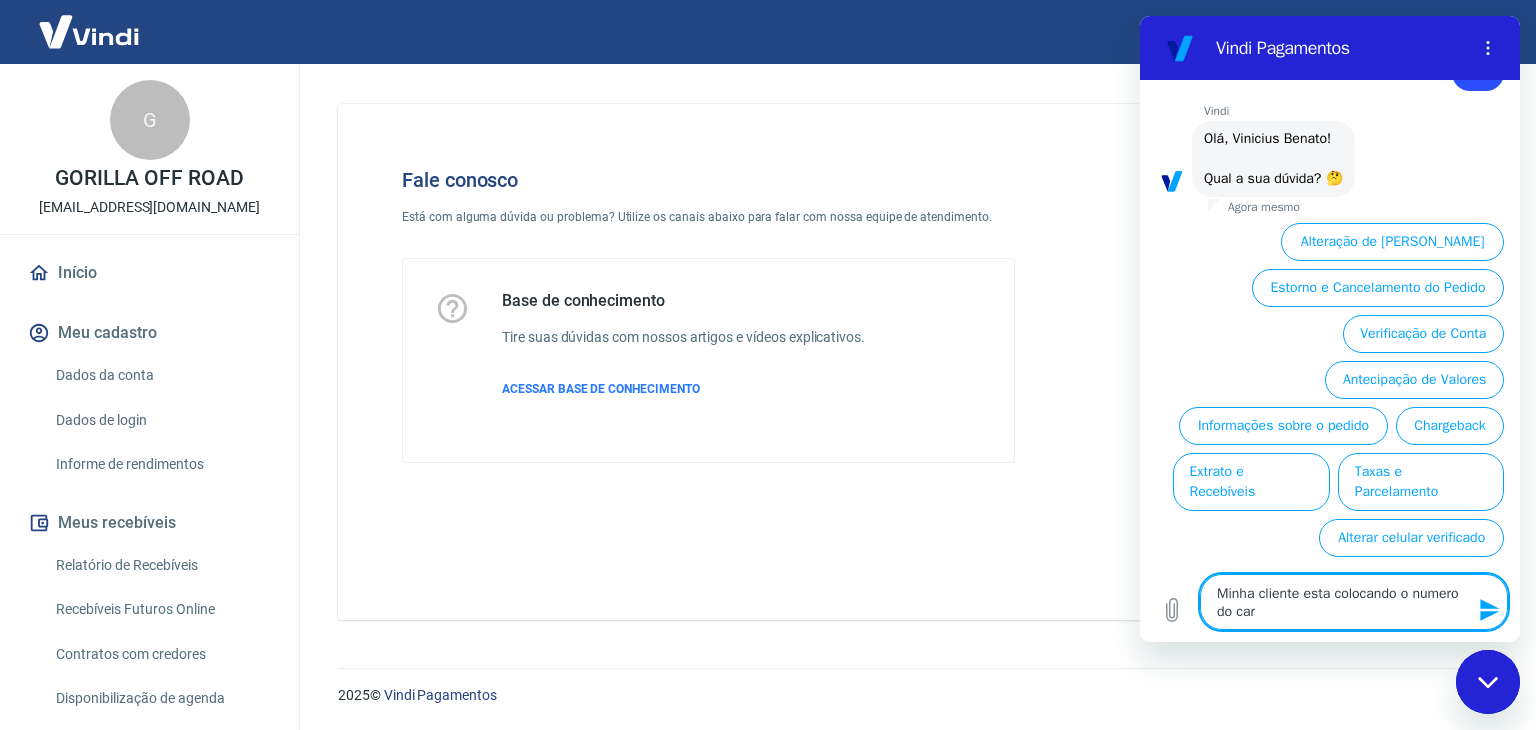 type on "Minha cliente esta colocando o numero do cart" 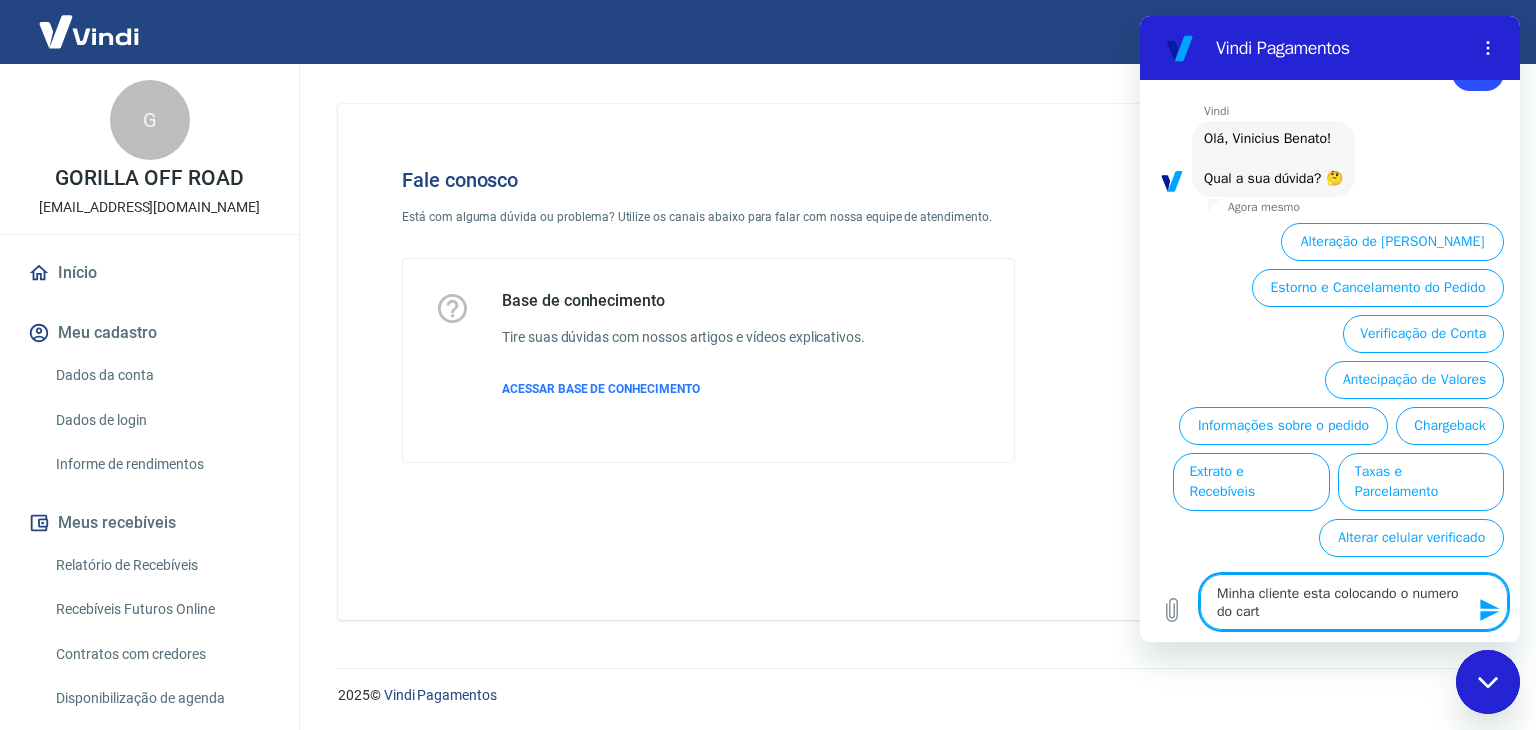 type on "Minha cliente esta colocando o numero do carta" 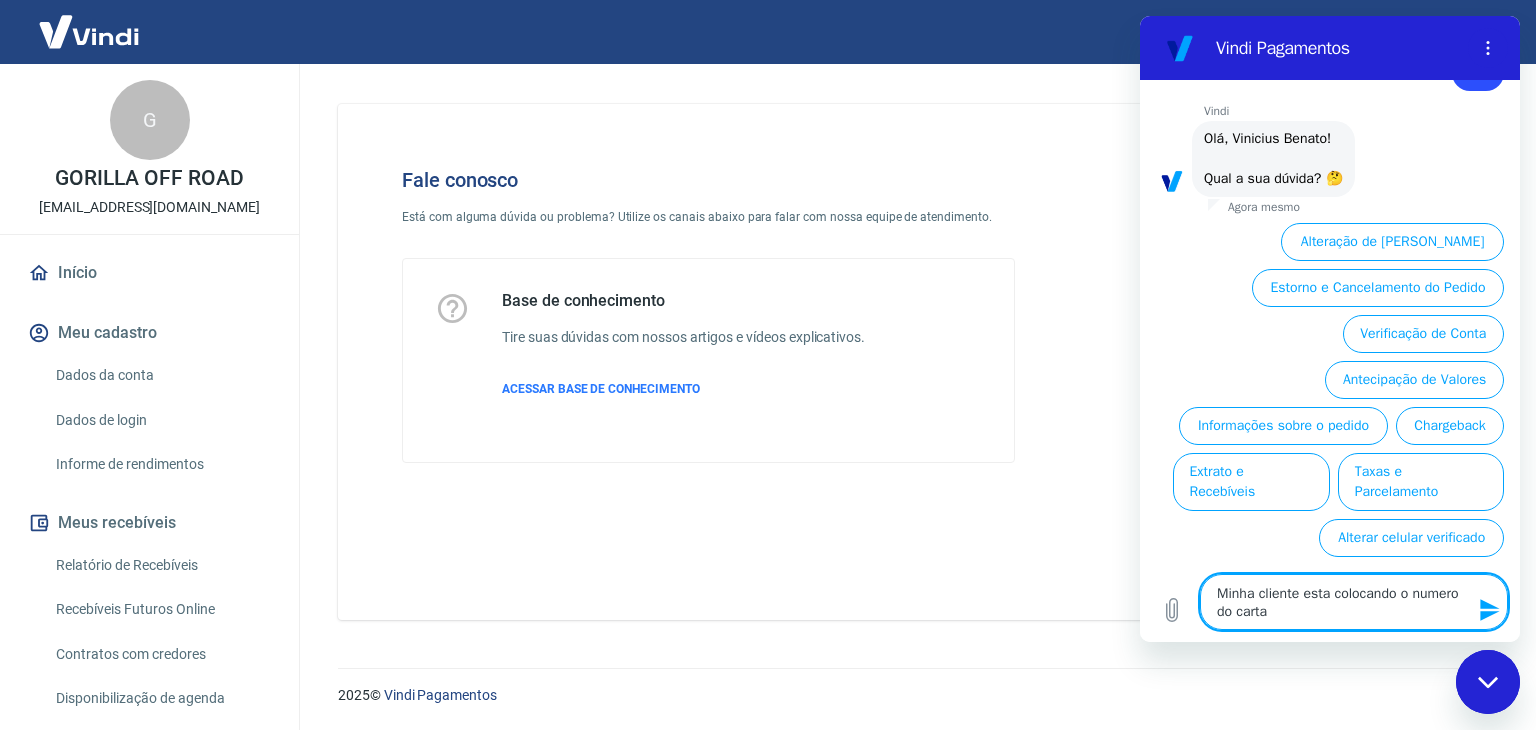 type on "Minha cliente esta colocando o numero do cartao" 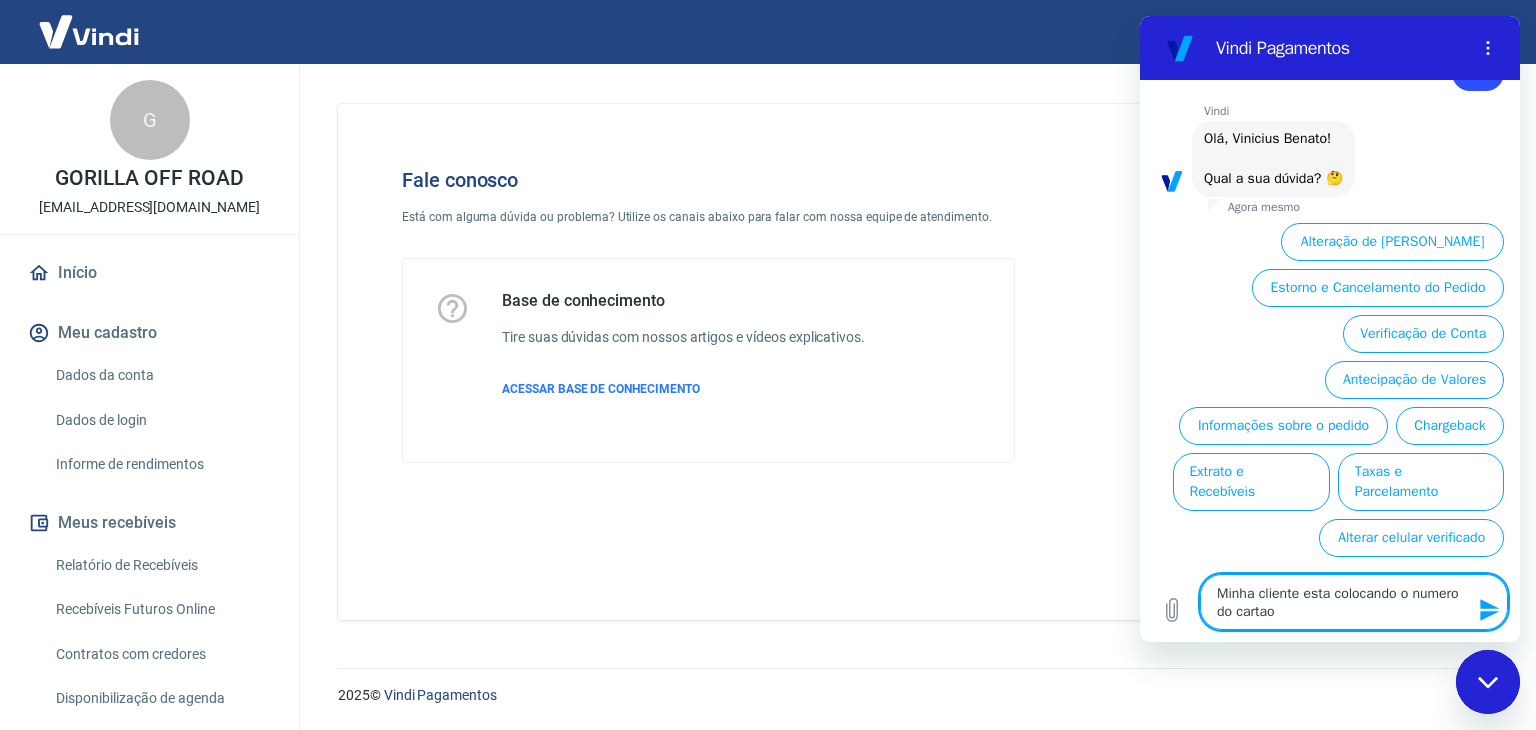type on "Minha cliente esta colocando o numero do cartao" 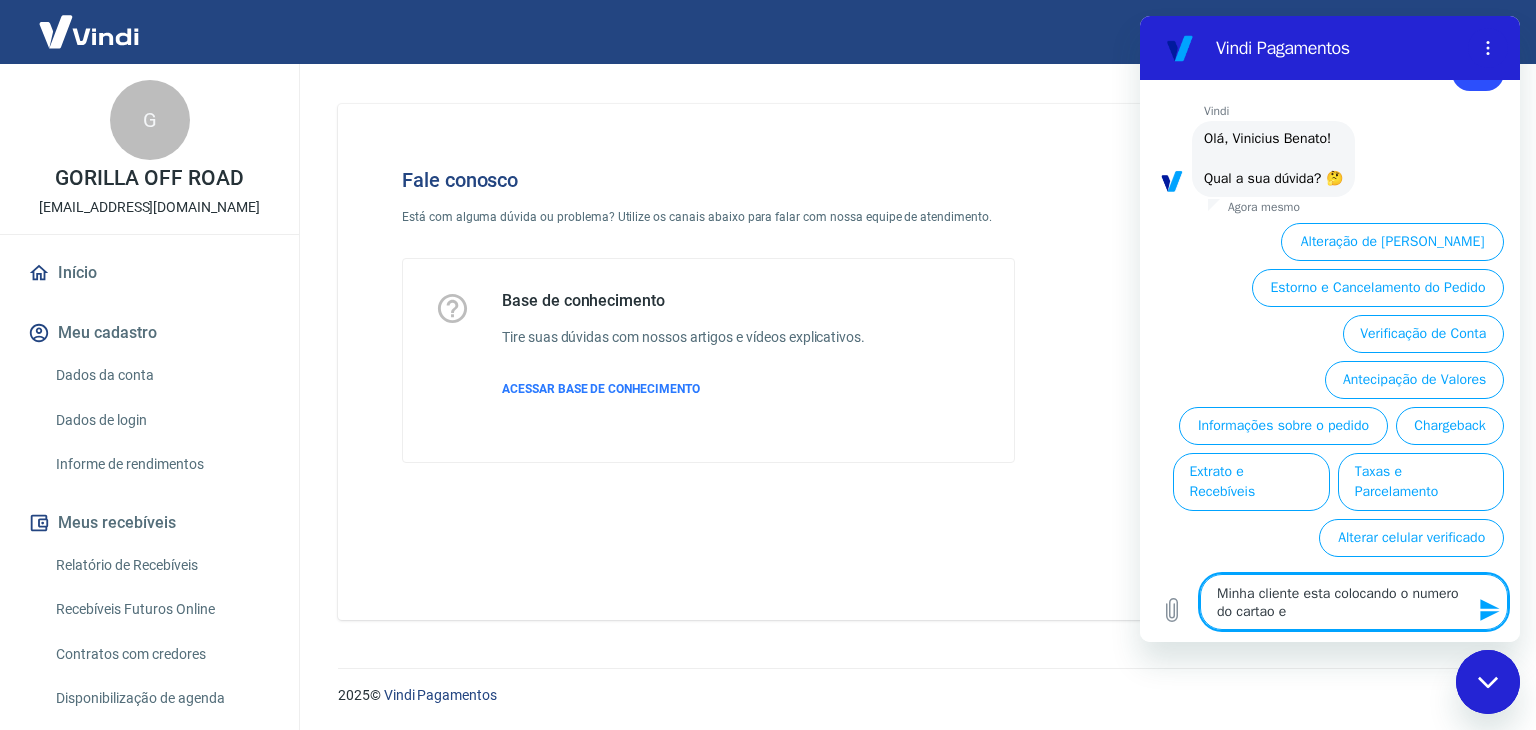 type on "Minha cliente esta colocando o numero do cartao e" 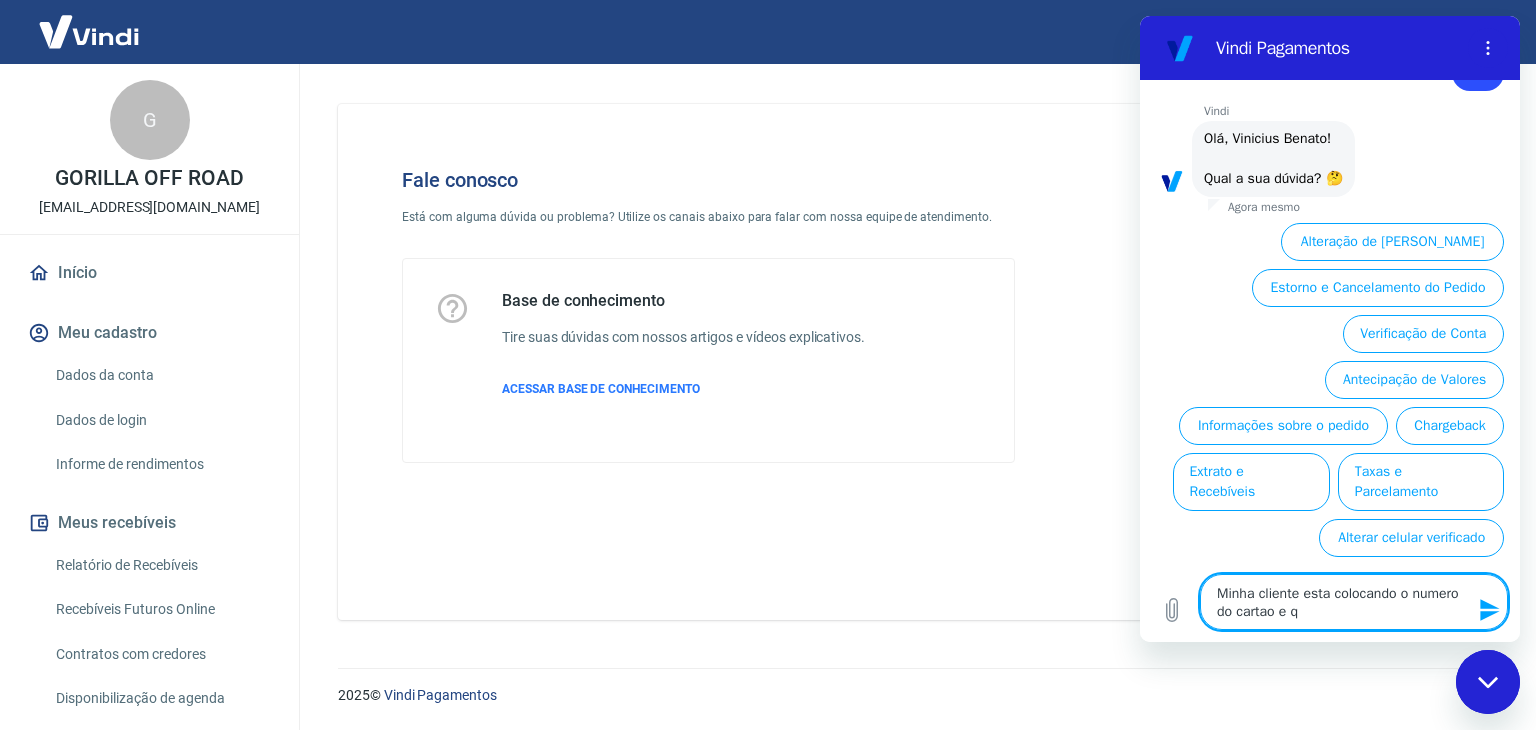 type on "Minha cliente esta colocando o numero do cartao e qu" 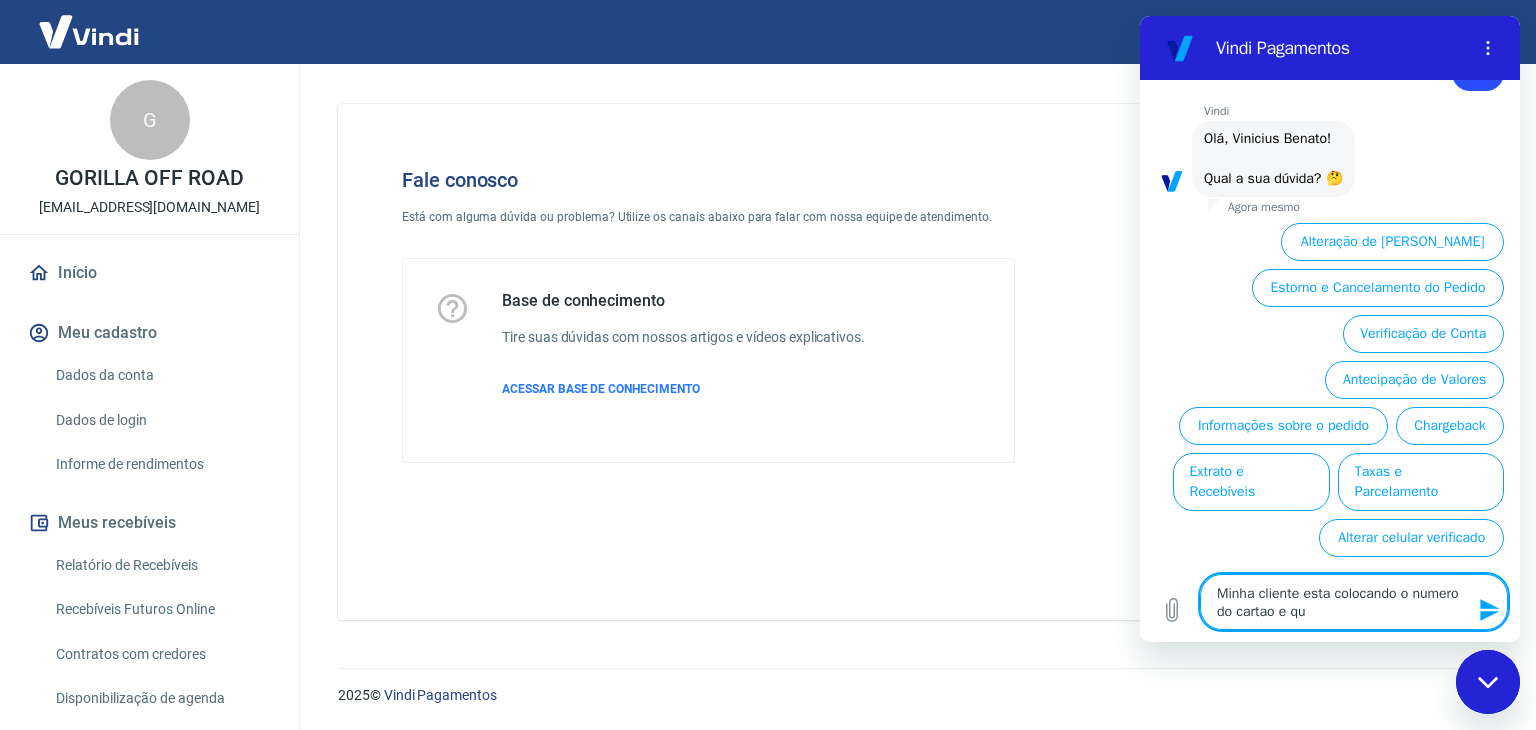 type on "Minha cliente esta colocando o numero do cartao e qua" 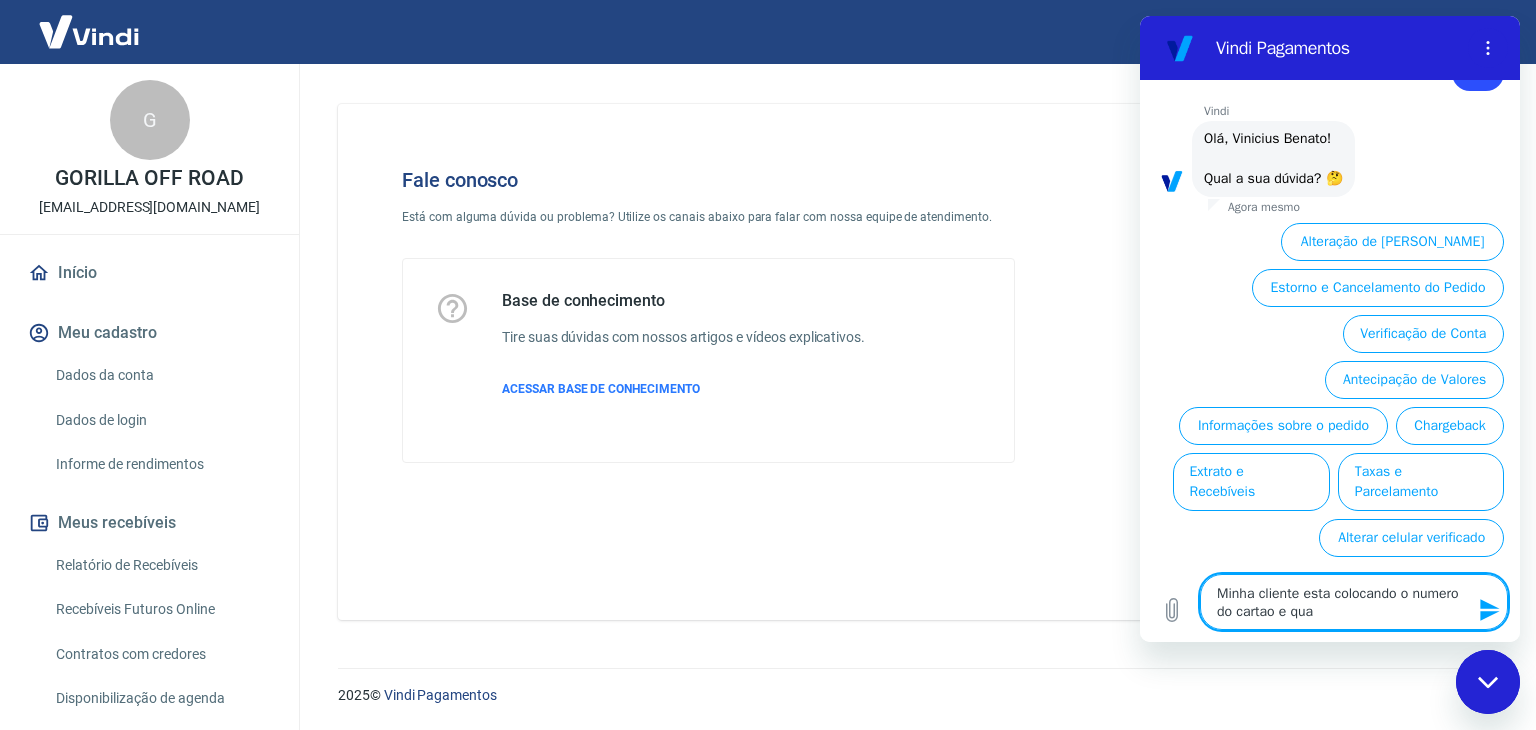 type on "Minha cliente esta colocando o numero do cartao e [PERSON_NAME]" 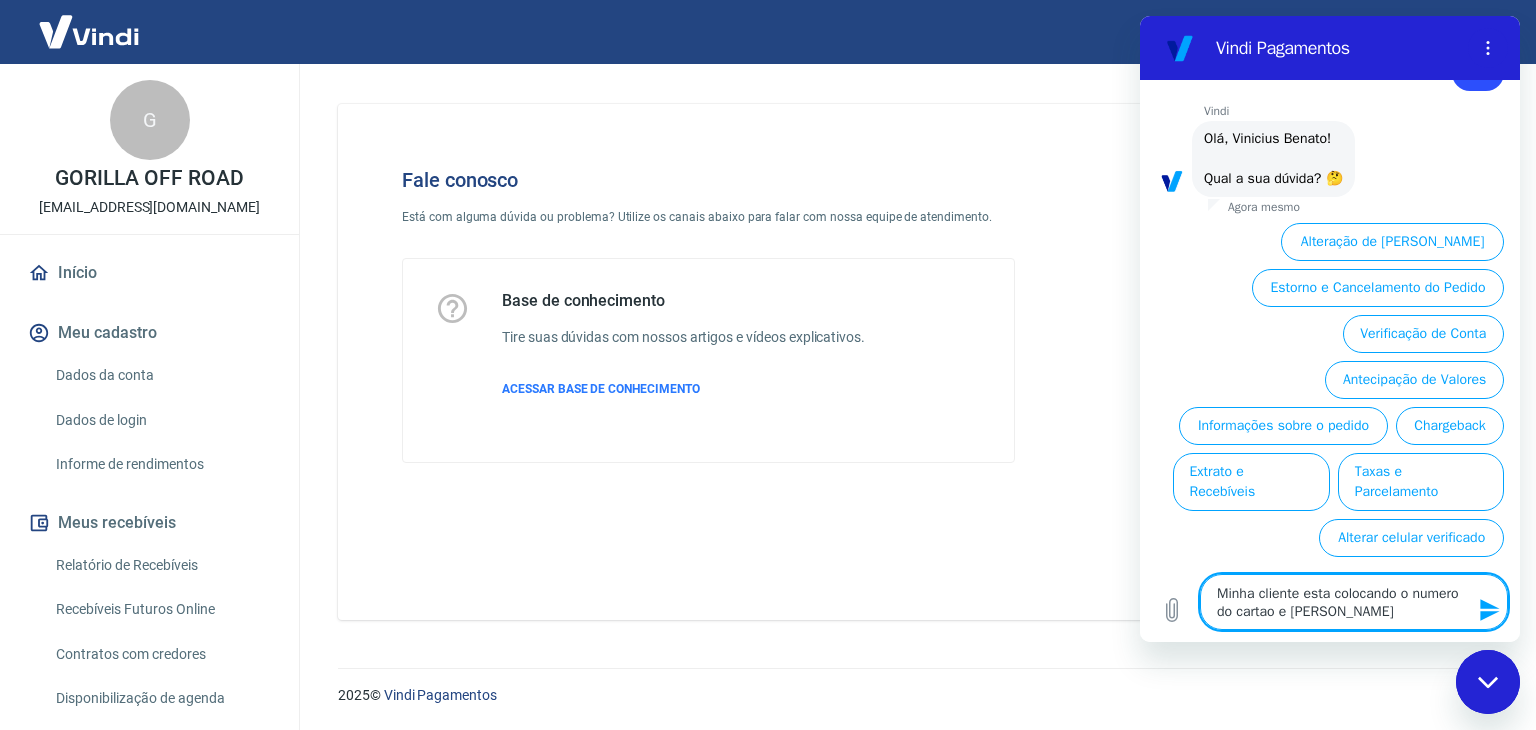 type on "Minha cliente esta colocando o numero do cartao e quand" 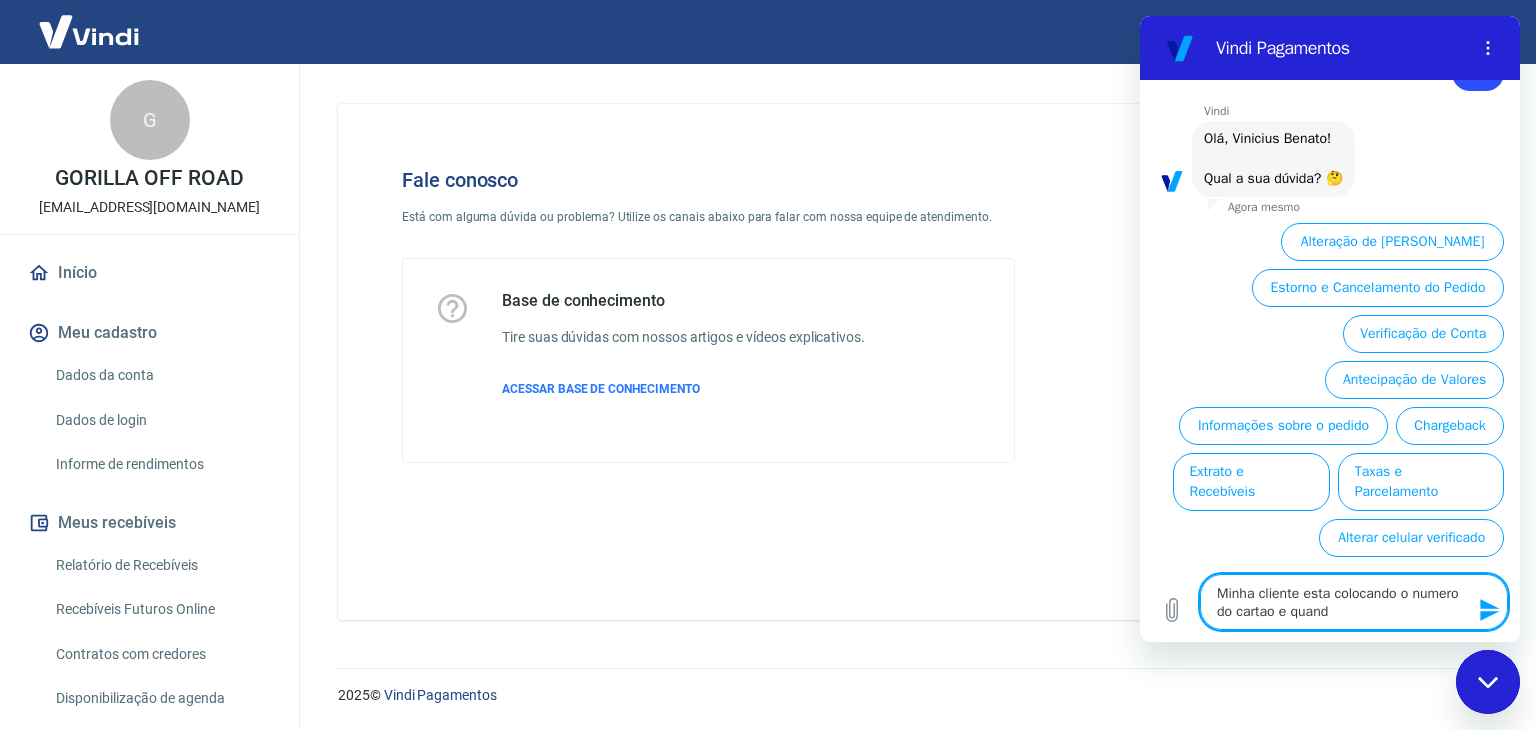 type on "Minha cliente esta colocando o numero do cartao e quando" 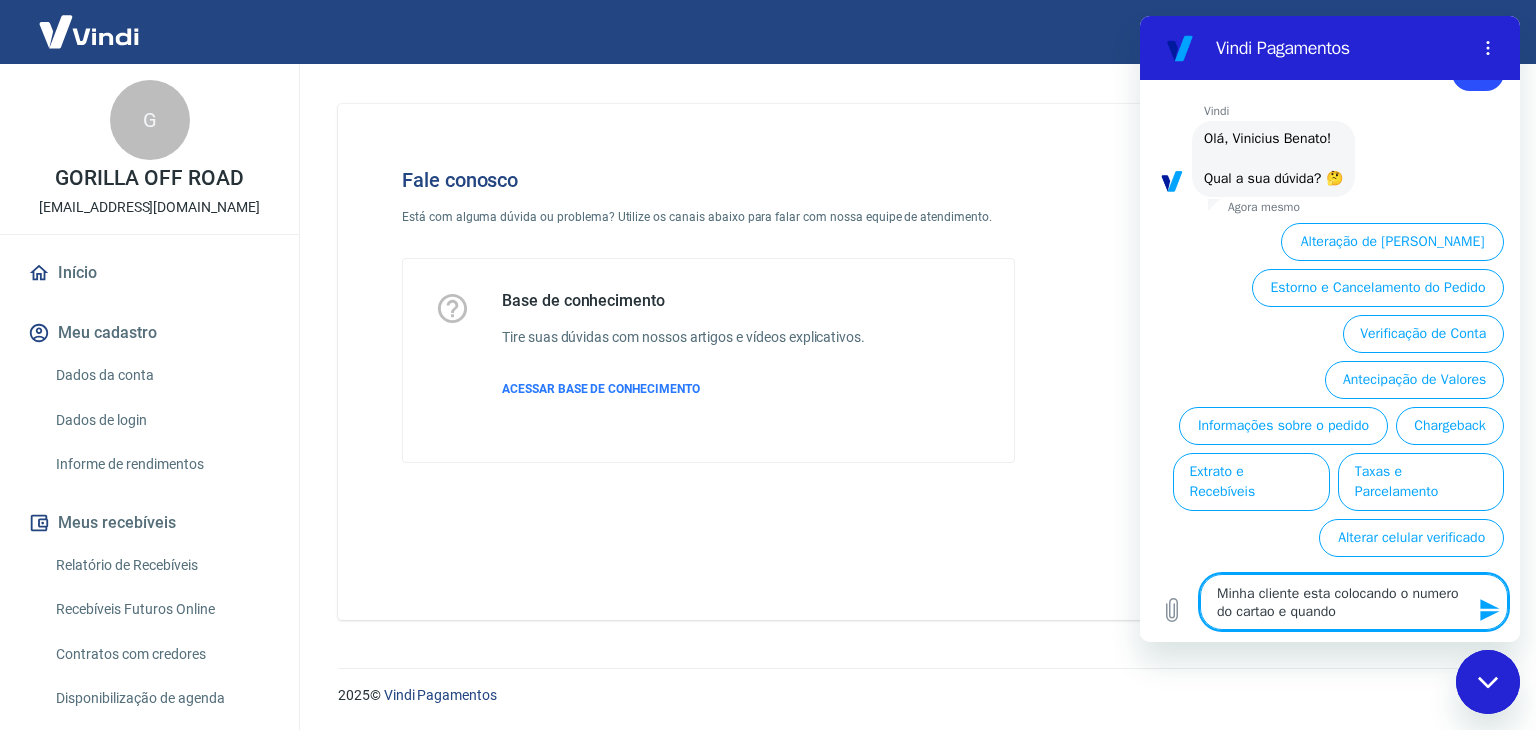type on "Minha cliente esta colocando o numero do cartao e quando" 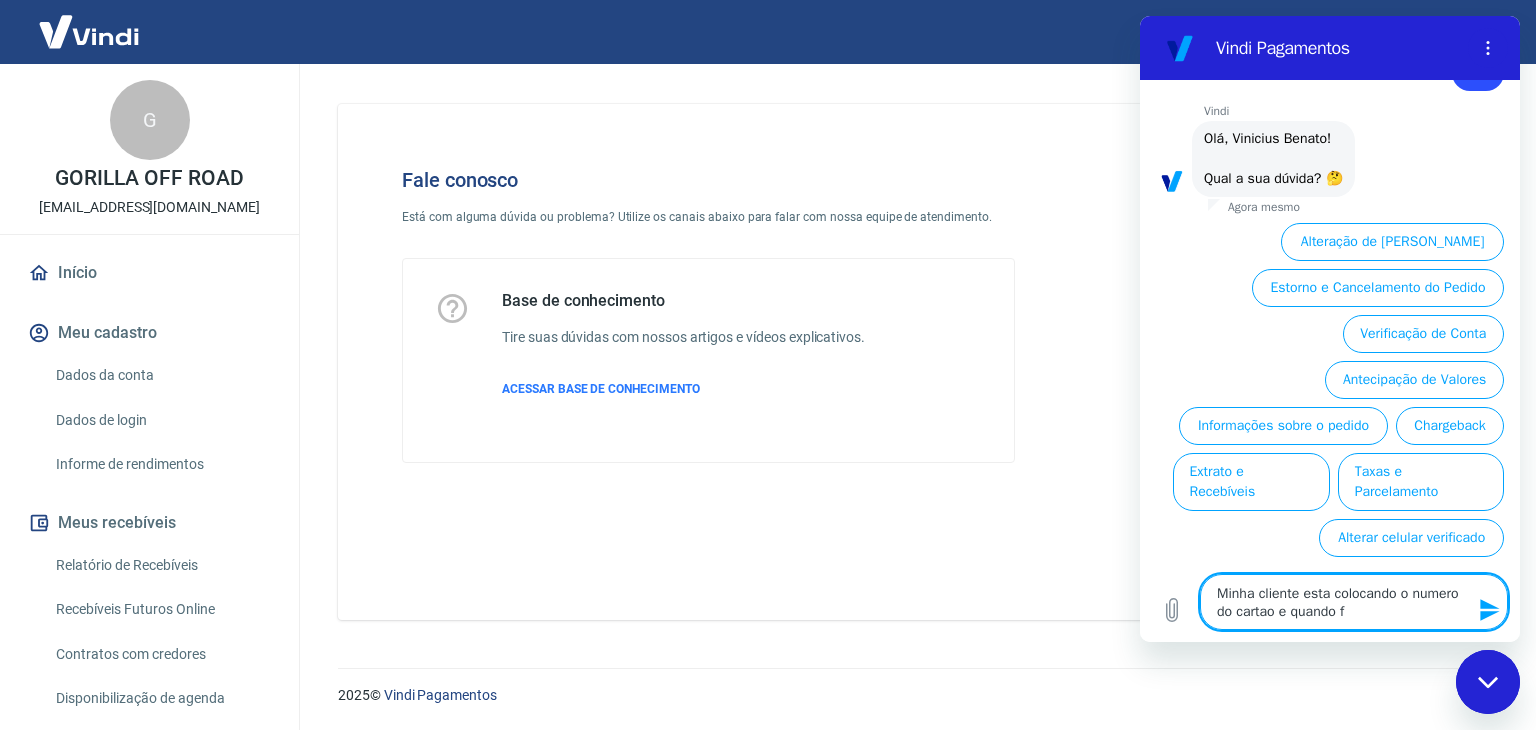 type on "Minha cliente esta colocando o numero do cartao e quando fi" 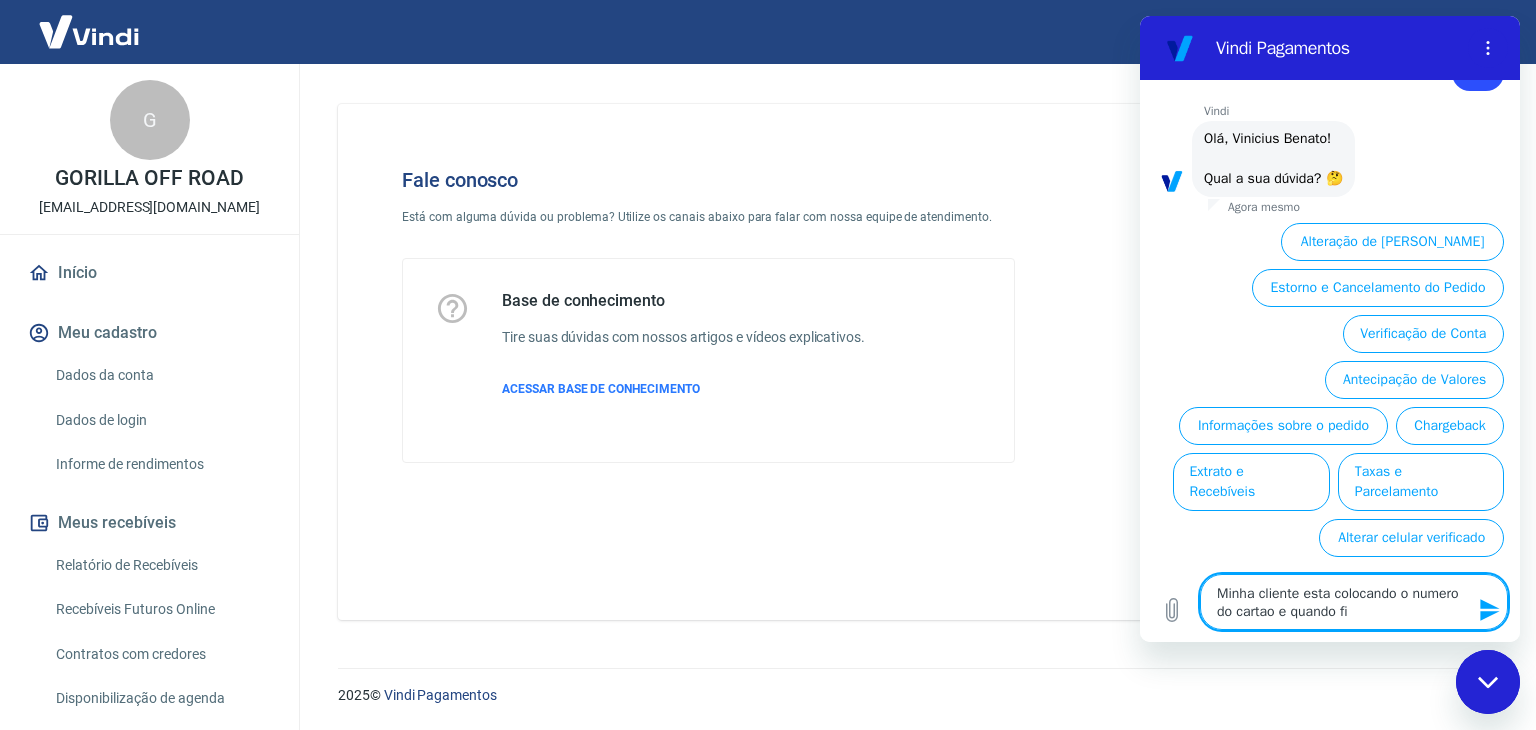 type on "Minha cliente esta colocando o numero do cartao e quando fin" 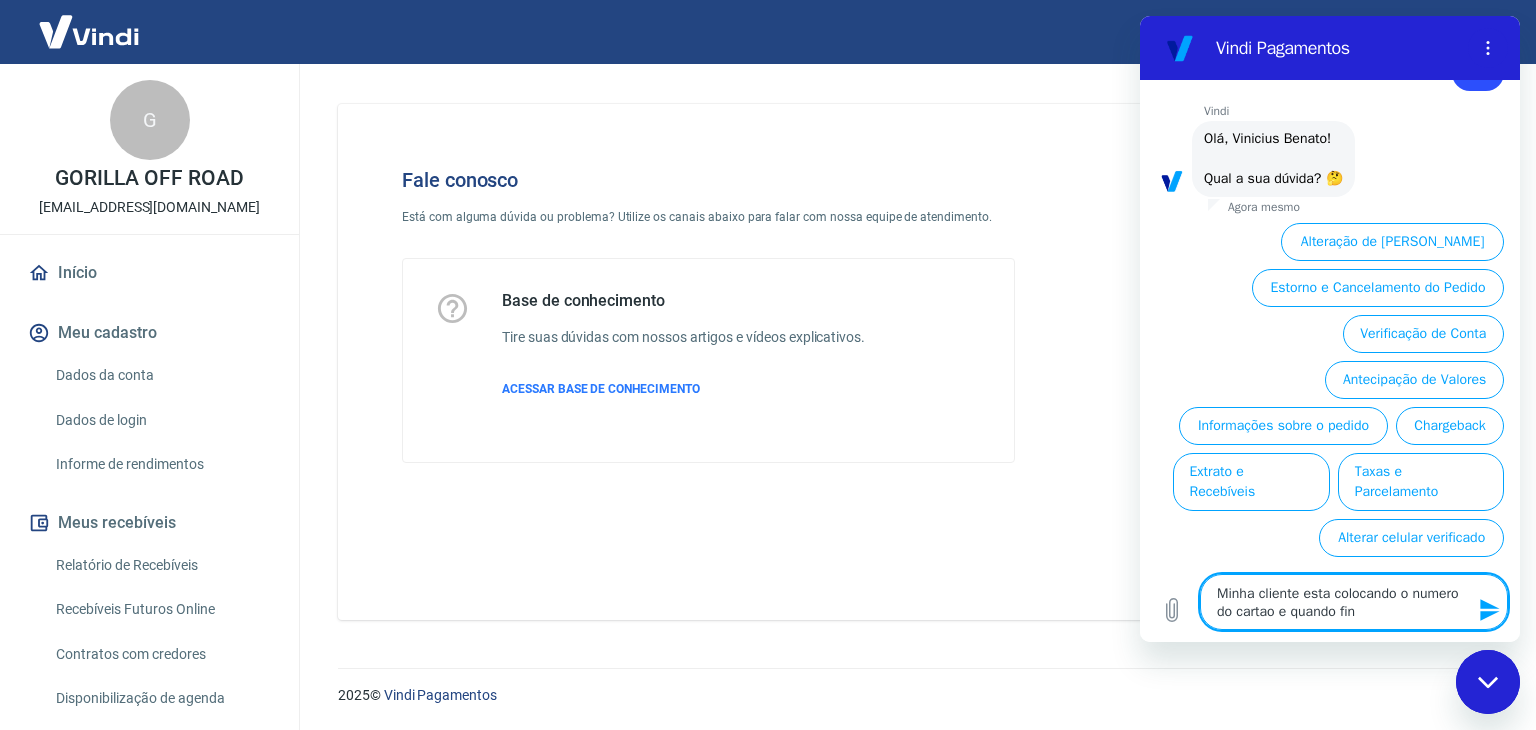 type on "Minha cliente esta colocando o numero do cartao e quando [PERSON_NAME]" 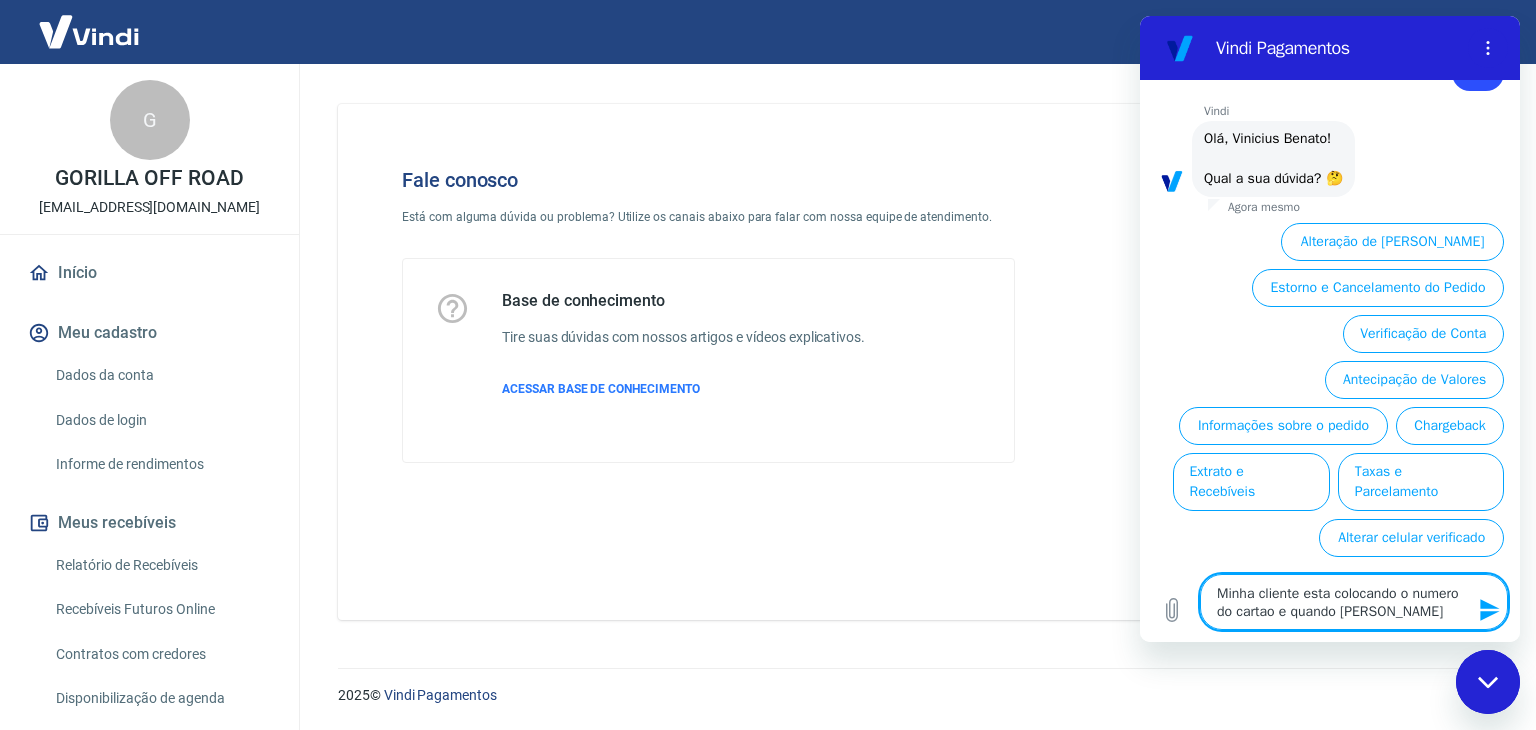 type on "Minha cliente esta colocando o numero do cartao e quando final" 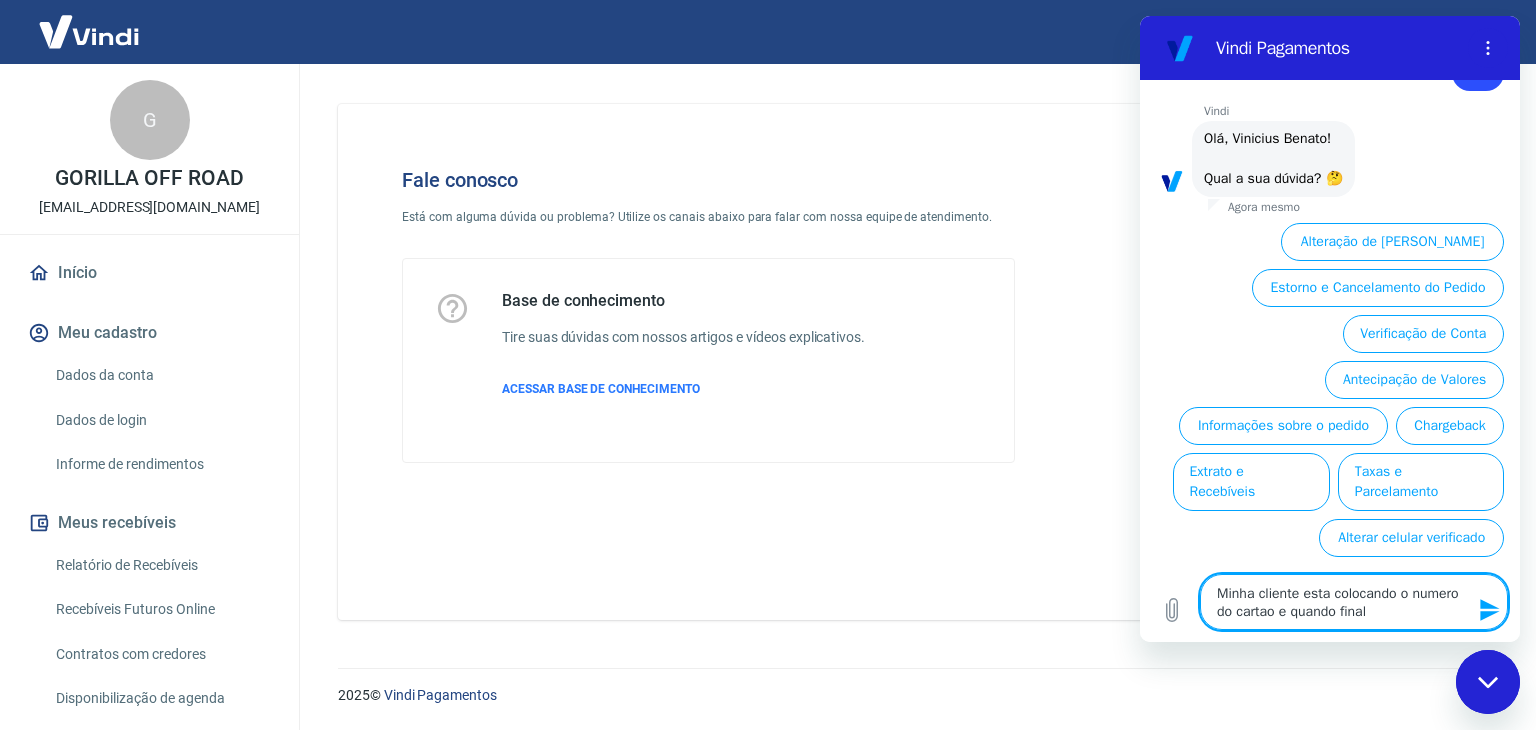 type on "Minha cliente esta colocando o numero do cartao e quando finali" 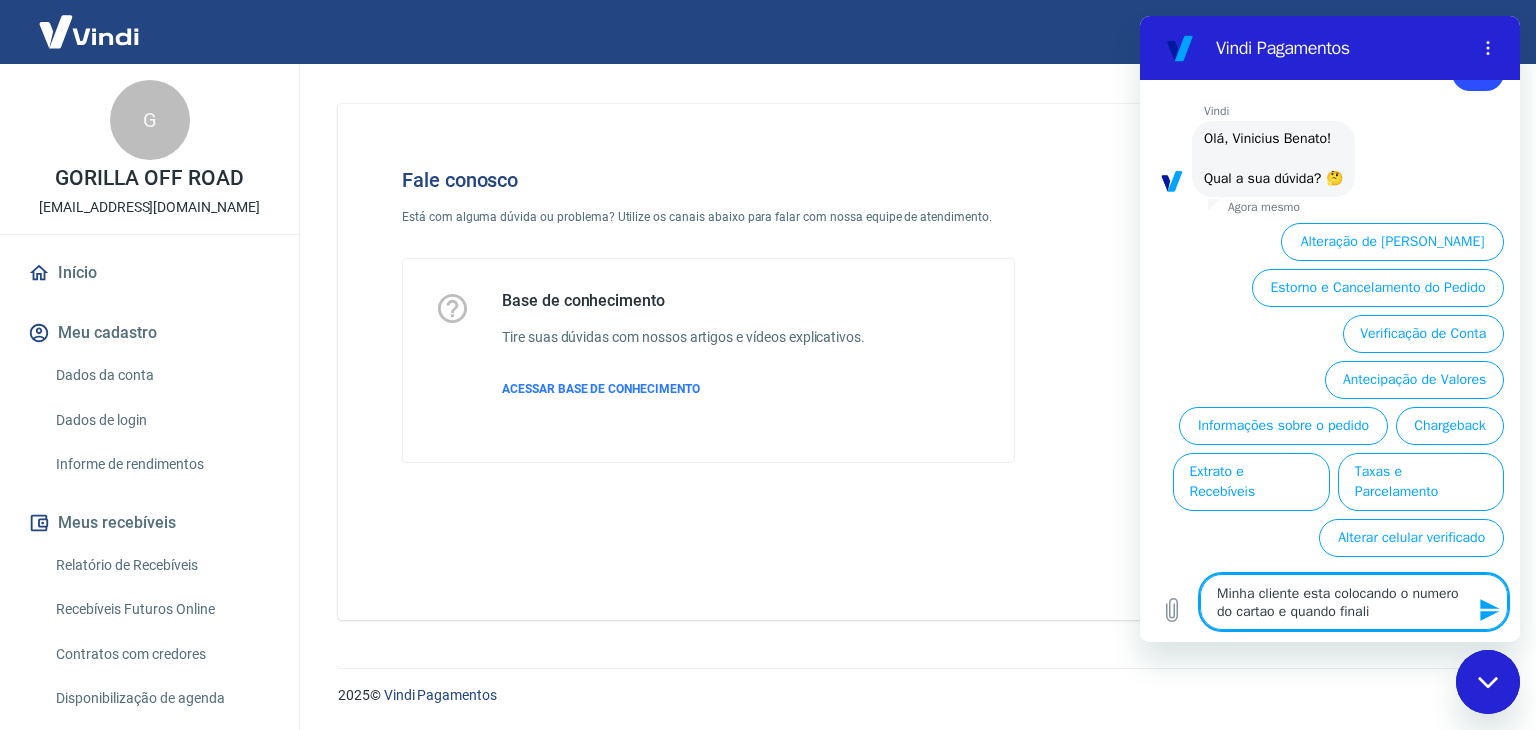 type on "Minha cliente esta colocando o numero do cartao e quando finaliz" 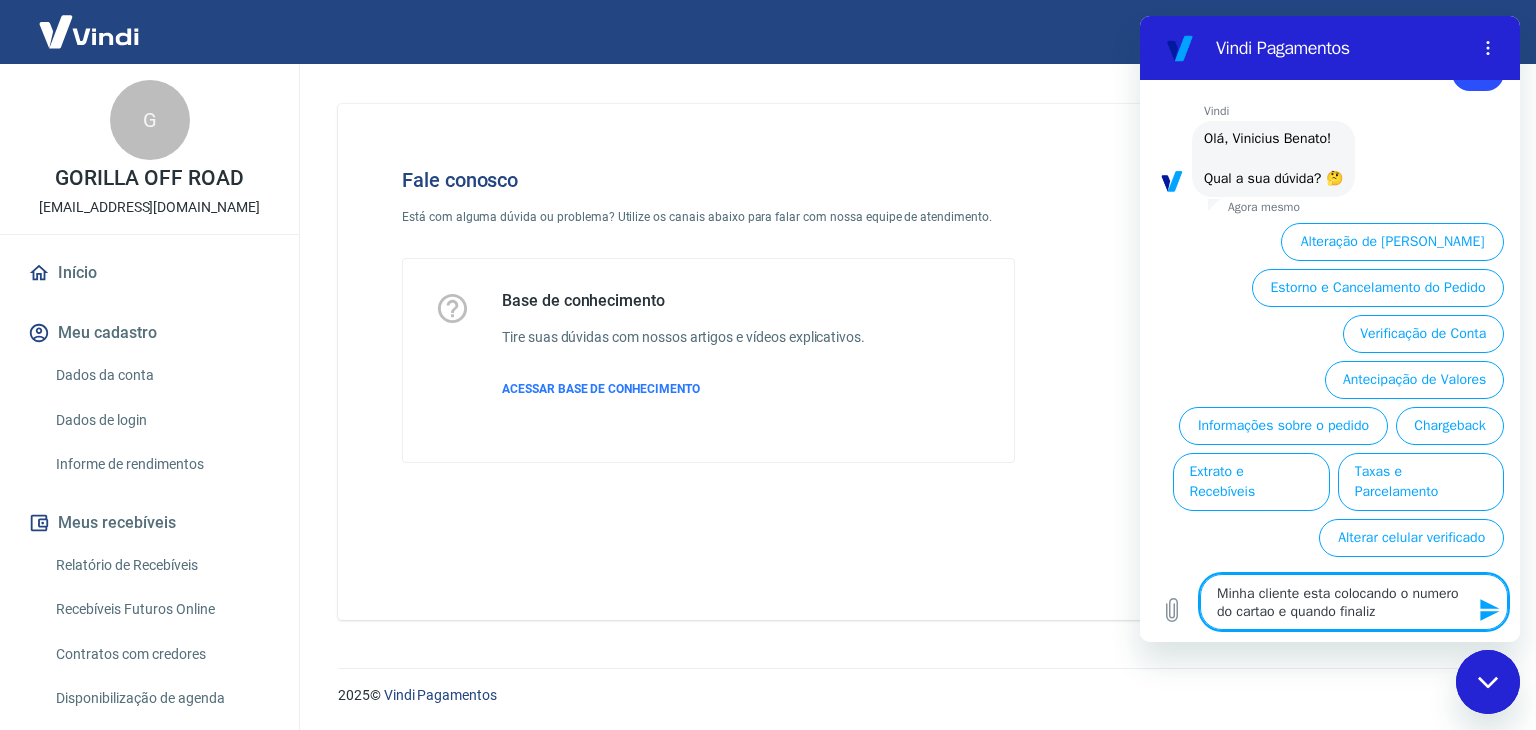 type on "Minha cliente esta colocando o numero do cartao e quando finaliza" 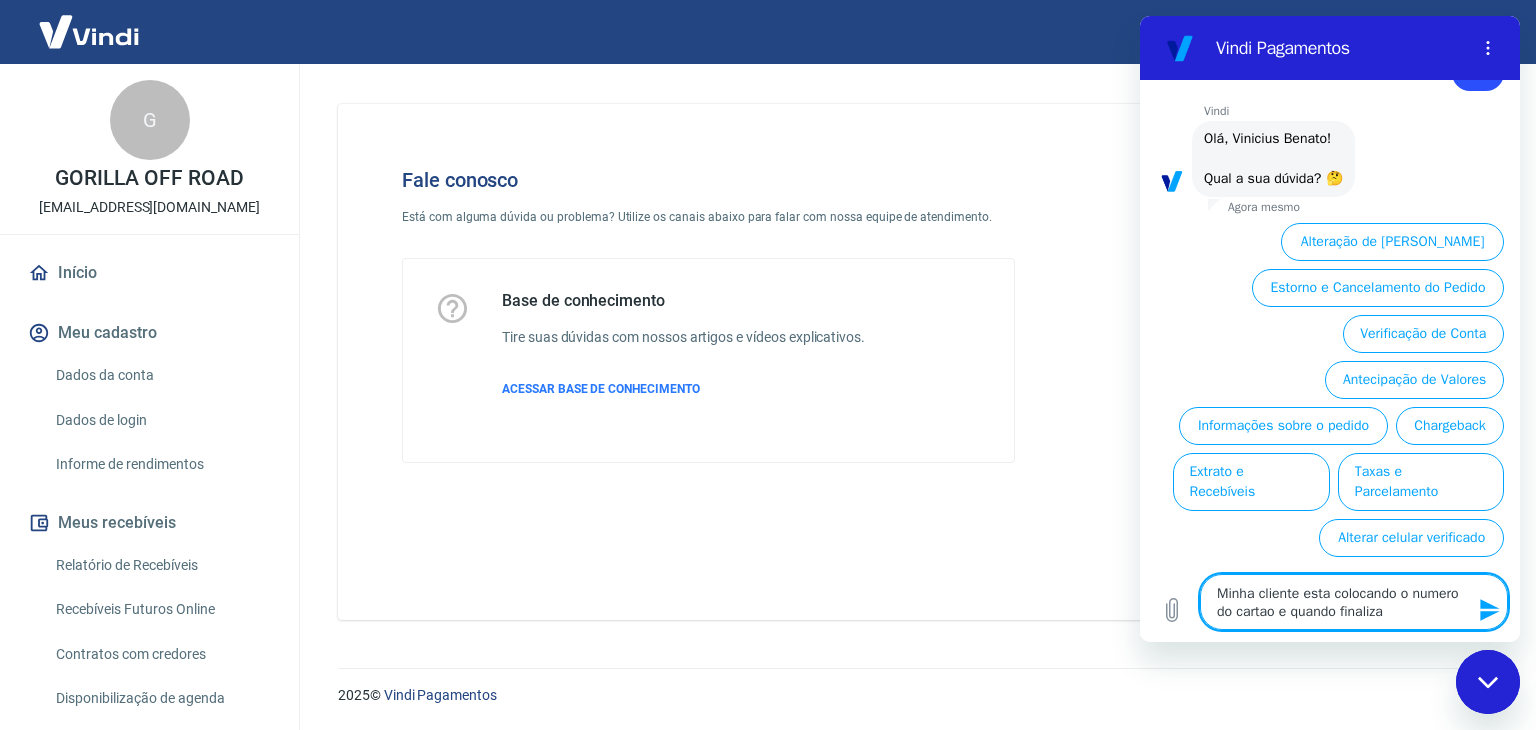 type on "Minha cliente esta colocando o numero do cartao e quando finaliza" 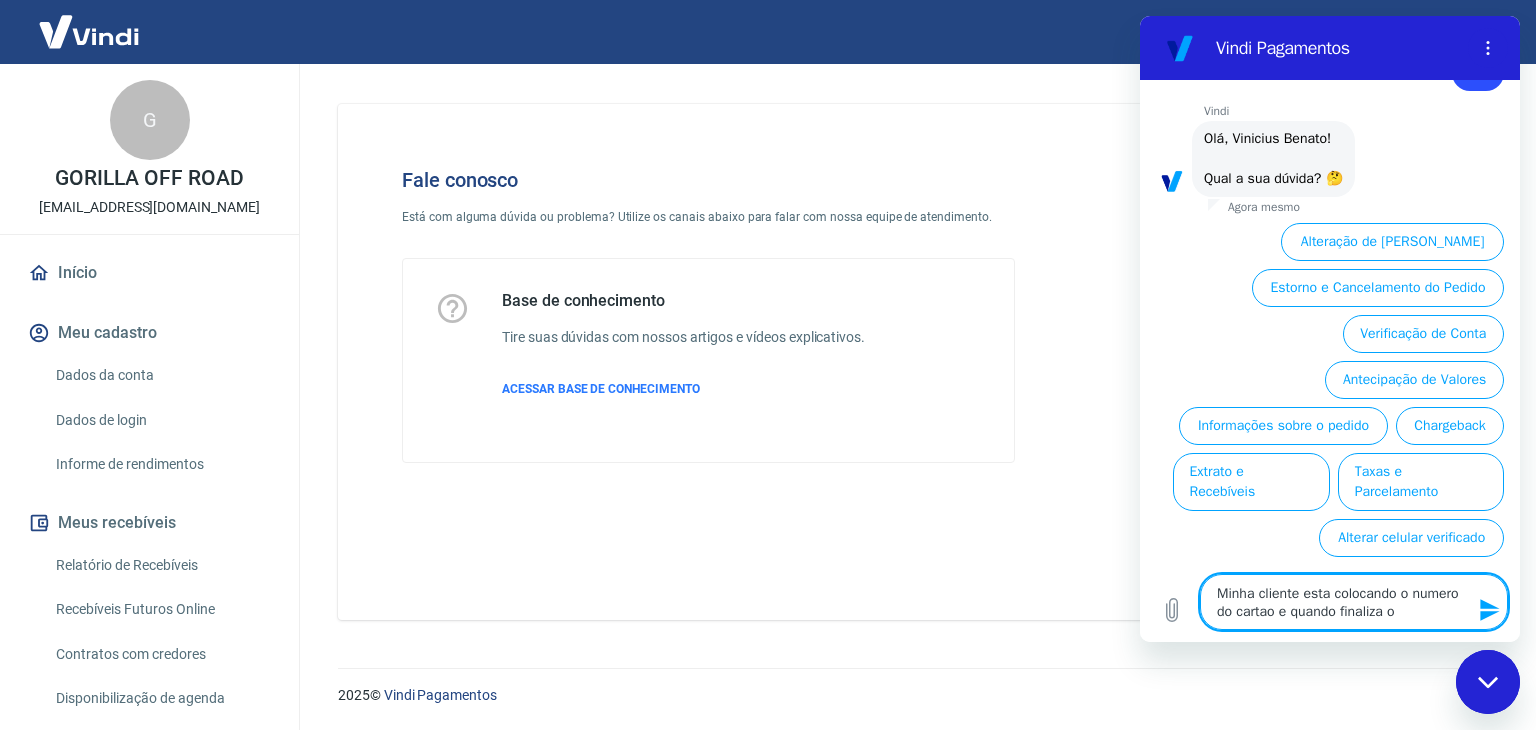 type on "Minha cliente esta colocando o numero do cartao e quando finaliza o" 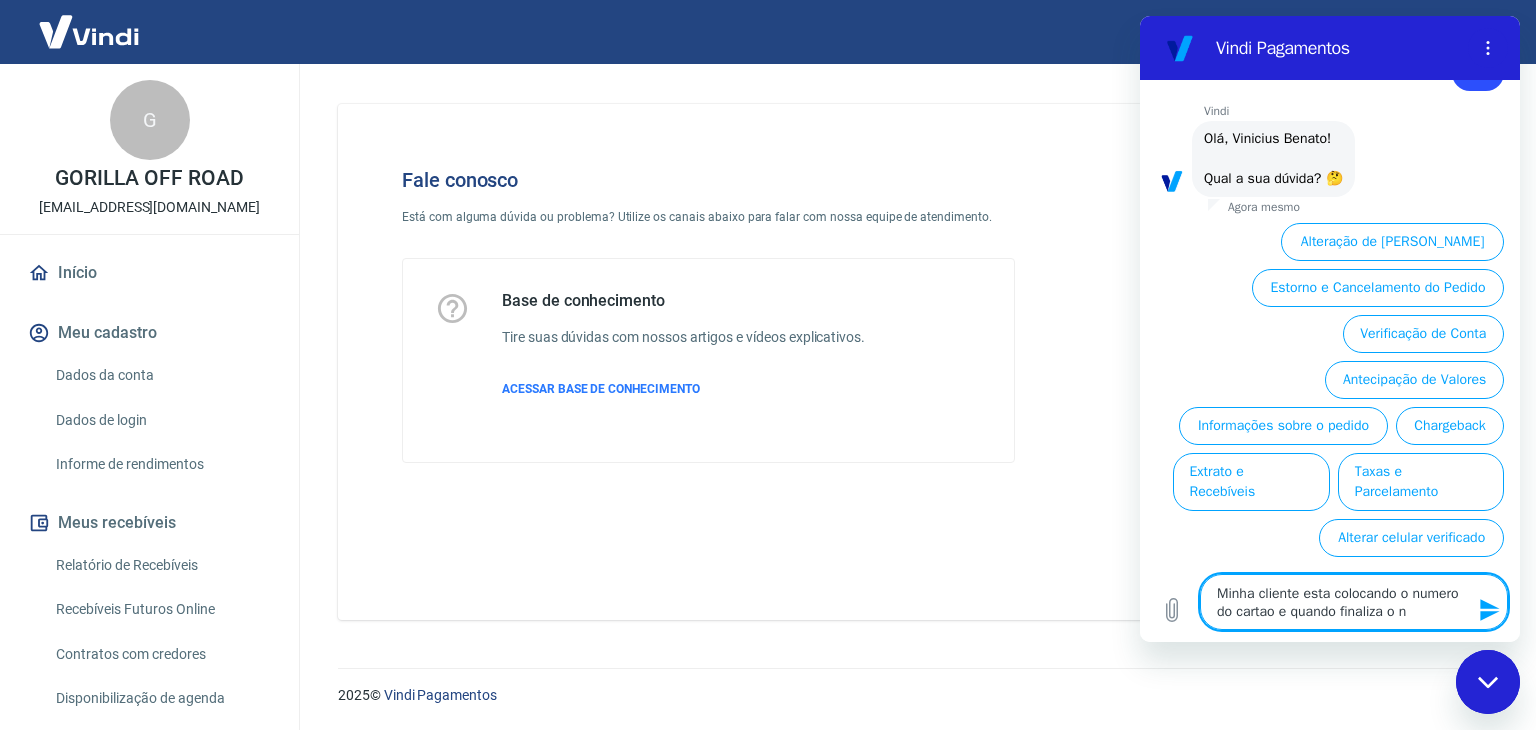type on "Minha cliente esta colocando o numero do cartao e quando finaliza o nu" 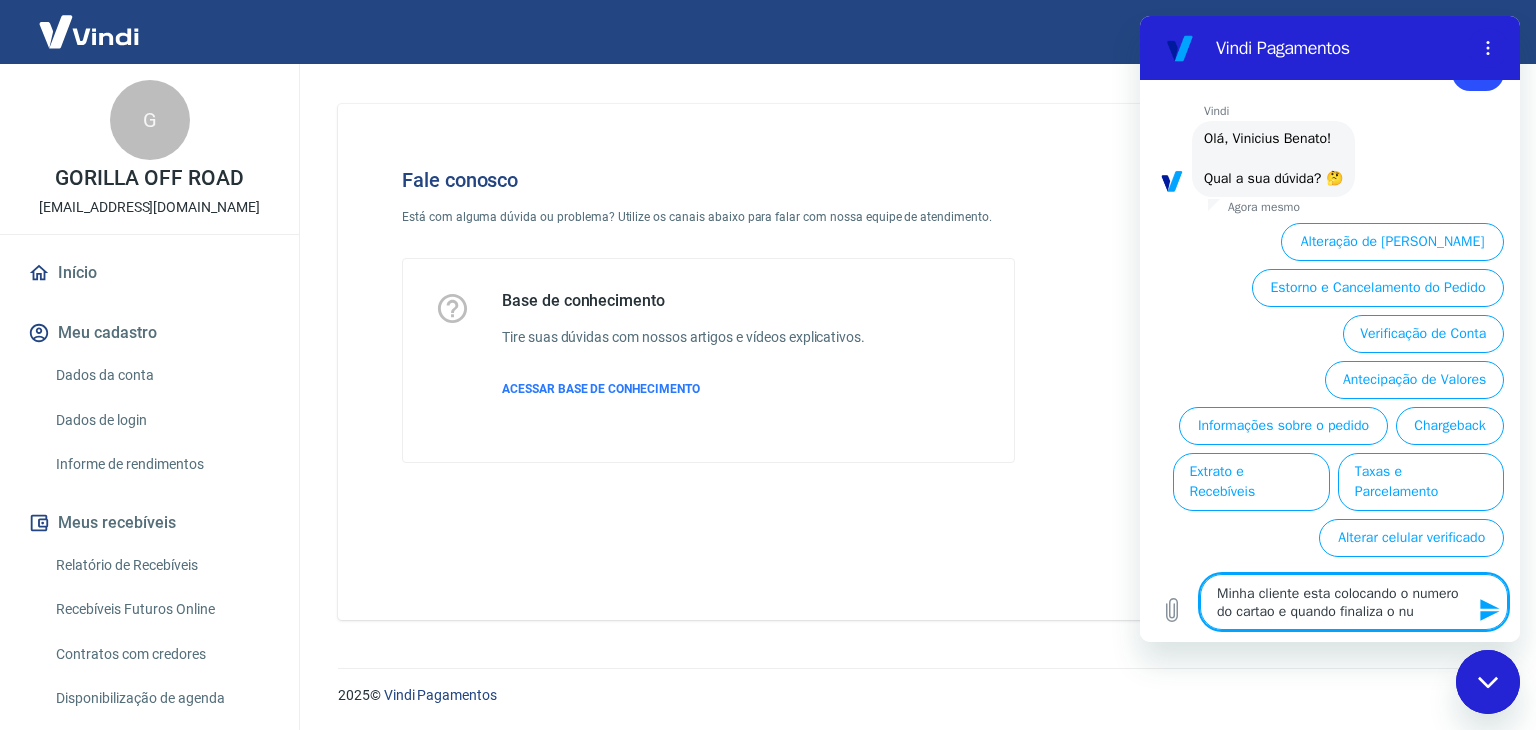 type on "Minha cliente esta colocando o numero do cartao e quando finaliza o num" 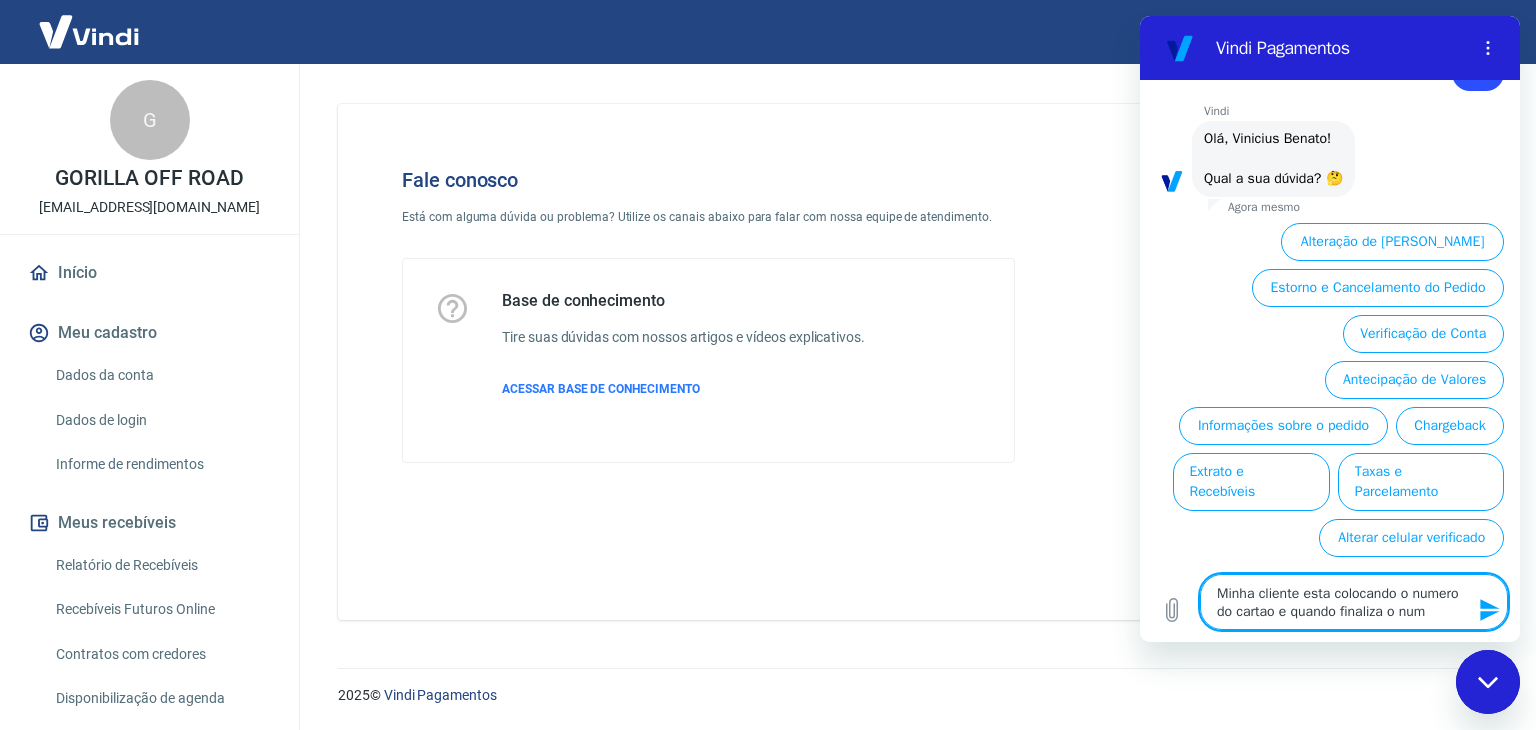 type on "Minha cliente esta colocando o numero do cartao e quando finaliza o nume" 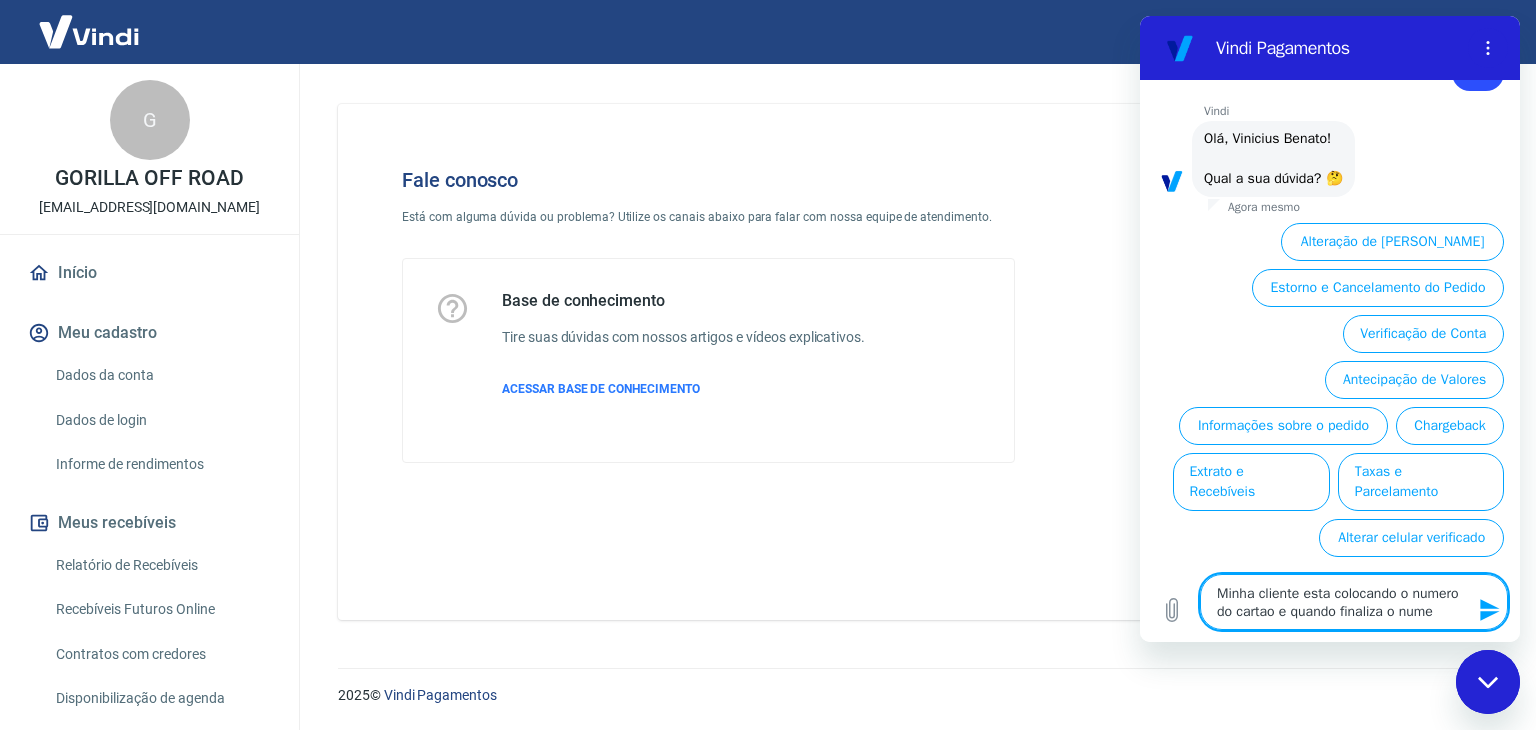 type on "Minha cliente esta colocando o numero do cartao e quando finaliza o numer" 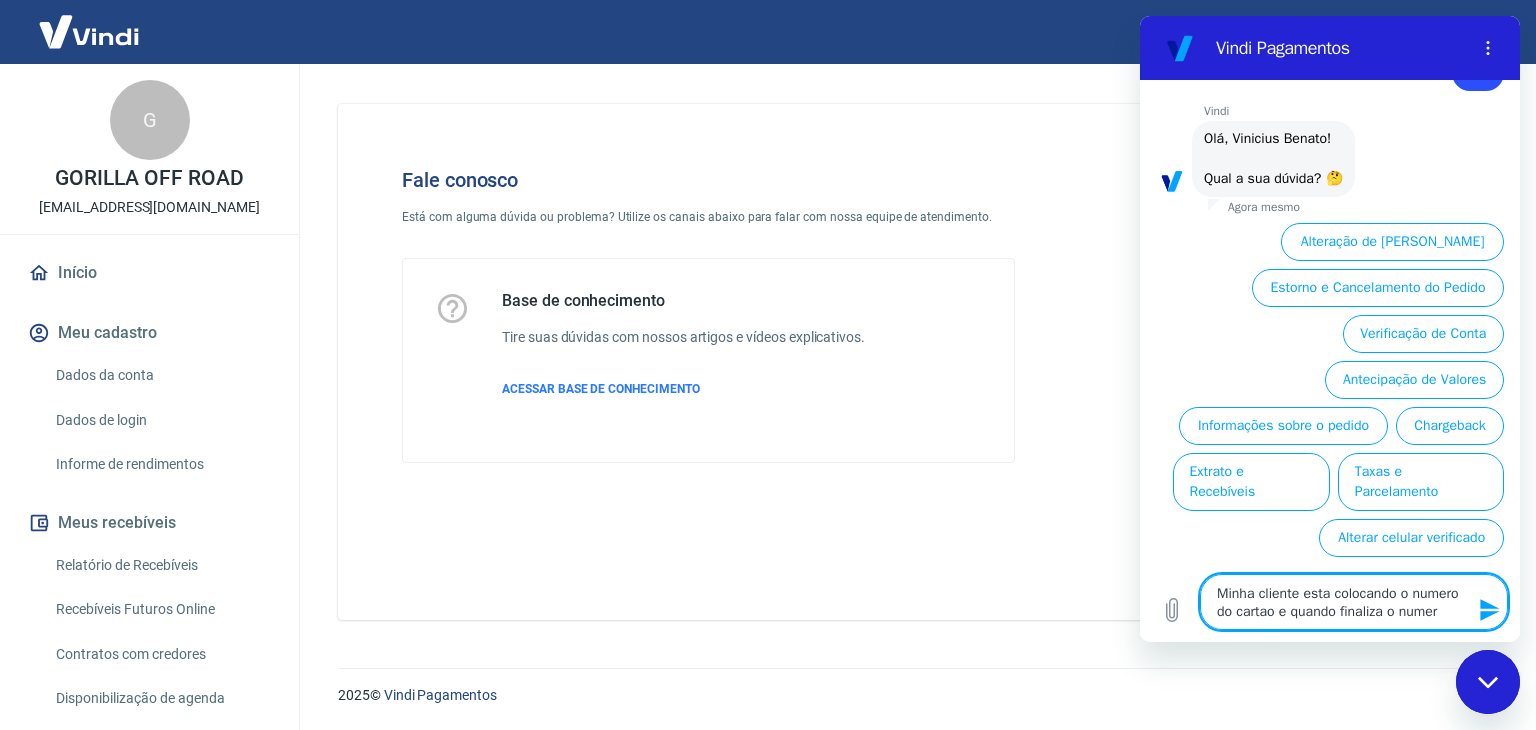 type on "Minha cliente esta colocando o numero do cartao e quando finaliza o numero" 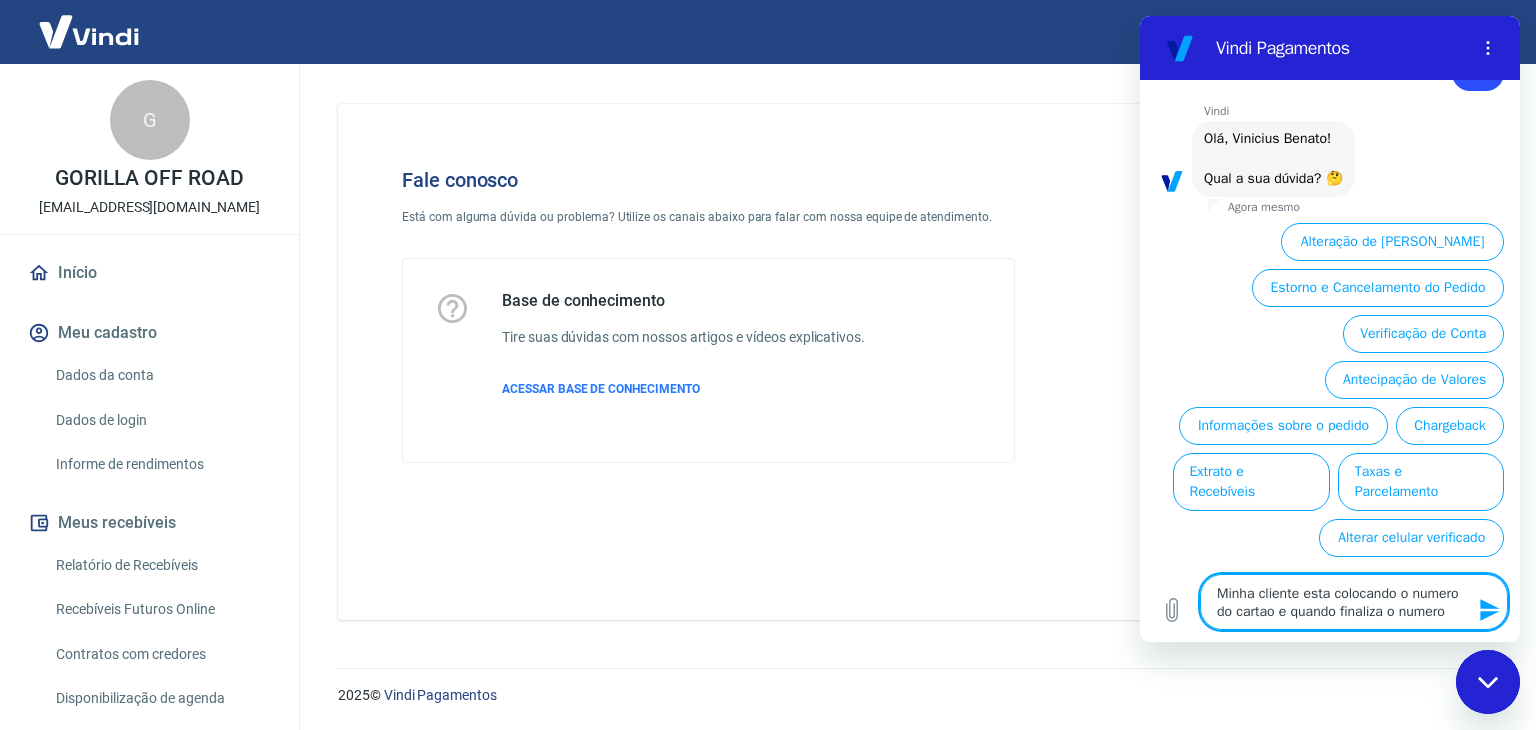 type on "Minha cliente esta colocando o numero do cartao e quando finaliza o numero," 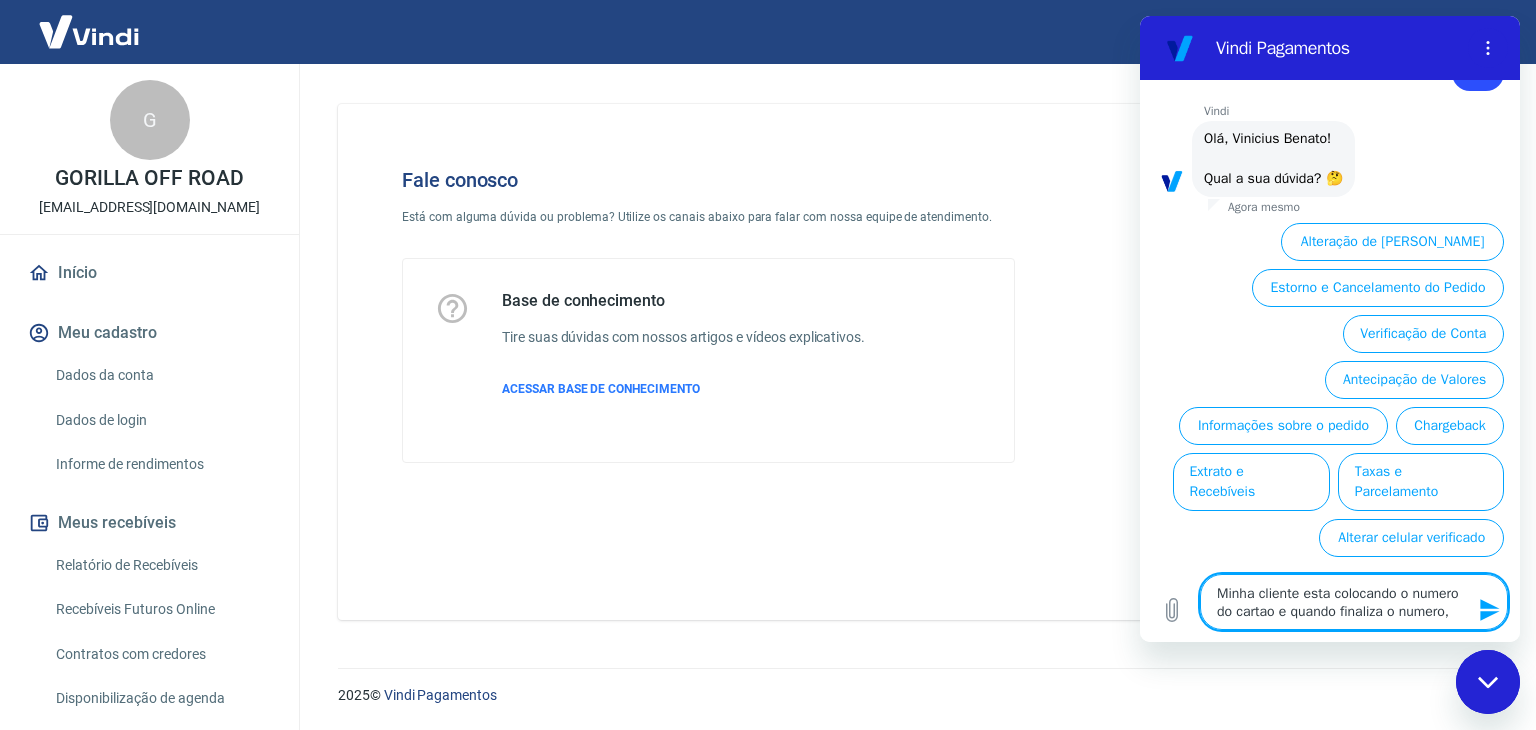 type on "Minha cliente esta colocando o numero do cartao e quando finaliza o numero," 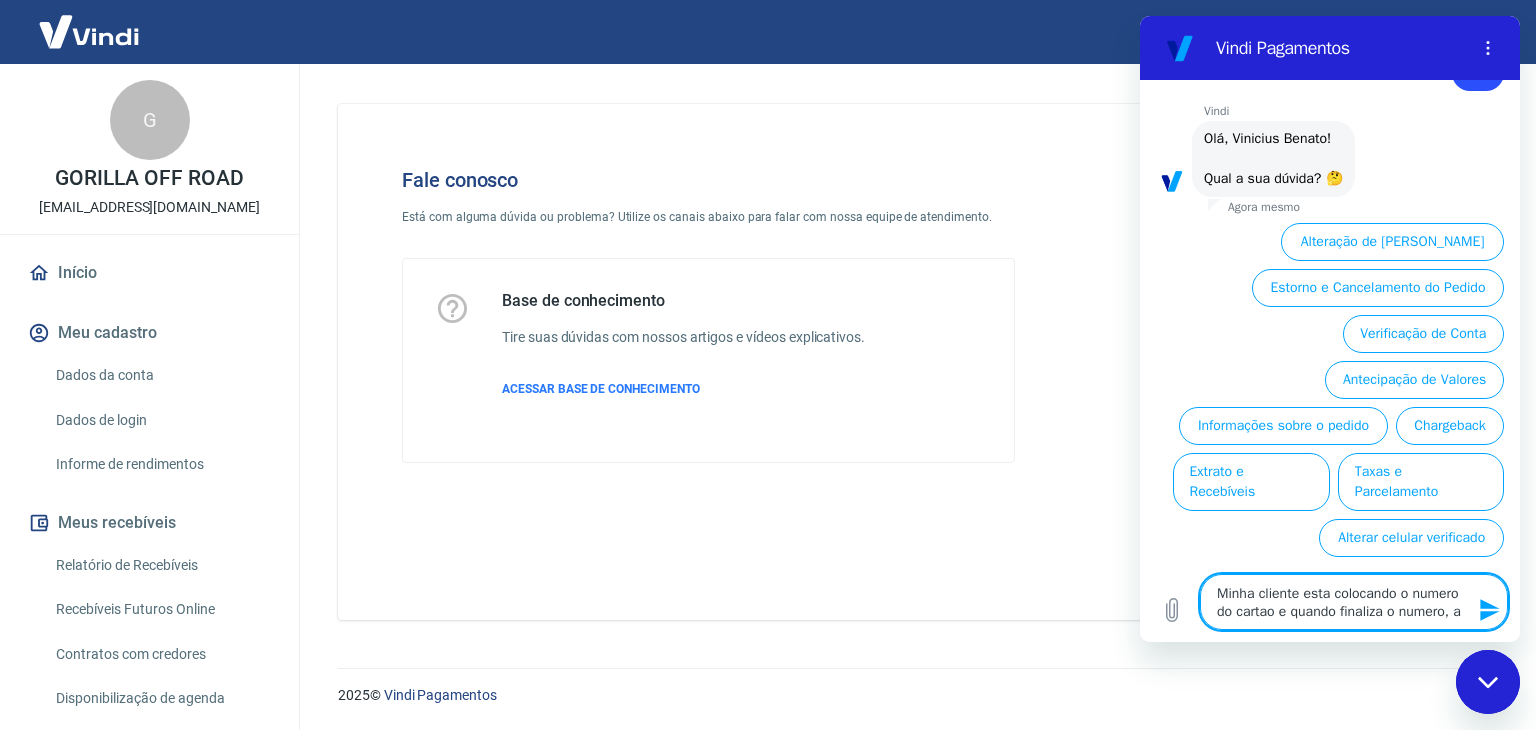 type on "Minha cliente esta colocando o numero do cartao e quando finaliza o numero, al" 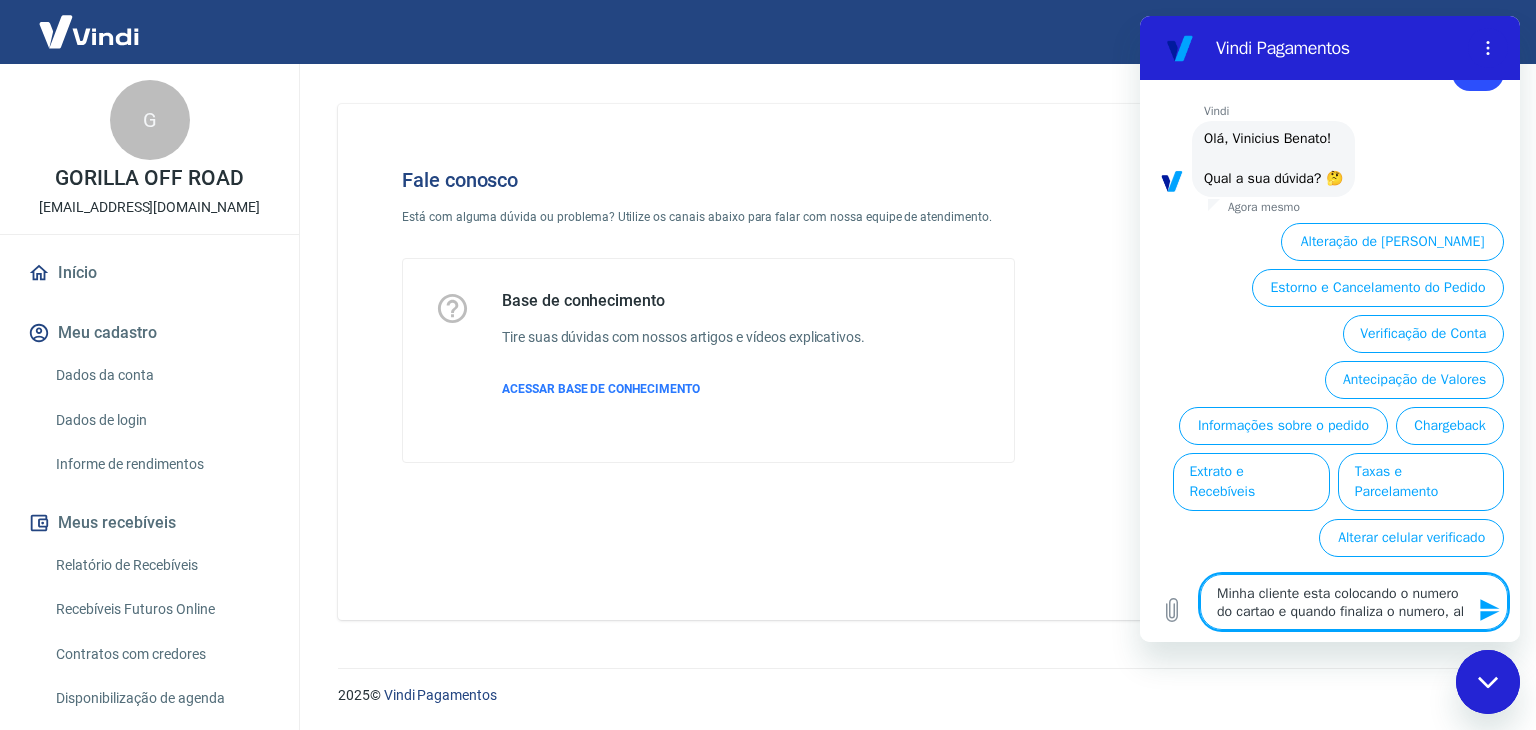 type on "Minha cliente esta colocando o numero do cartao e quando finaliza o numero, alt" 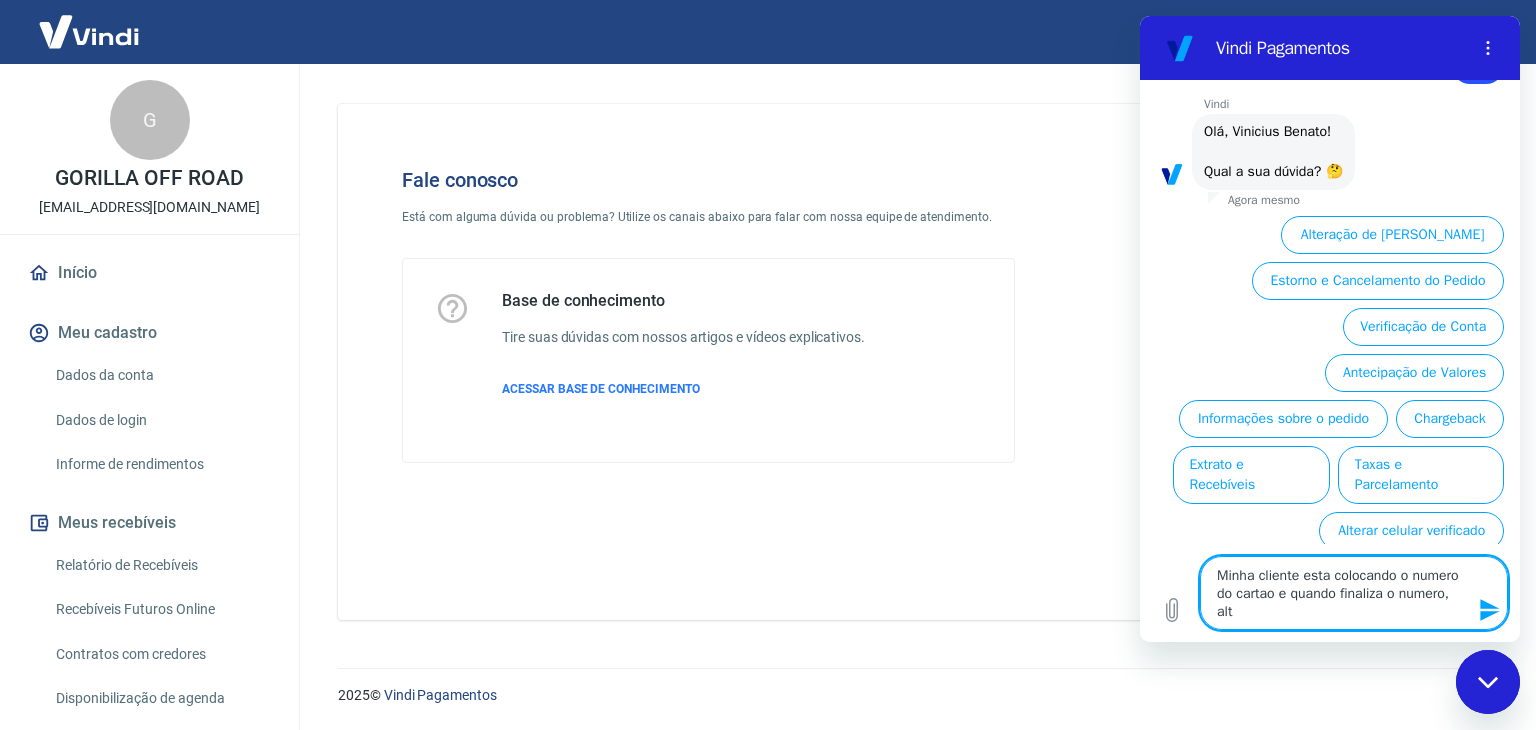type on "Minha cliente esta colocando o numero do cartao e quando finaliza o numero, alte" 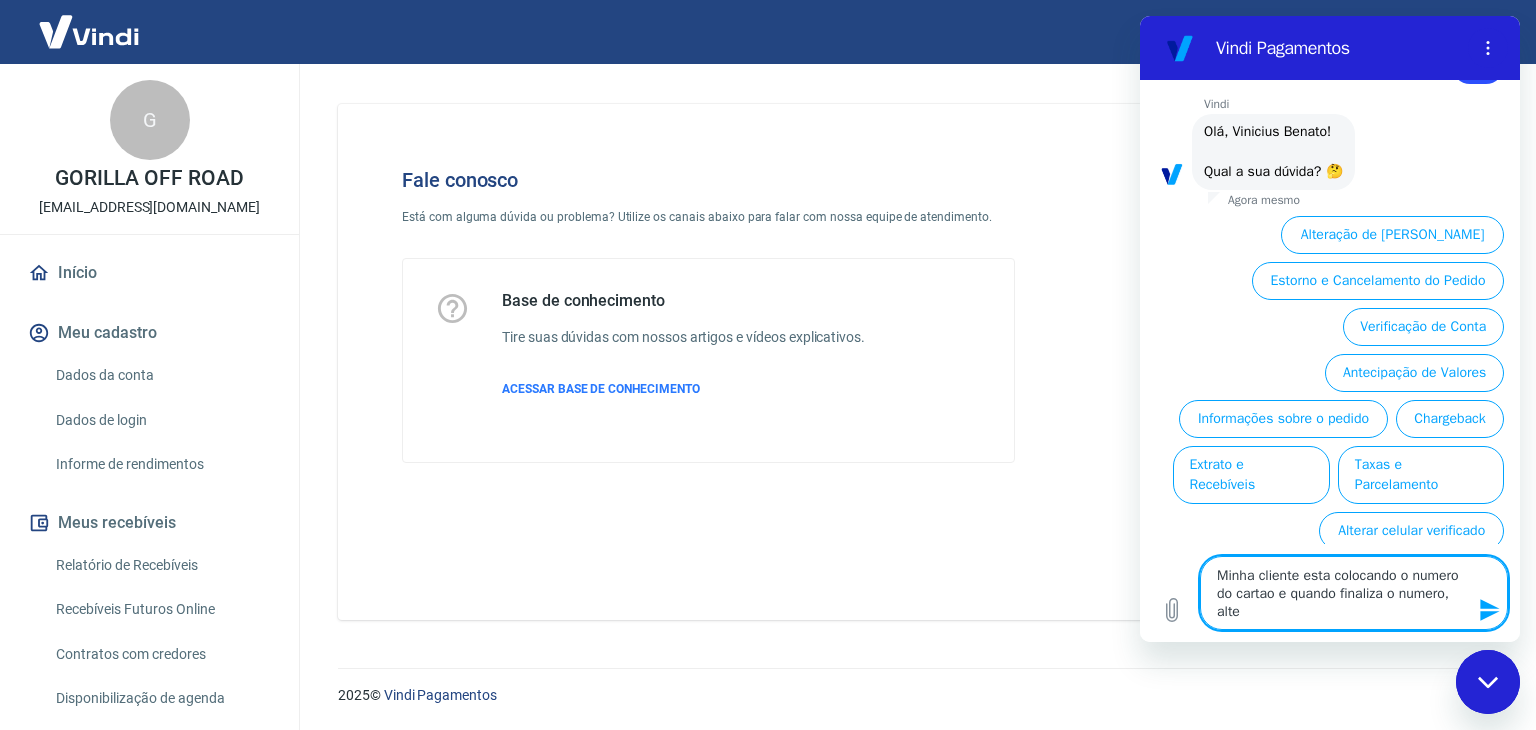 type on "Minha cliente esta colocando o numero do cartao e quando finaliza o numero, alter" 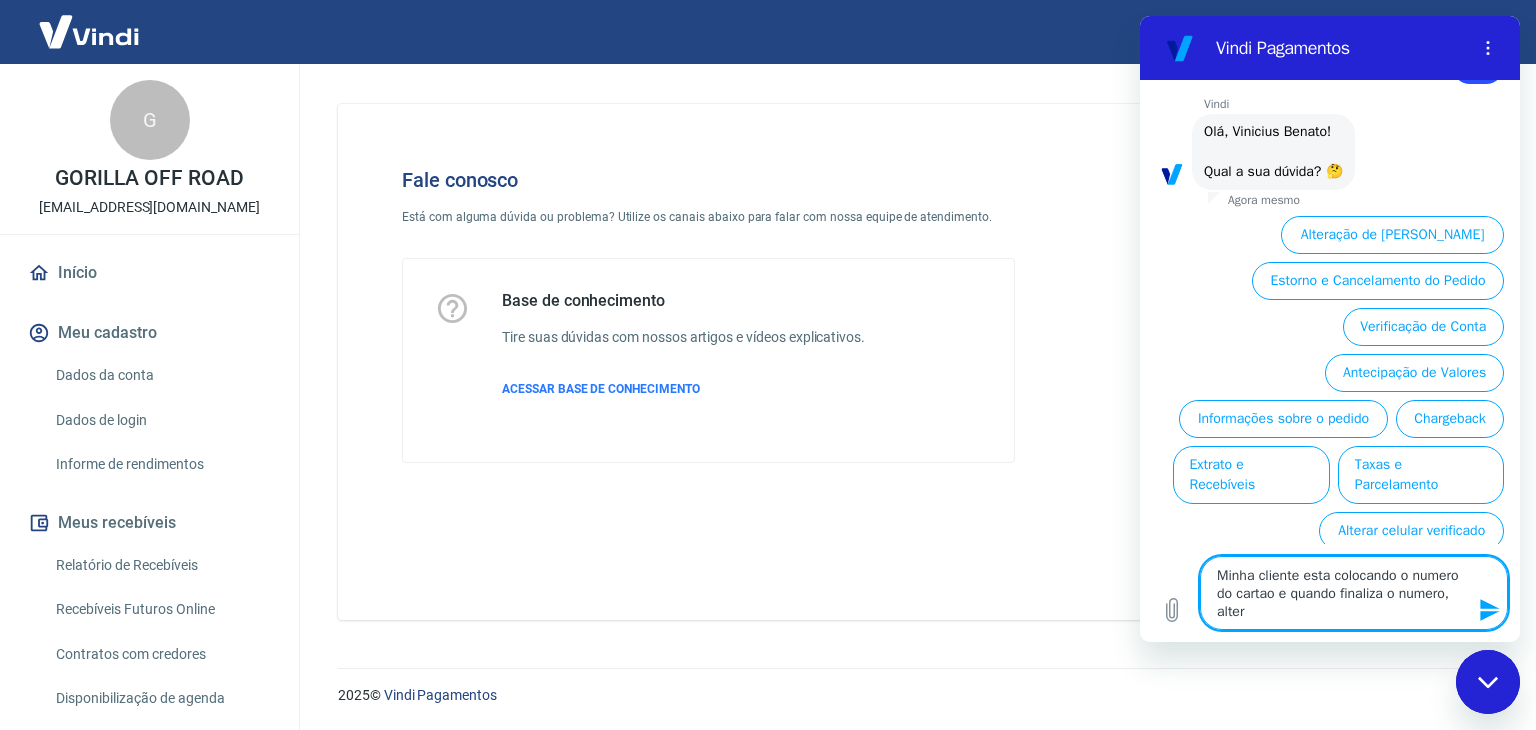 type on "Minha cliente esta colocando o numero do cartao e quando finaliza o numero, altera" 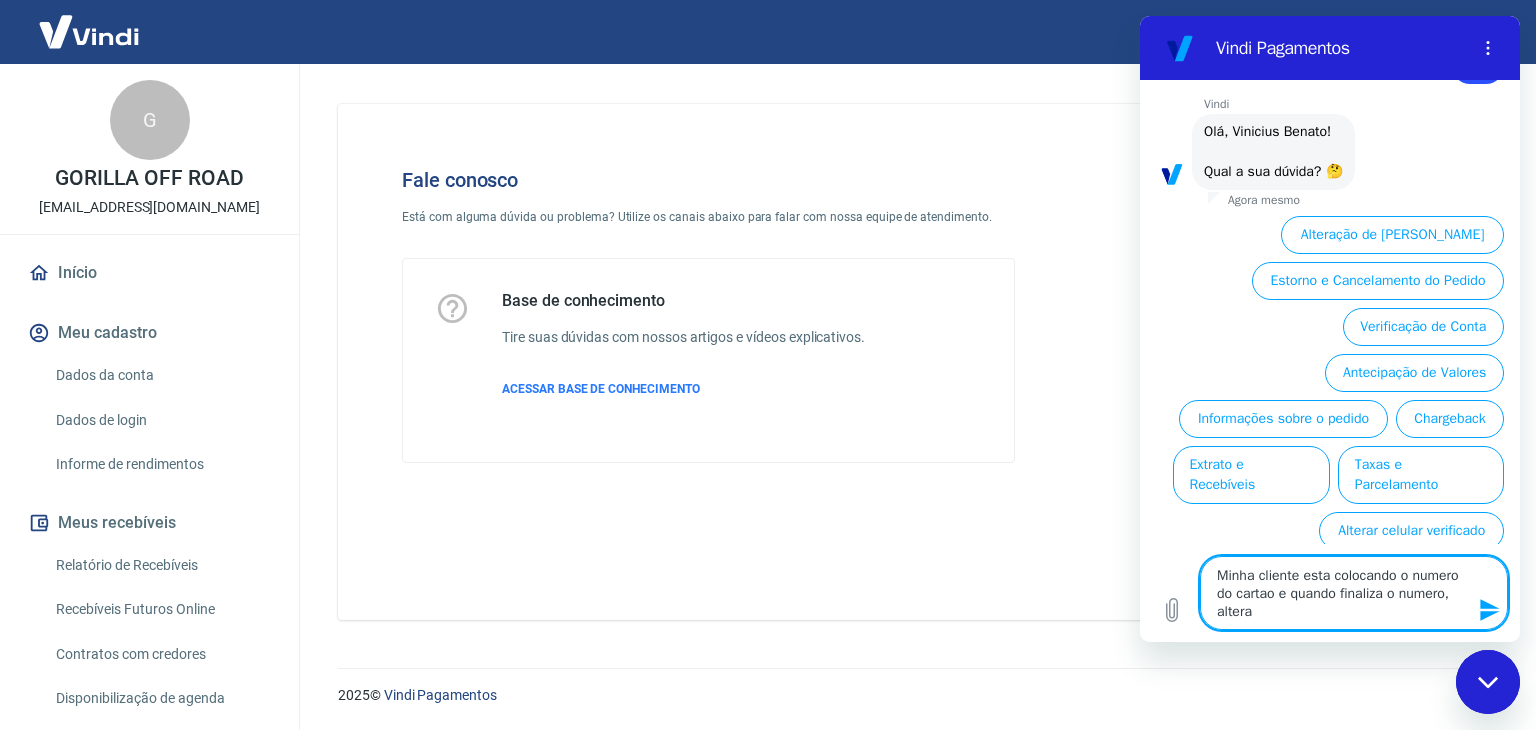type on "Minha cliente esta colocando o numero do cartao e quando finaliza o numero, altera" 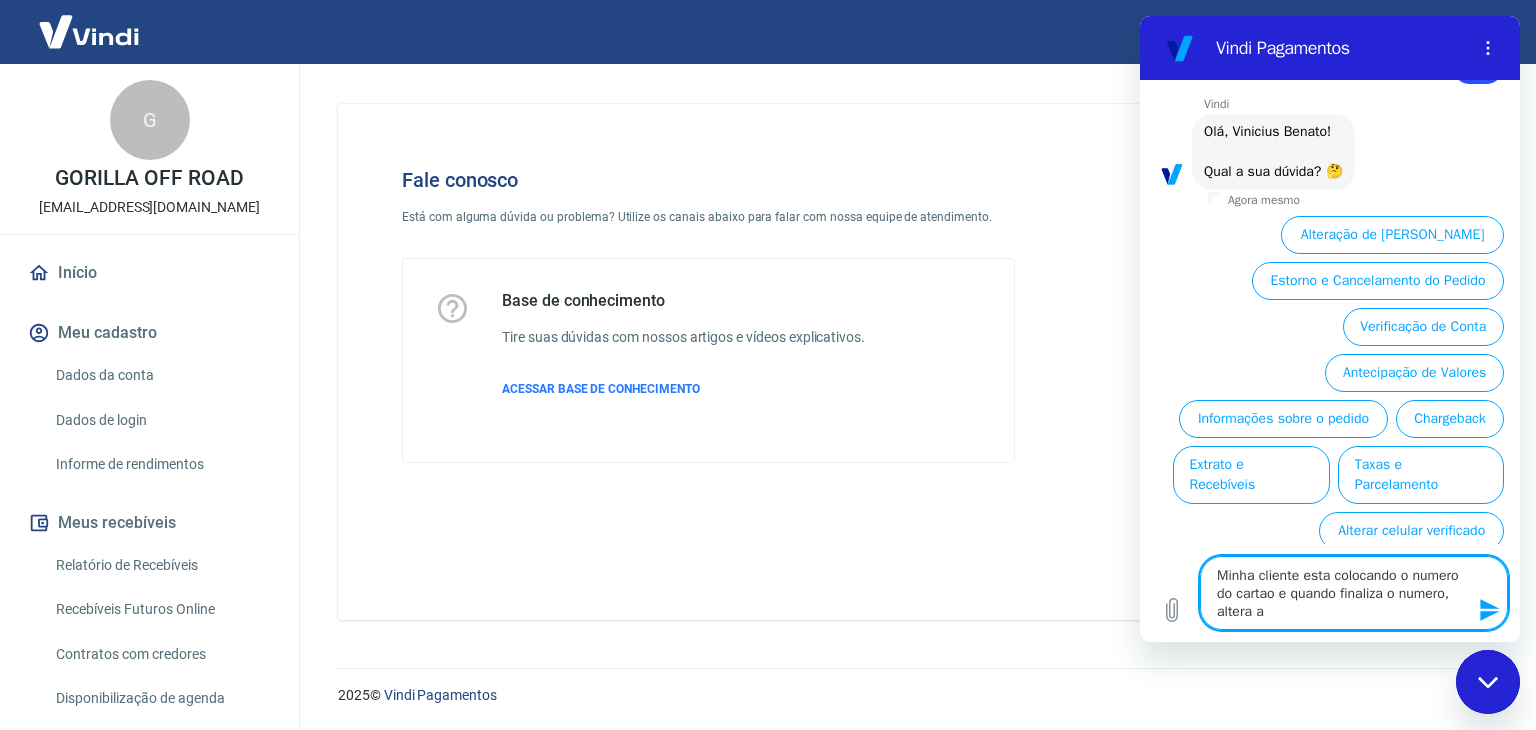 type on "Minha cliente esta colocando o numero do cartao e quando finaliza o numero, altera a" 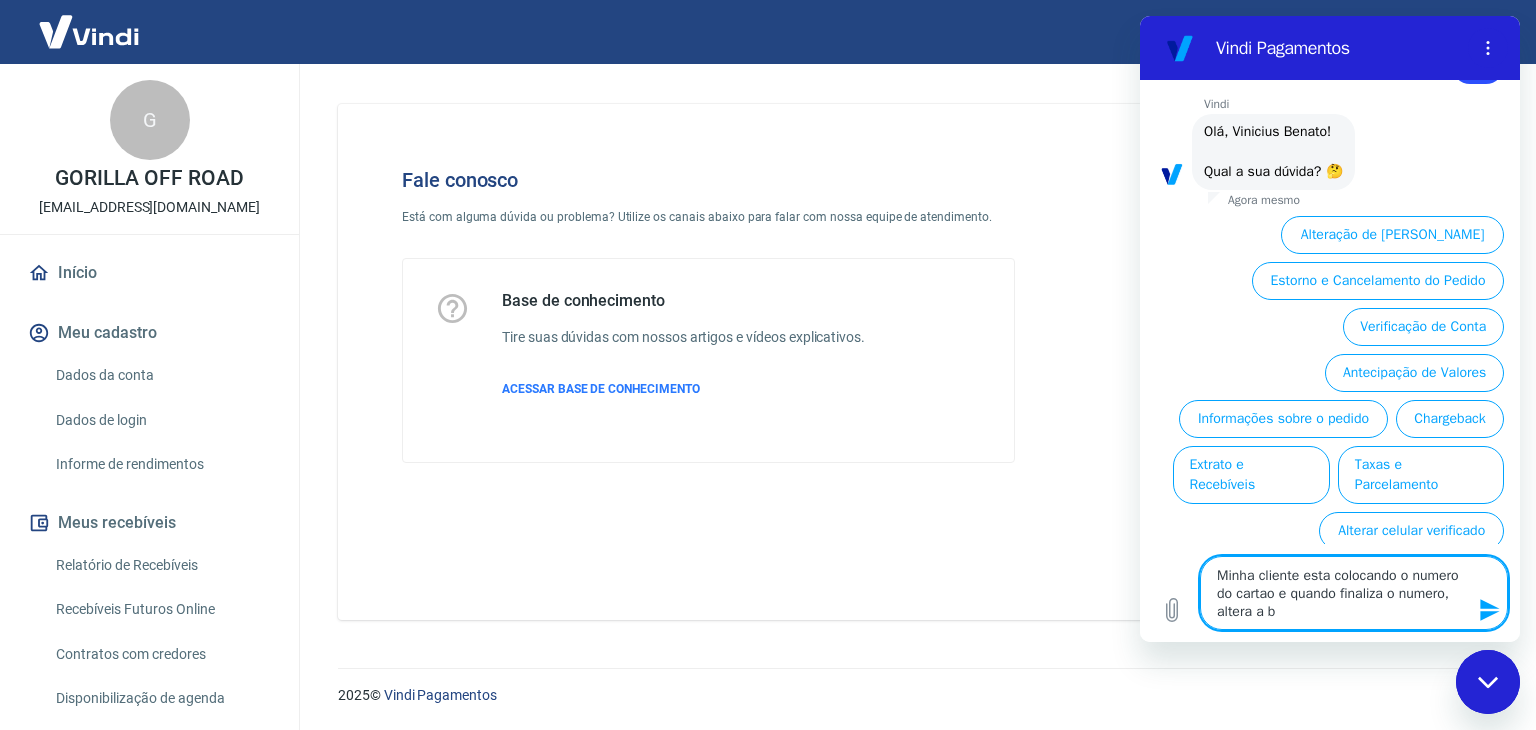 type on "Minha cliente esta colocando o numero do cartao e quando finaliza o numero, altera a ba" 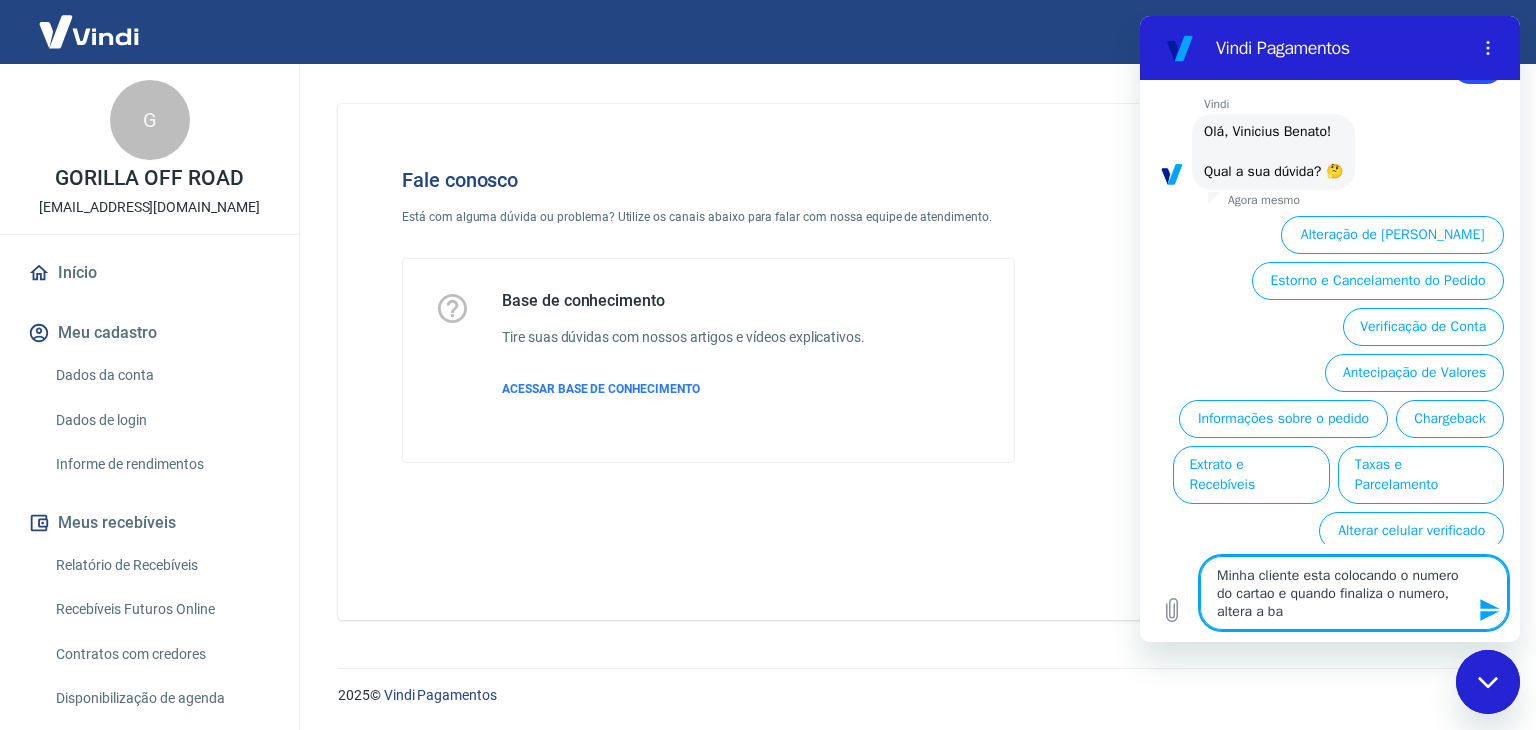 type on "Minha cliente esta colocando o numero do cartao e quando finaliza o numero, altera a ban" 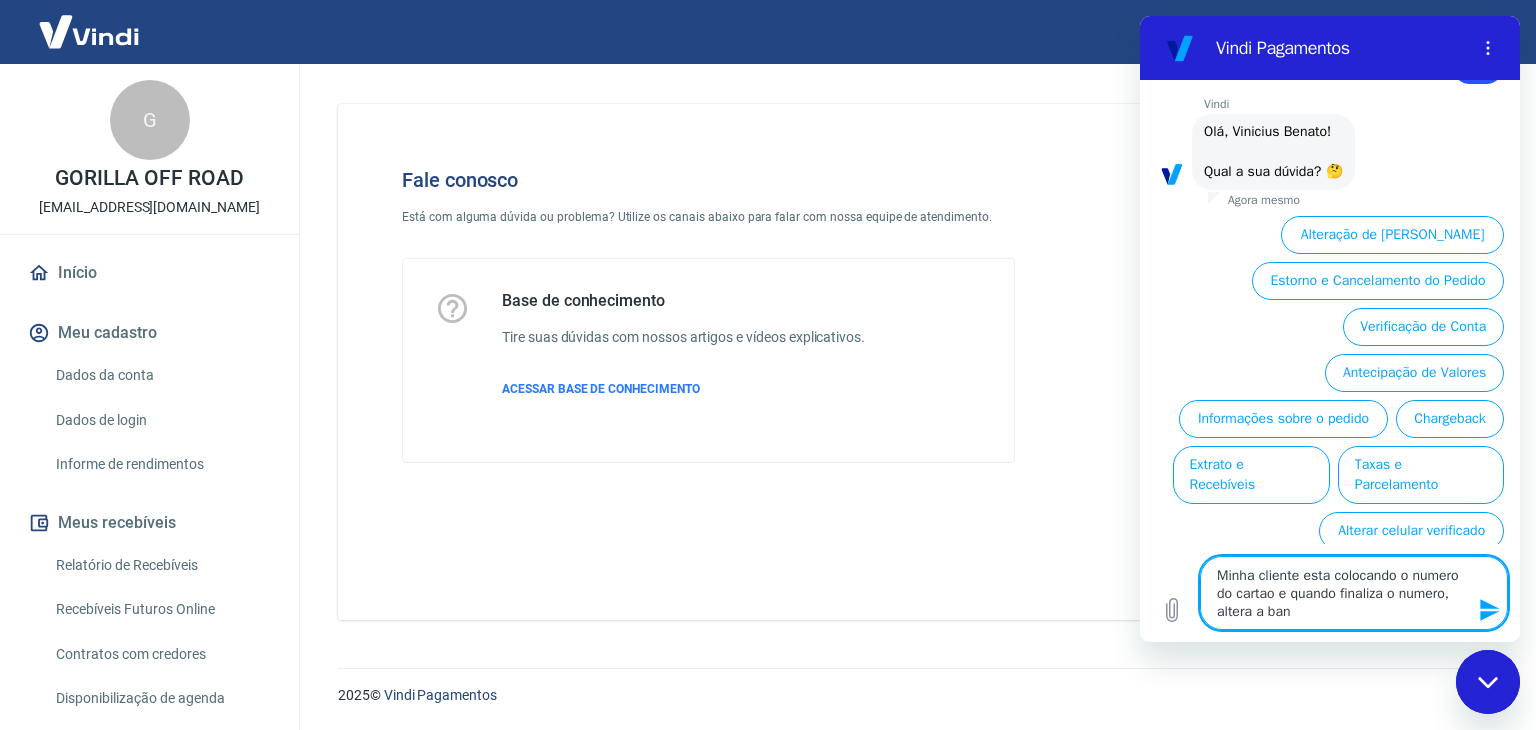 type on "Minha cliente esta colocando o numero do cartao e quando finaliza o numero, altera a band" 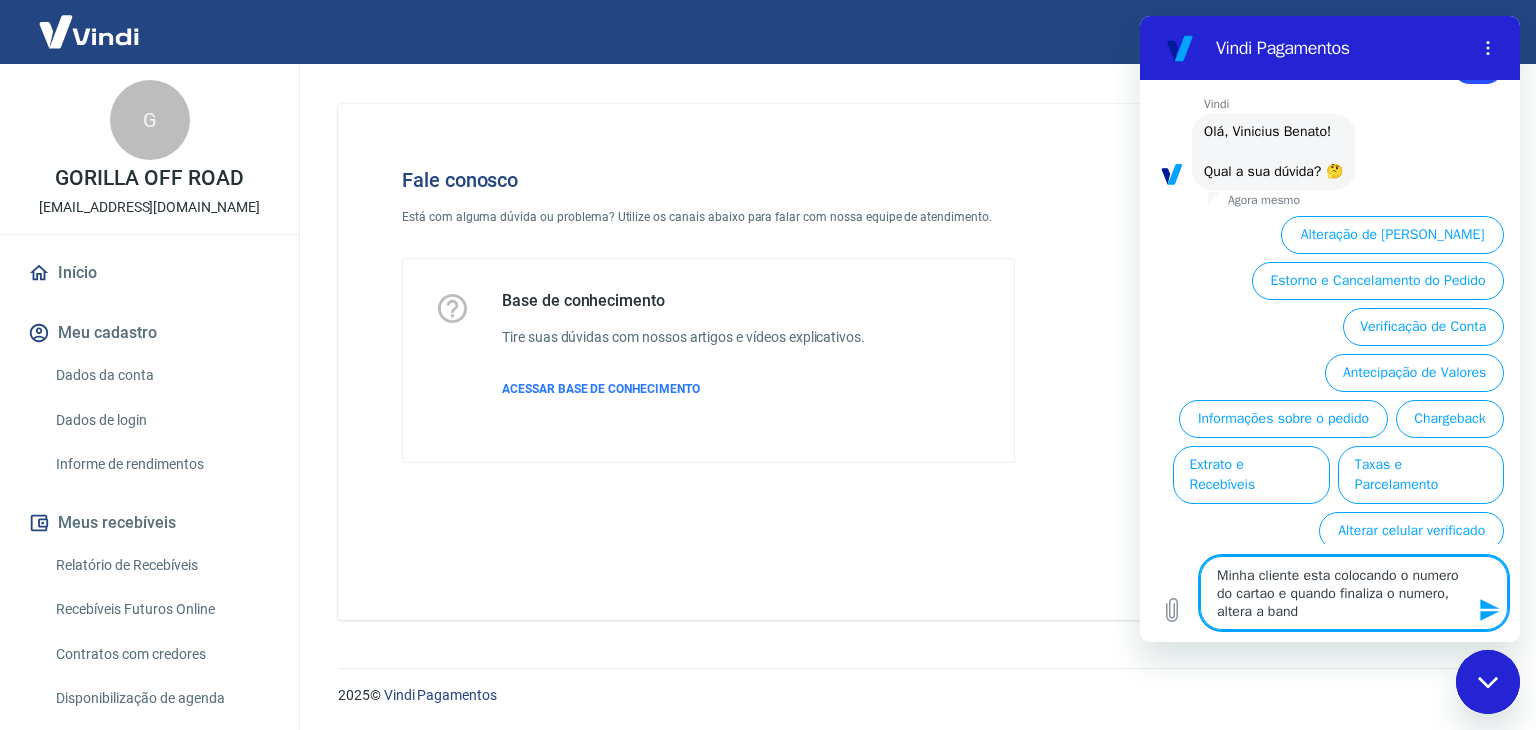 type on "Minha cliente esta colocando o numero do cartao e quando finaliza o numero, altera a bande" 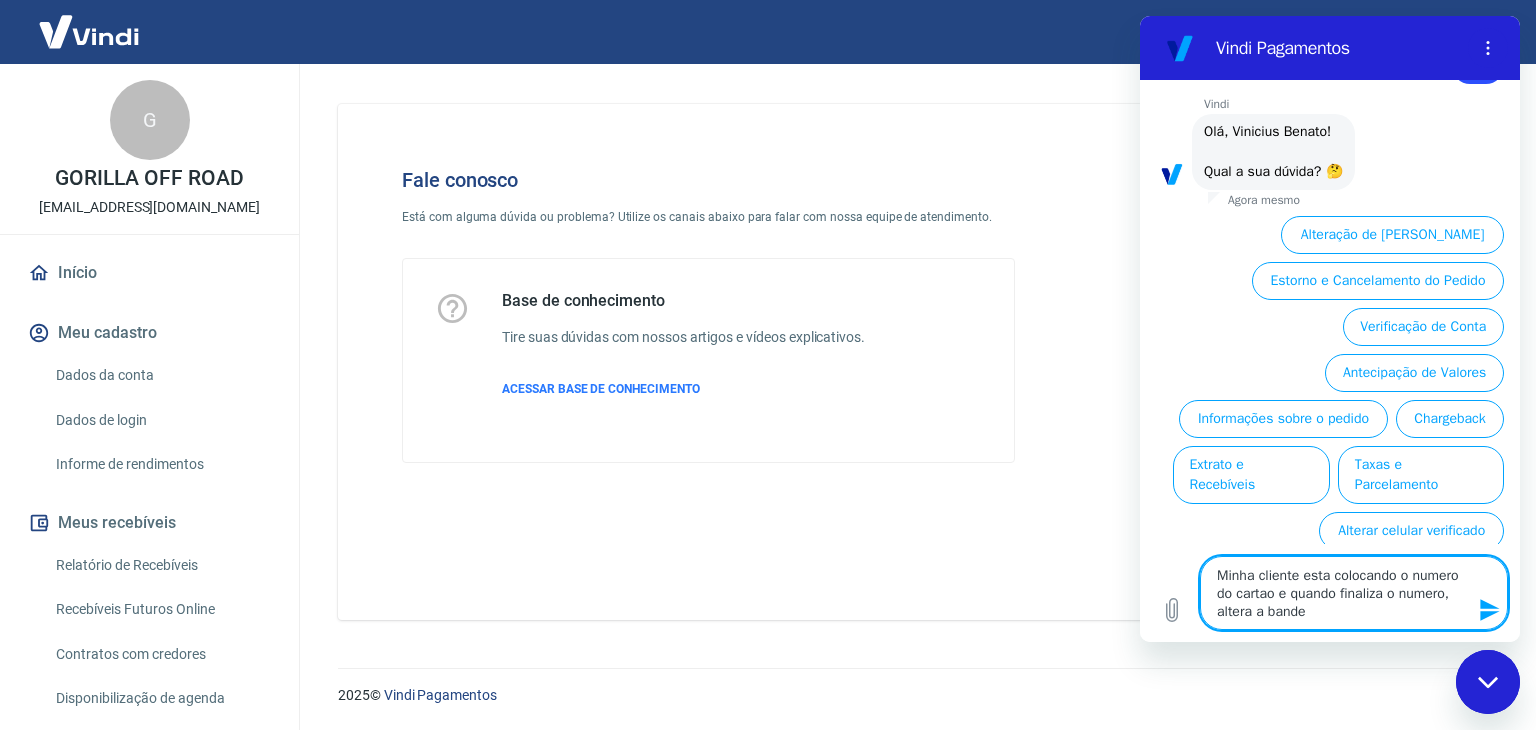 type on "Minha cliente esta colocando o numero do cartao e quando finaliza o numero, altera a bandei" 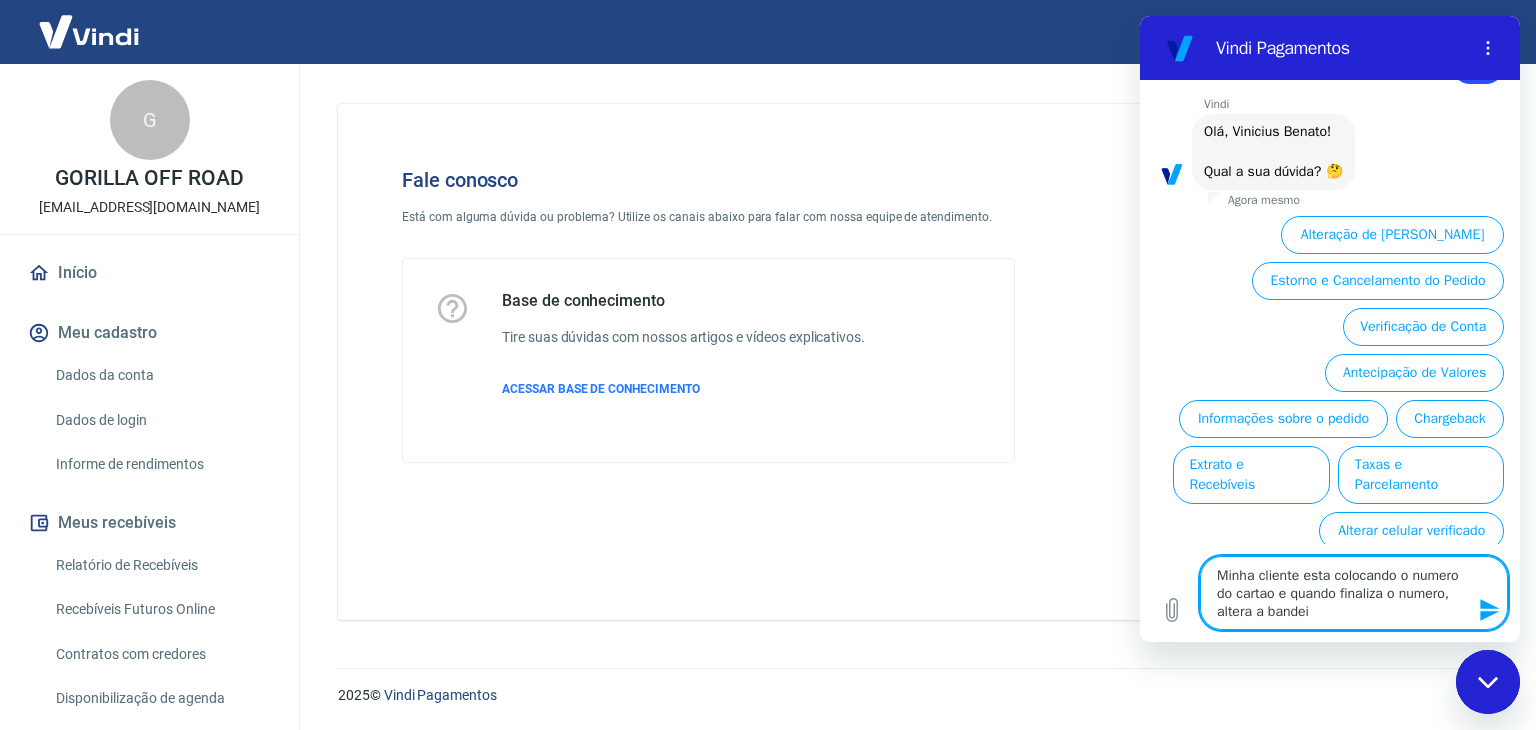 type on "Minha cliente esta colocando o numero do cartao e quando finaliza o numero, altera a bandeir" 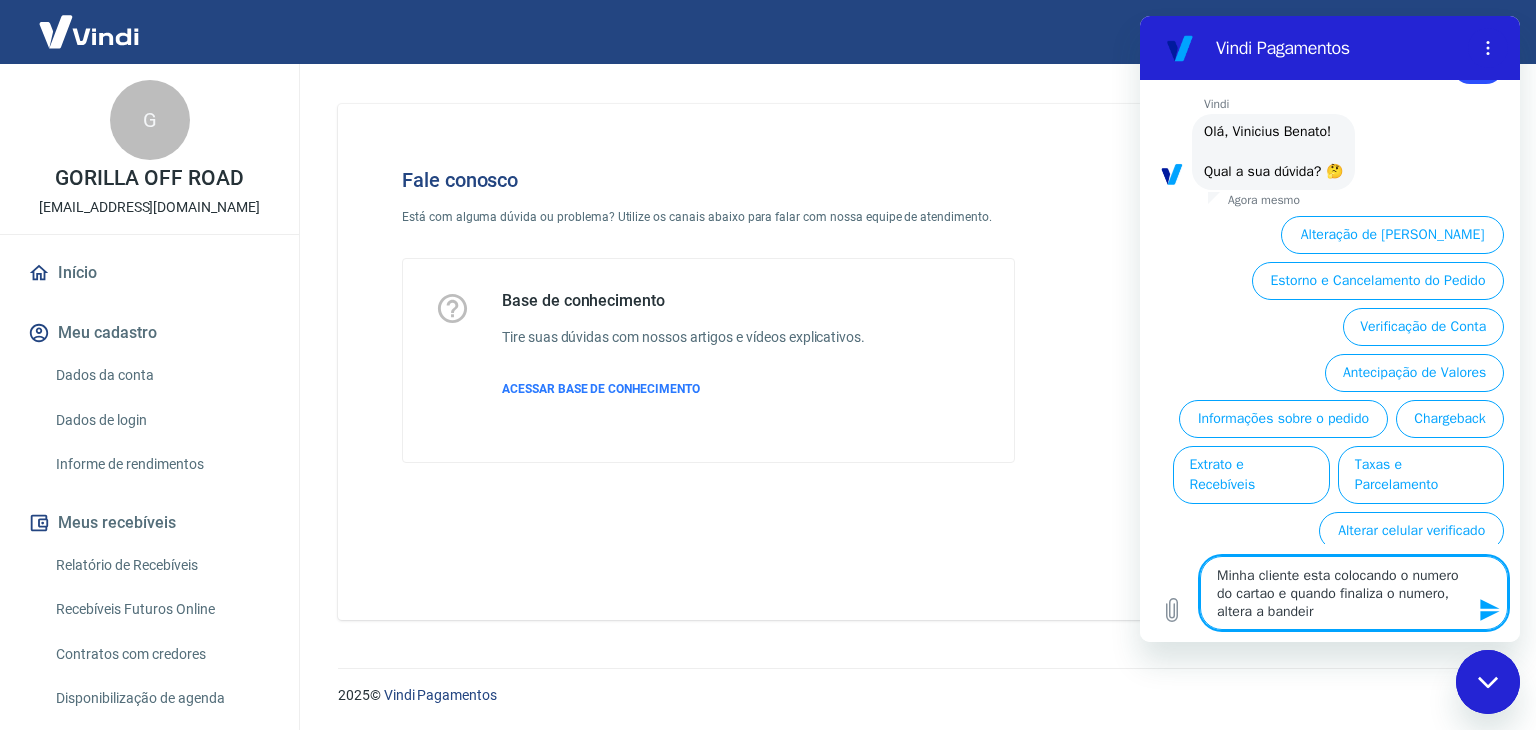 type on "Minha cliente esta colocando o numero do cartao e quando finaliza o numero, altera a bandeira" 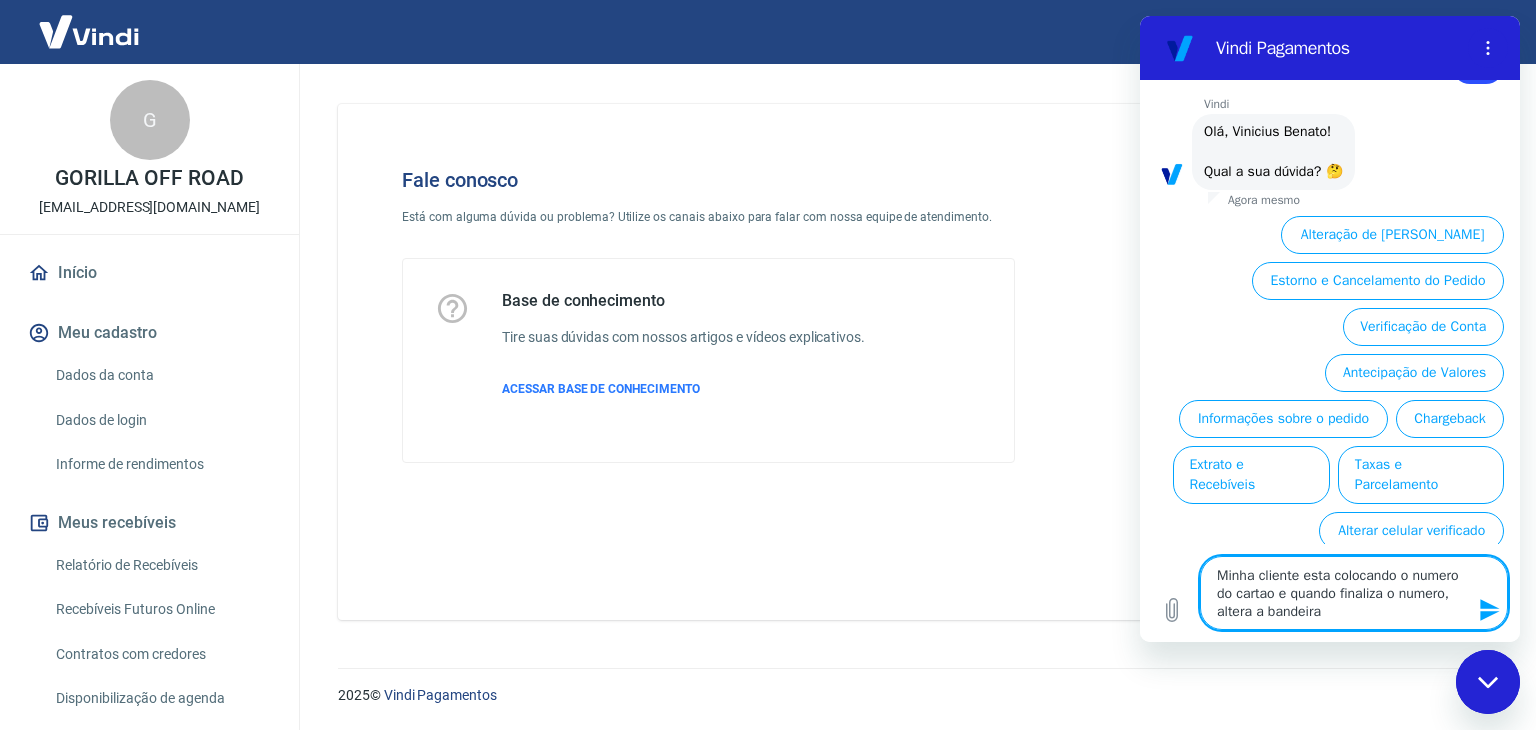 type on "Minha cliente esta colocando o numero do cartao e quando finaliza o numero, altera a bandeira" 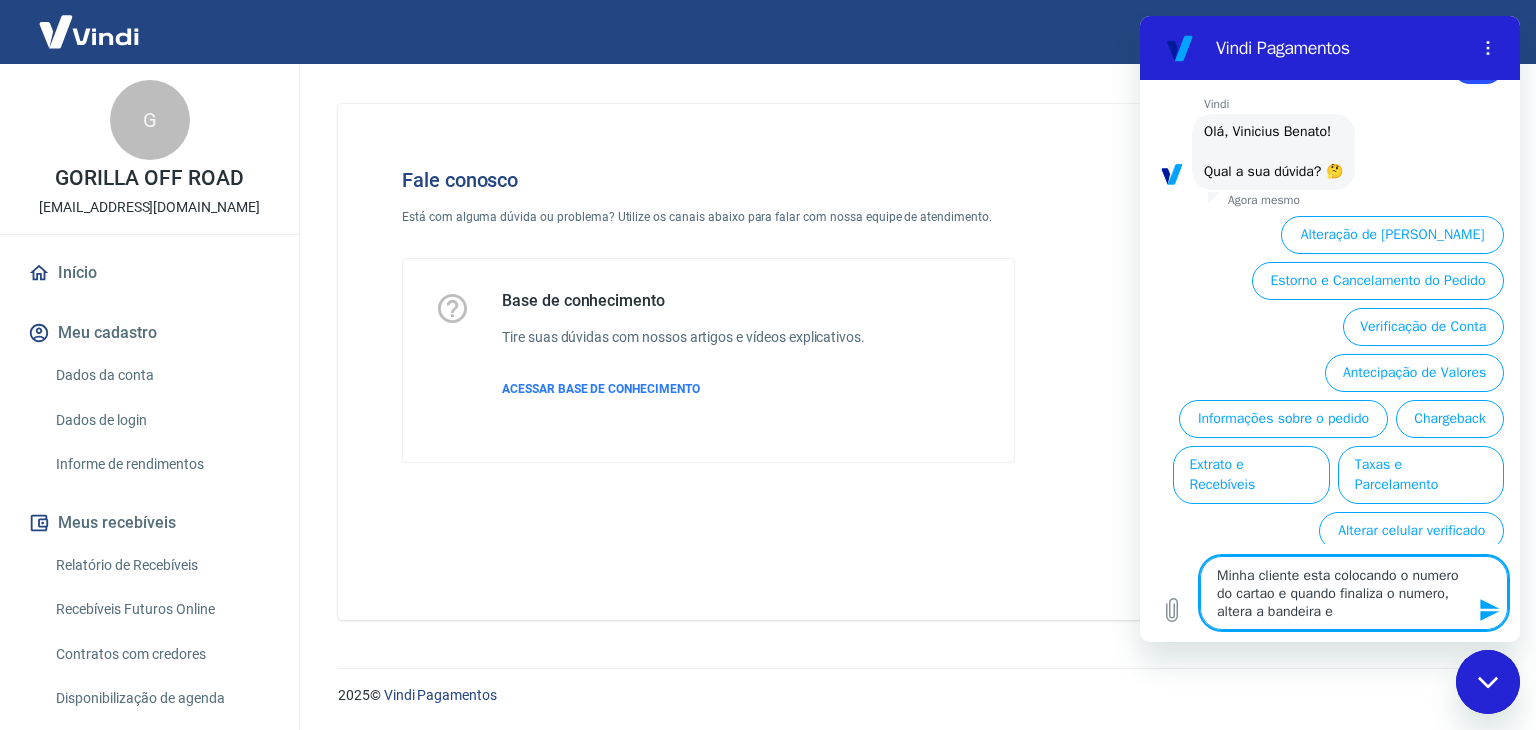 type 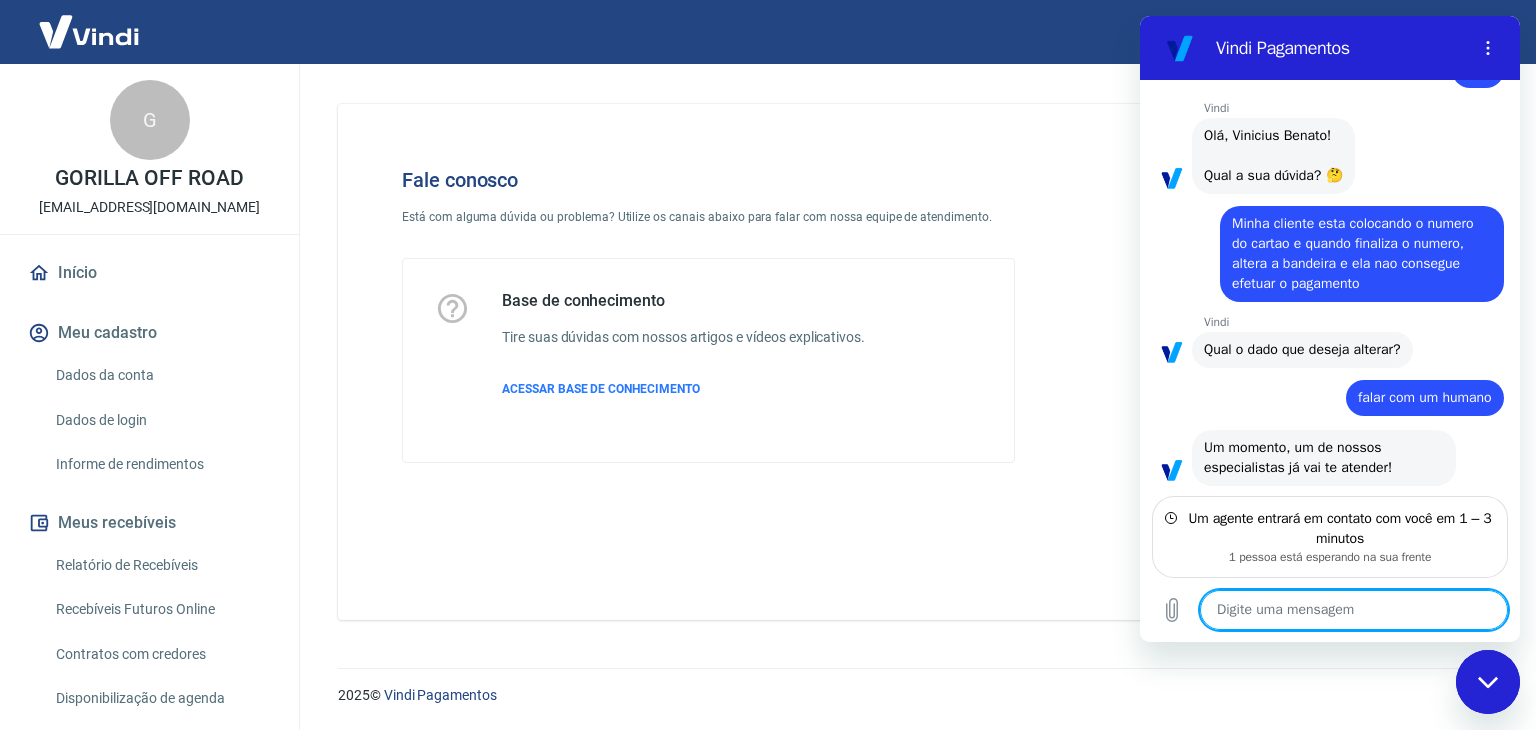 scroll, scrollTop: 88, scrollLeft: 0, axis: vertical 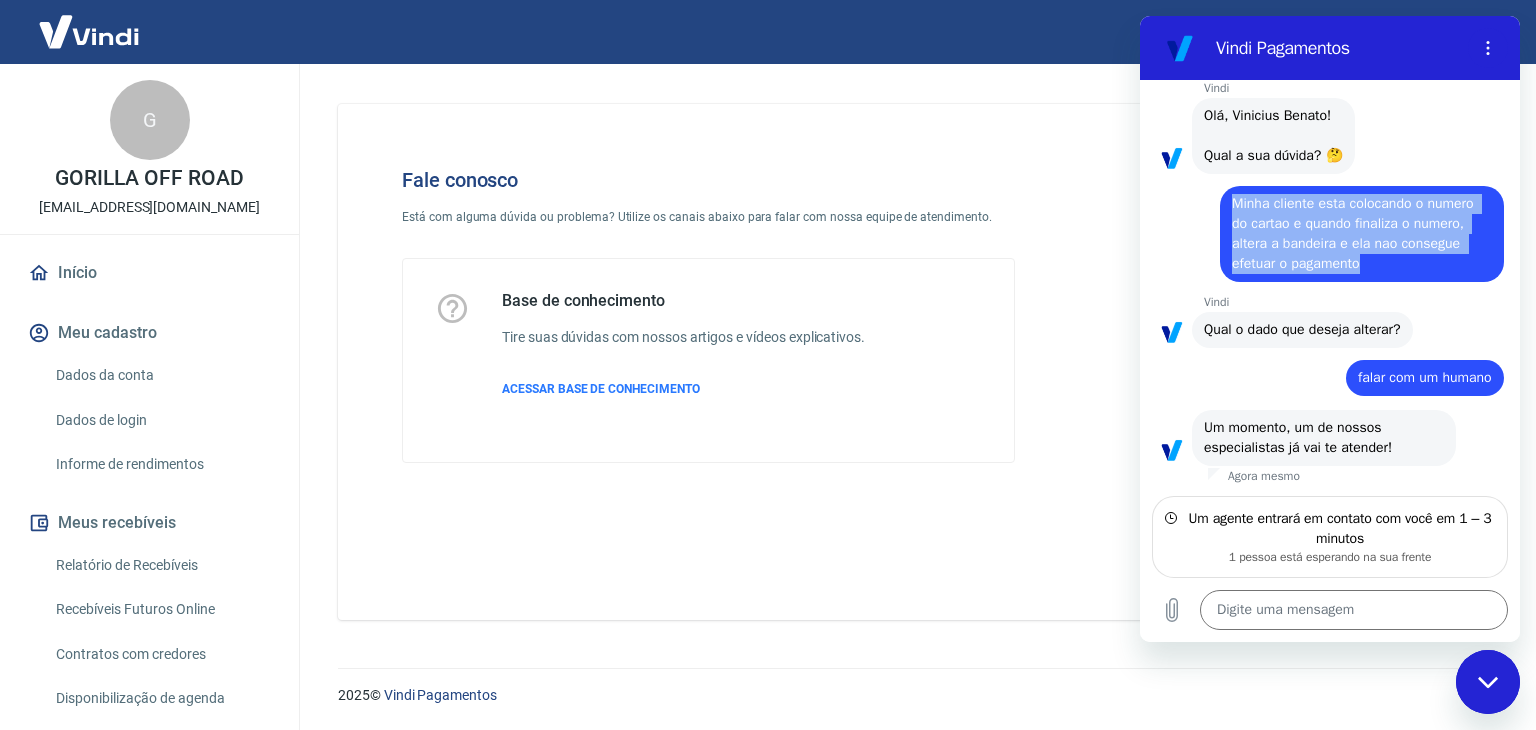 drag, startPoint x: 1374, startPoint y: 262, endPoint x: 1233, endPoint y: 199, distance: 154.43445 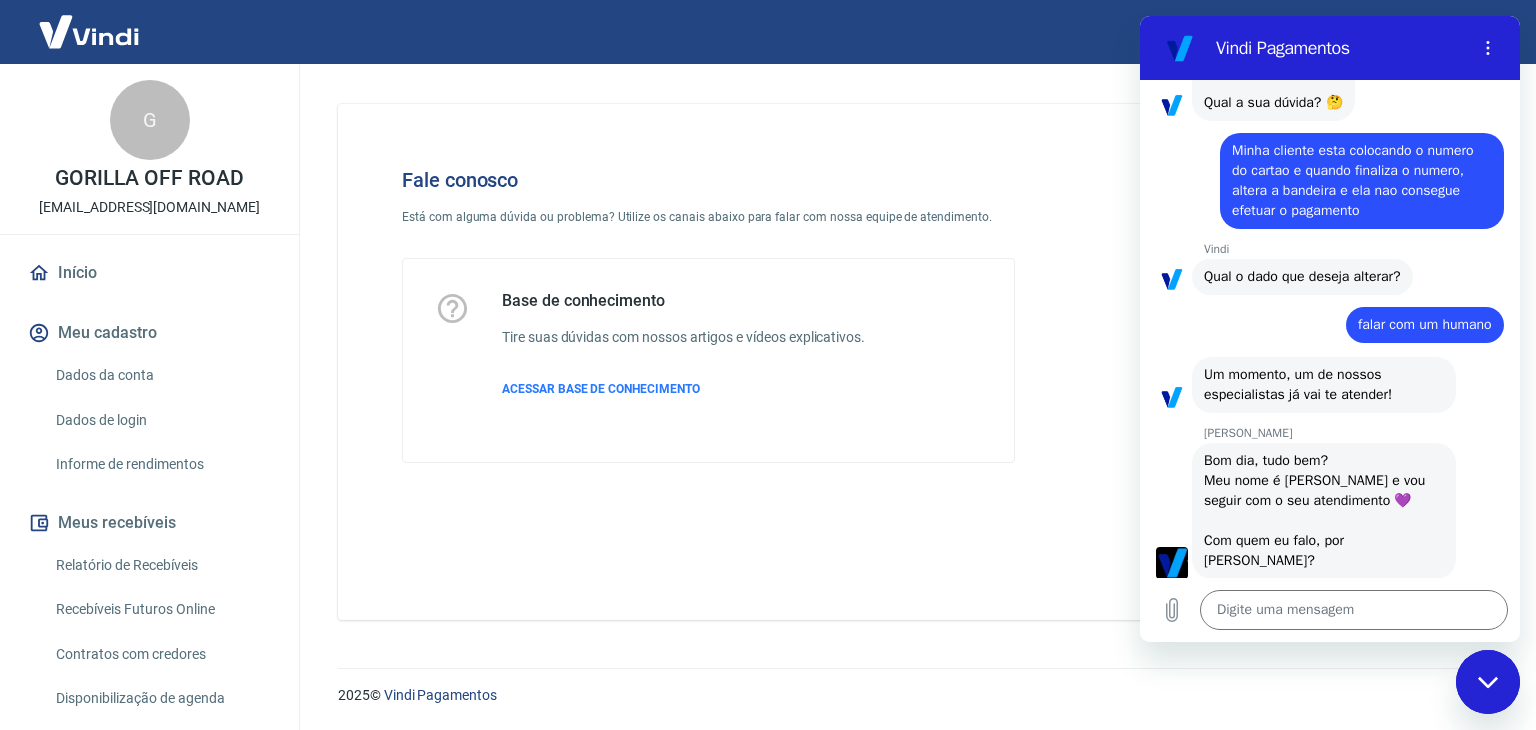 scroll, scrollTop: 145, scrollLeft: 0, axis: vertical 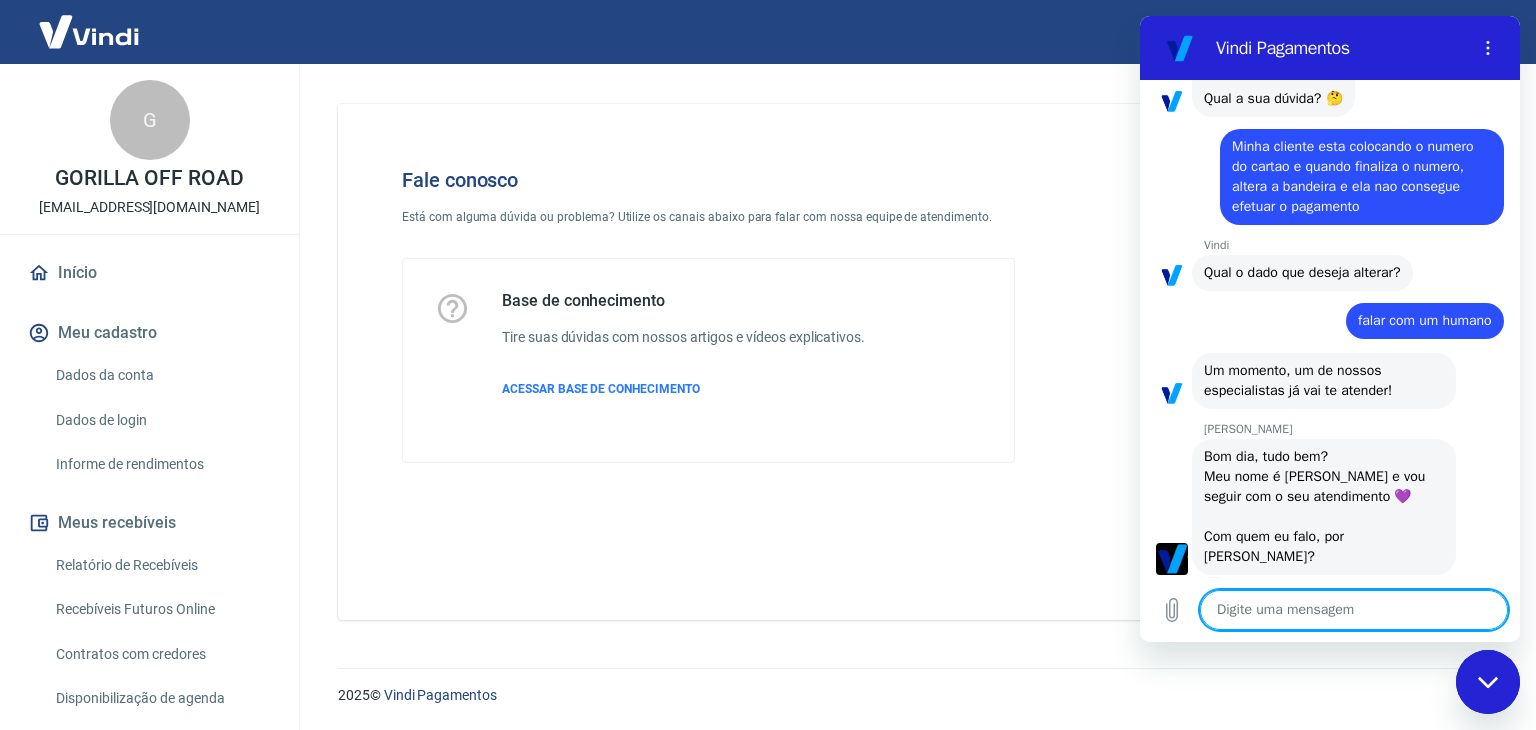click at bounding box center (1354, 610) 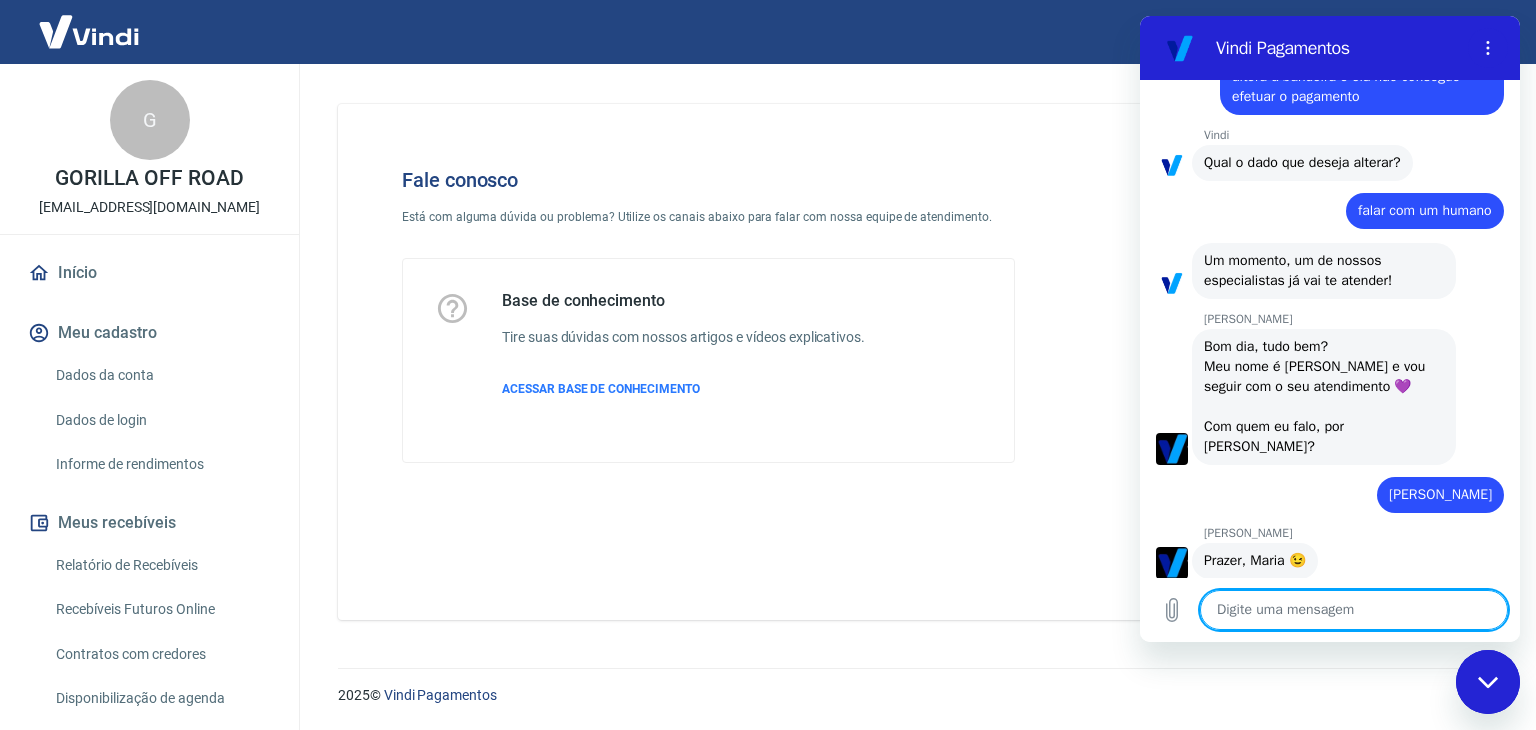 scroll, scrollTop: 259, scrollLeft: 0, axis: vertical 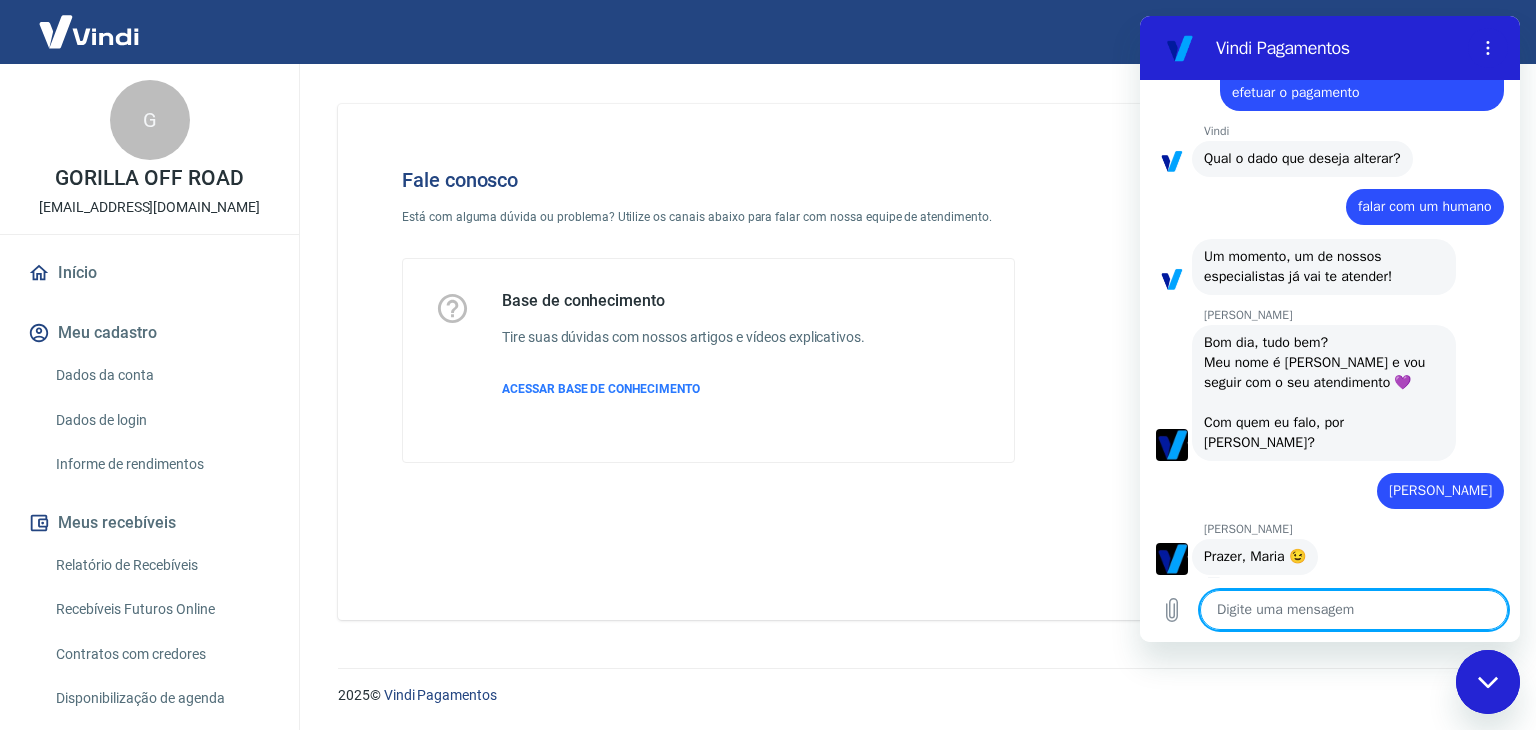 paste on "Minha cliente esta colocando o numero do cartao e quando finaliza o numero, altera a bandeira e ela nao consegue efetuar o pagamento" 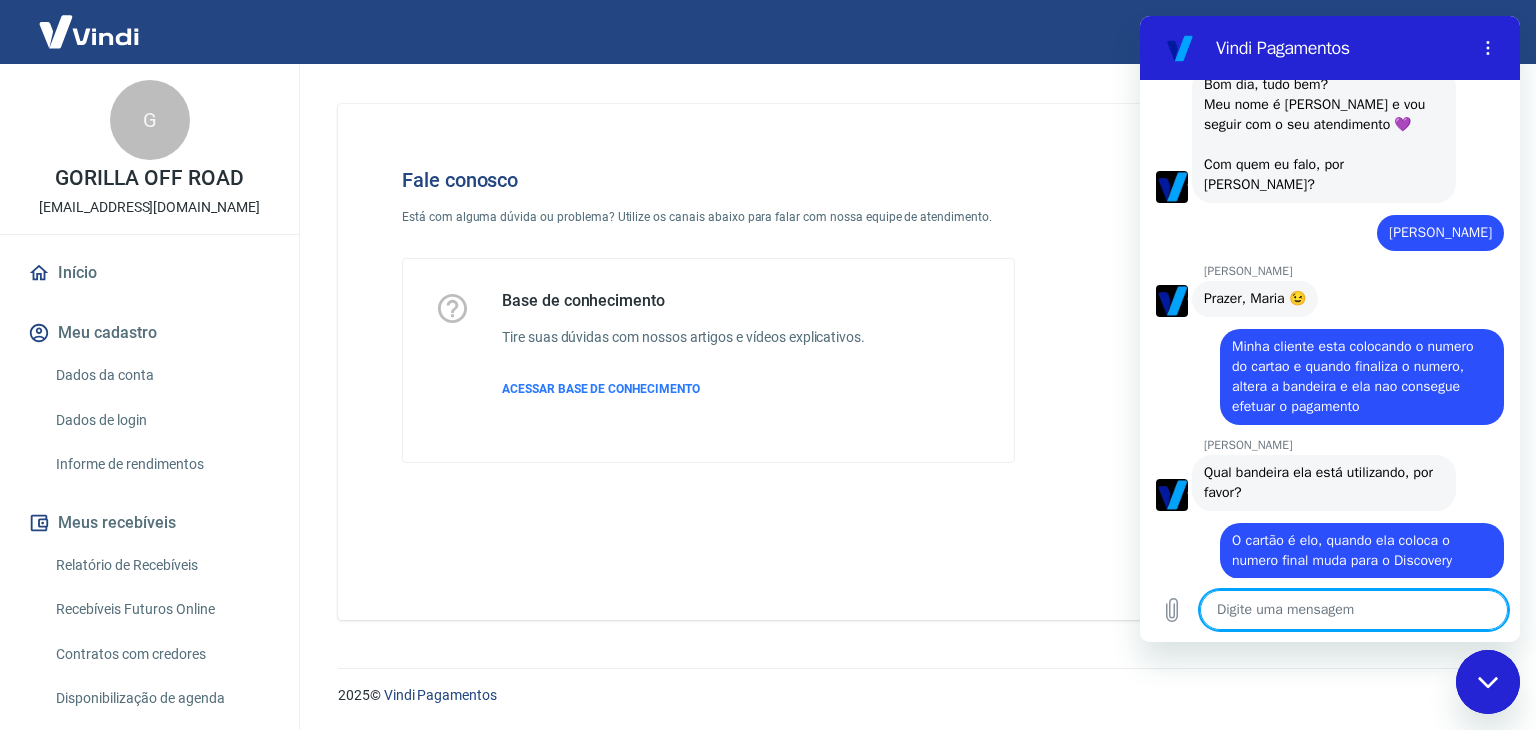 scroll, scrollTop: 521, scrollLeft: 0, axis: vertical 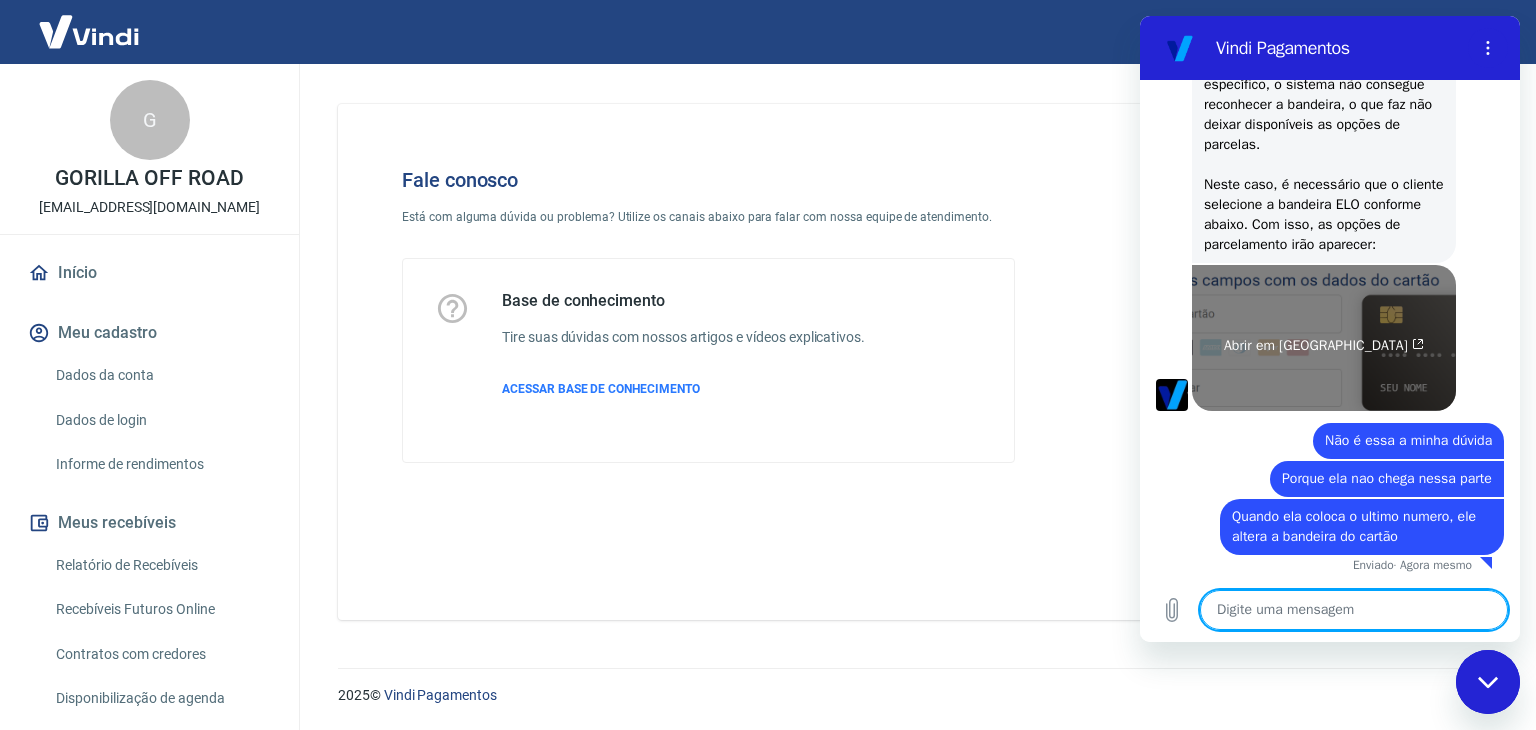 click on "Abrir em [GEOGRAPHIC_DATA]" at bounding box center (1324, 346) 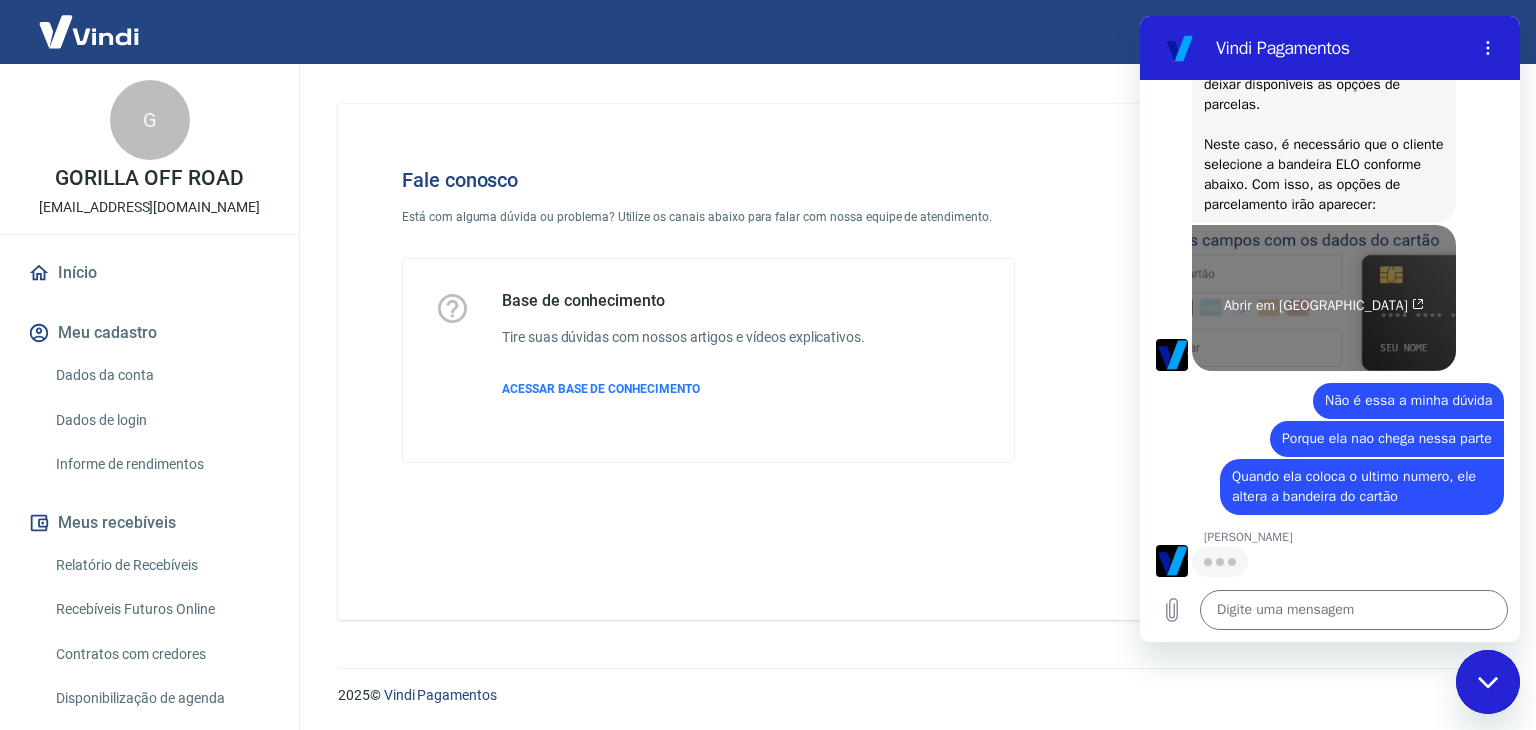 scroll, scrollTop: 1117, scrollLeft: 0, axis: vertical 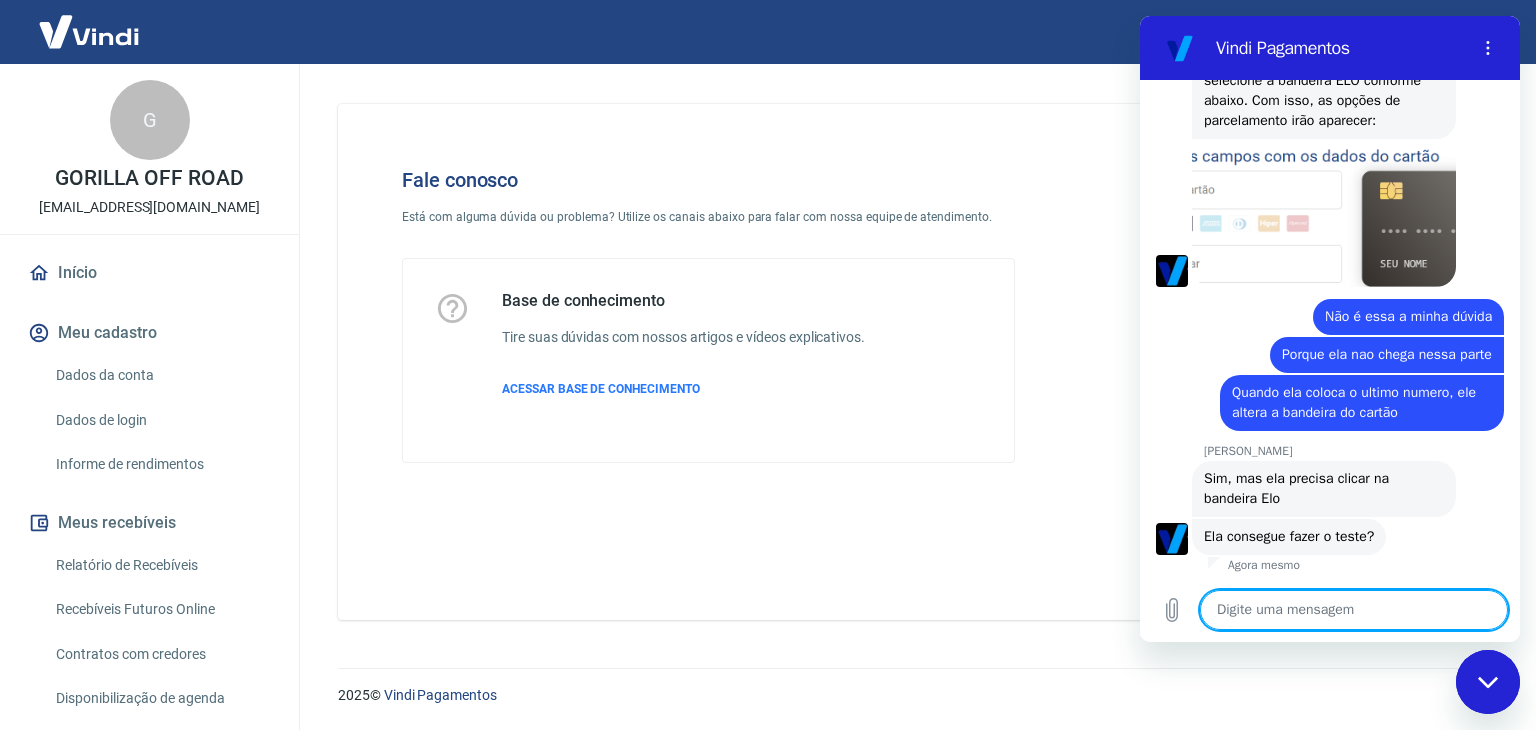 click at bounding box center (1354, 610) 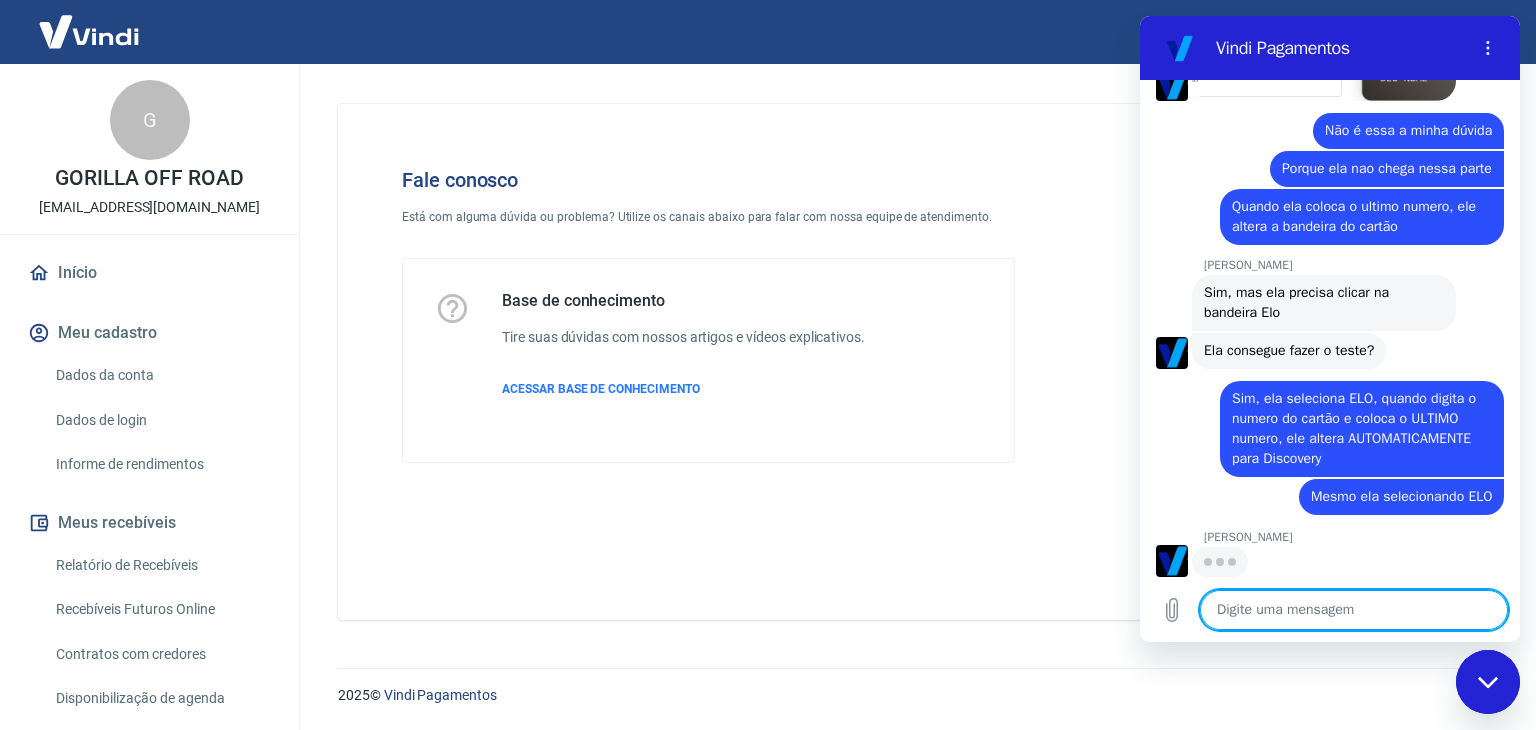 scroll, scrollTop: 1387, scrollLeft: 0, axis: vertical 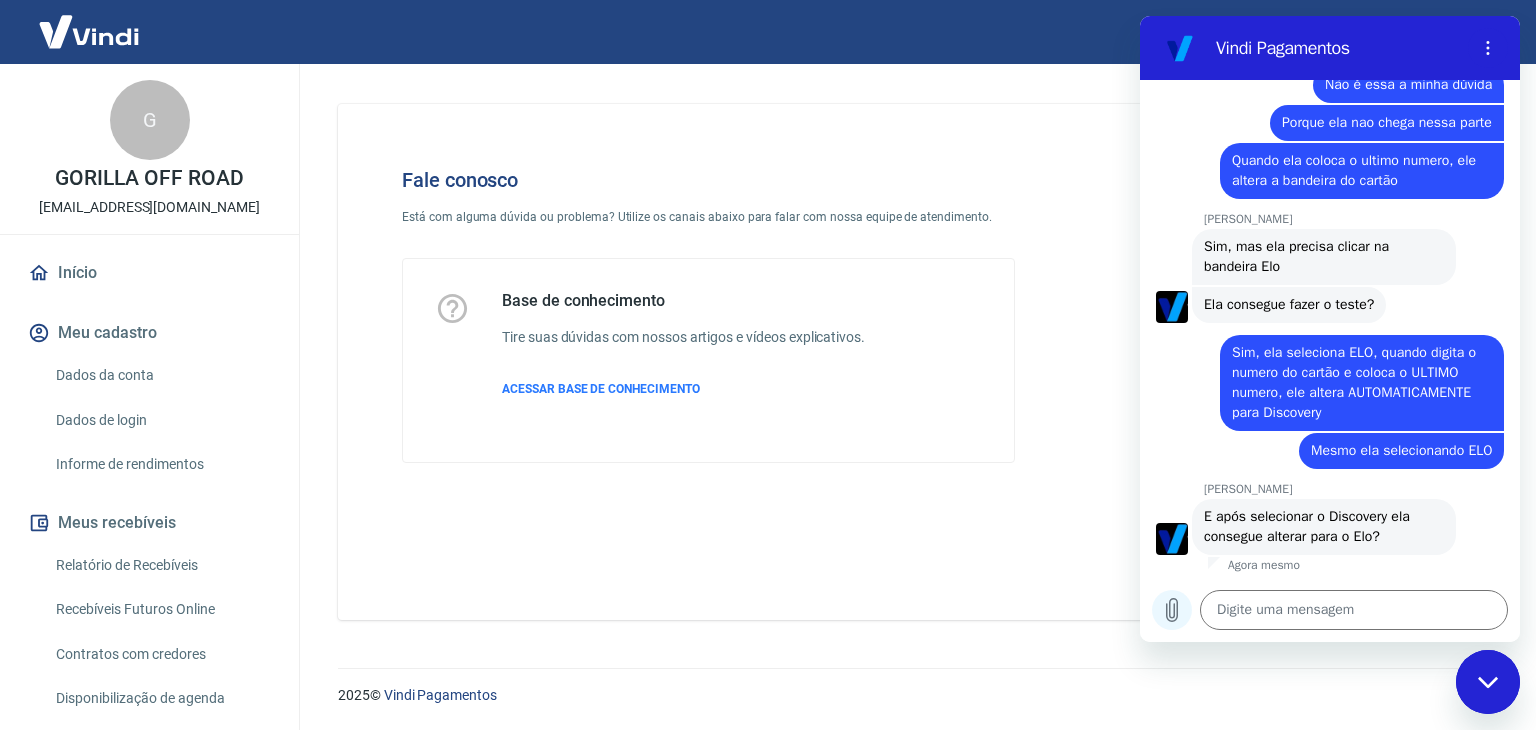 click 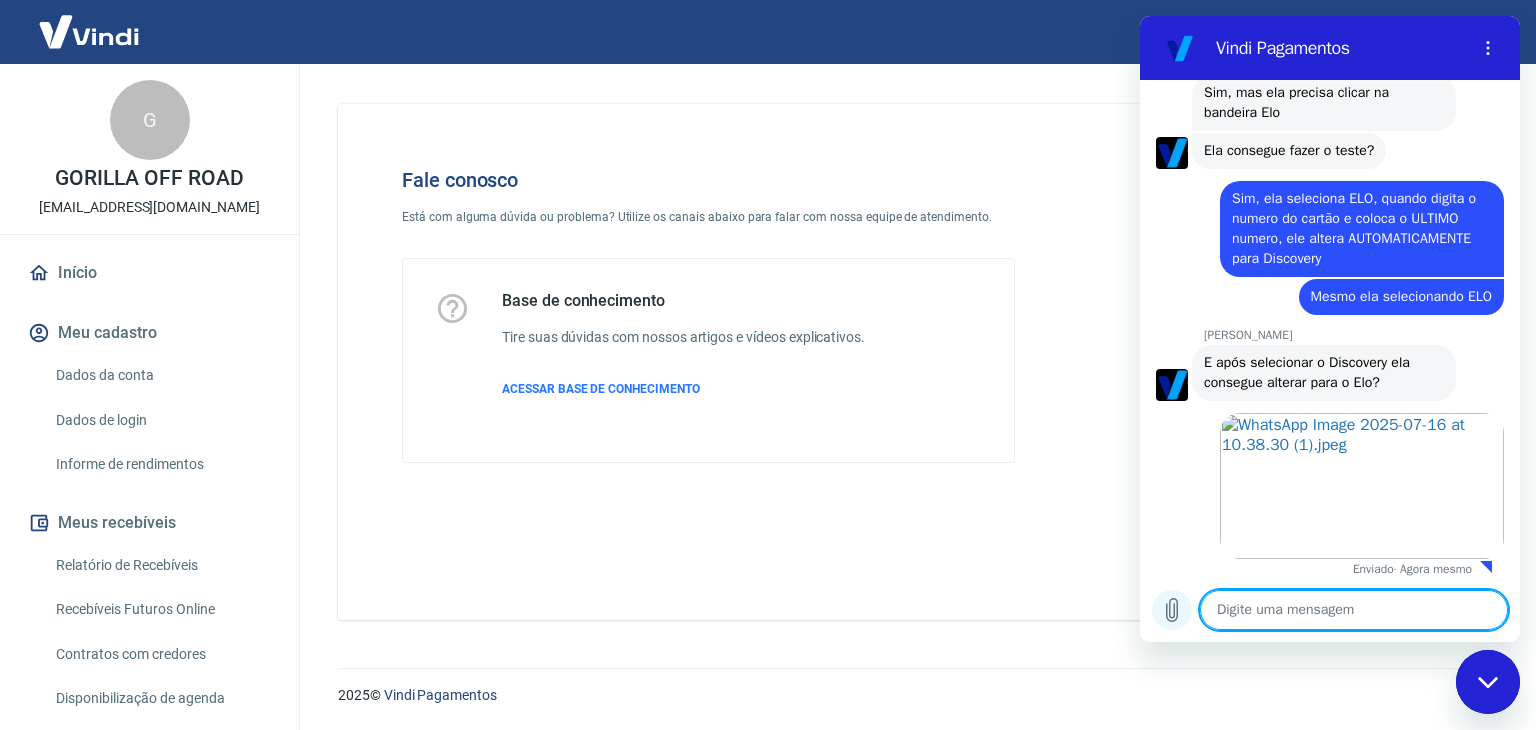 scroll, scrollTop: 1593, scrollLeft: 0, axis: vertical 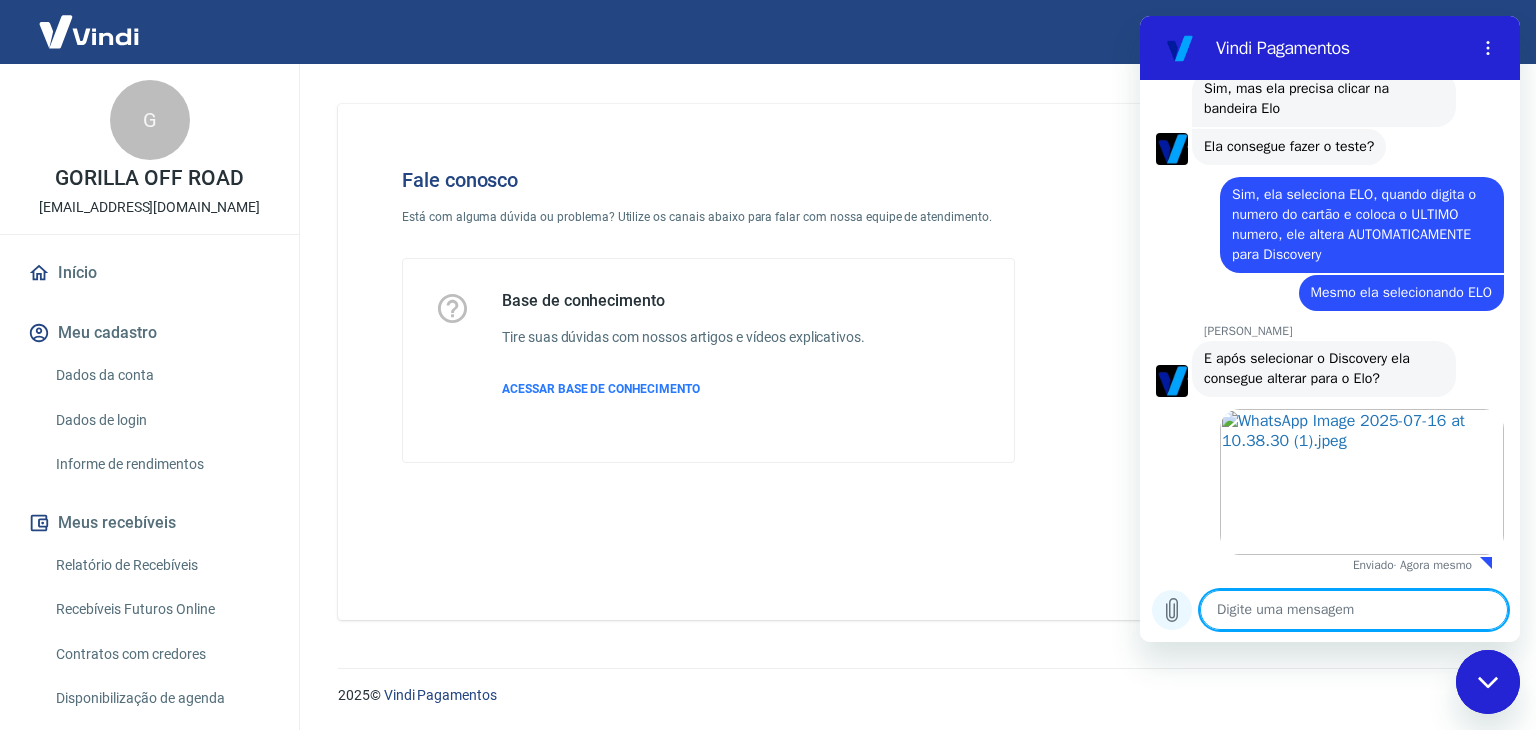 click 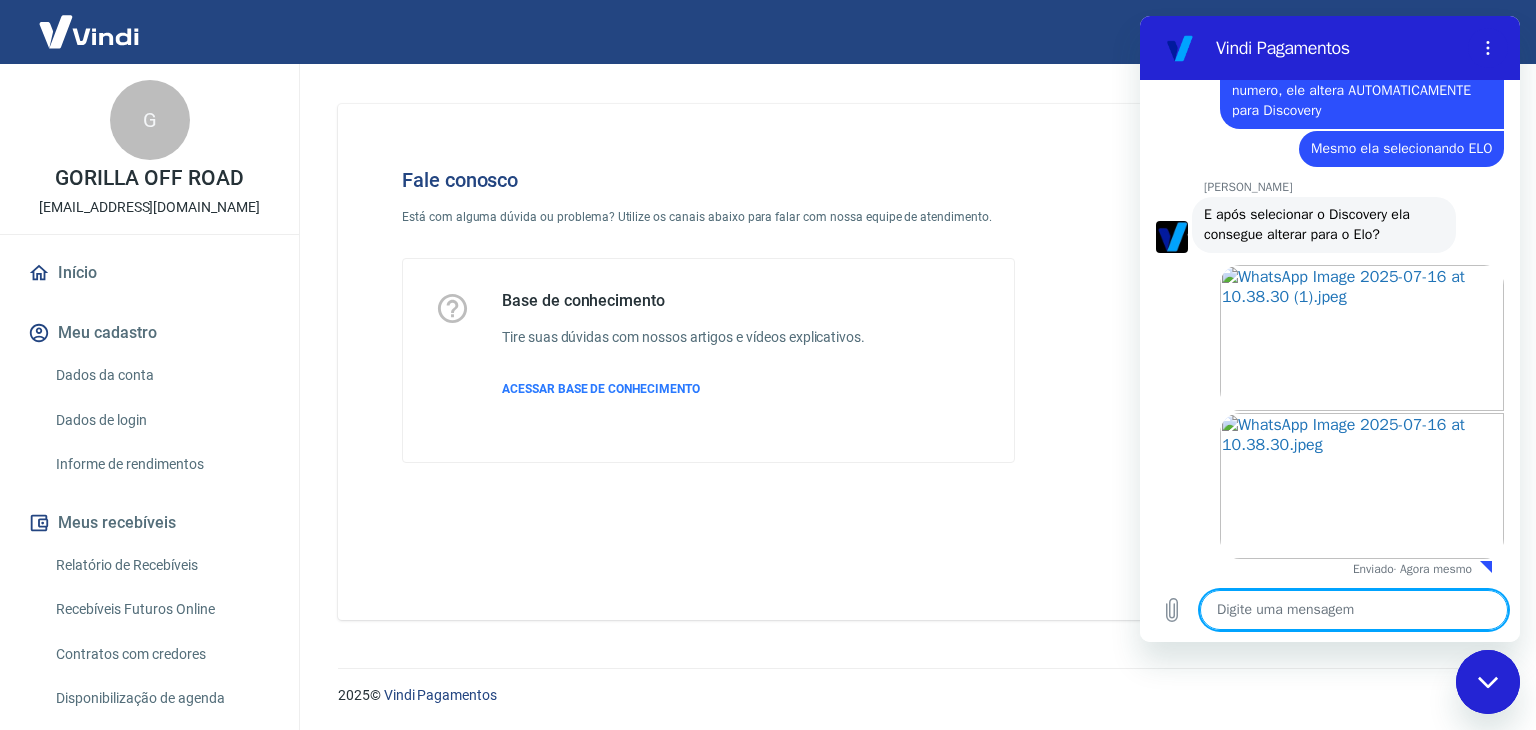 scroll, scrollTop: 1741, scrollLeft: 0, axis: vertical 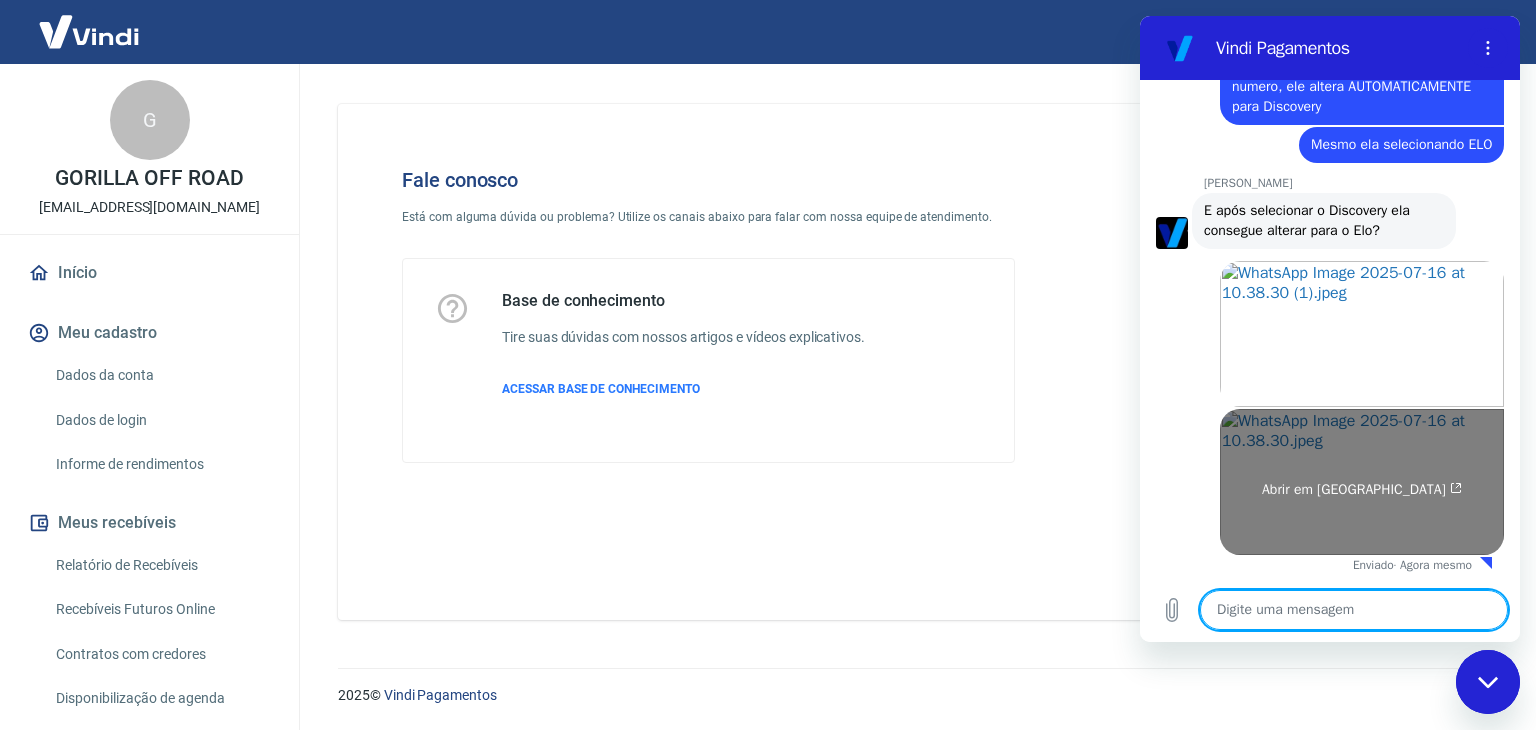 click on "Abrir em [GEOGRAPHIC_DATA]" at bounding box center [1362, 482] 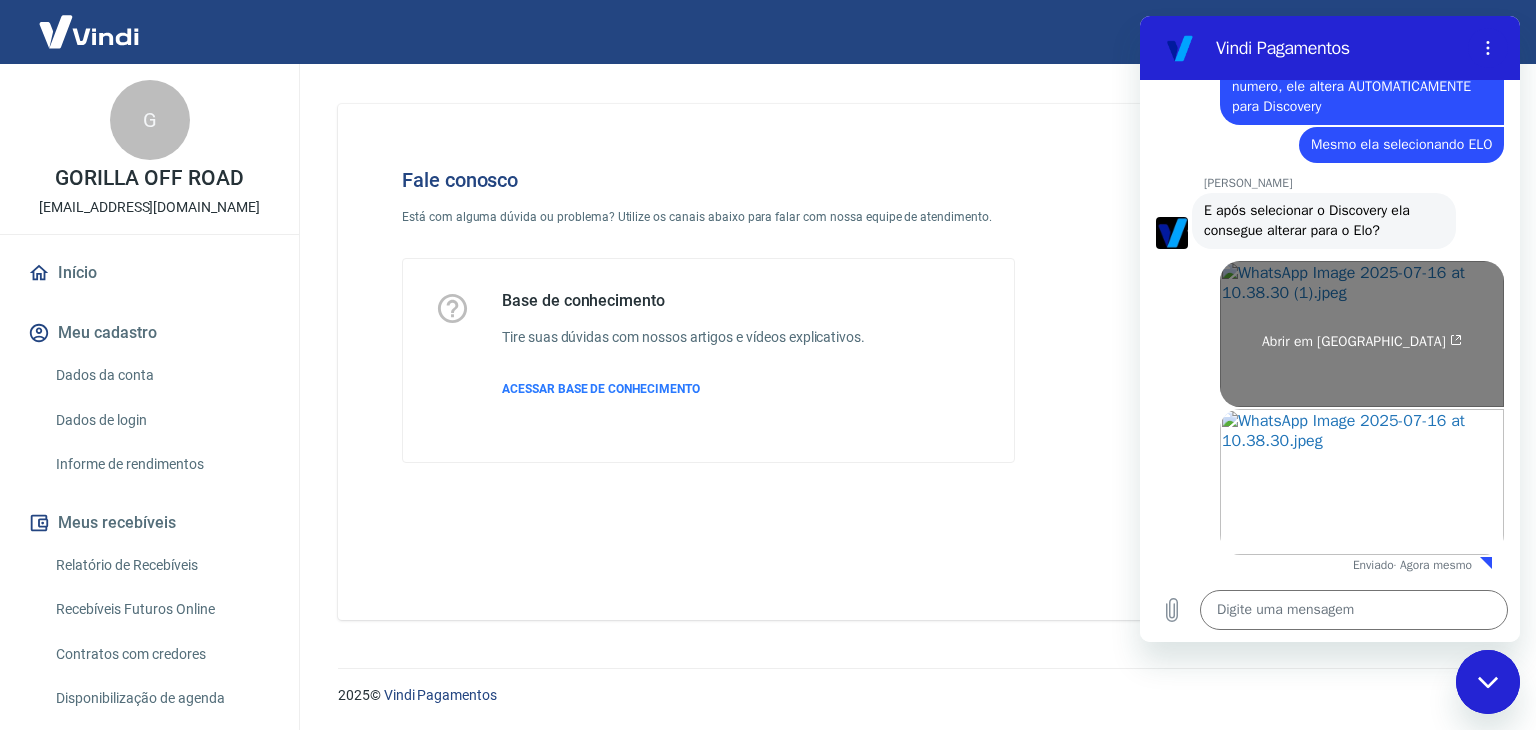 click on "Abrir em [GEOGRAPHIC_DATA]" at bounding box center (1362, 342) 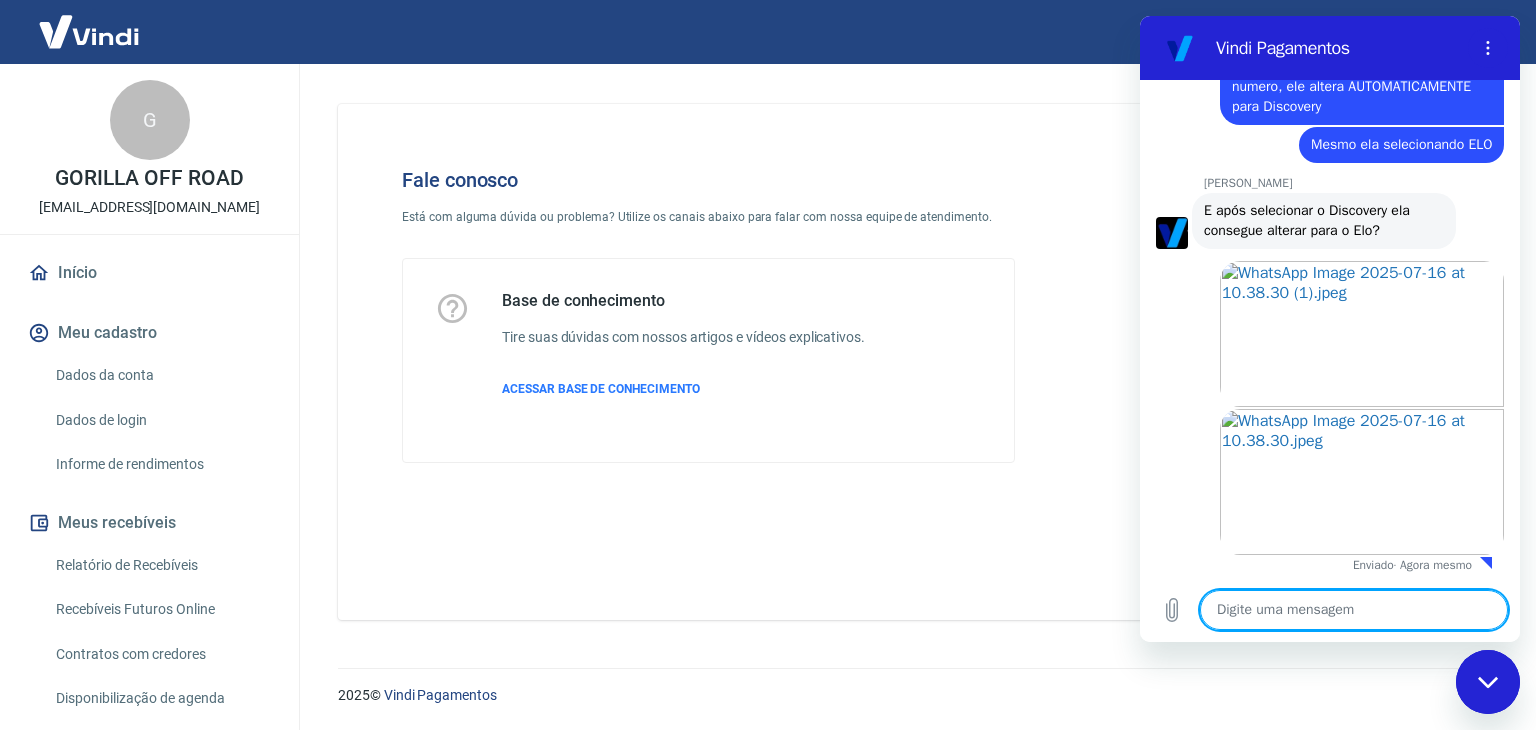 click at bounding box center (1354, 610) 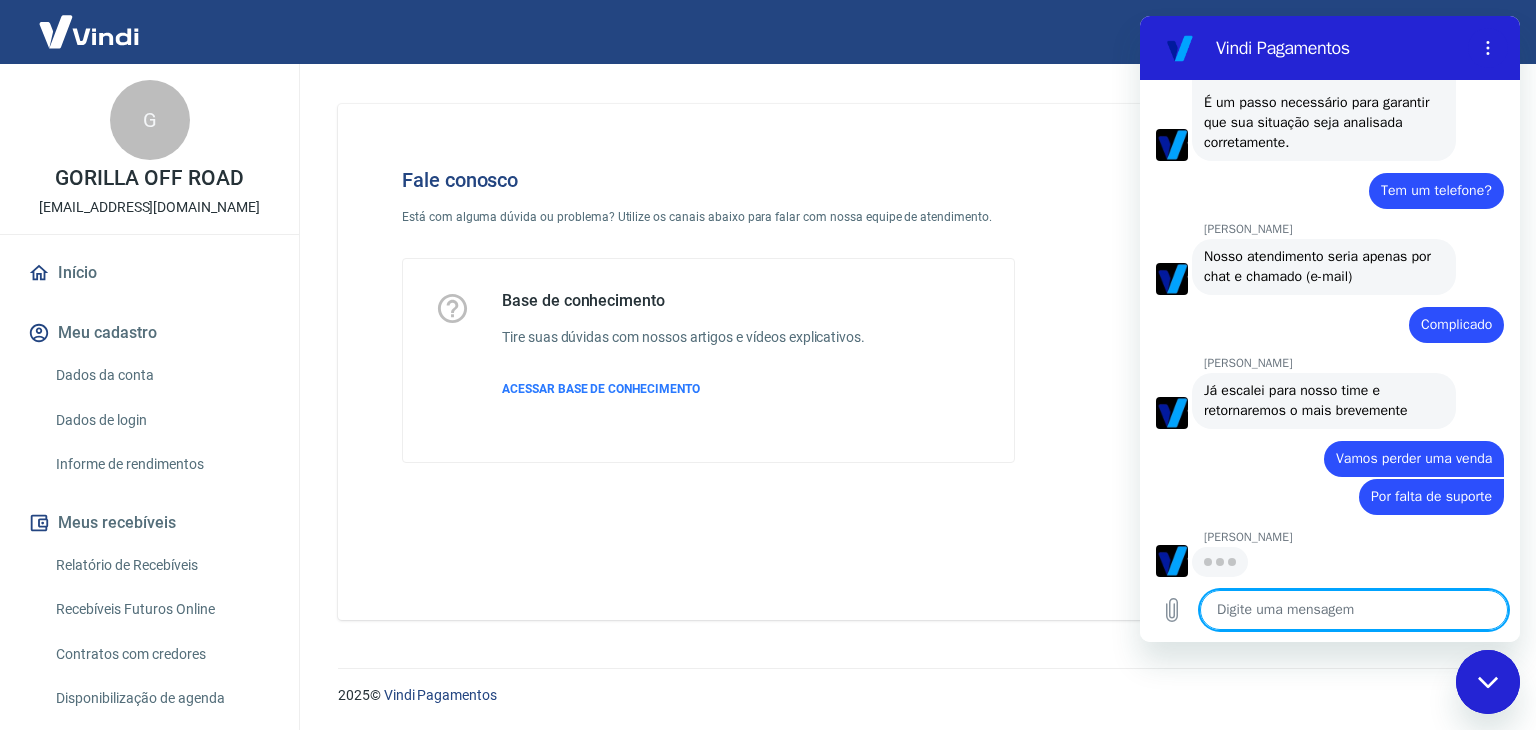 scroll, scrollTop: 2887, scrollLeft: 0, axis: vertical 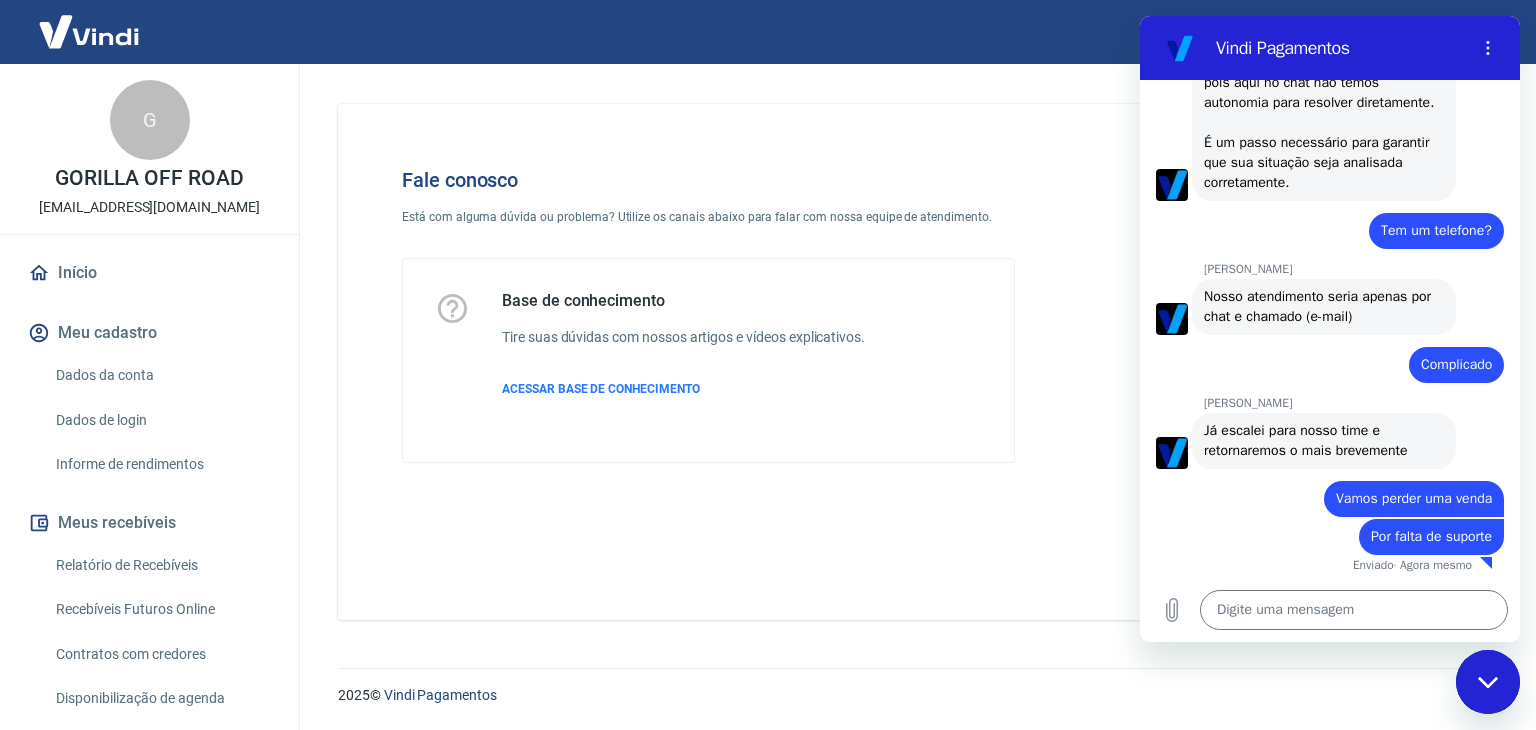 click 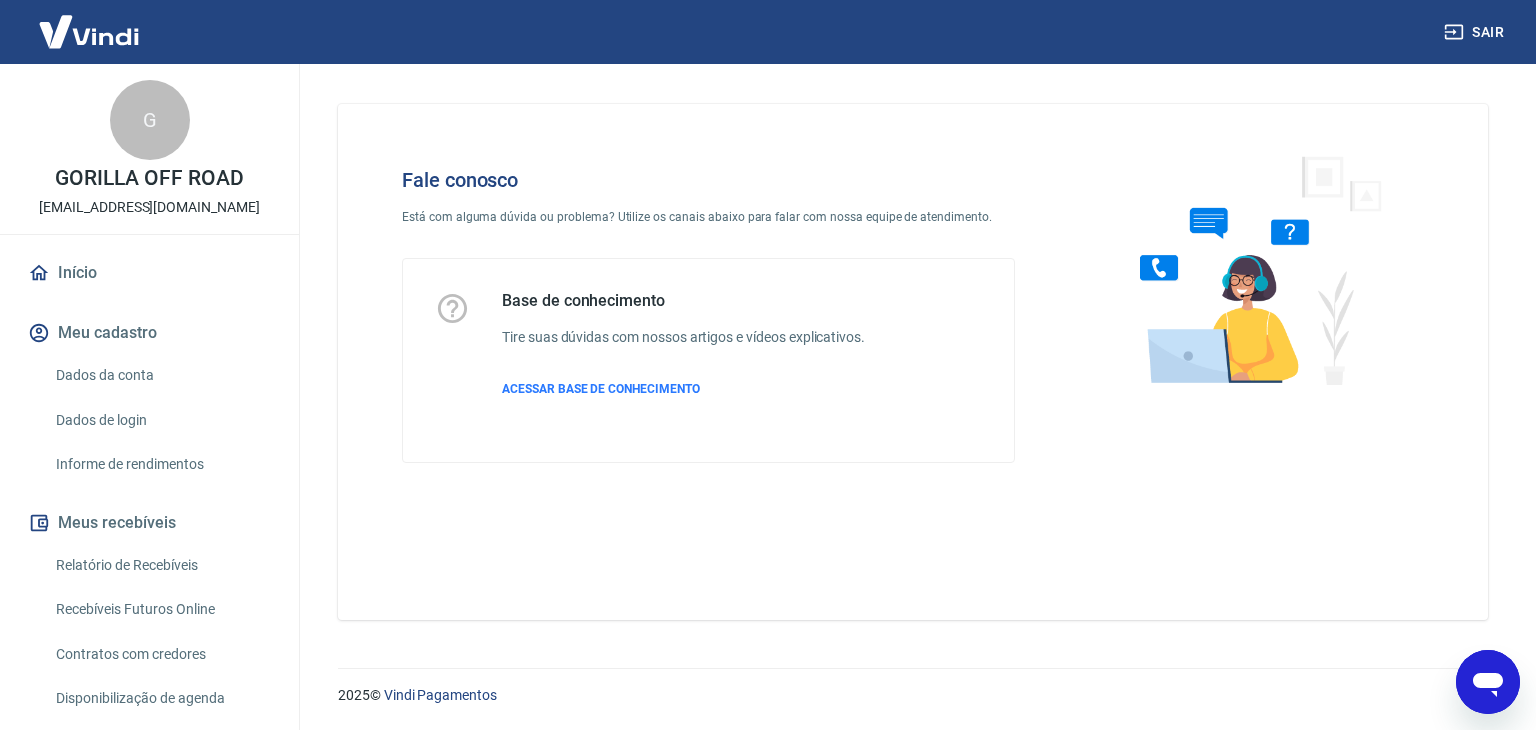 scroll, scrollTop: 2889, scrollLeft: 0, axis: vertical 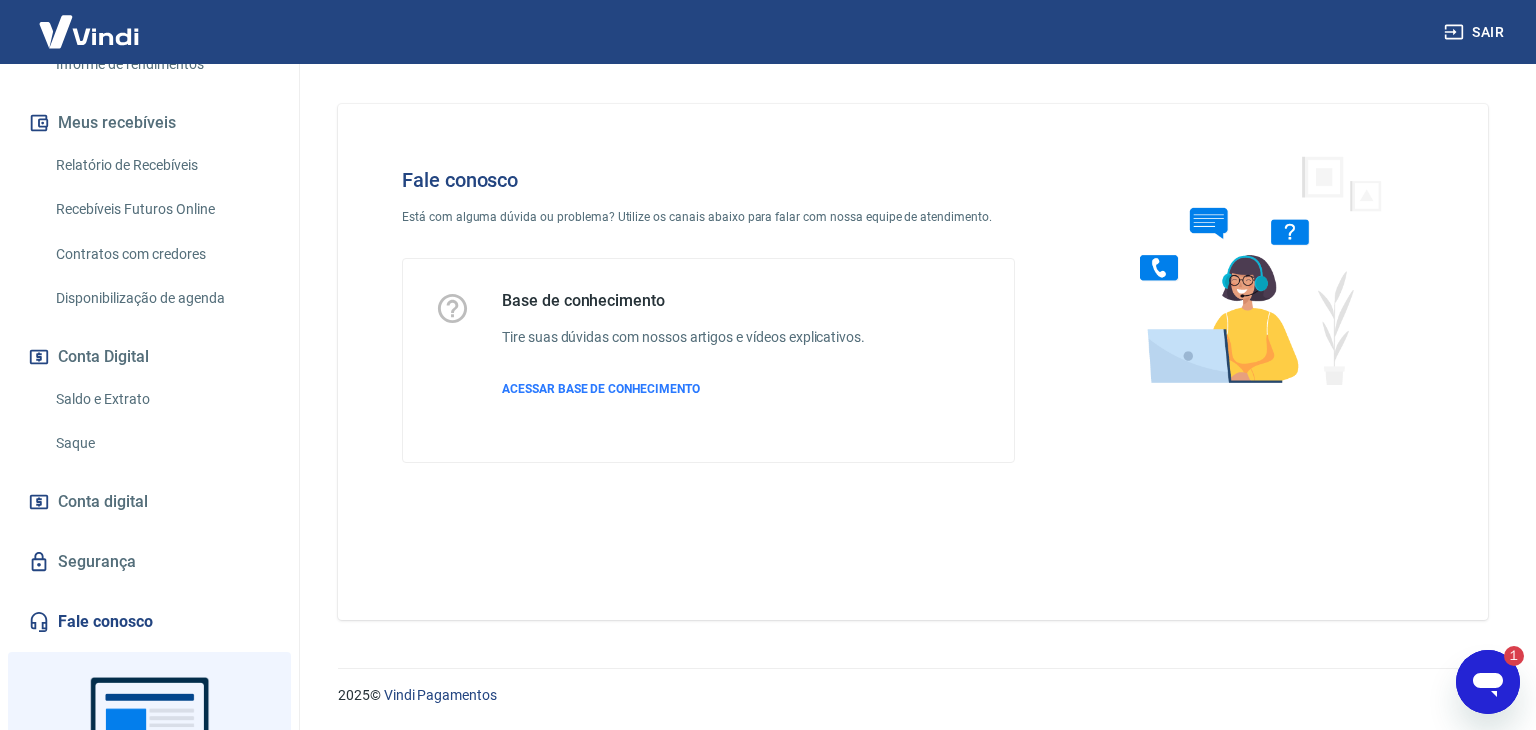 click 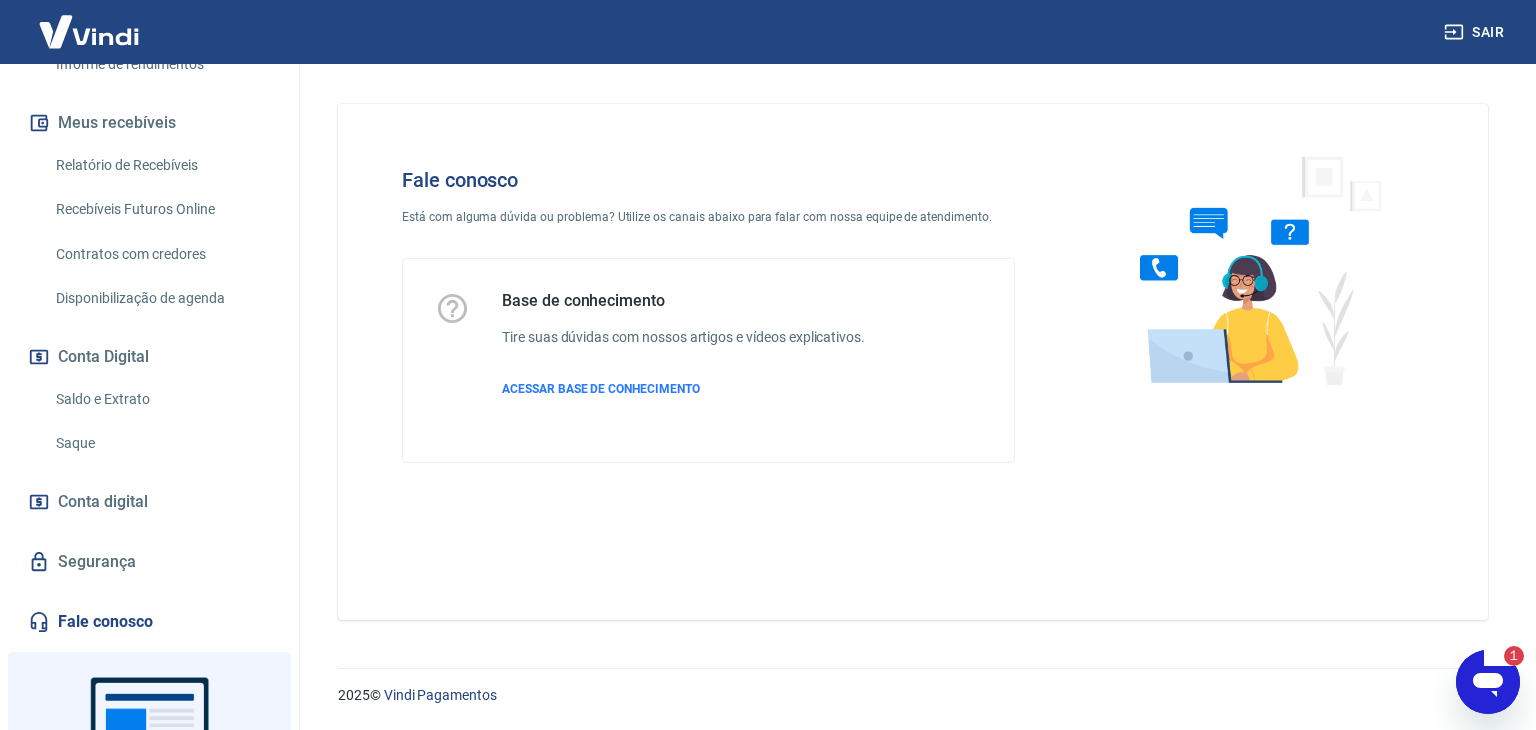 scroll, scrollTop: 0, scrollLeft: 0, axis: both 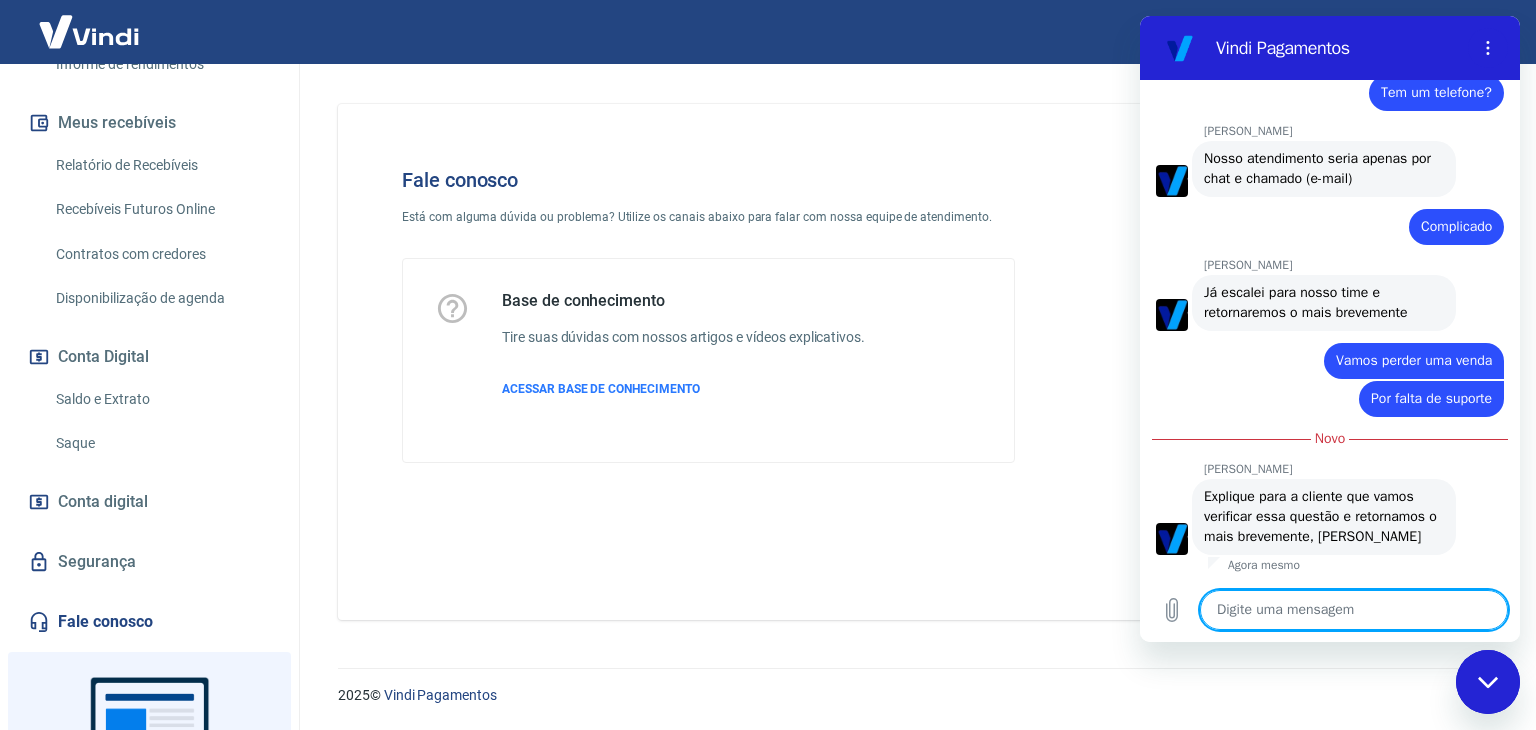click 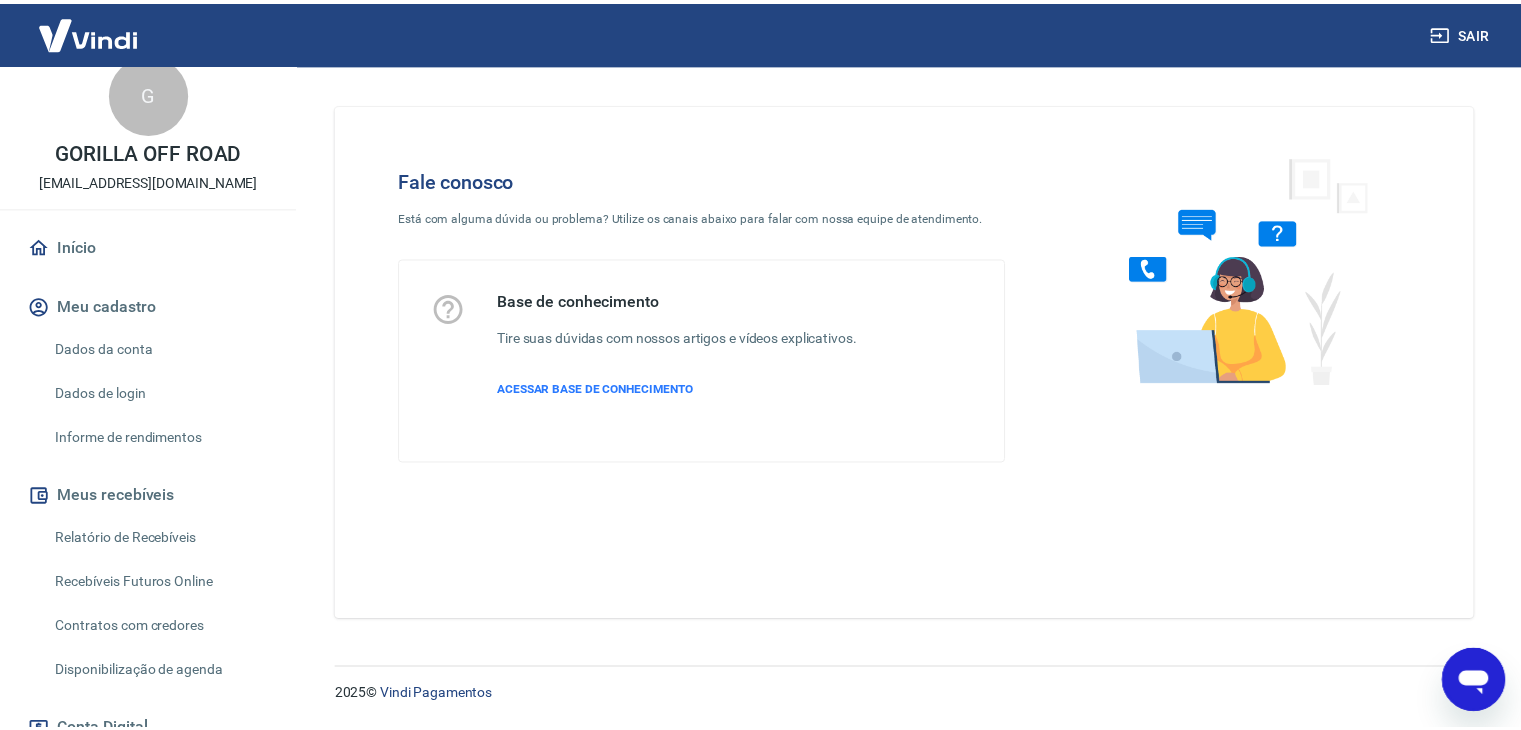 scroll, scrollTop: 0, scrollLeft: 0, axis: both 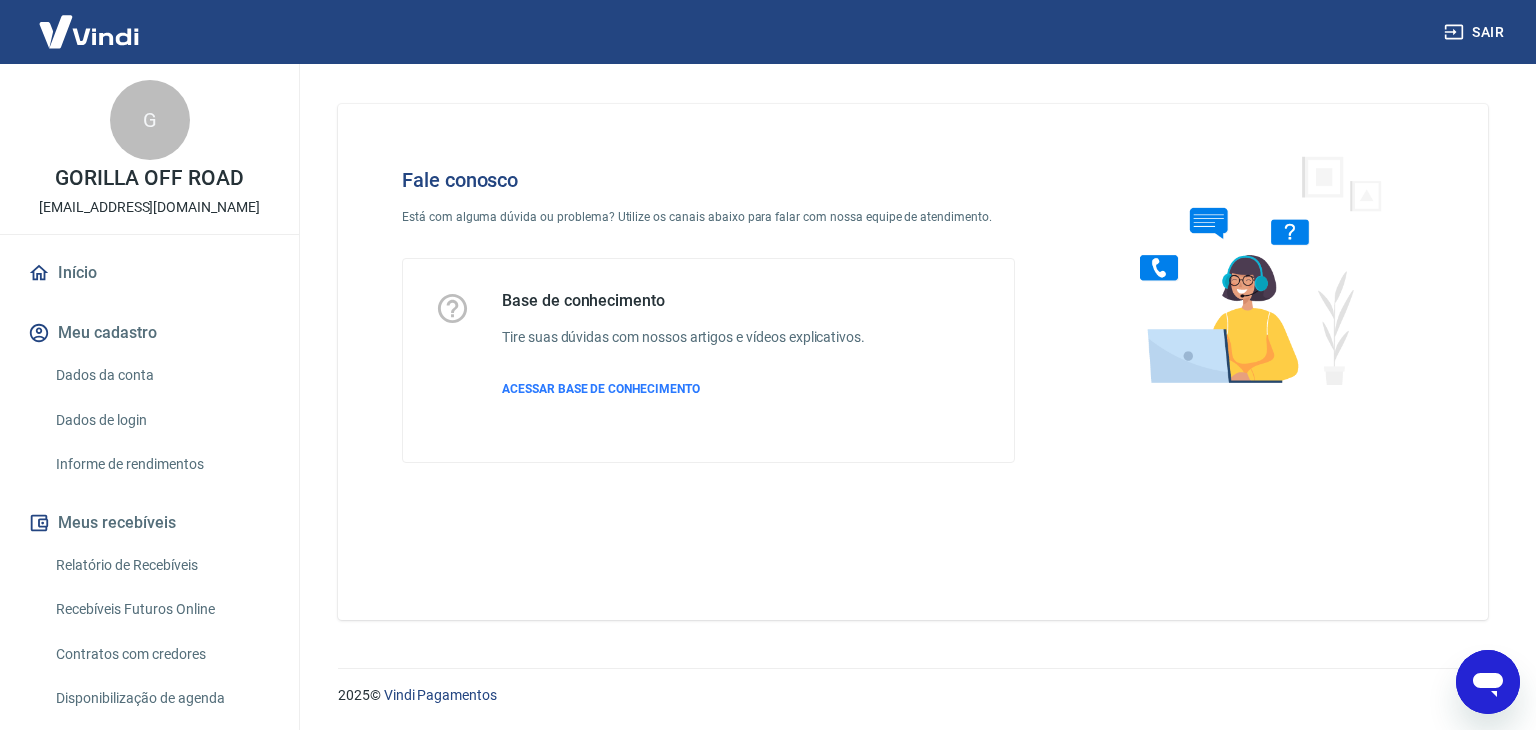 click at bounding box center [89, 31] 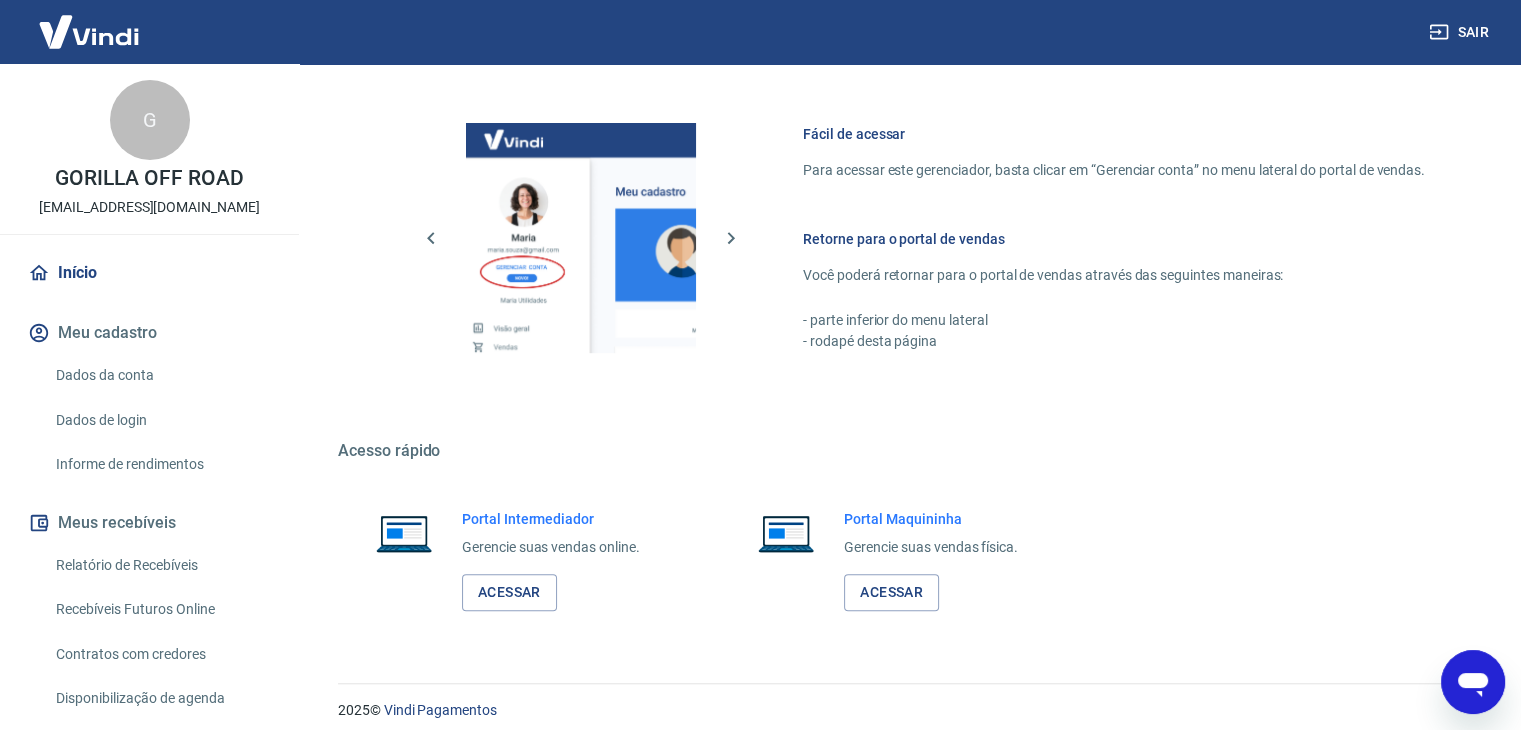 scroll, scrollTop: 848, scrollLeft: 0, axis: vertical 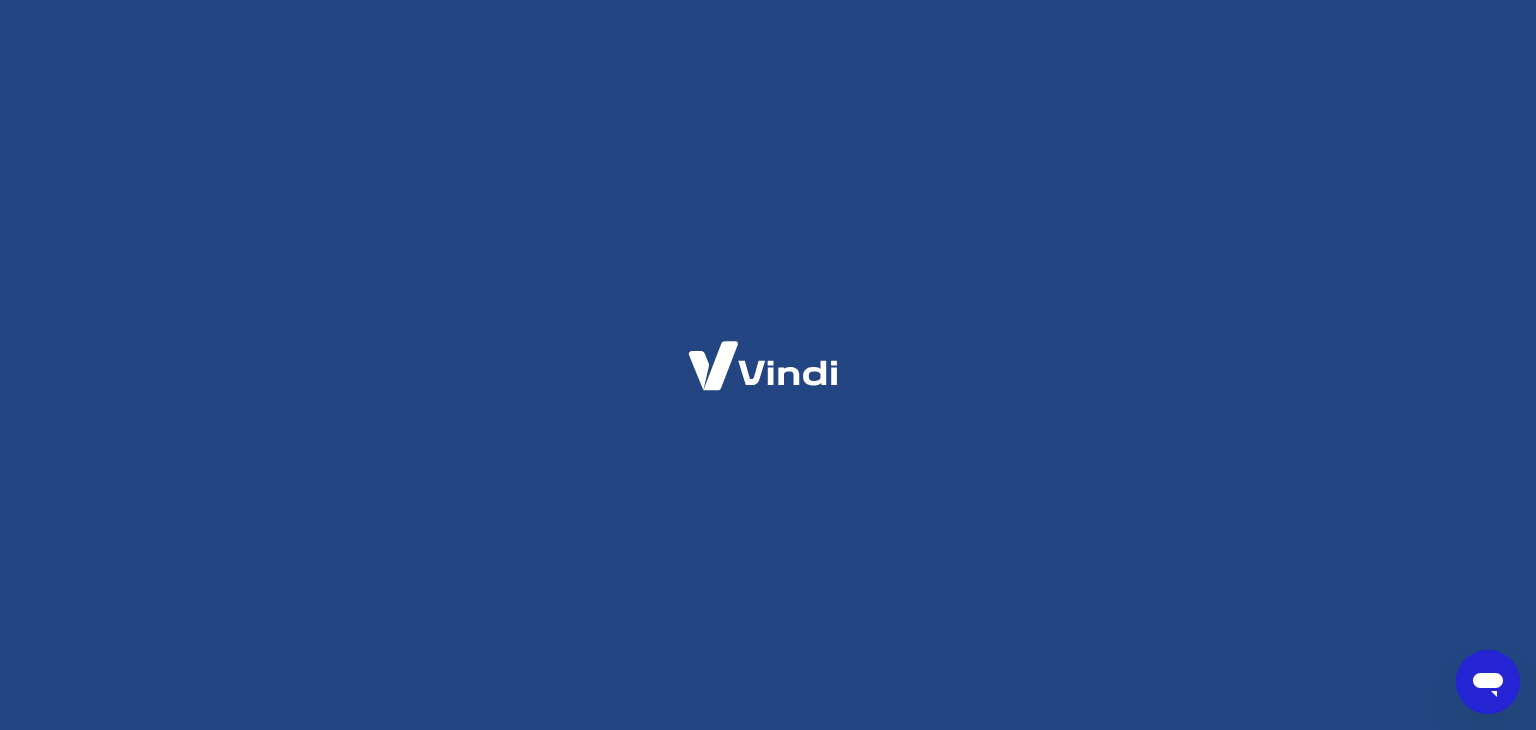 click 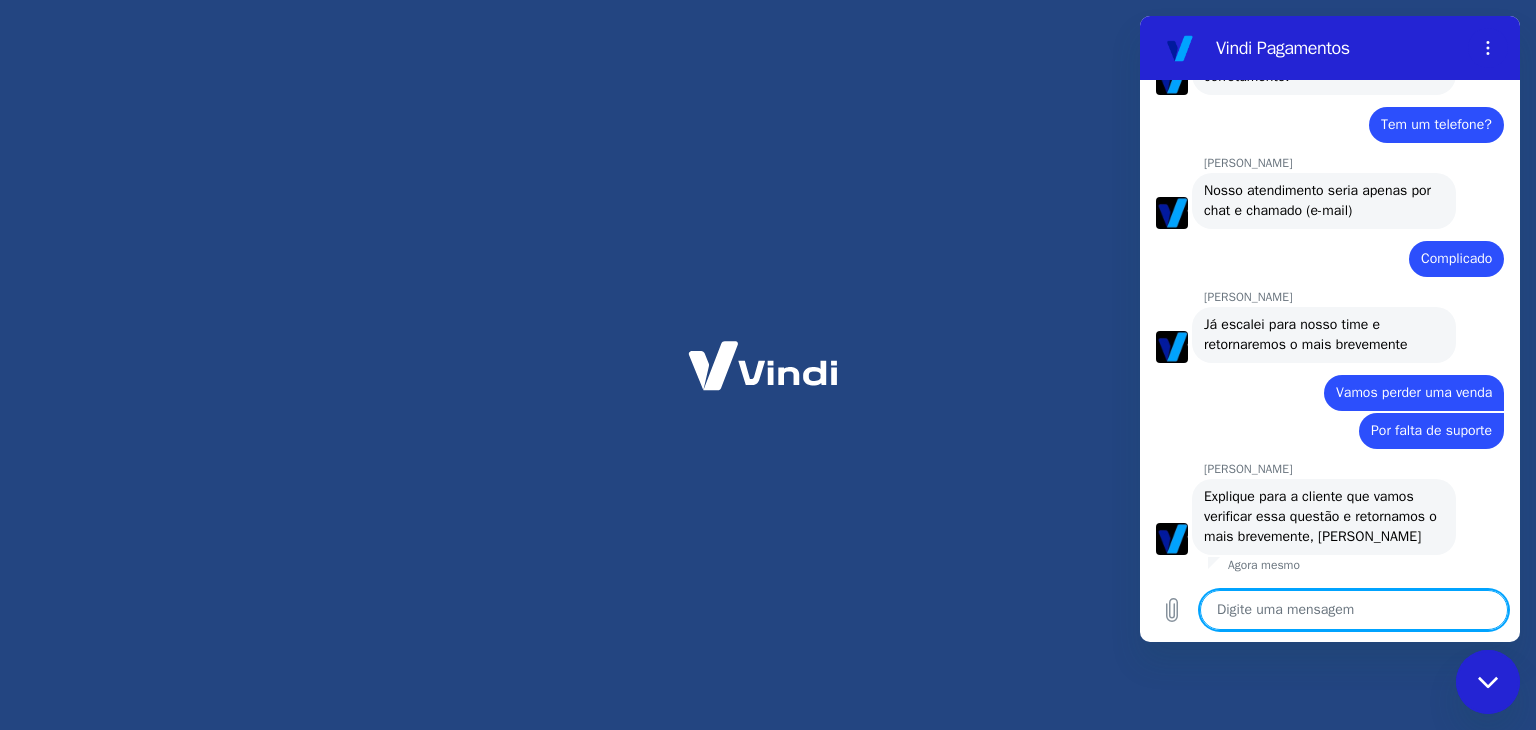 scroll, scrollTop: 0, scrollLeft: 0, axis: both 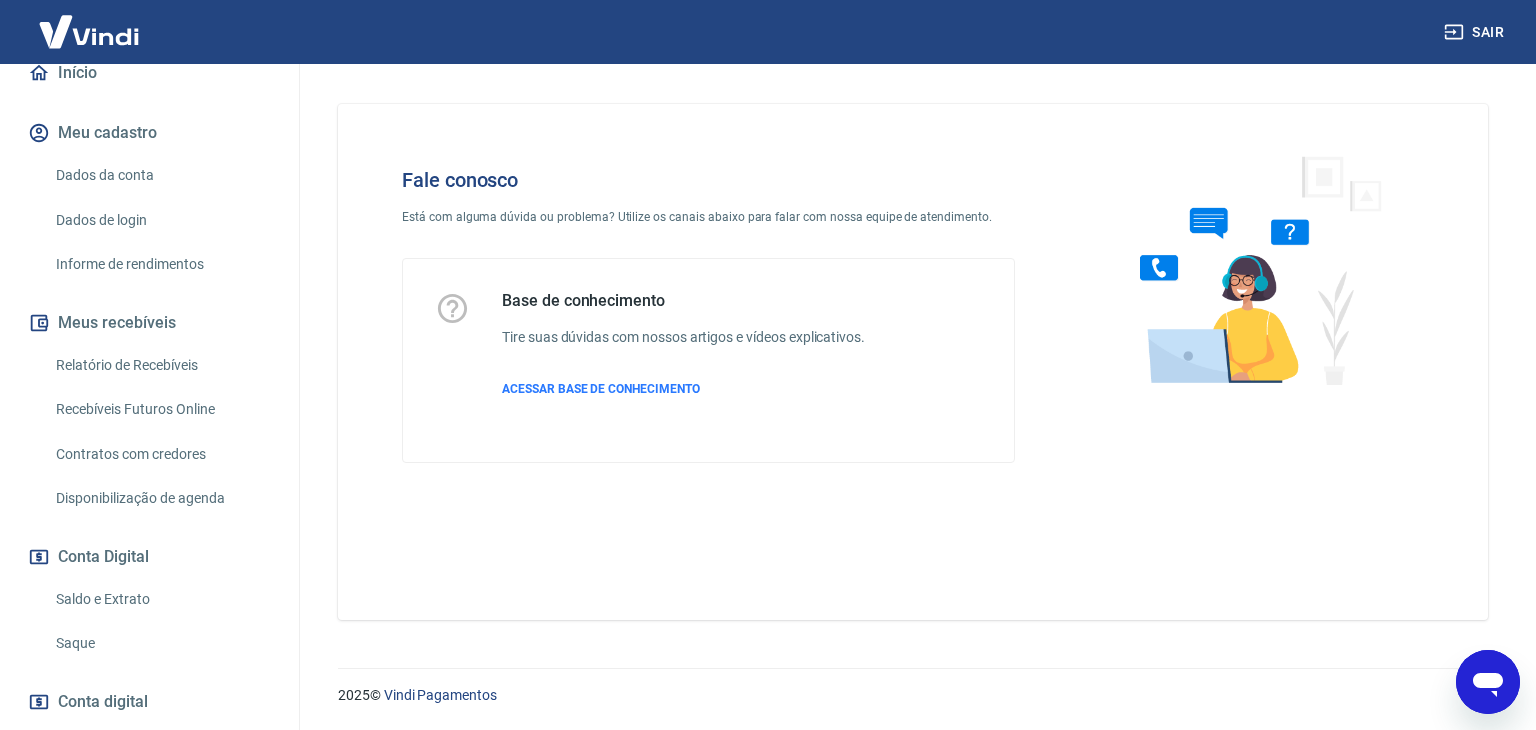 click on "Dados de login" at bounding box center (161, 220) 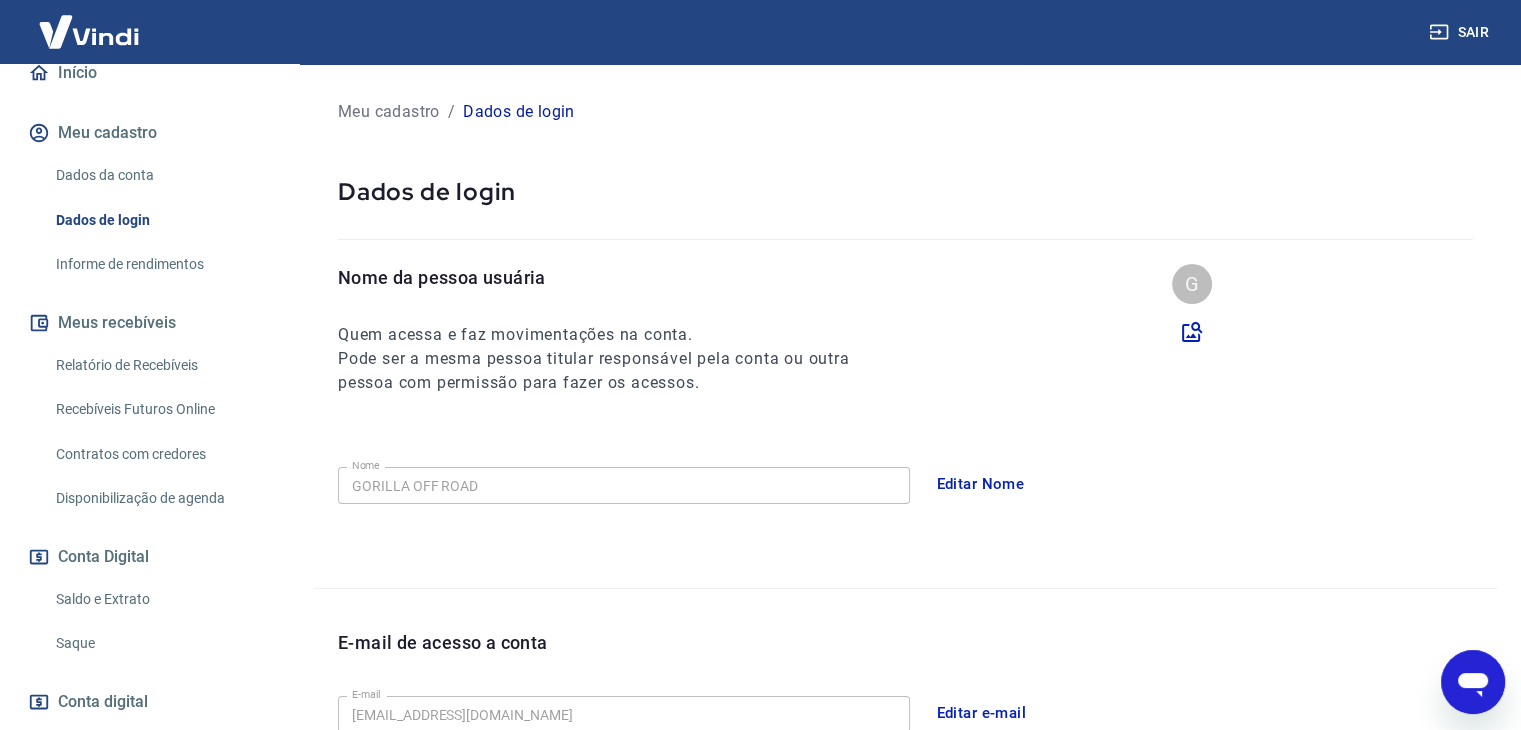 scroll, scrollTop: 0, scrollLeft: 0, axis: both 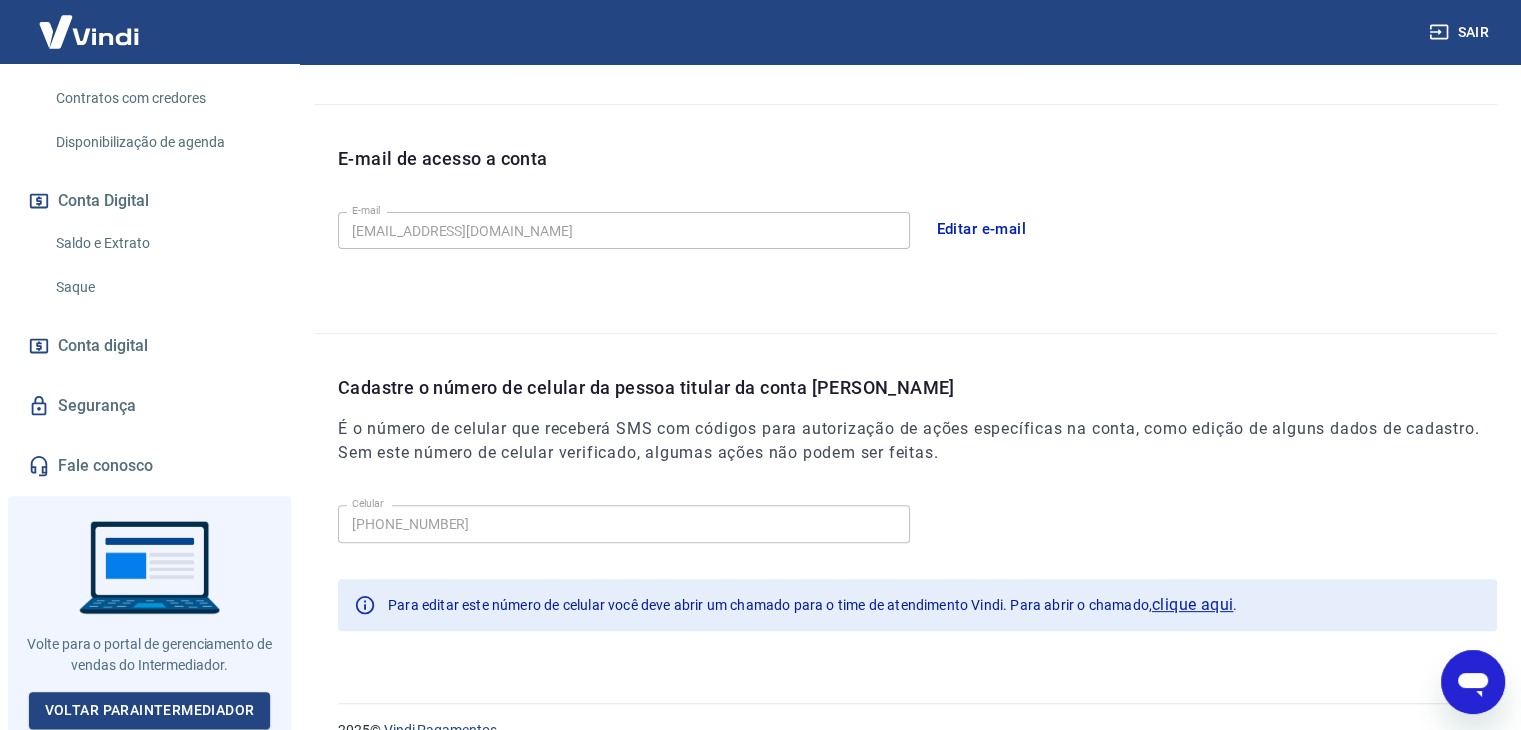 click on "Segurança" at bounding box center (149, 406) 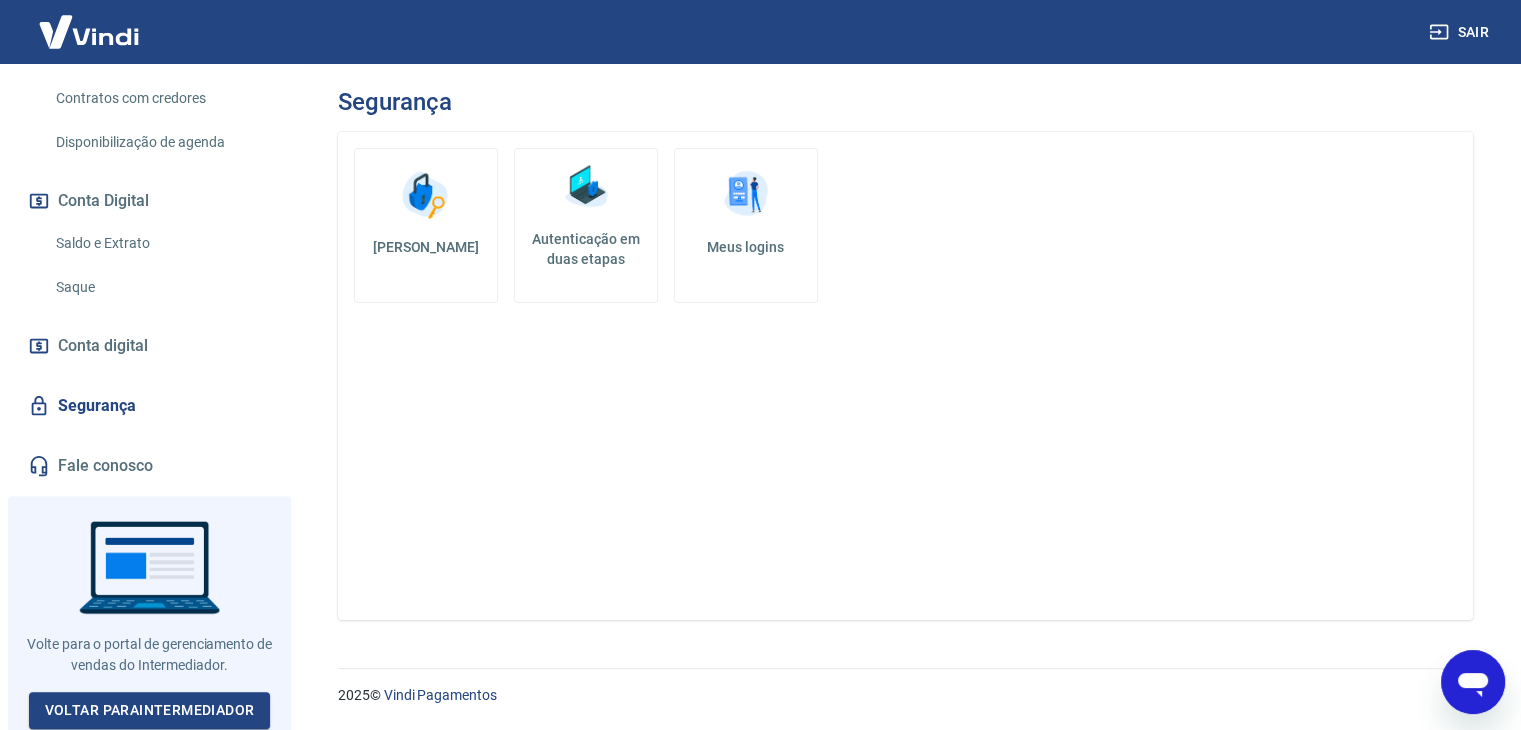 scroll, scrollTop: 0, scrollLeft: 0, axis: both 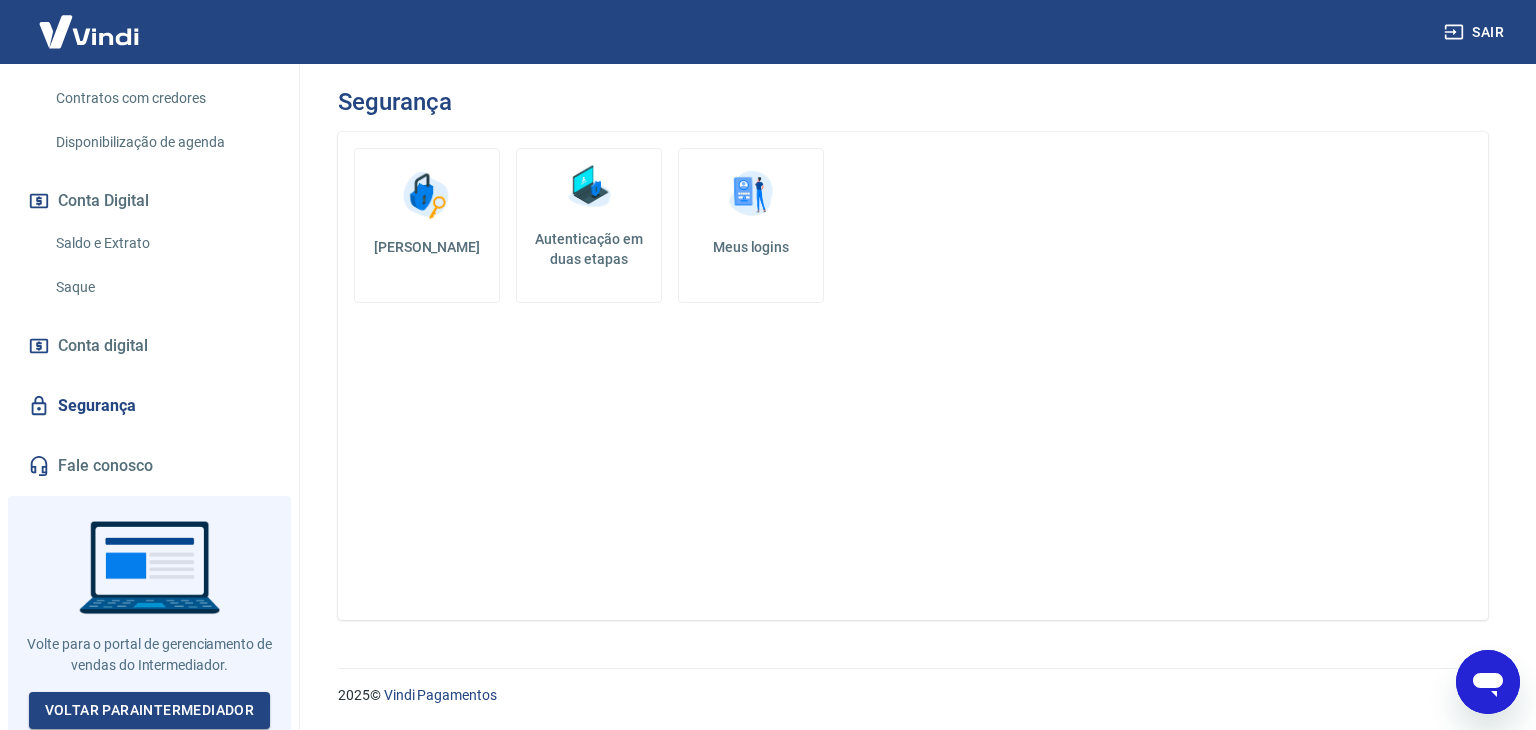 click at bounding box center [751, 195] 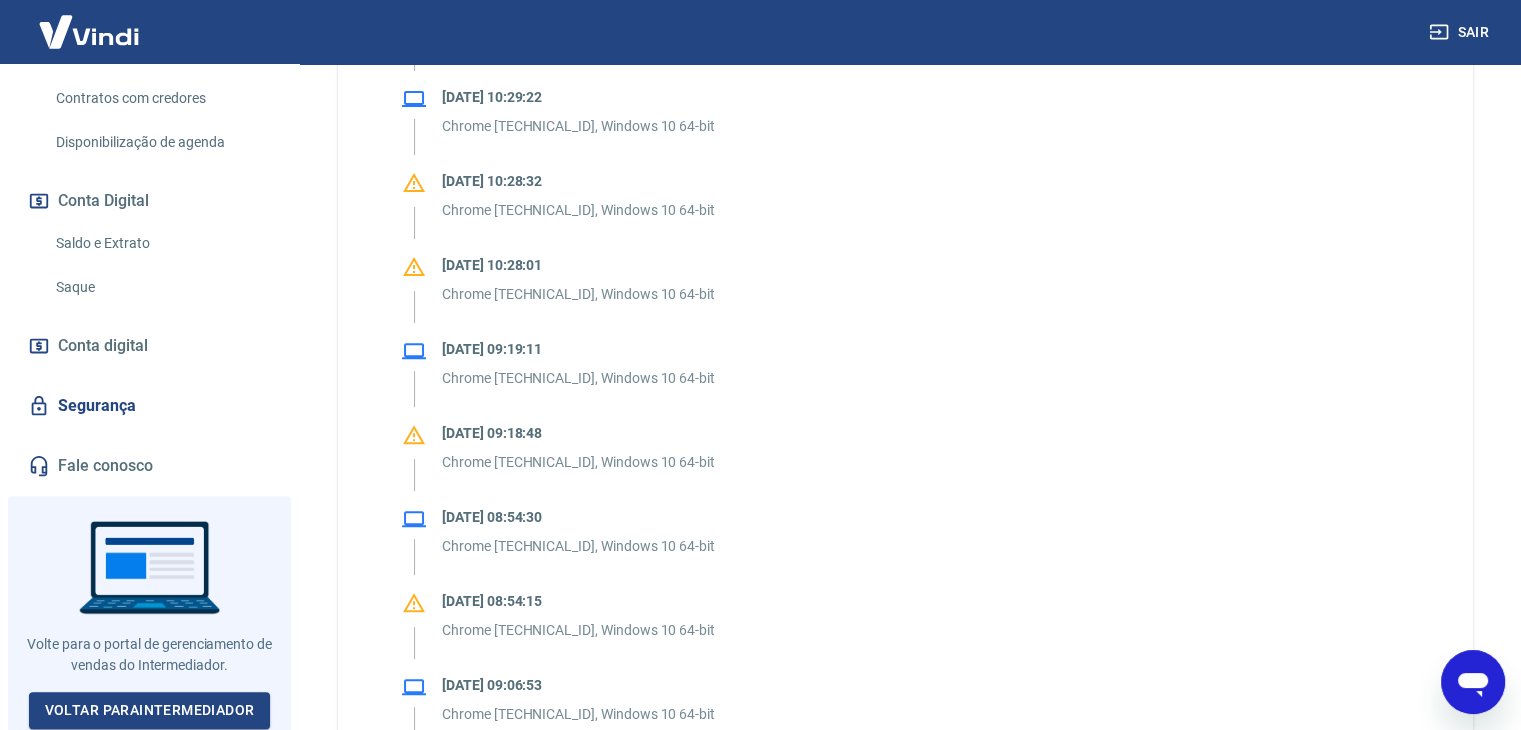 scroll, scrollTop: 700, scrollLeft: 0, axis: vertical 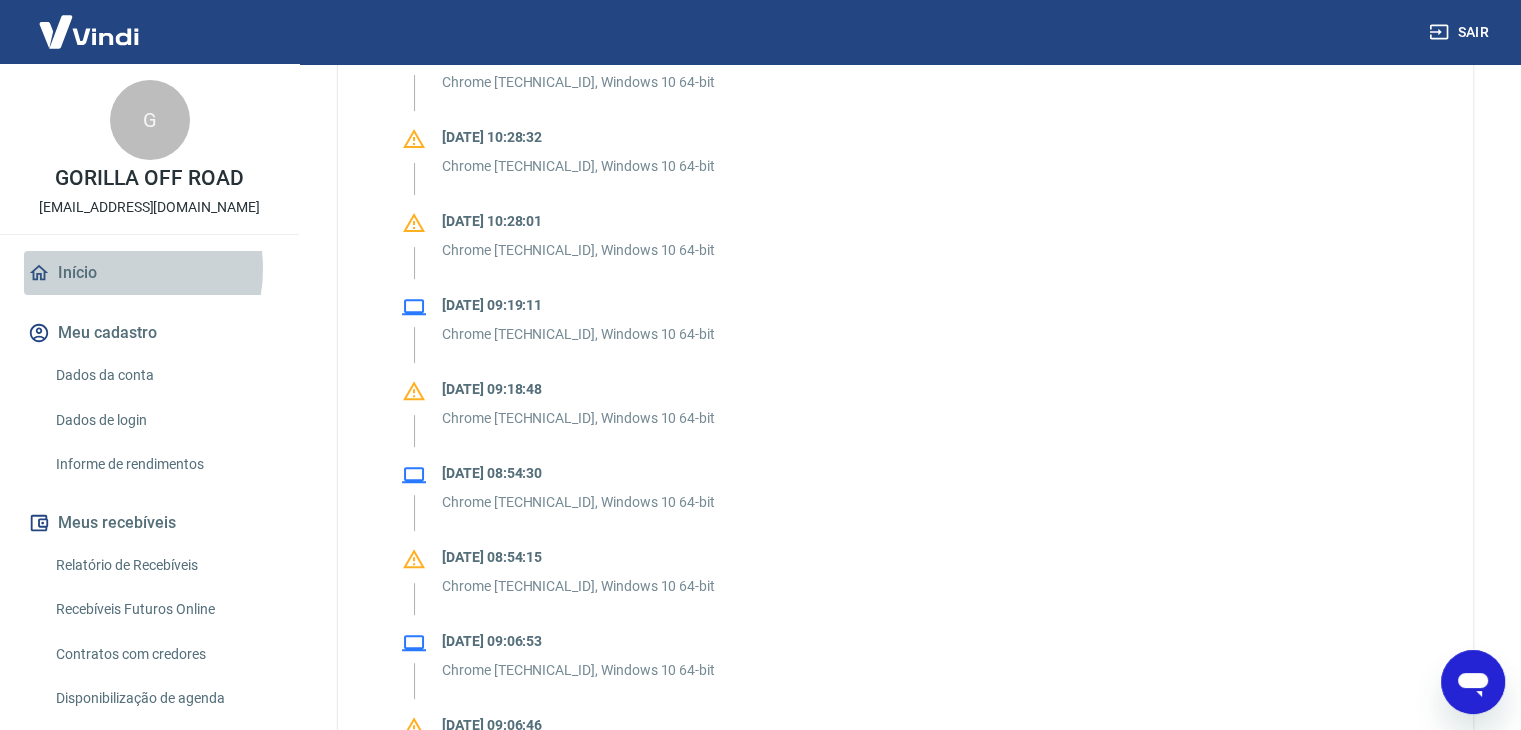 click on "Início" at bounding box center (149, 273) 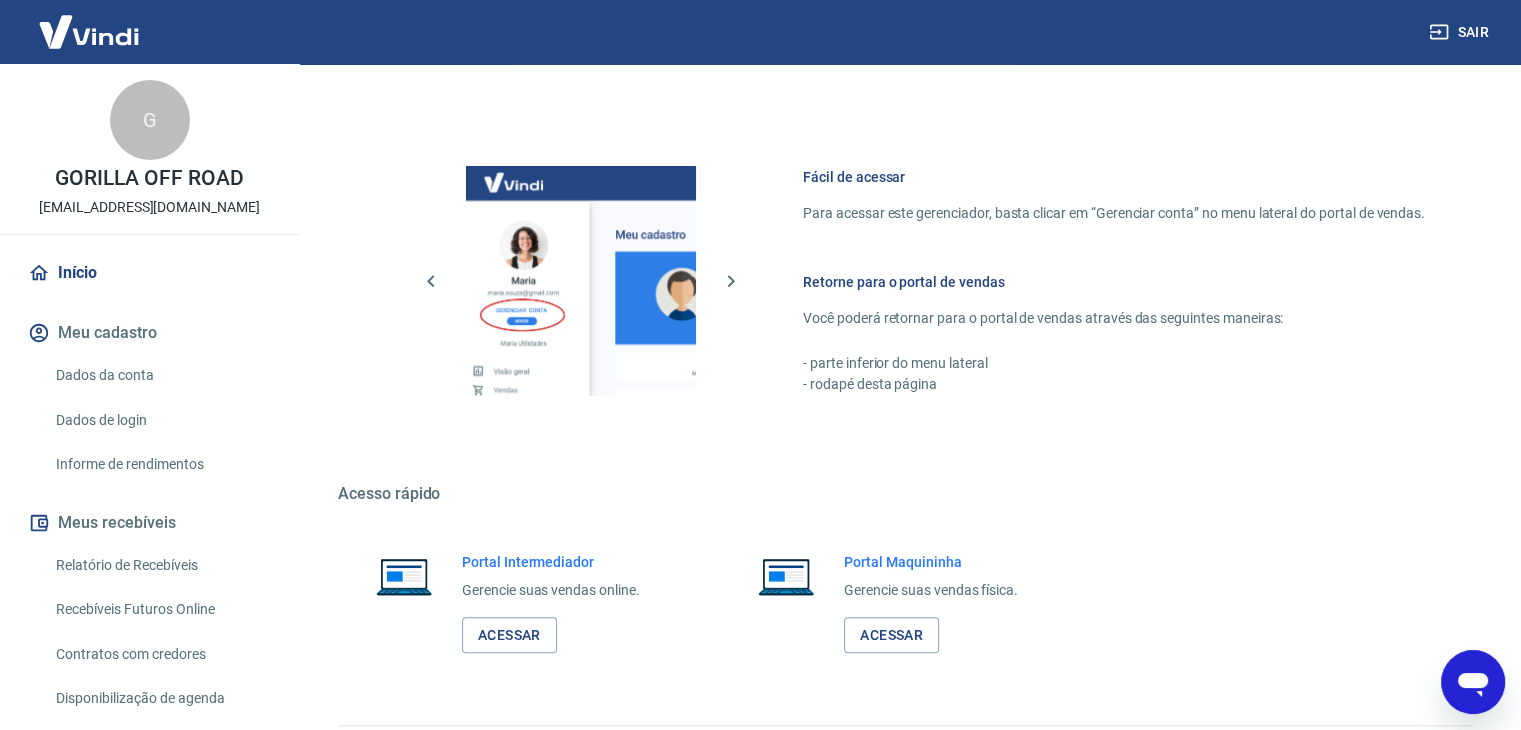 scroll, scrollTop: 1056, scrollLeft: 0, axis: vertical 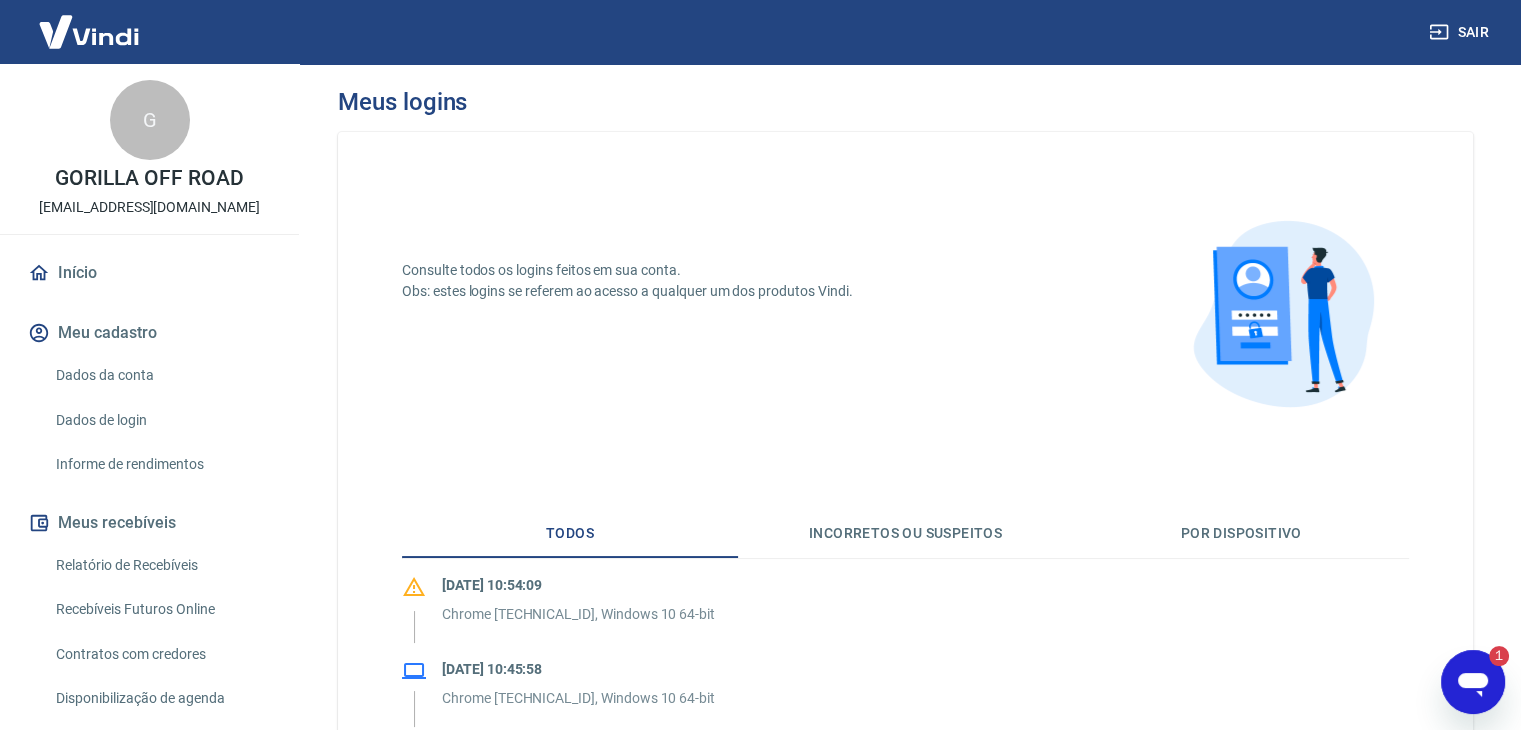 click 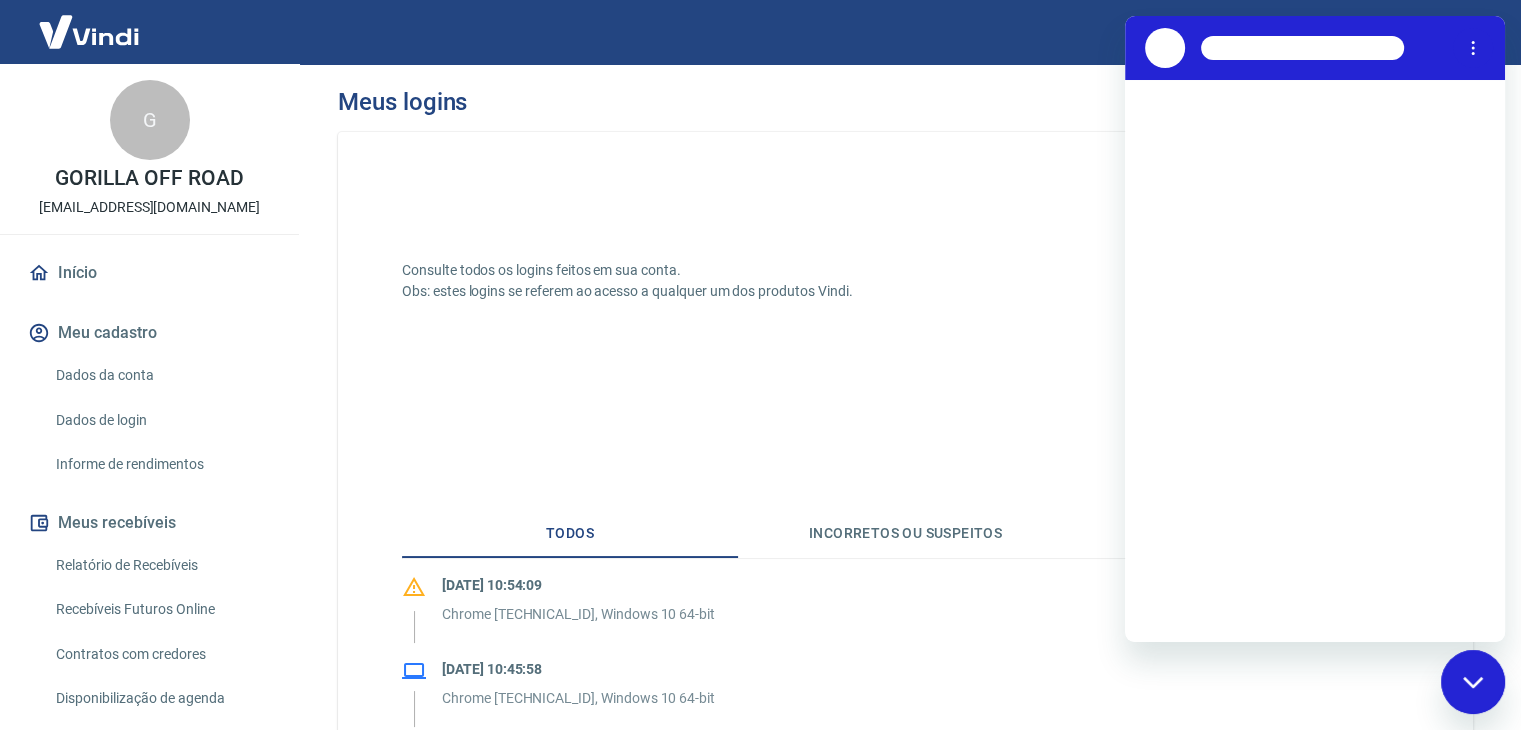 scroll, scrollTop: 0, scrollLeft: 0, axis: both 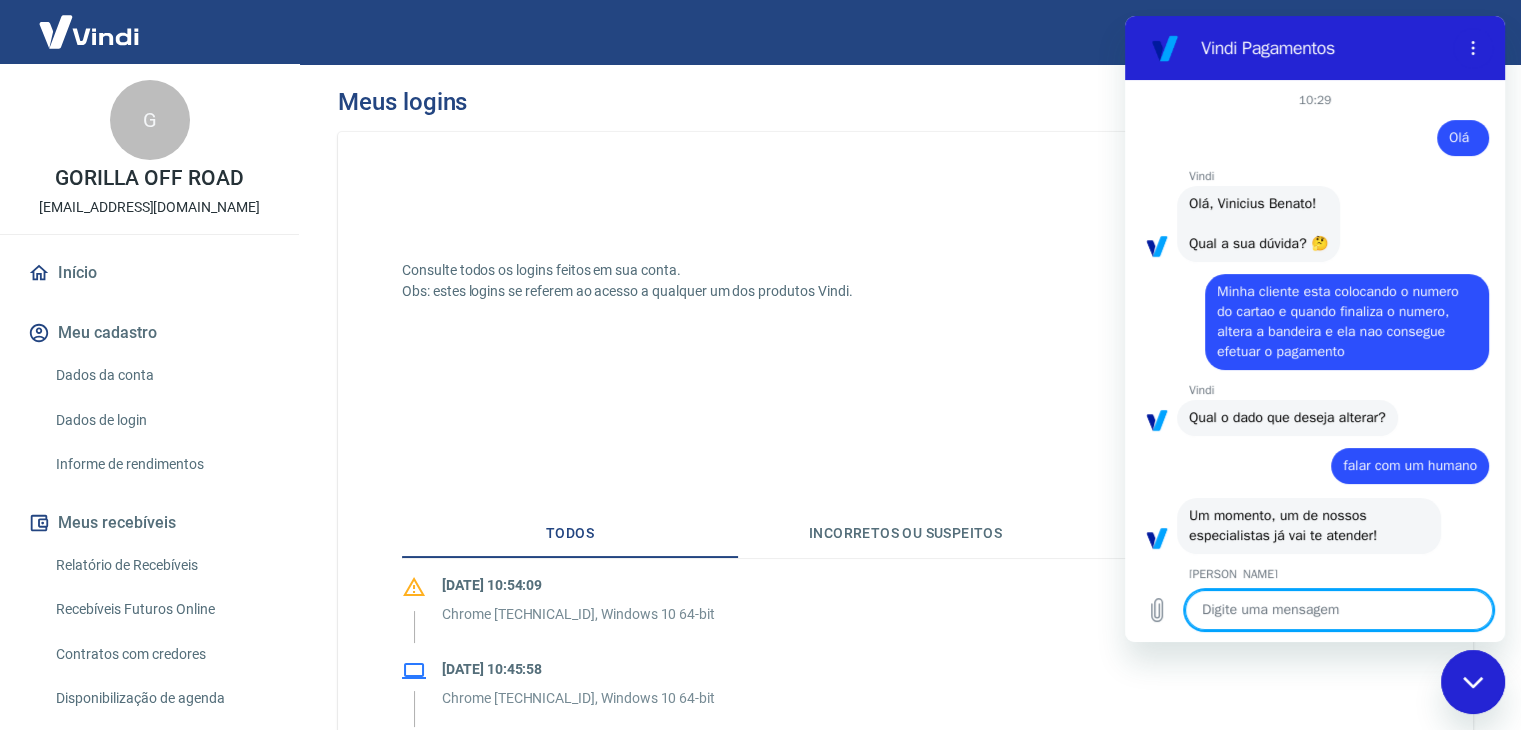 type on "x" 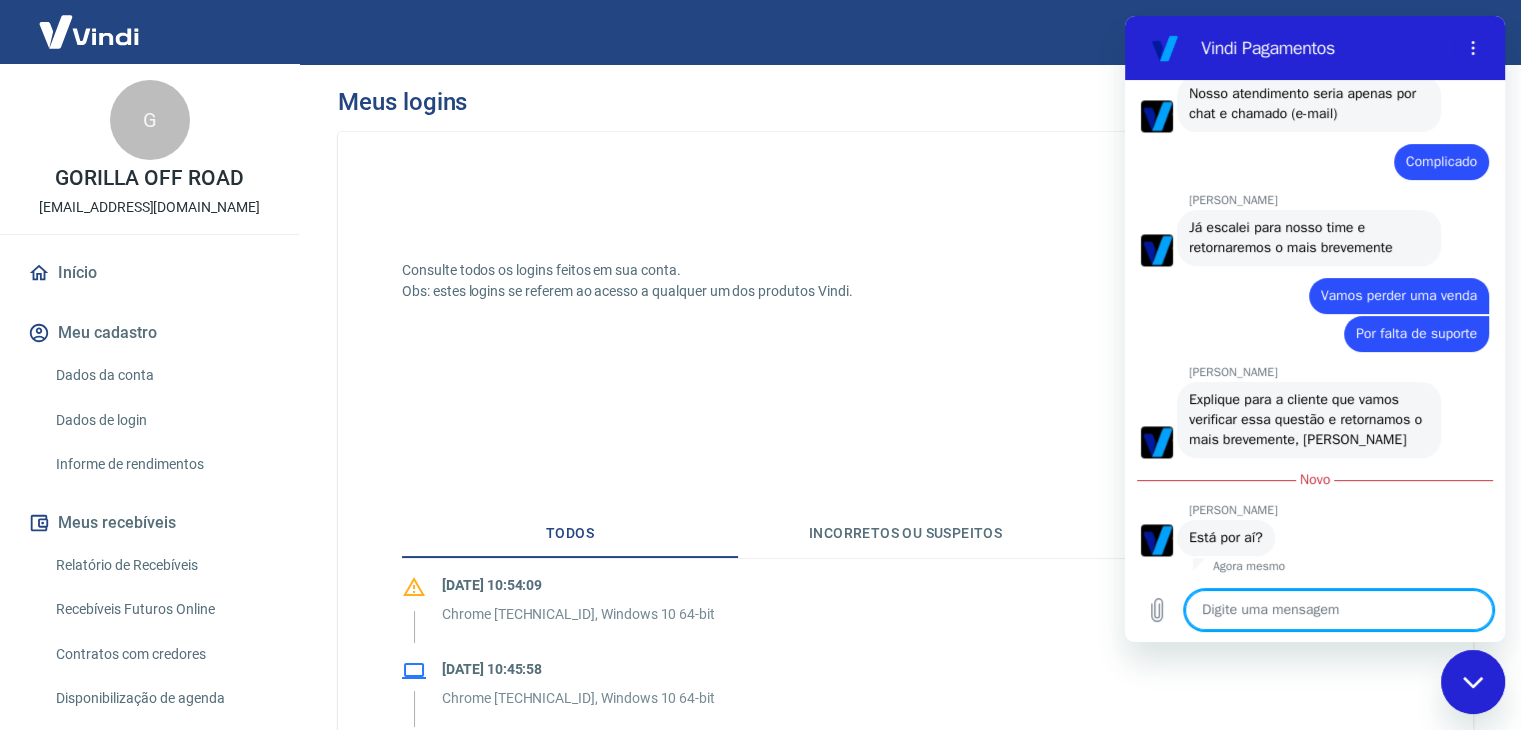 scroll, scrollTop: 3053, scrollLeft: 0, axis: vertical 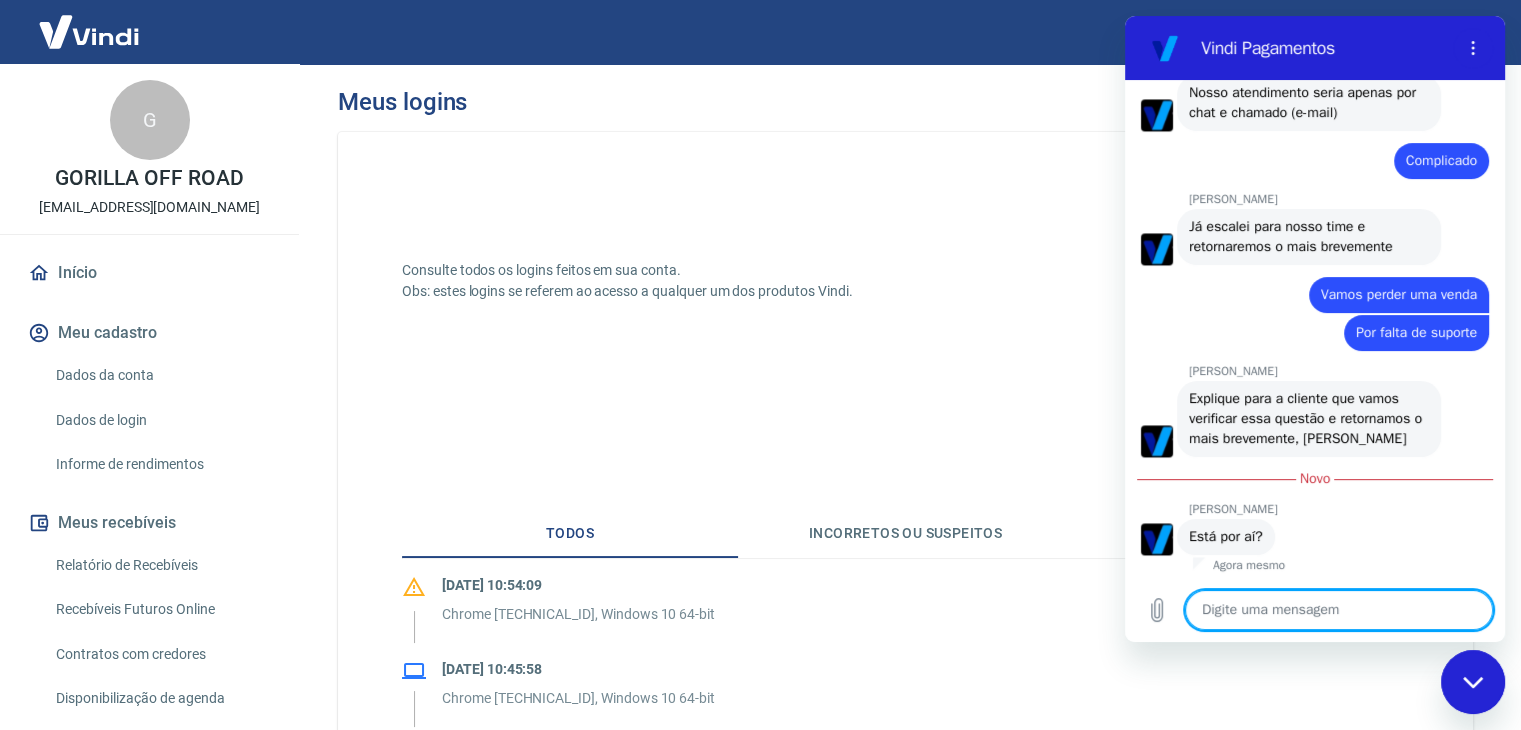 click at bounding box center (1339, 610) 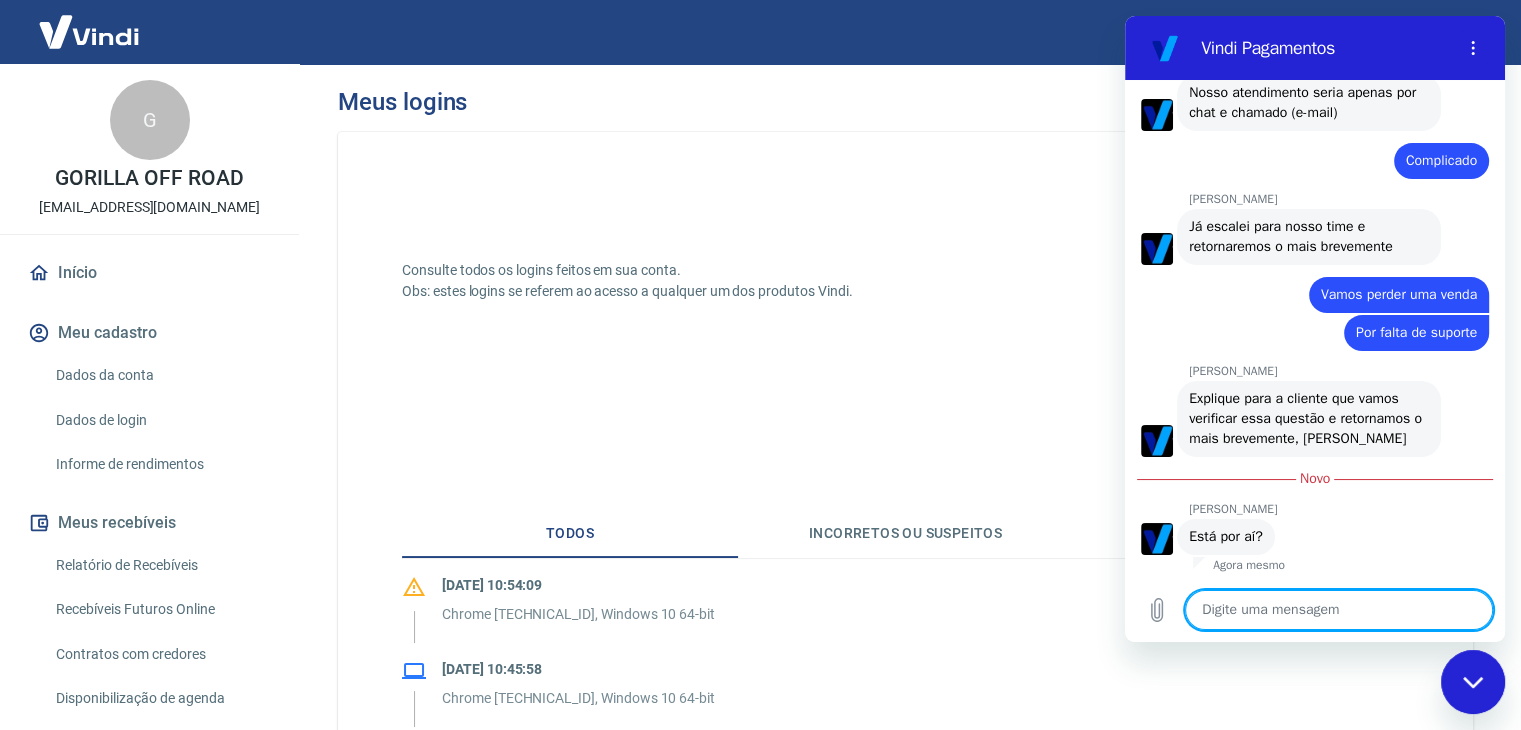 type on "C" 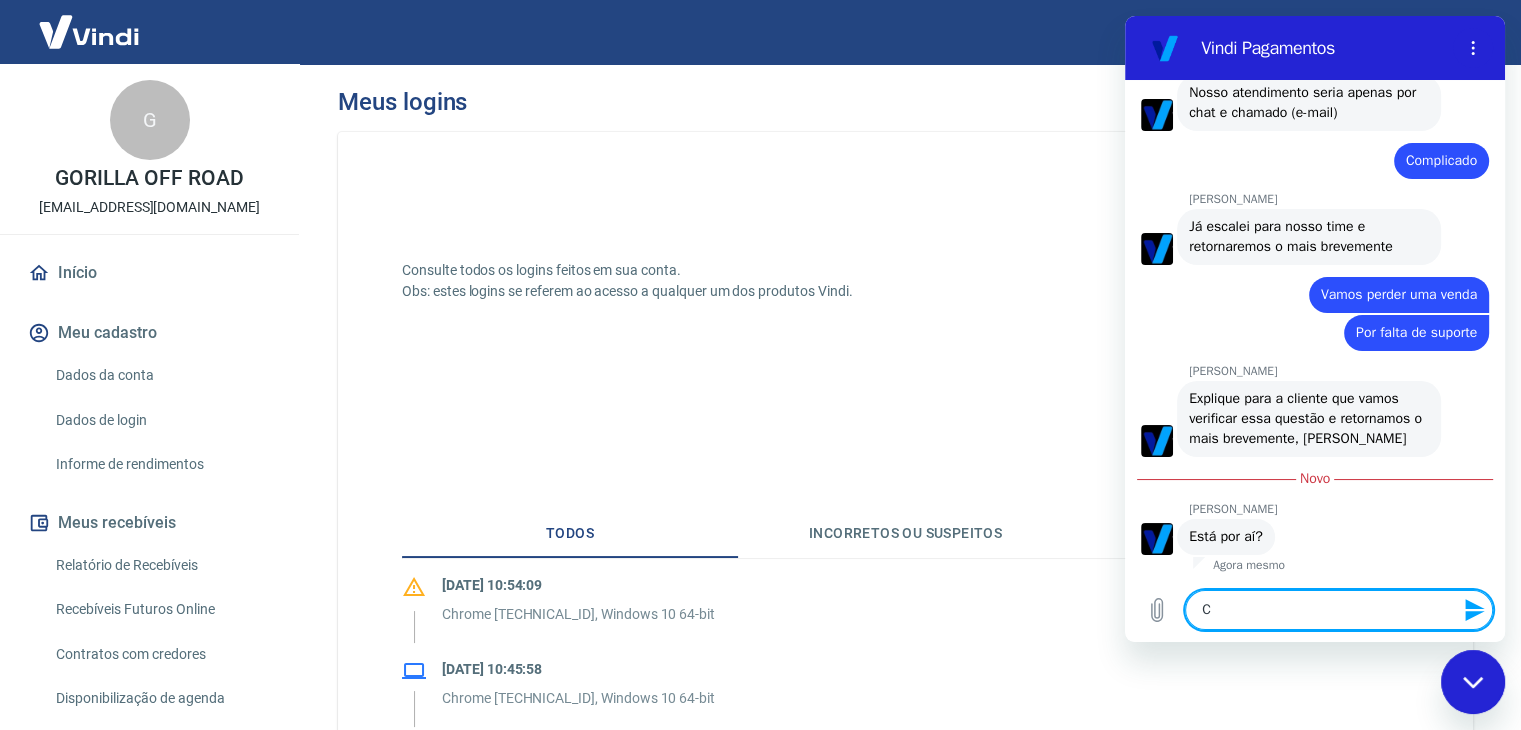 type on "Co" 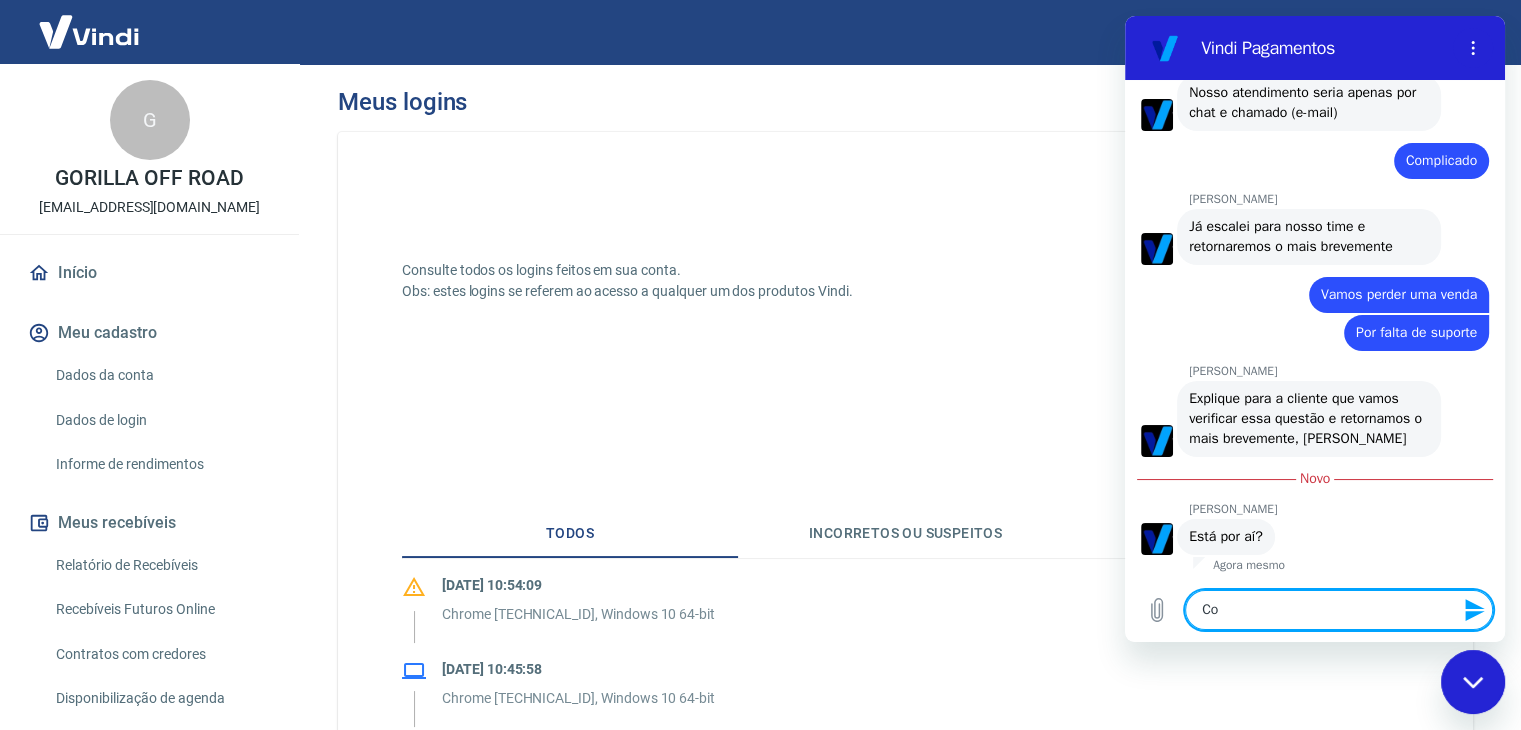 type on "Com" 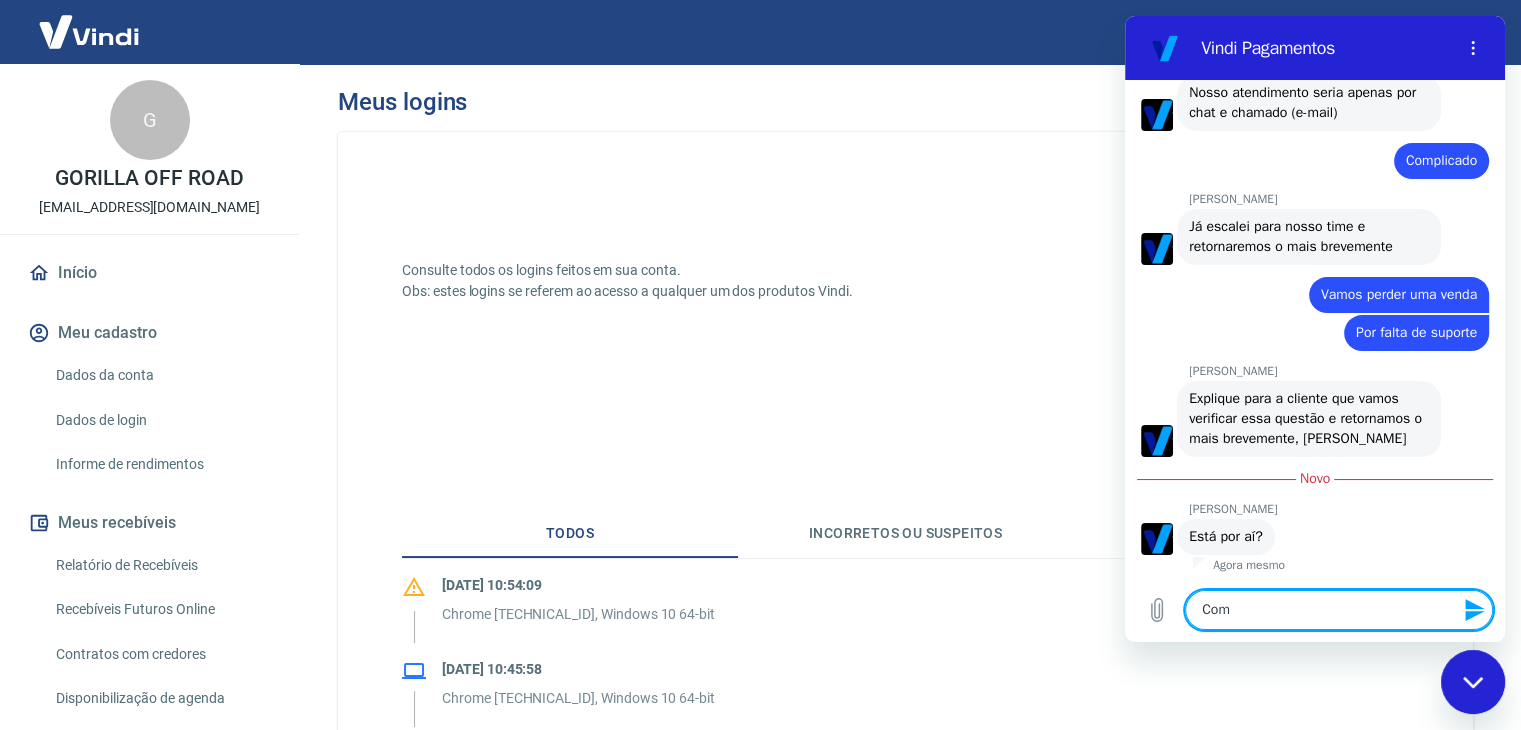 type on "Como" 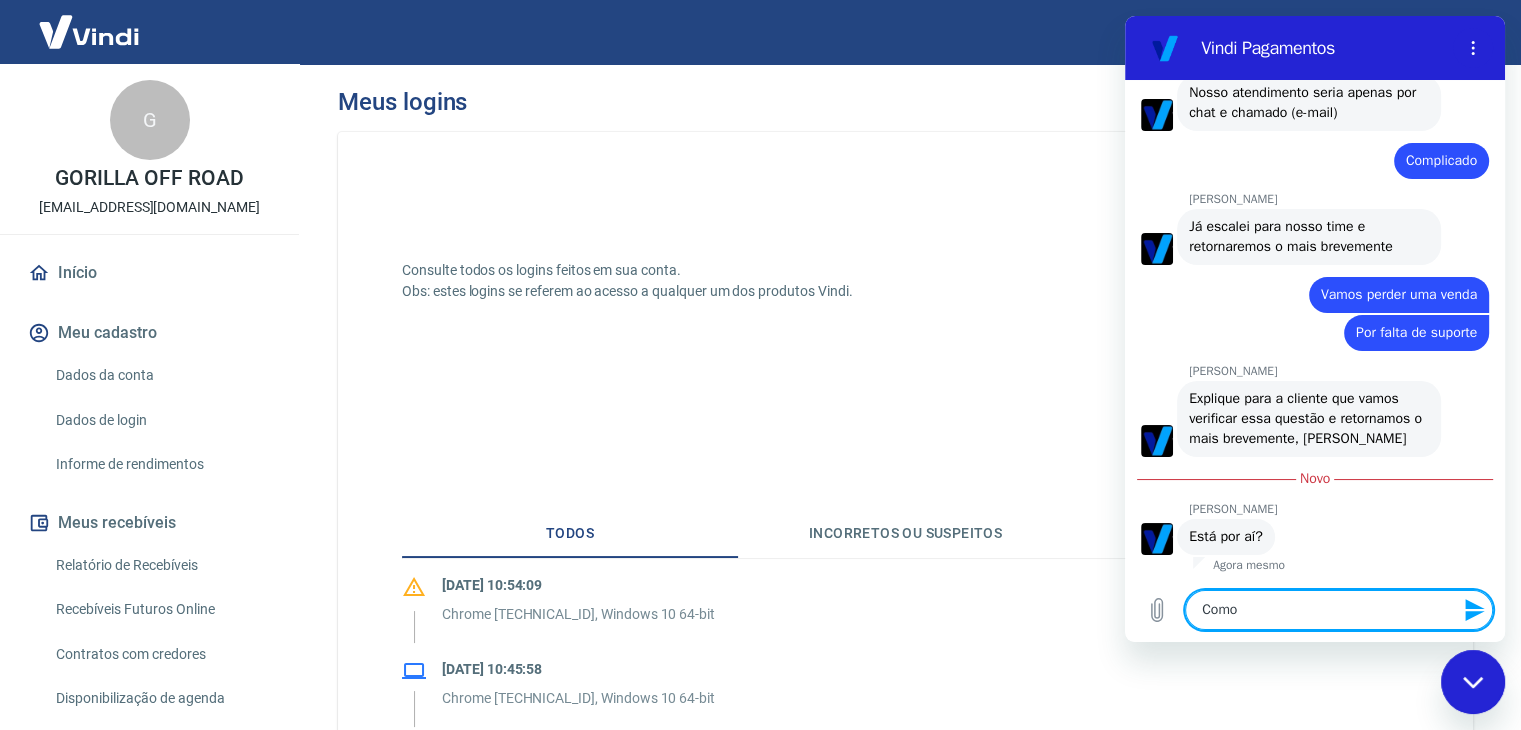 type on "Como" 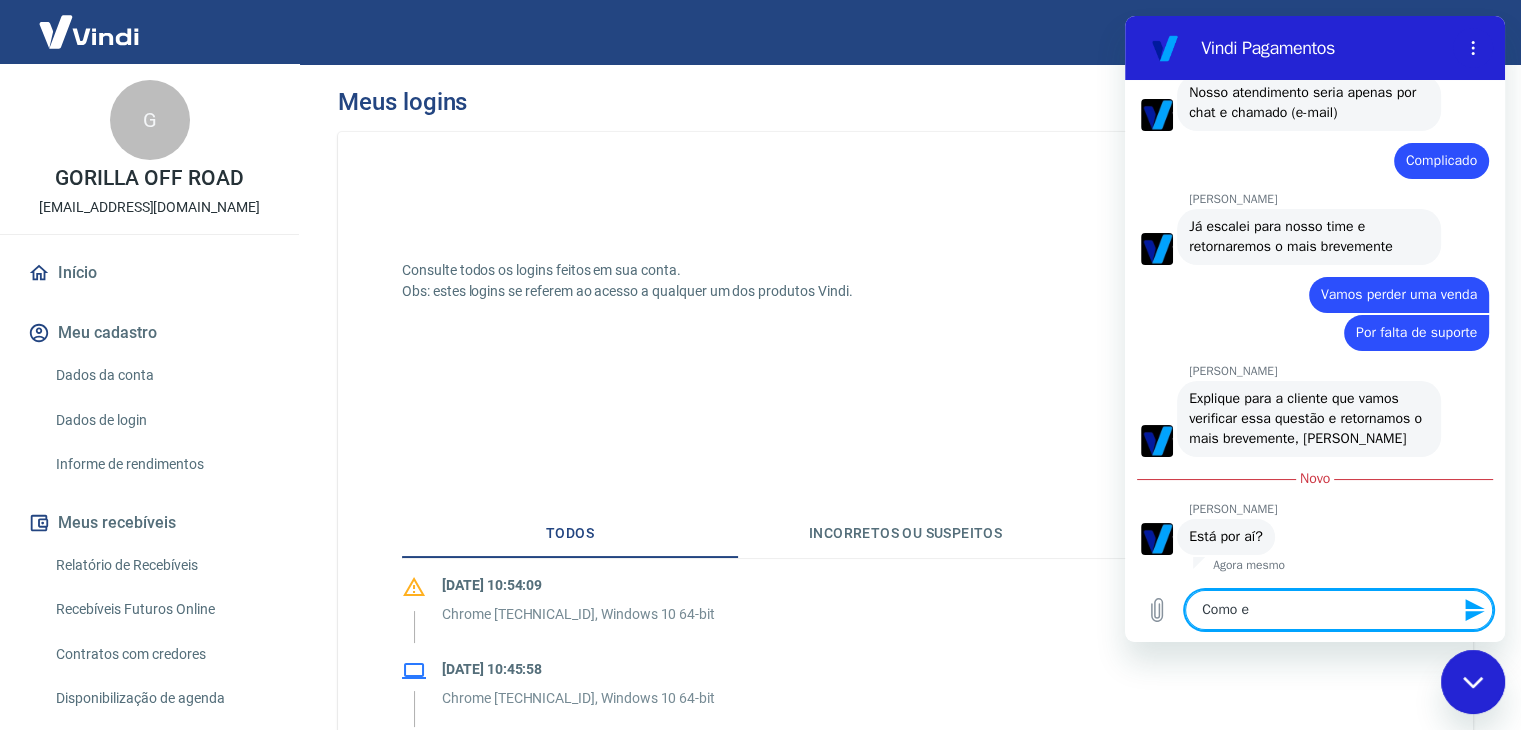 type on "Como eu" 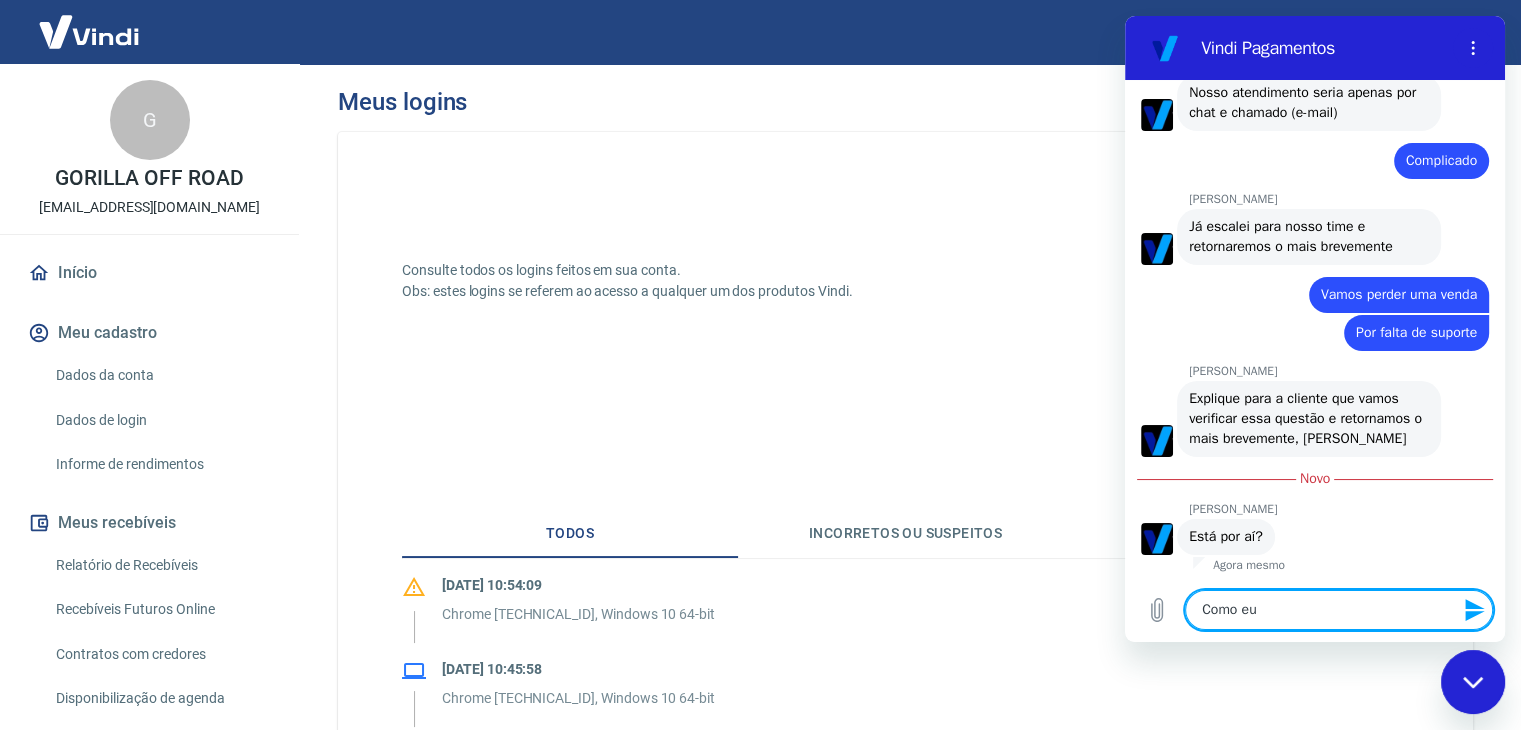 type on "Como eu" 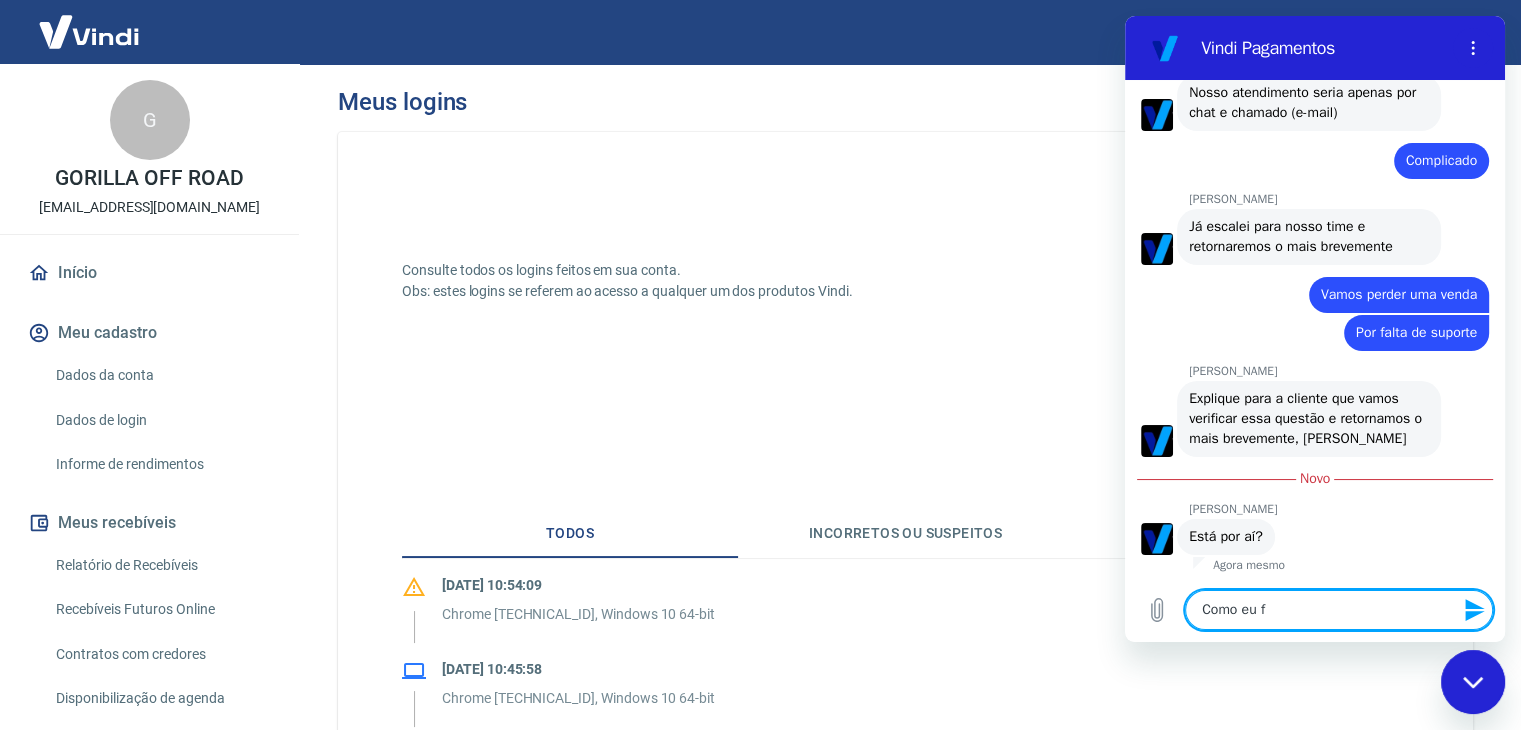 type on "Como eu fa" 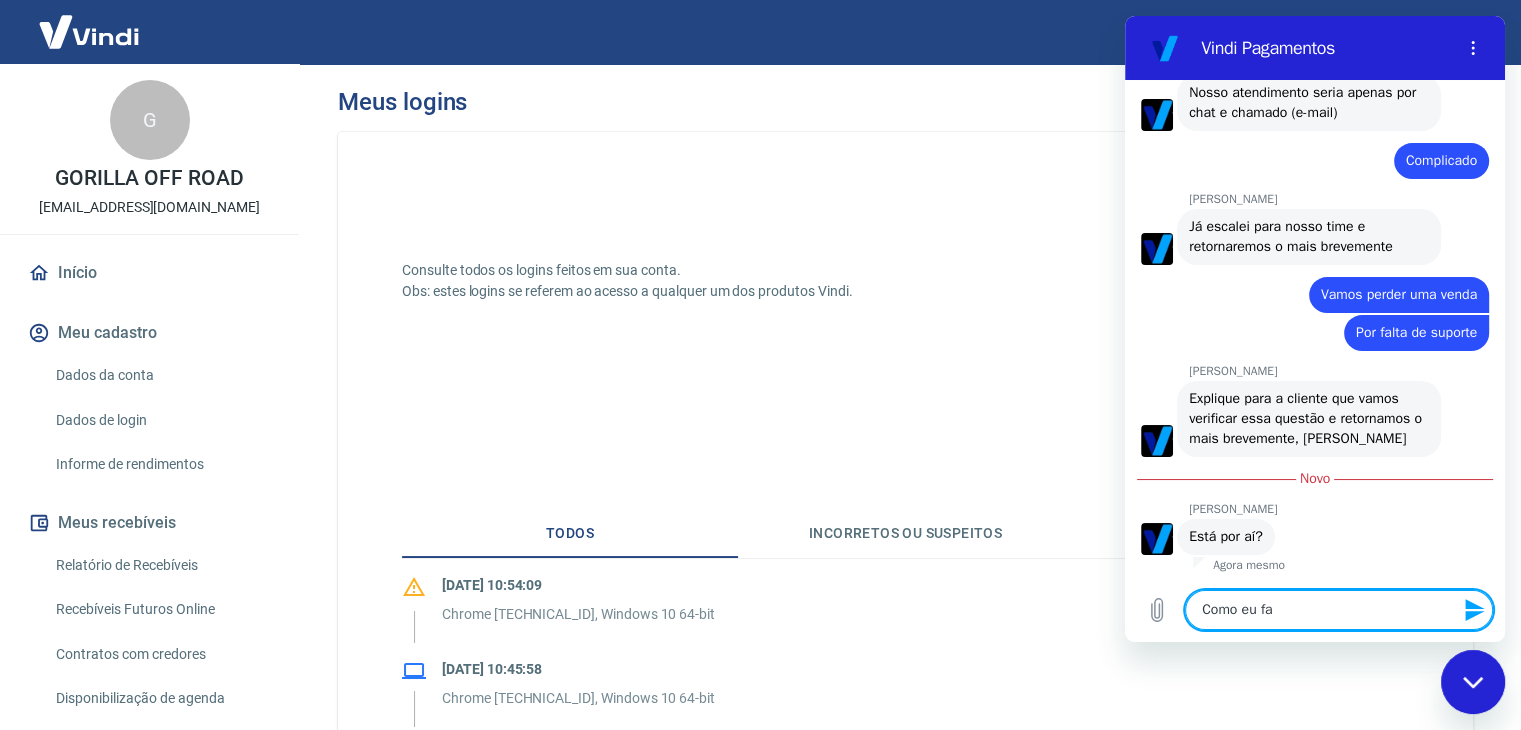 type on "Como eu faç" 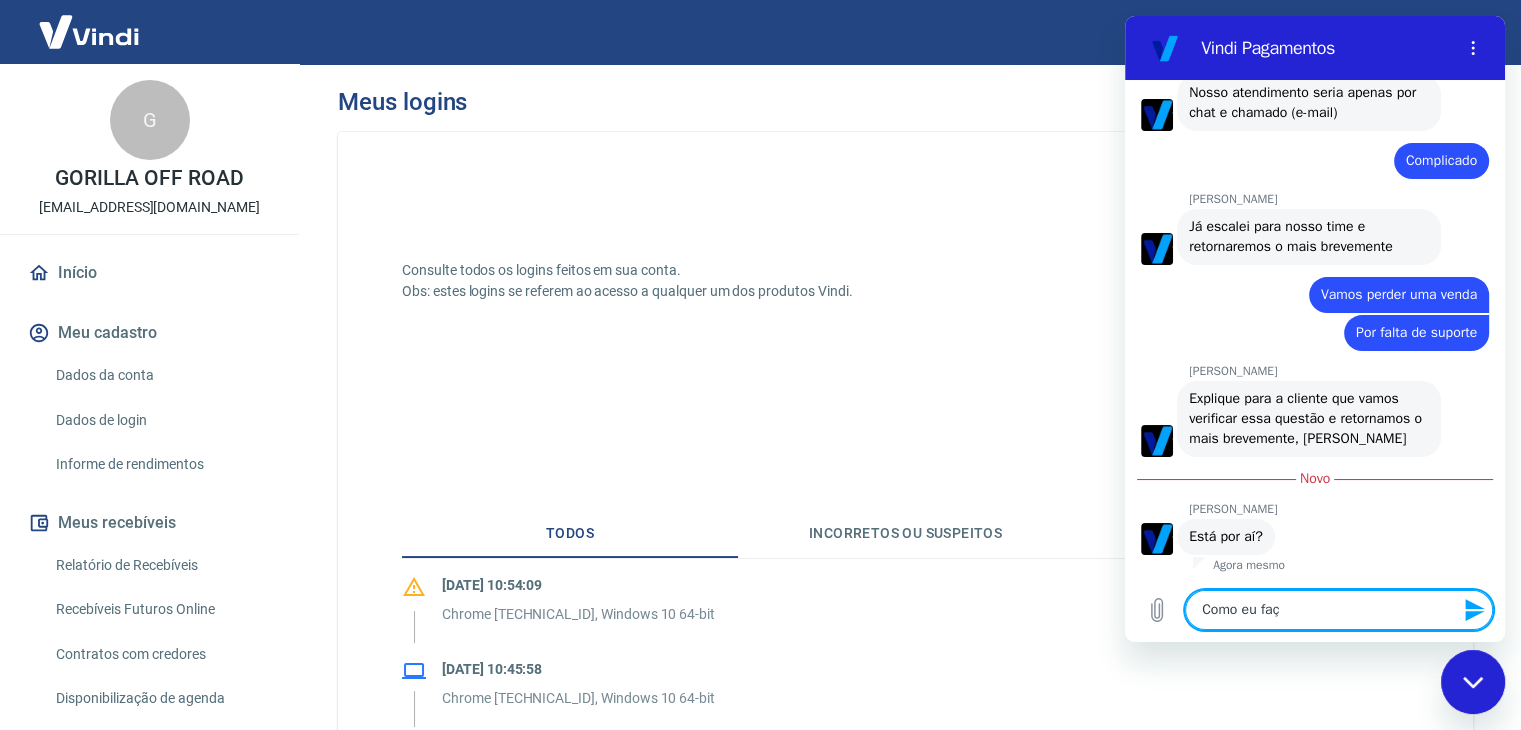type on "Como eu faço" 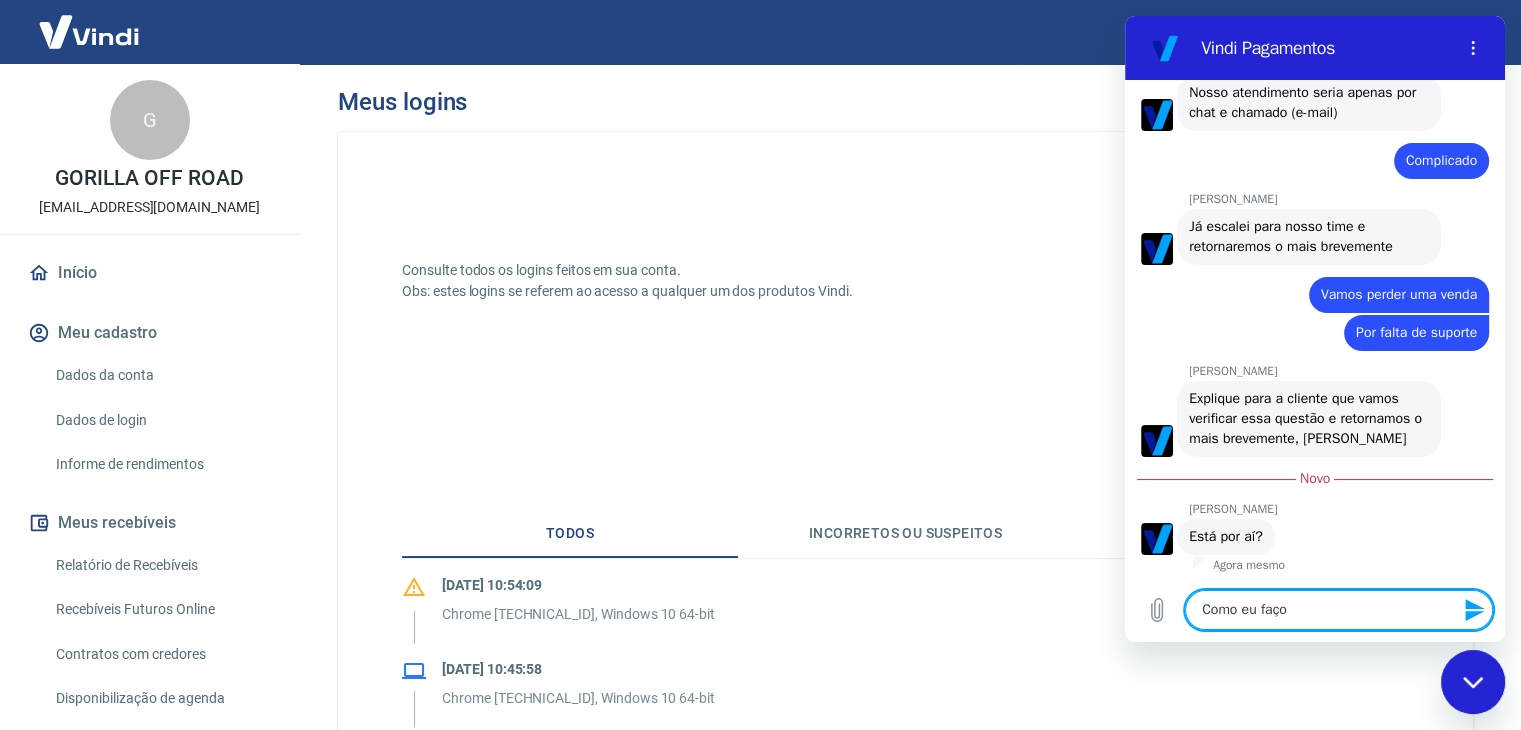 type on "Como eu faço" 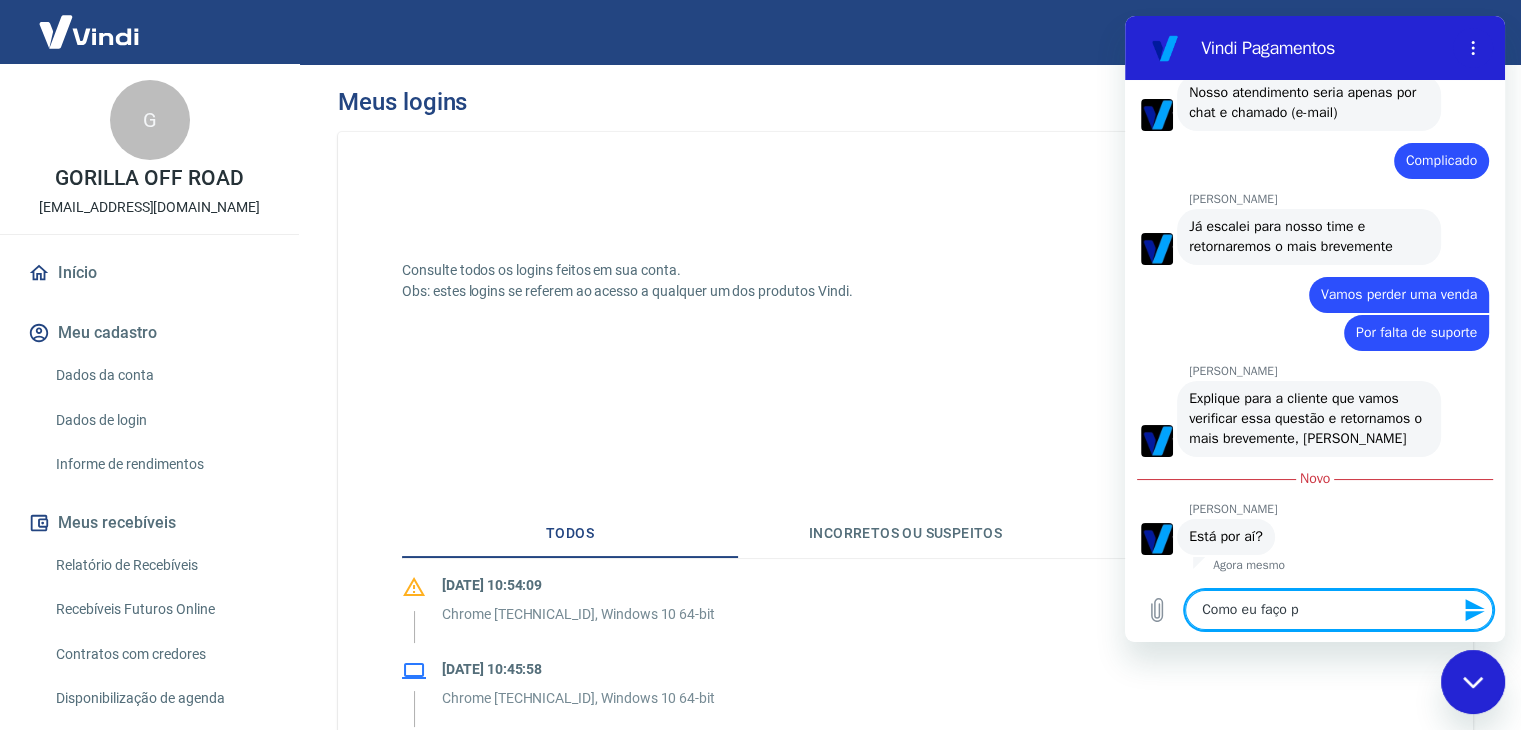 type on "Como eu faço pa" 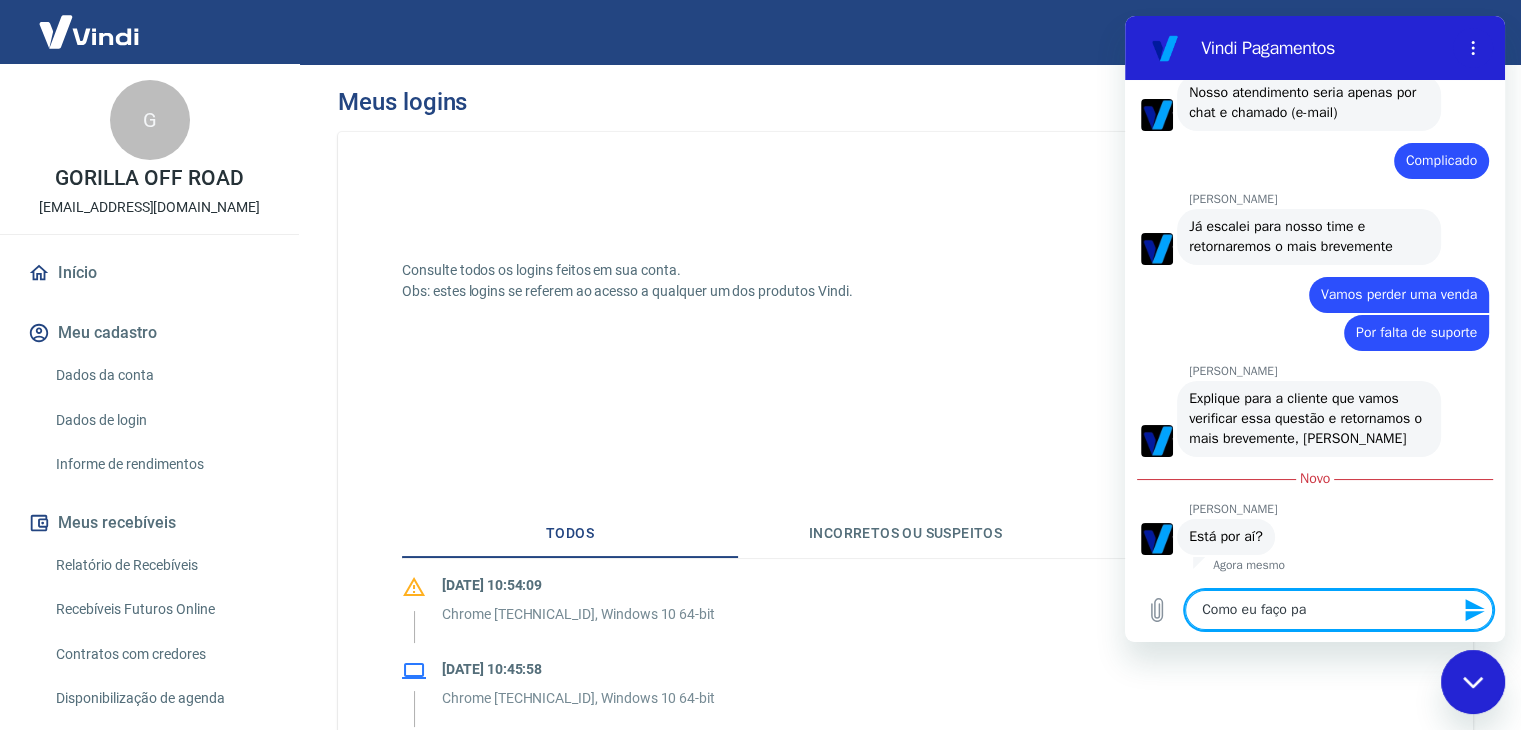 type on "Como eu faço par" 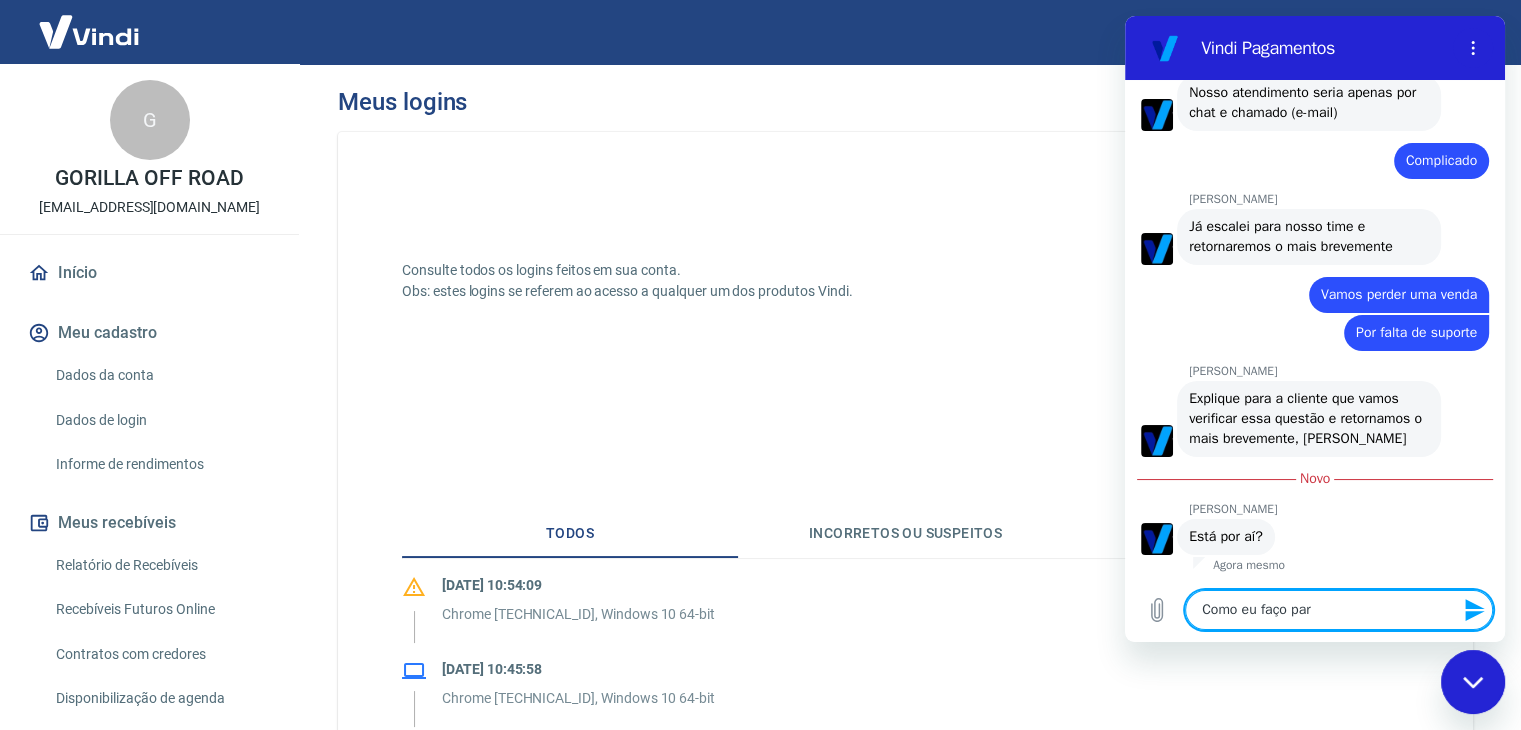 type on "Como eu faço para" 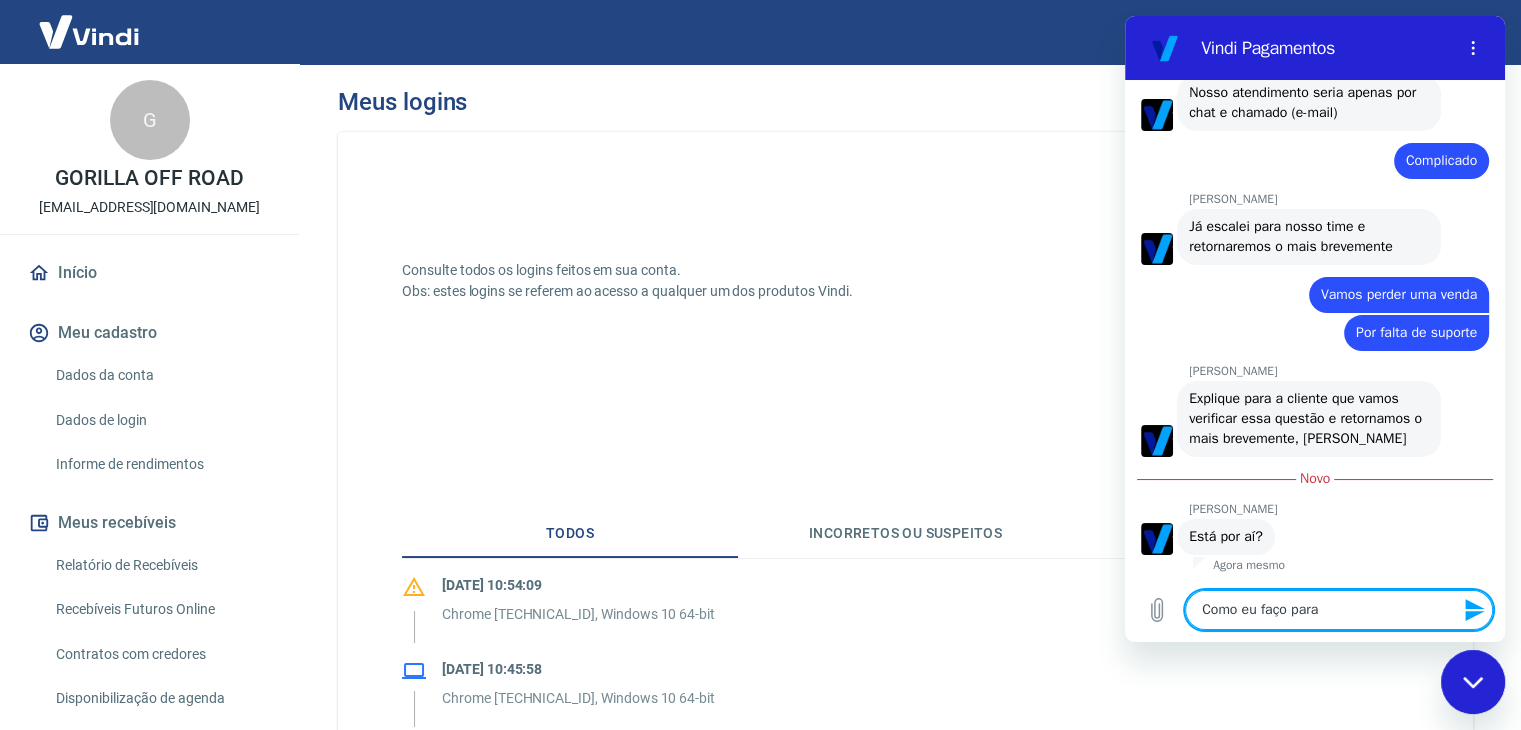 type on "Como eu faço para" 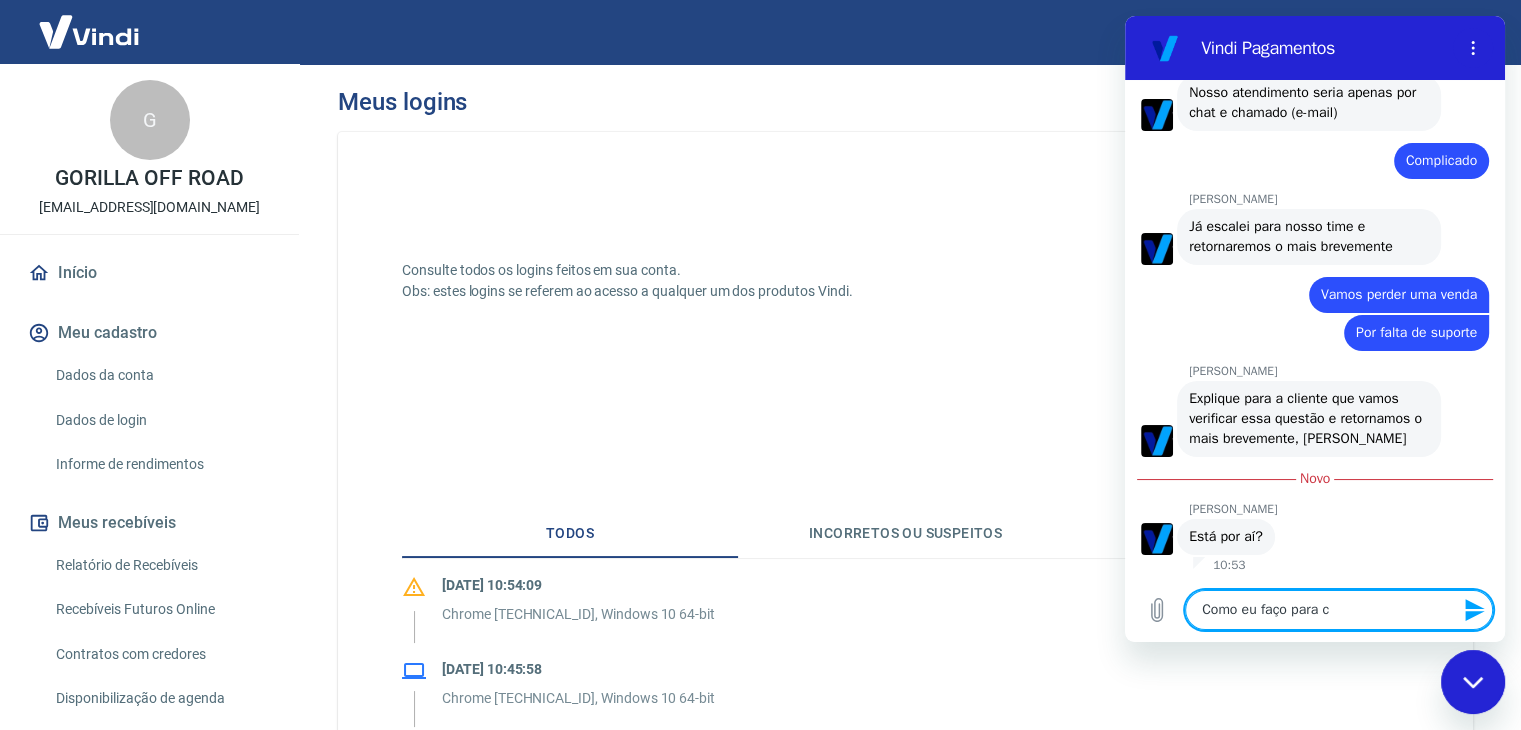 type on "Como eu faço para cr" 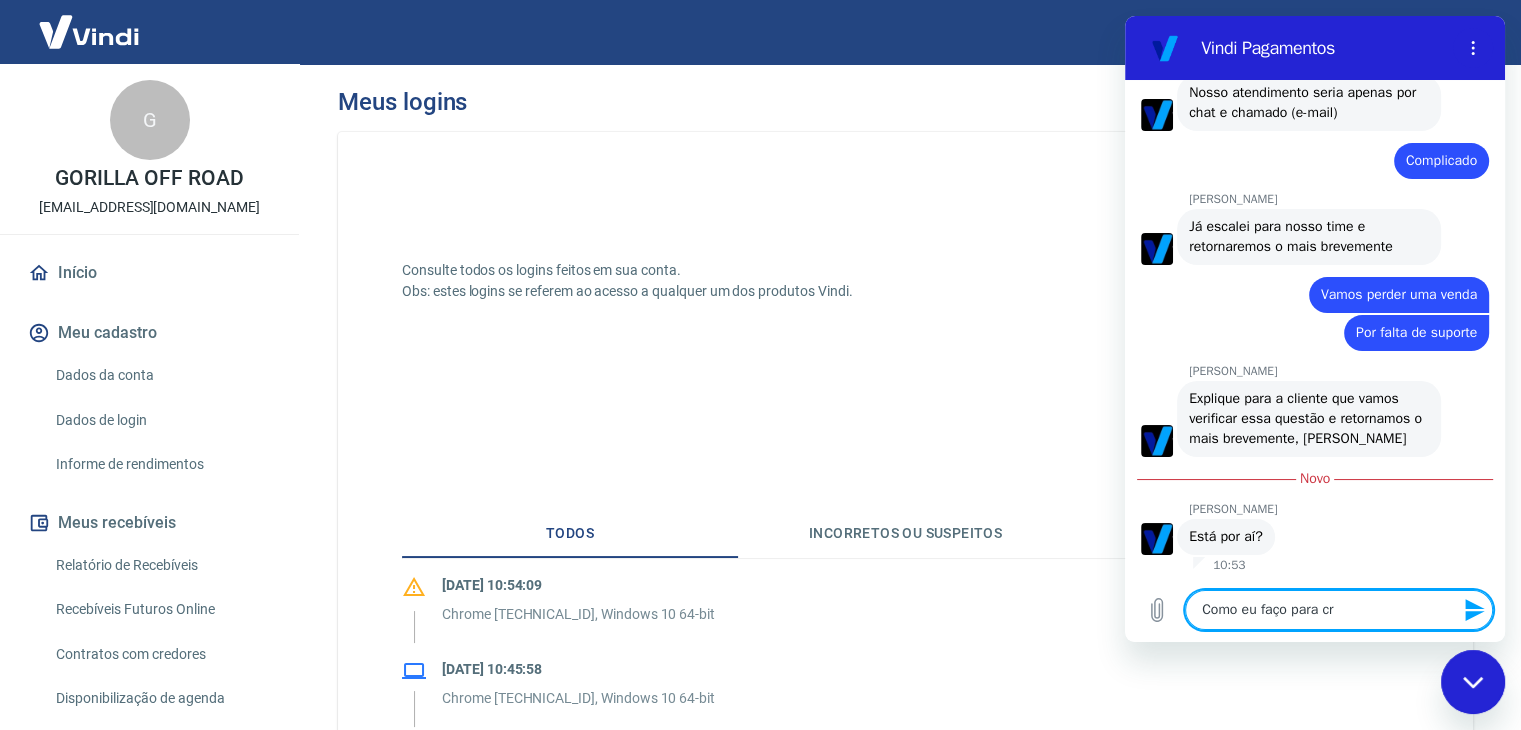 type on "Como eu faço para cri" 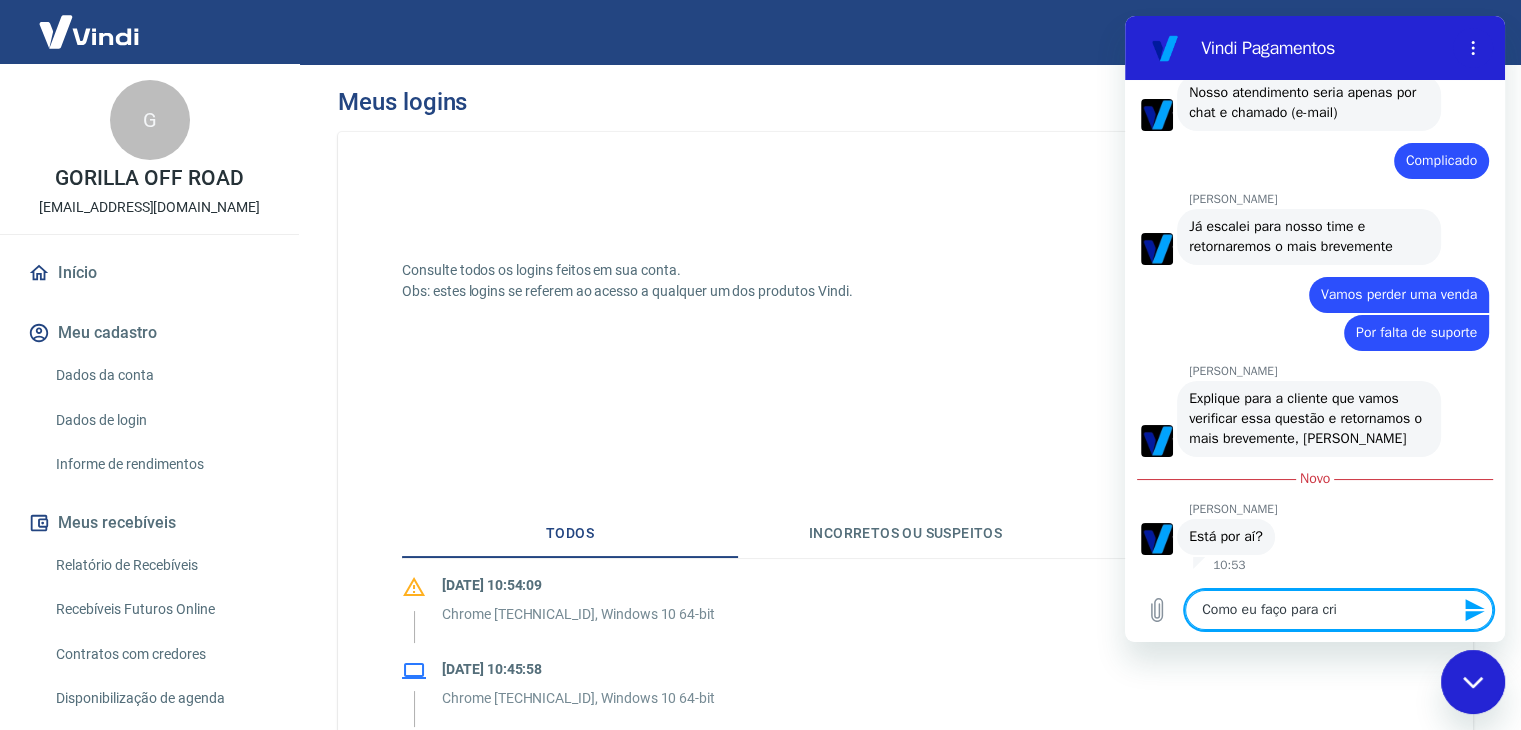 type on "Como eu faço para cria" 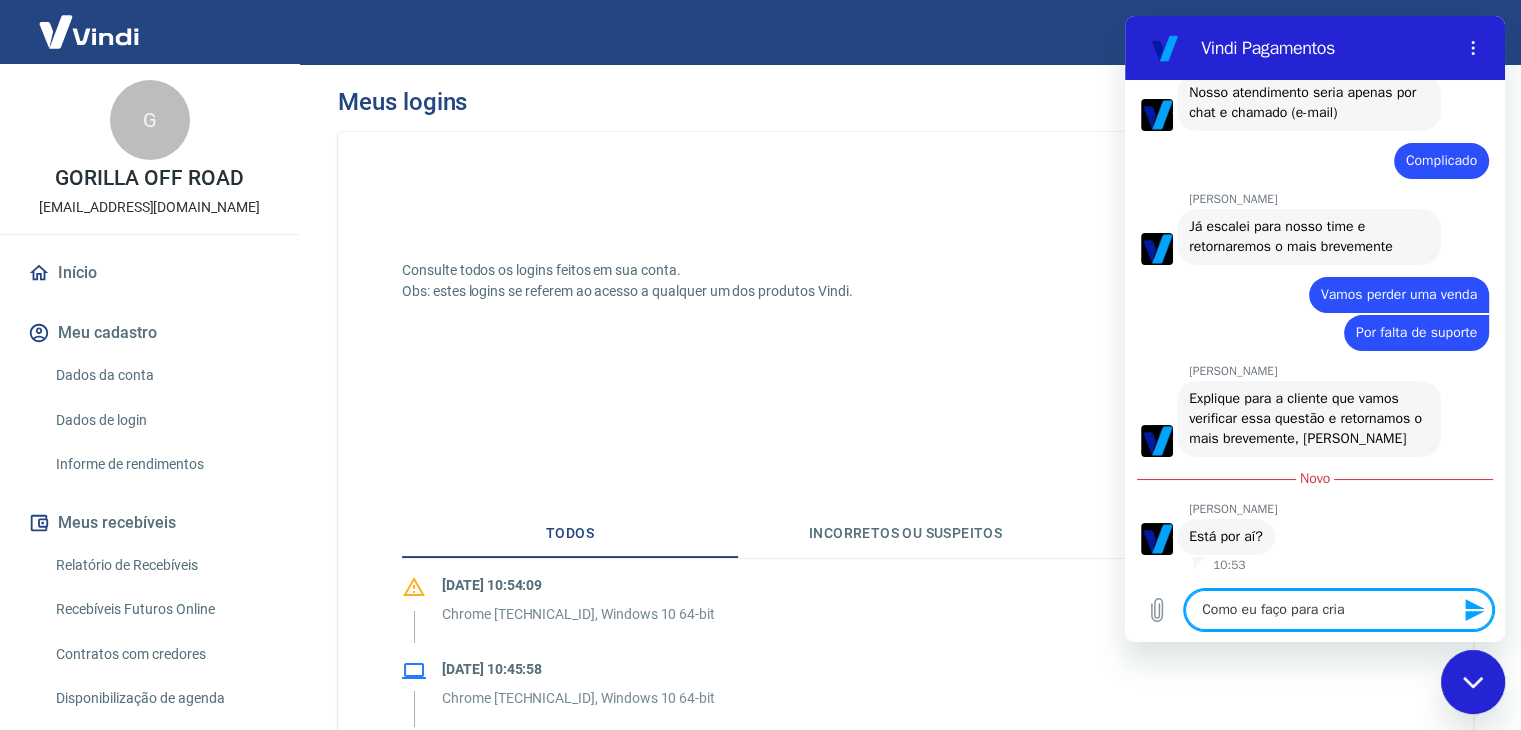 type on "Como eu faço para criar" 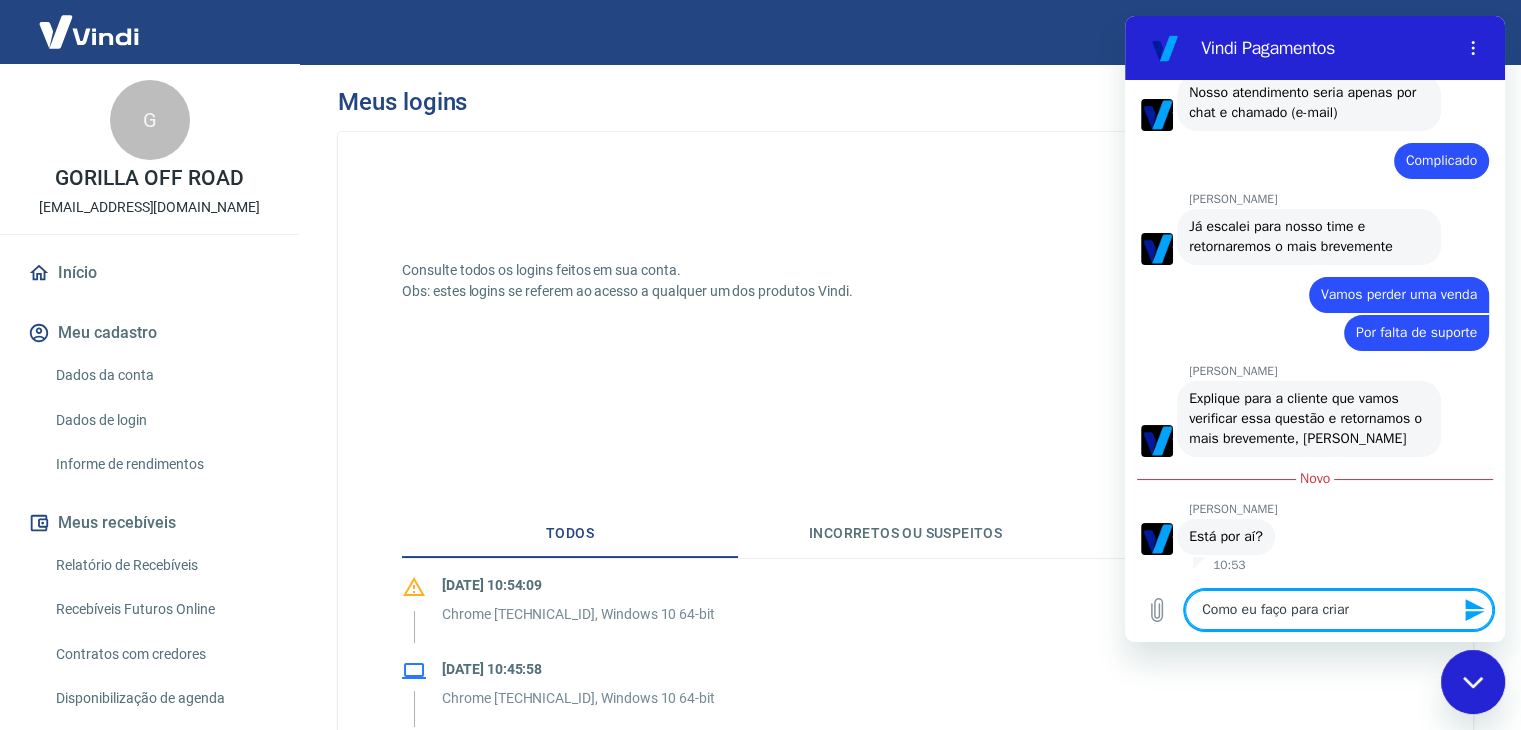 type on "Como eu faço para criar" 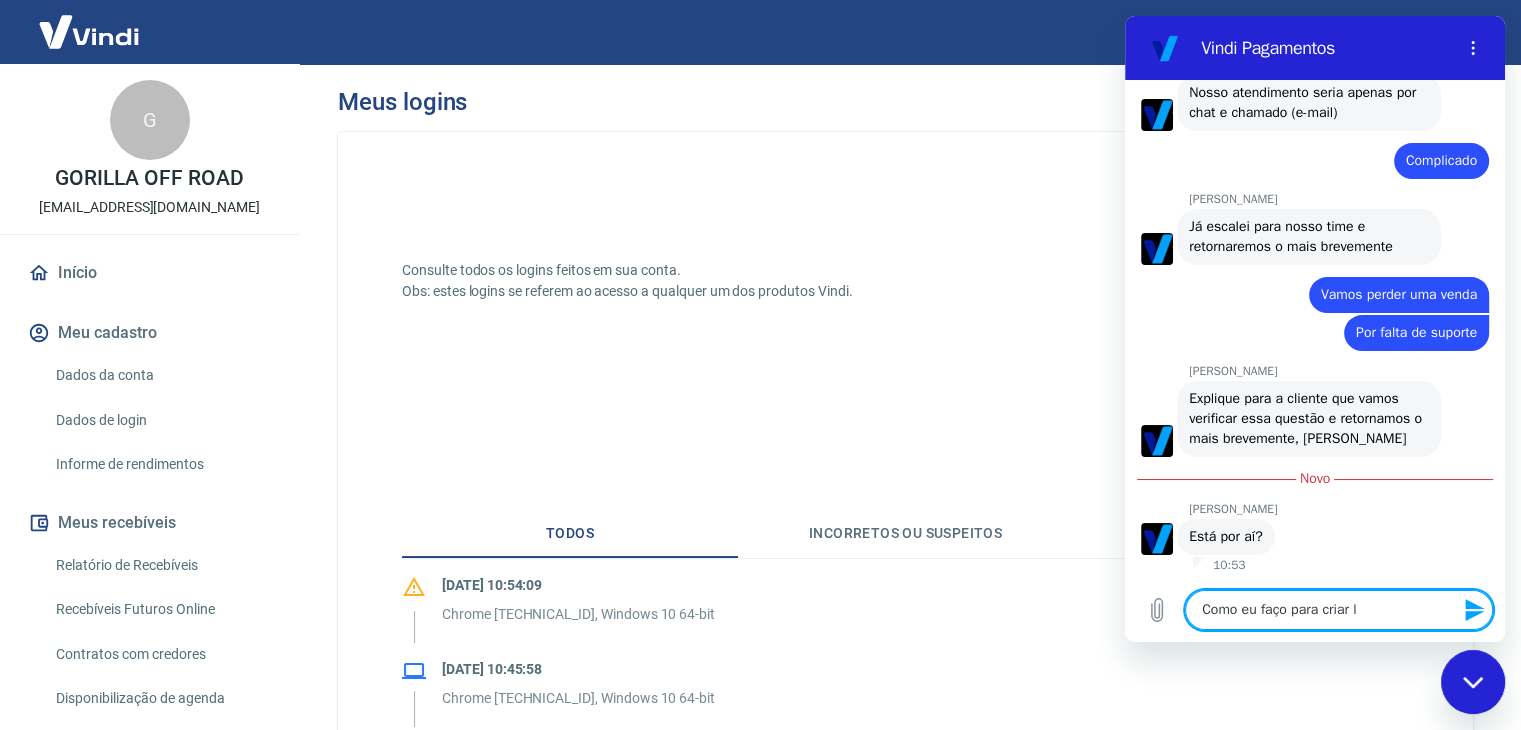 type on "Como eu faço para criar lo" 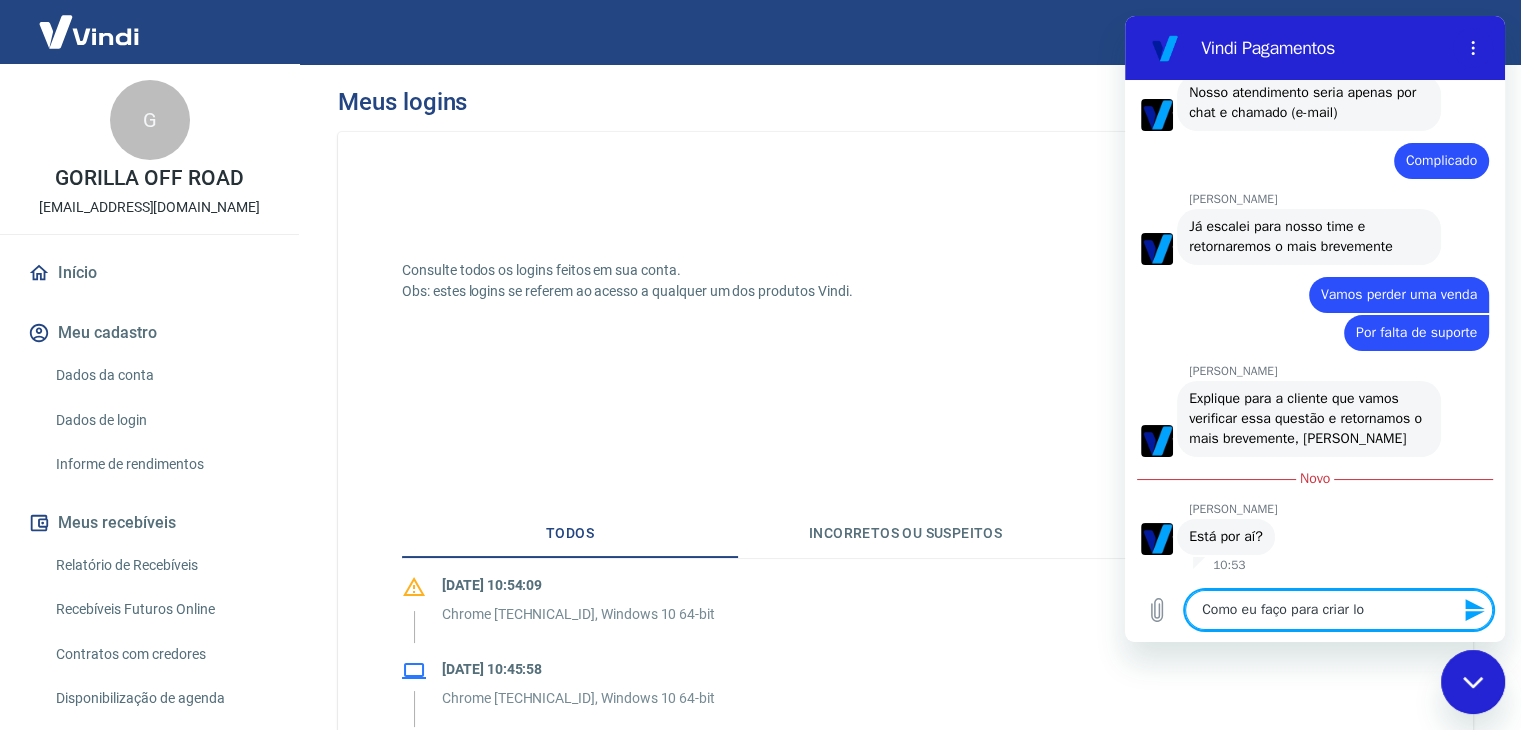 type on "Como eu faço para criar log" 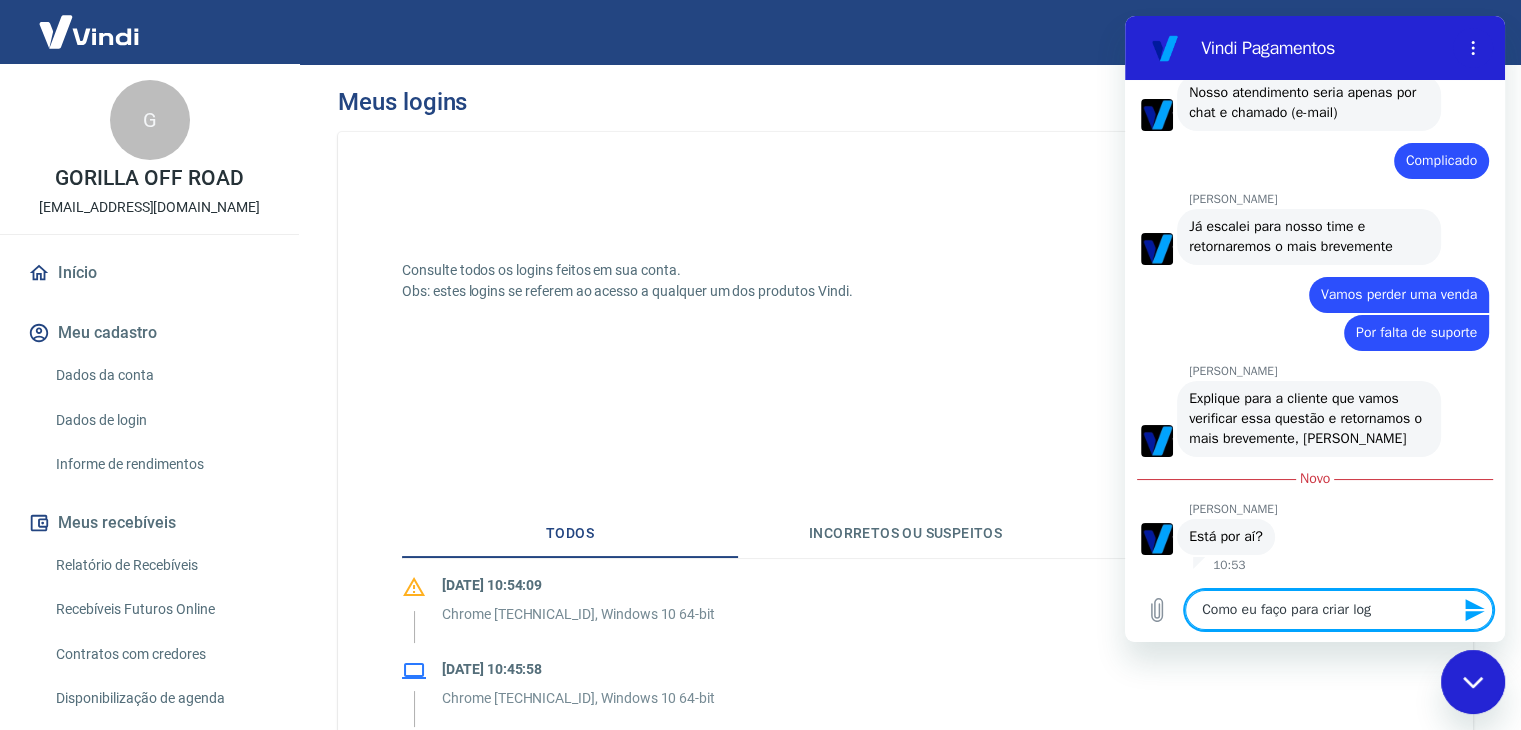 type on "Como eu faço para criar logi" 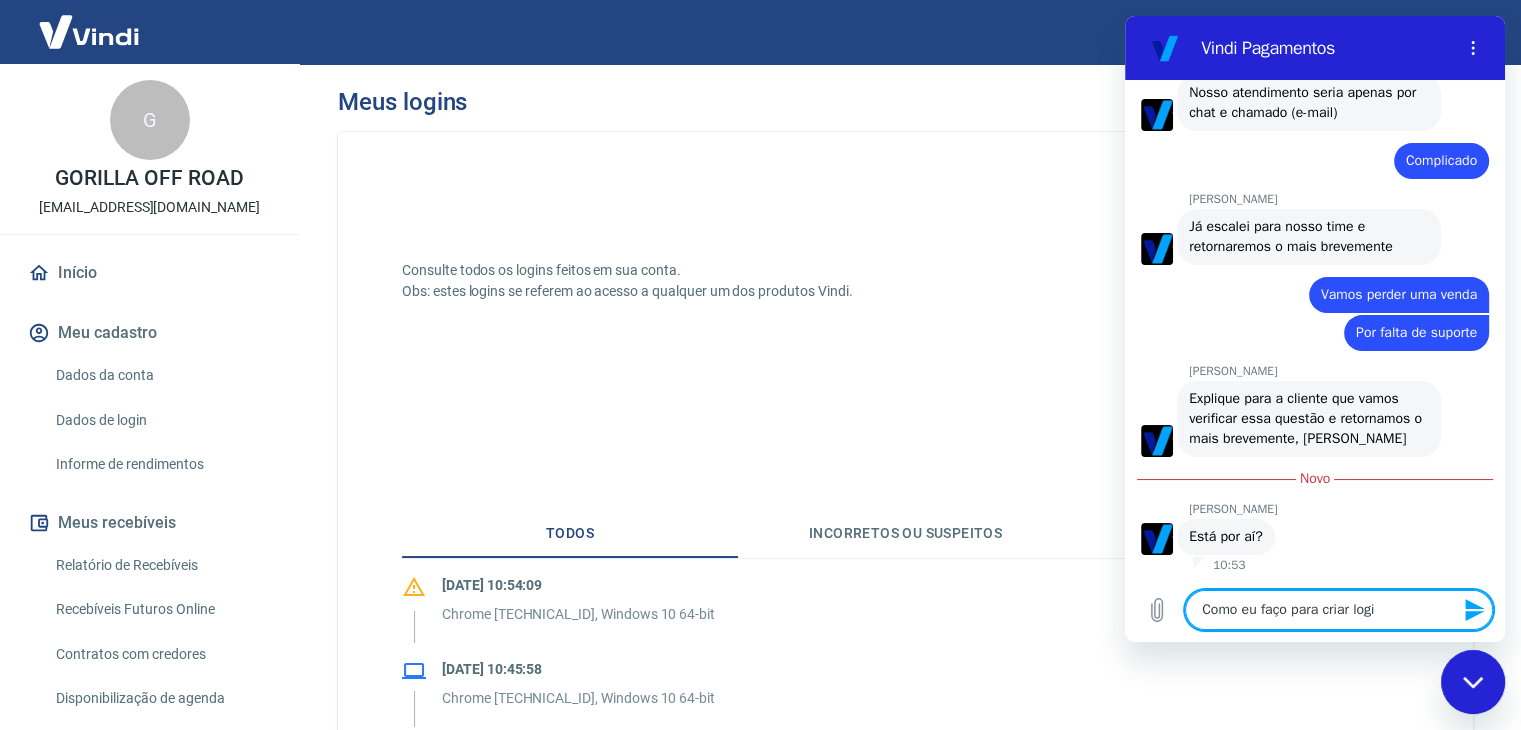 type on "Como eu faço para criar login" 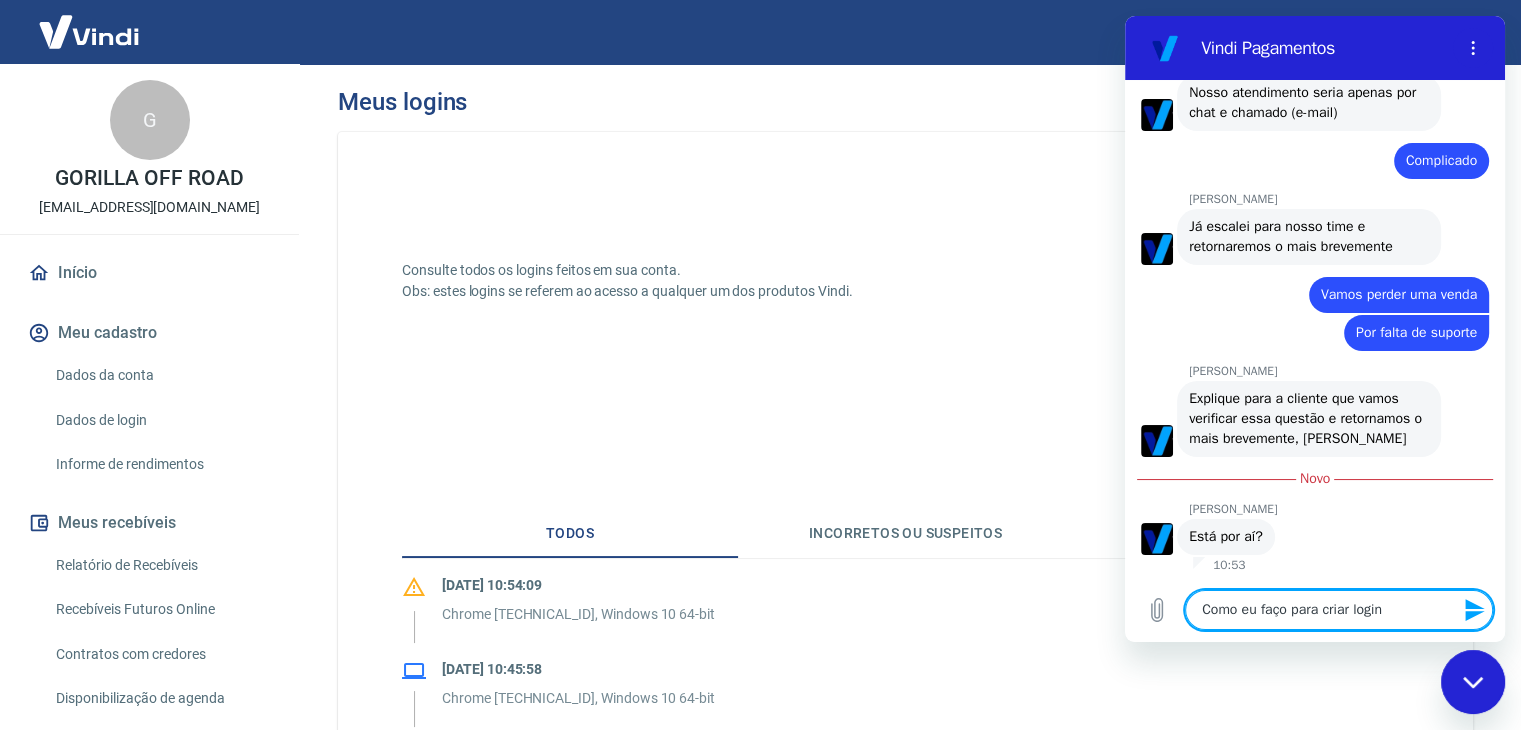 type on "Como eu faço para criar logins" 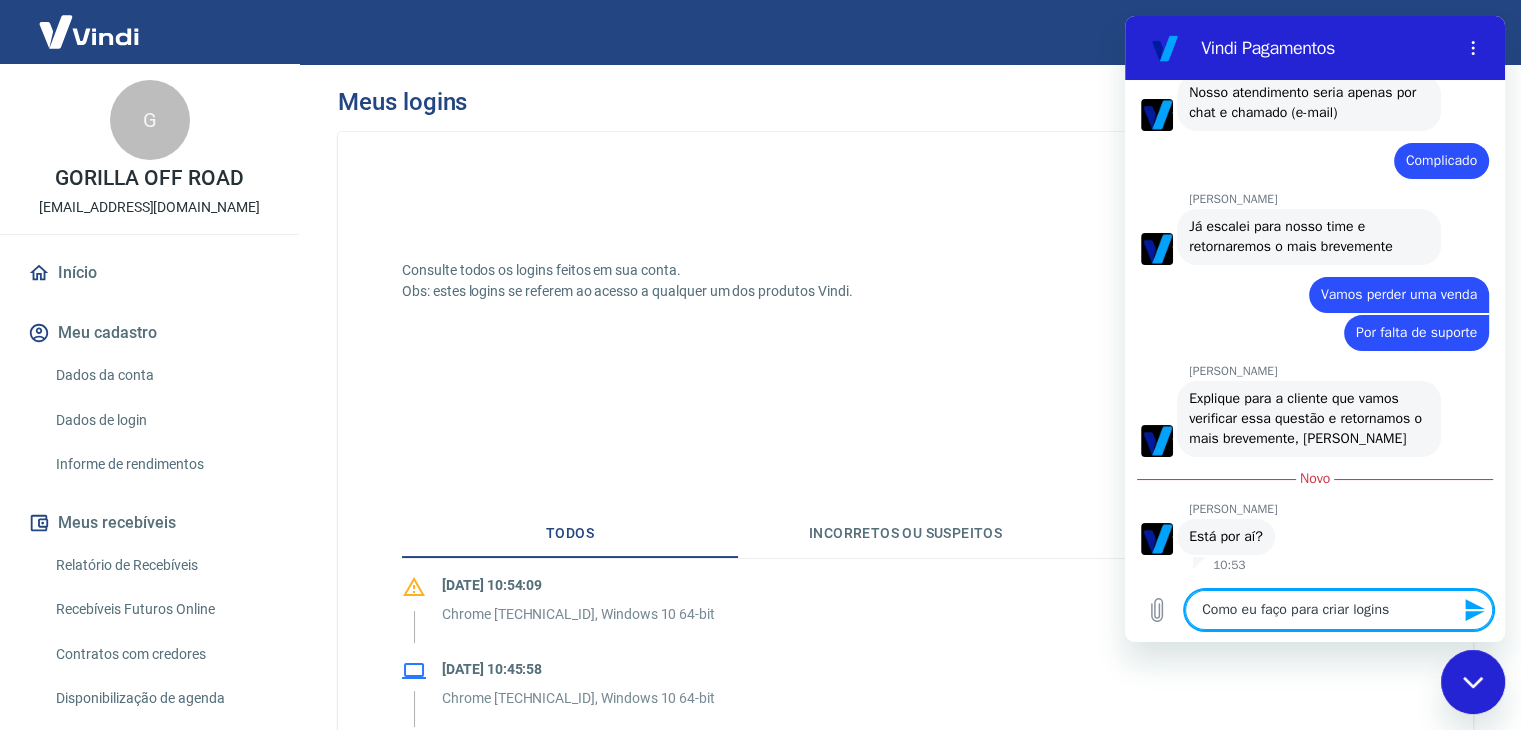 type on "Como eu faço para criar logins" 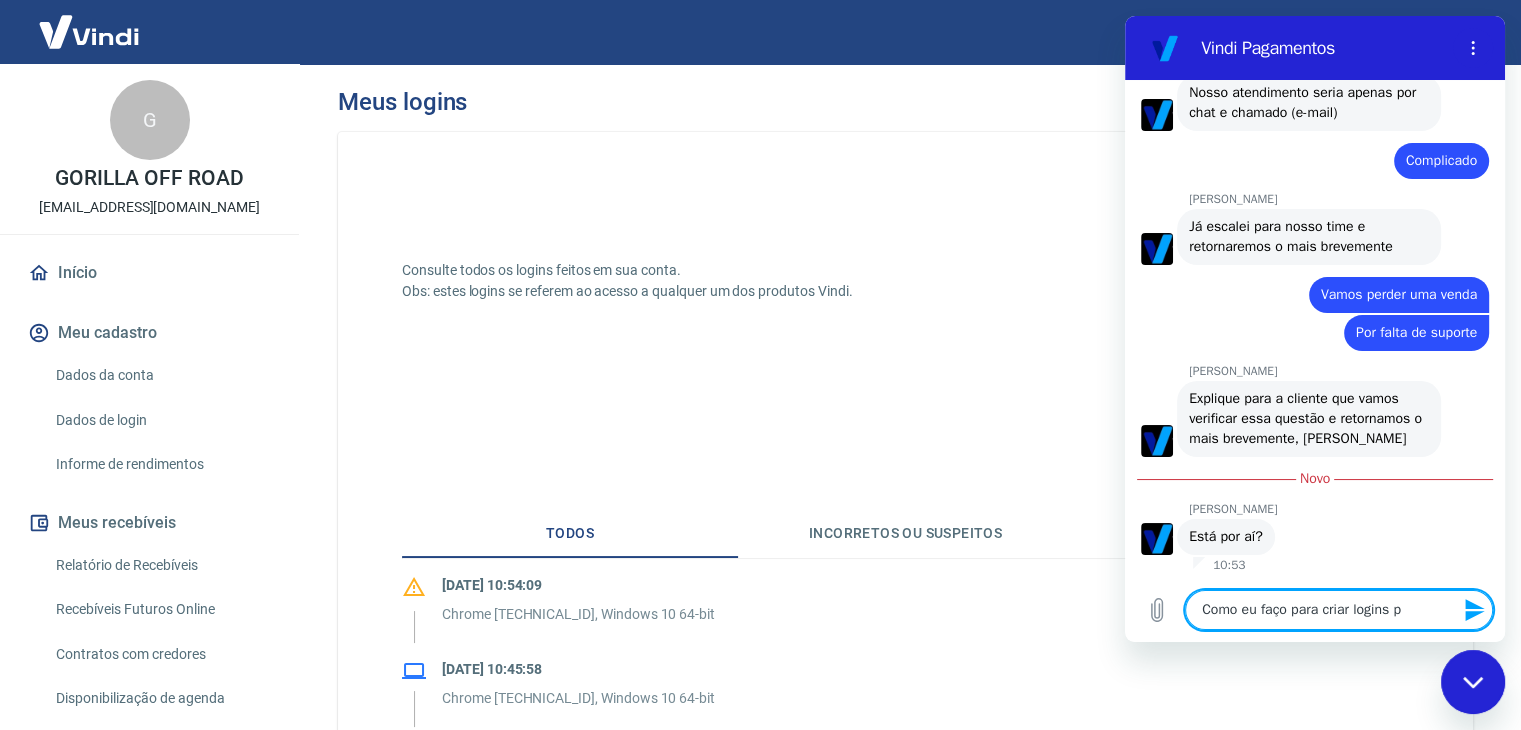 type on "Como eu faço para criar logins pa" 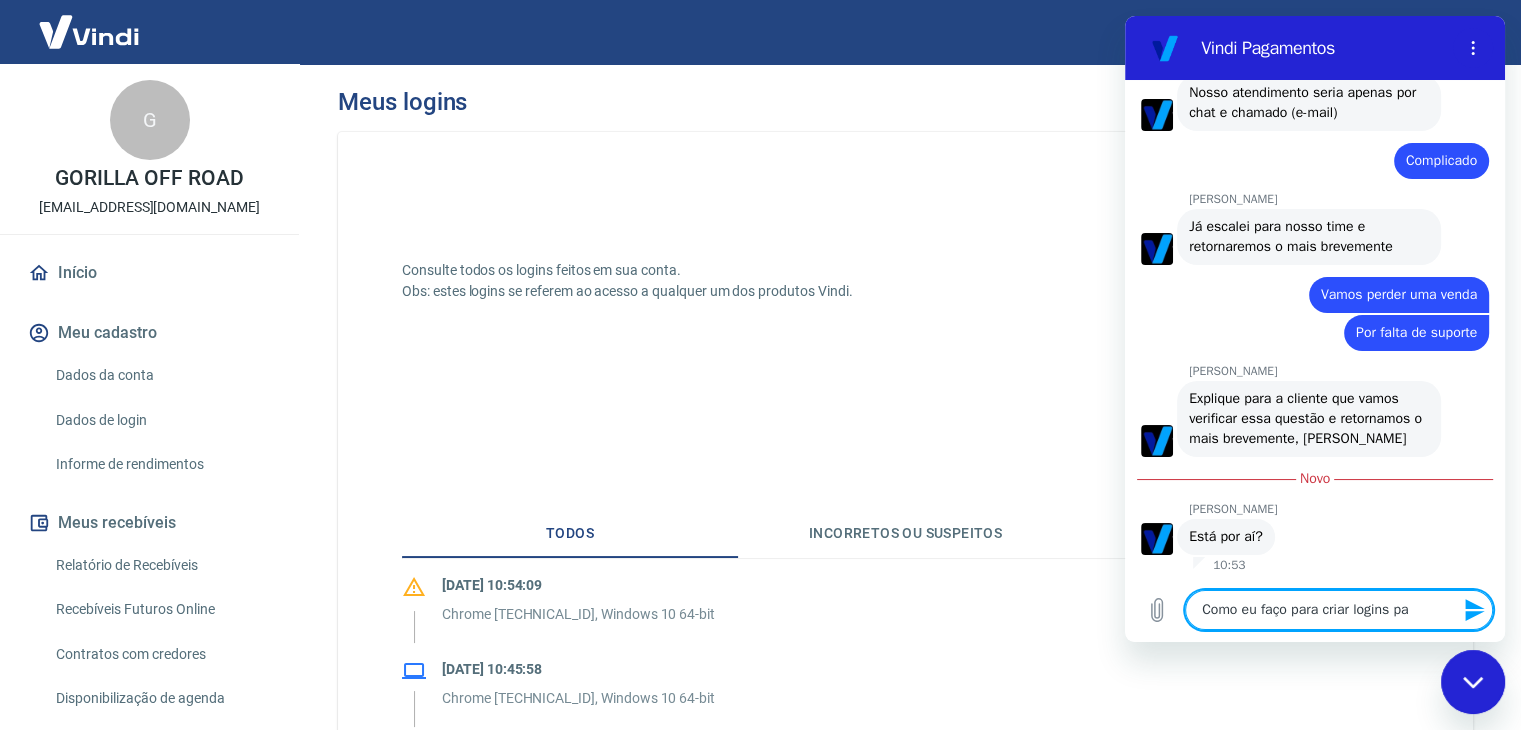 type on "x" 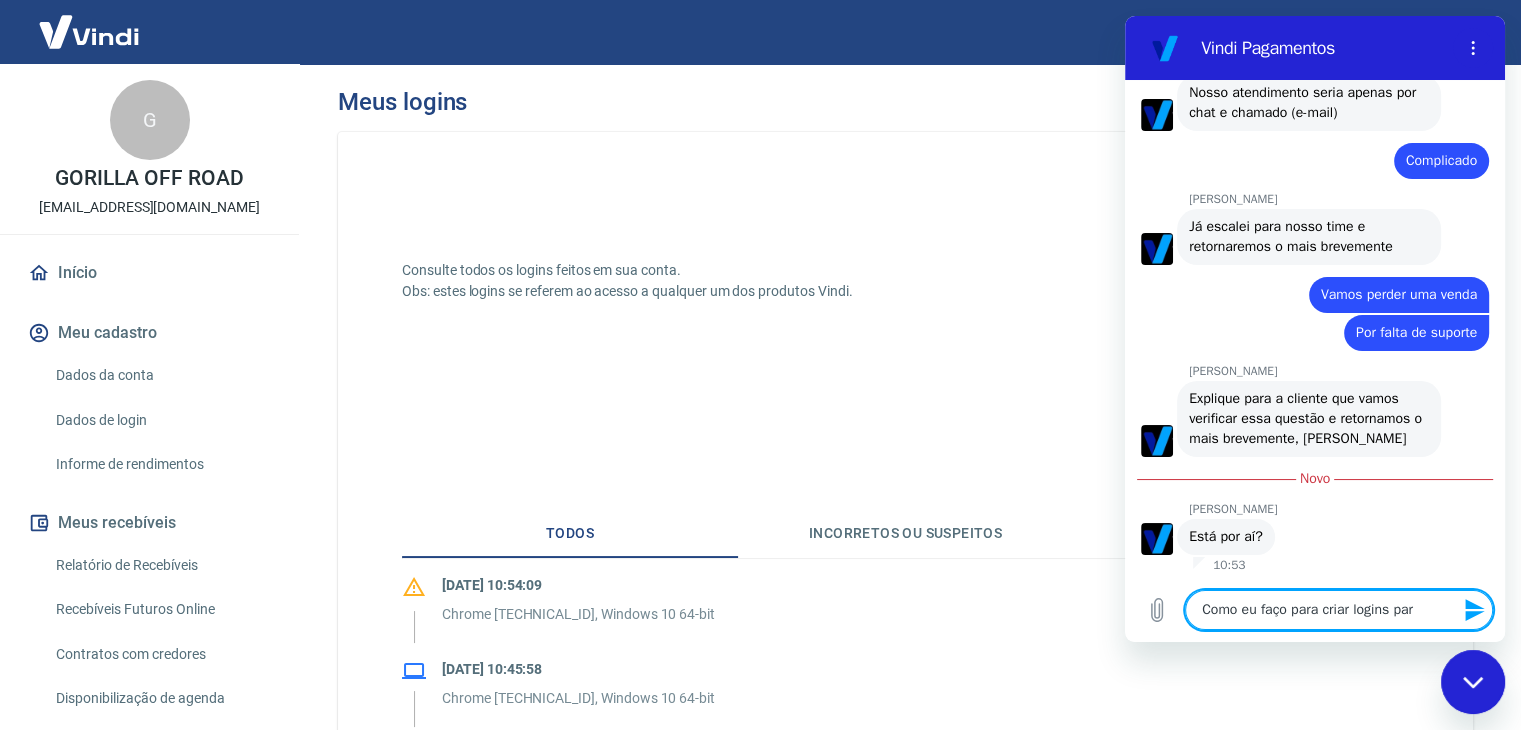 type on "Como eu faço para criar logins para" 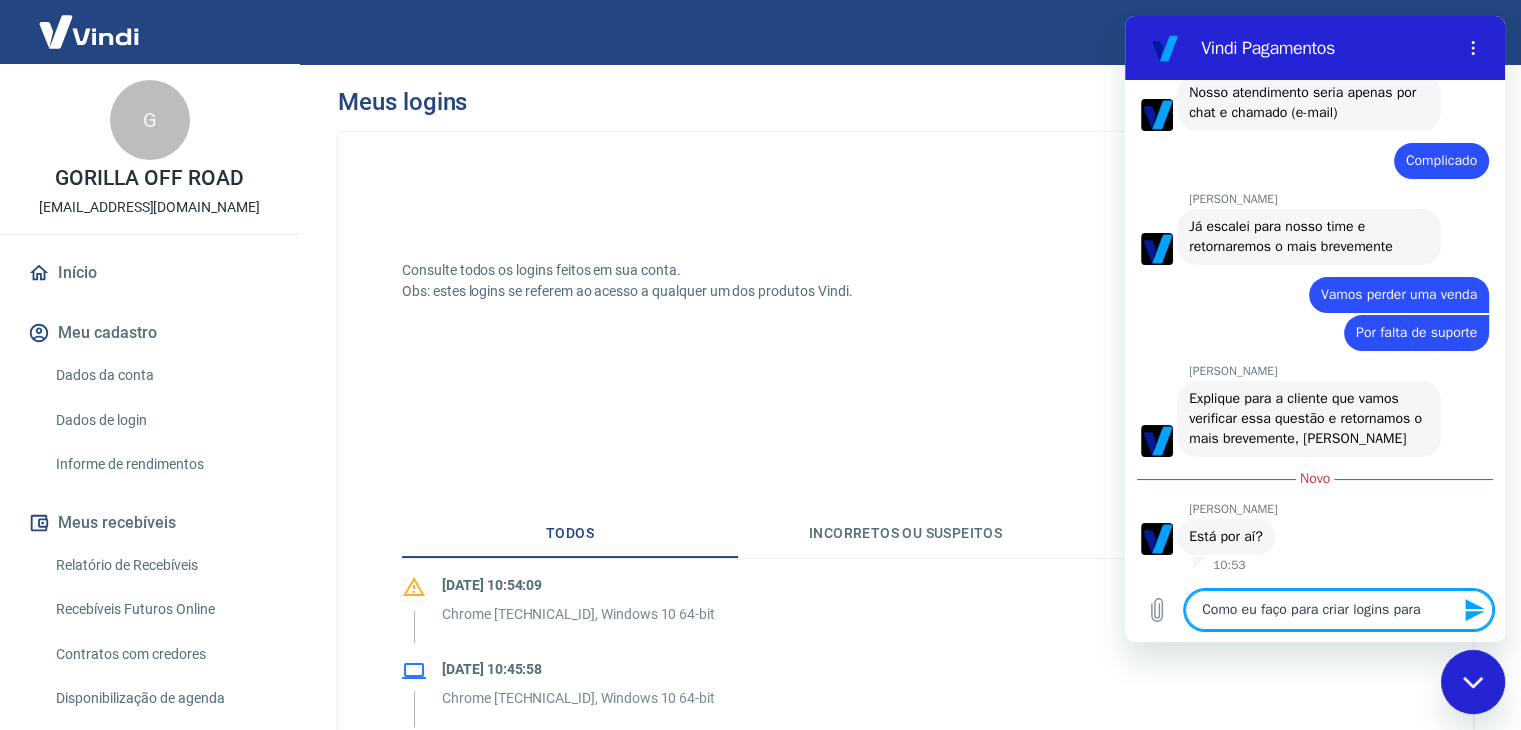type on "Como eu faço para criar logins para" 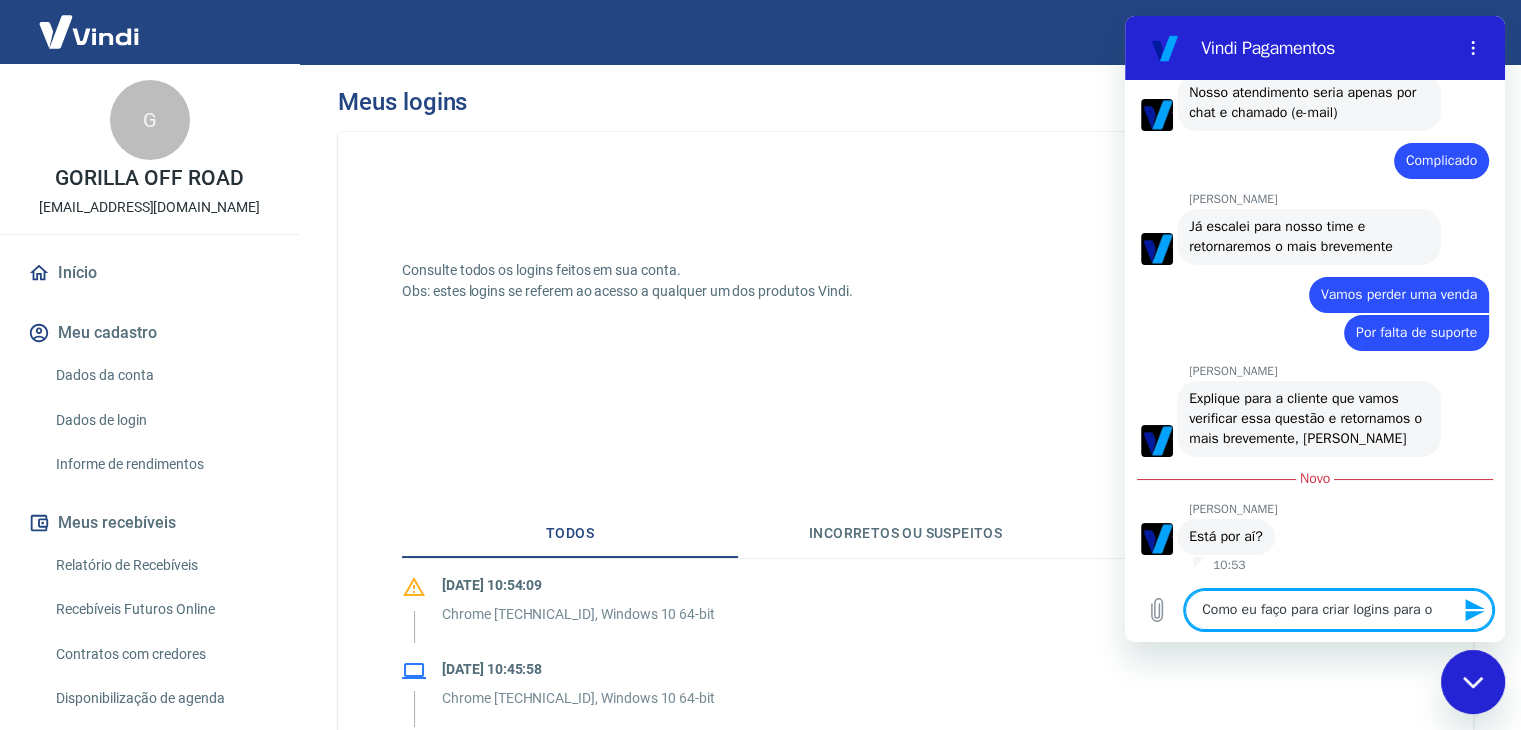 type on "Como eu faço para criar logins para os" 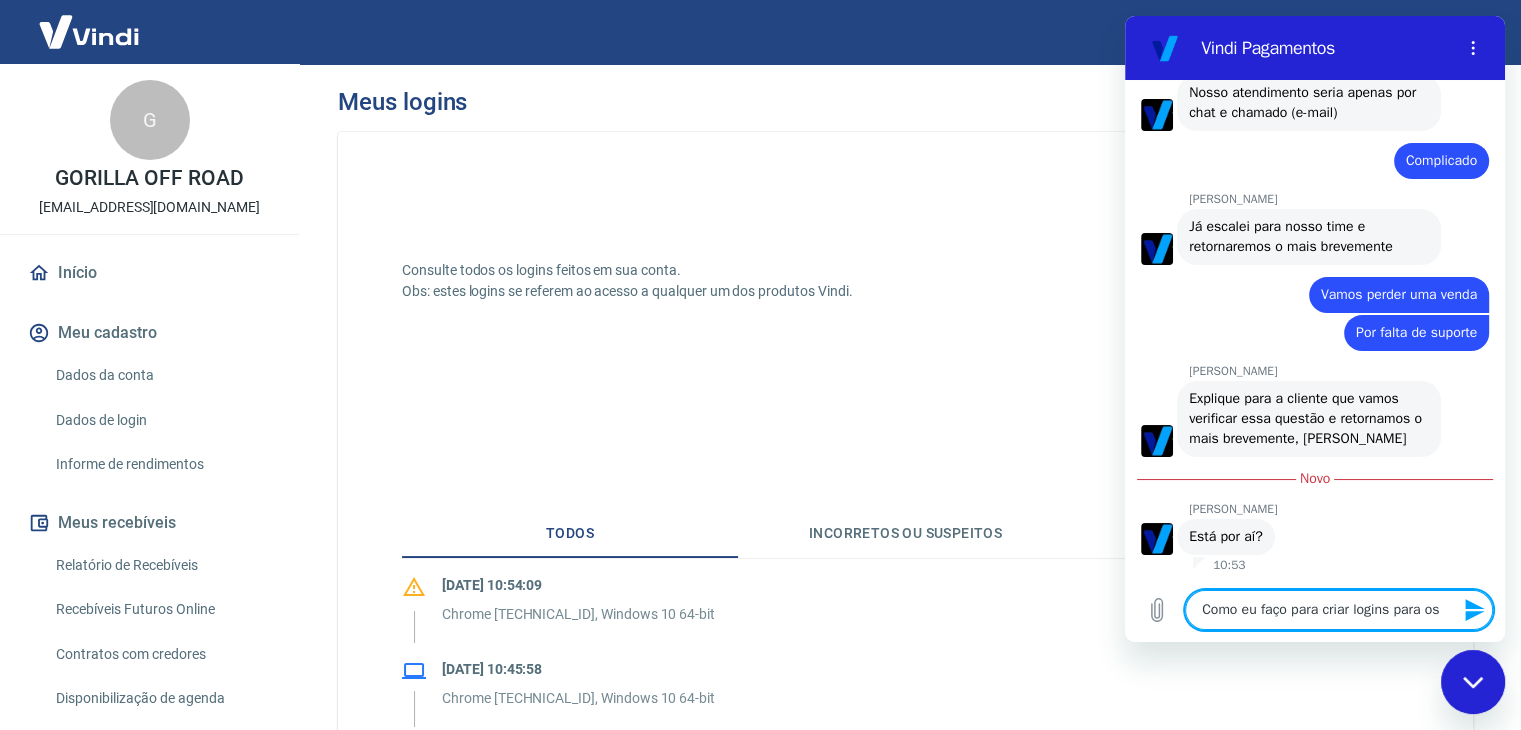 type on "Como eu faço para criar logins para os" 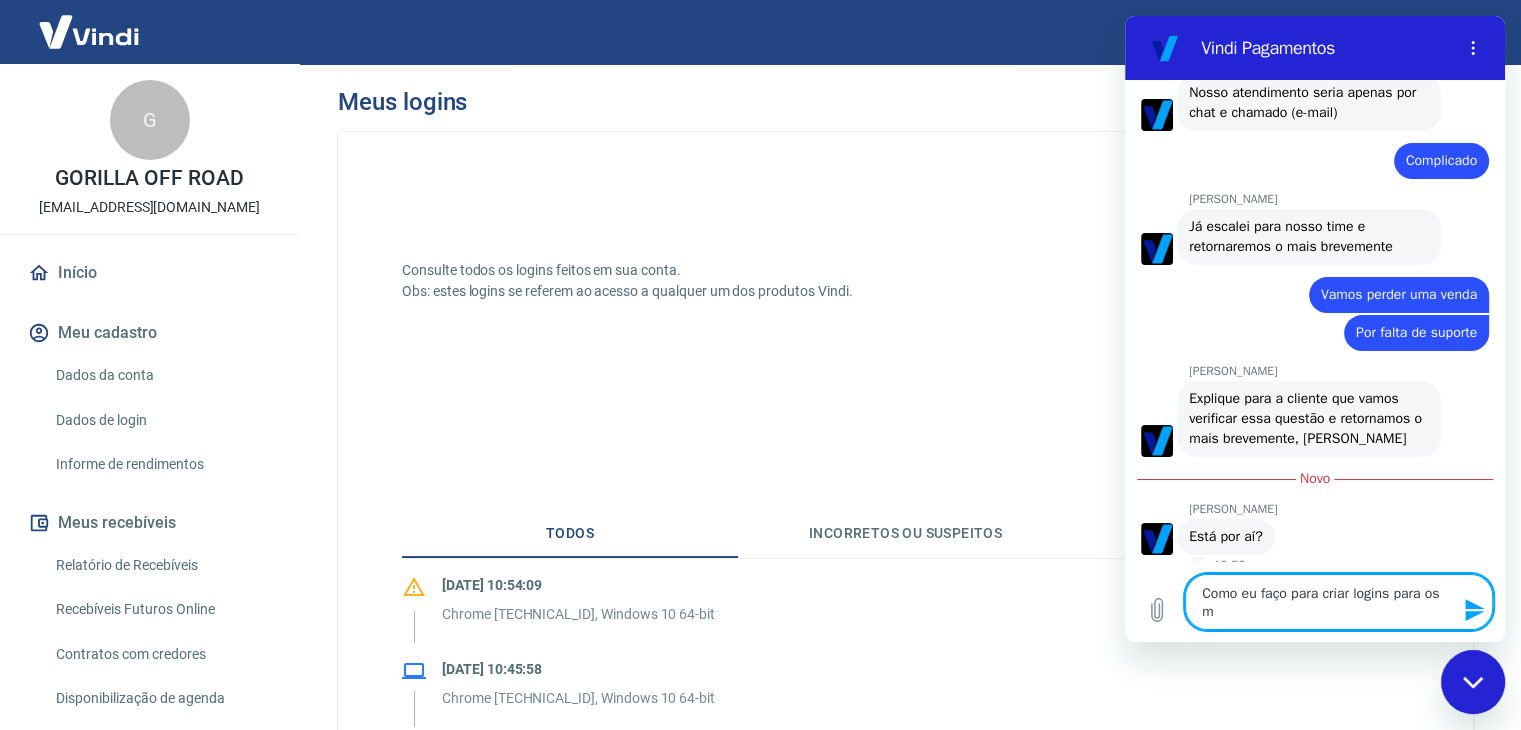 type on "Como eu faço para criar logins para os me" 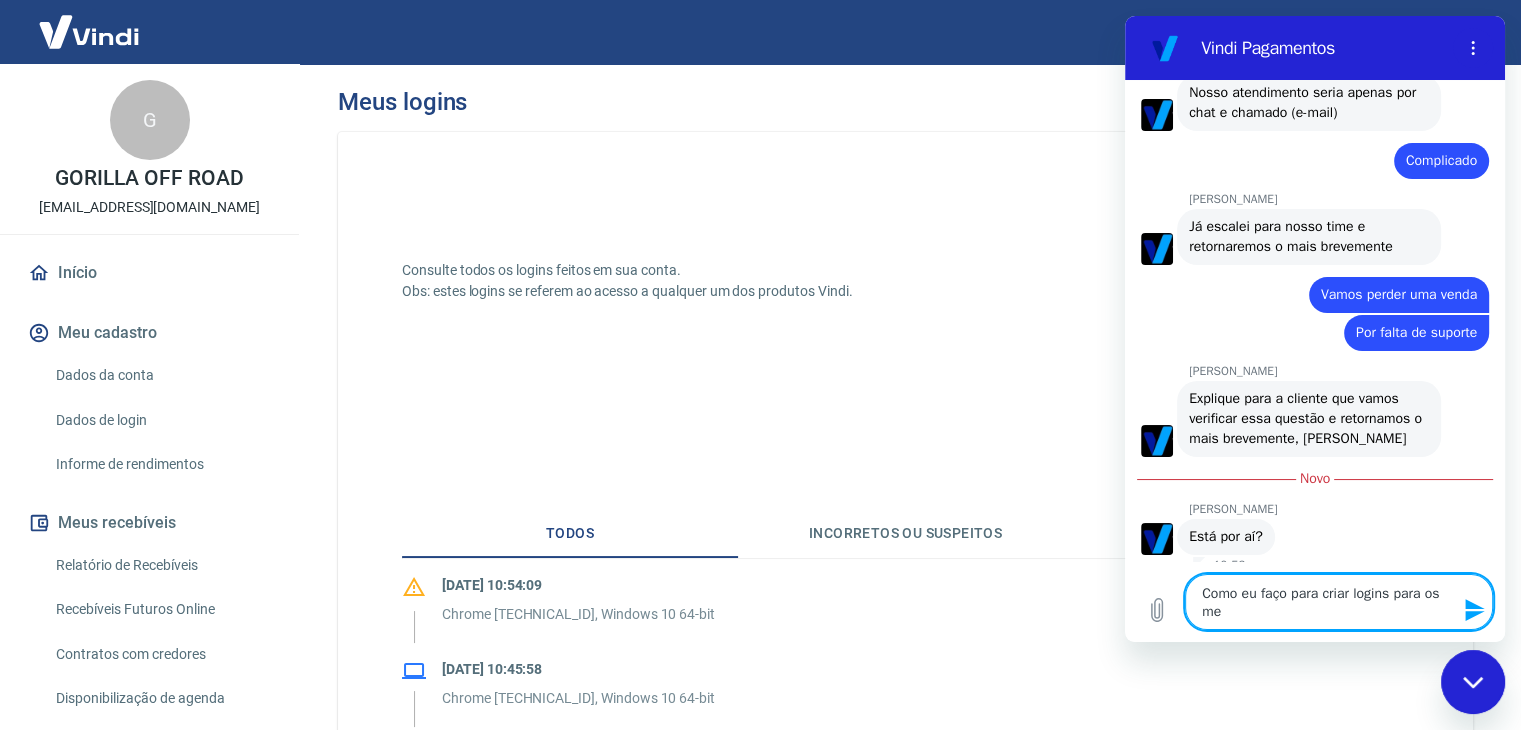 type on "Como eu faço para criar logins para os meu" 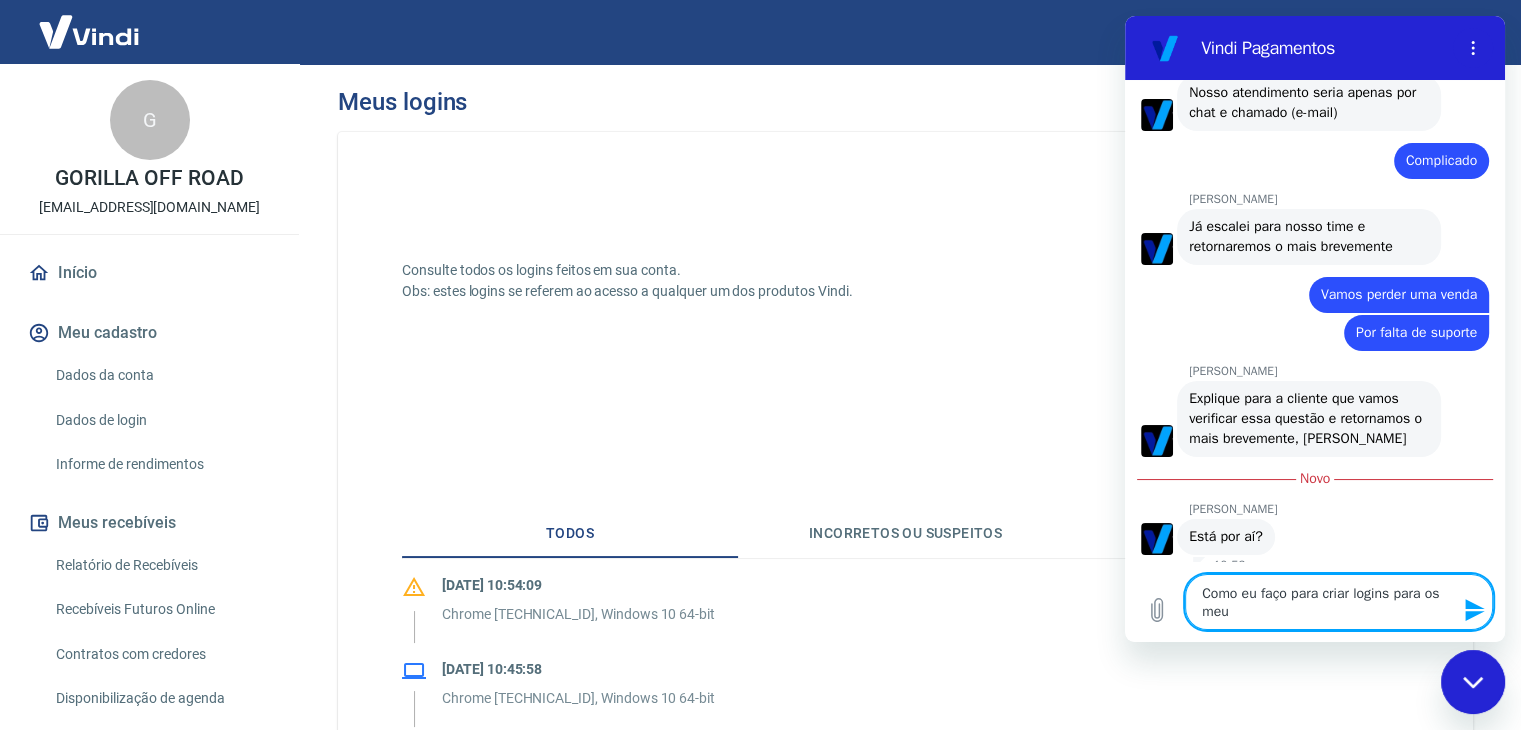type on "Como eu faço para criar logins para os meus" 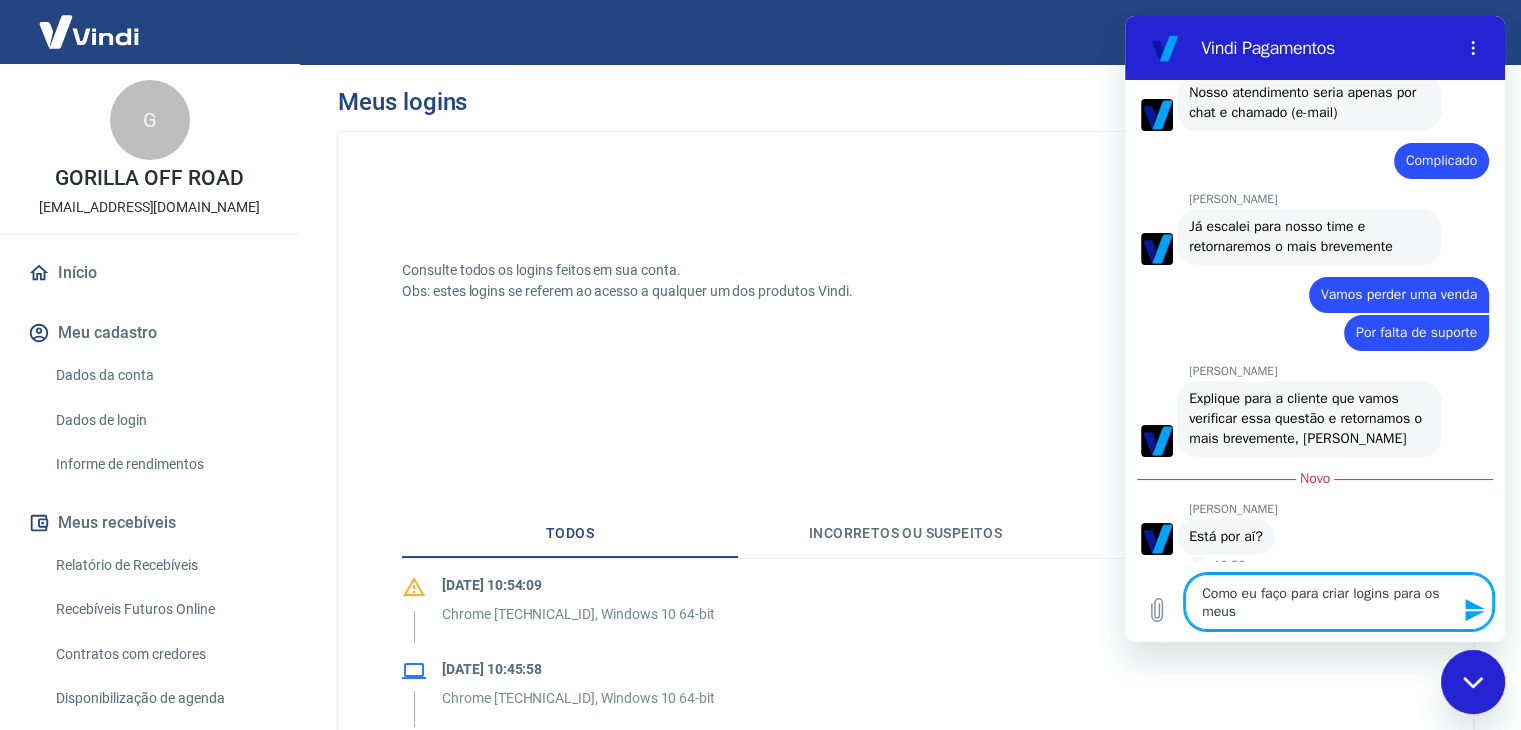 type on "Como eu faço para criar logins para os meus" 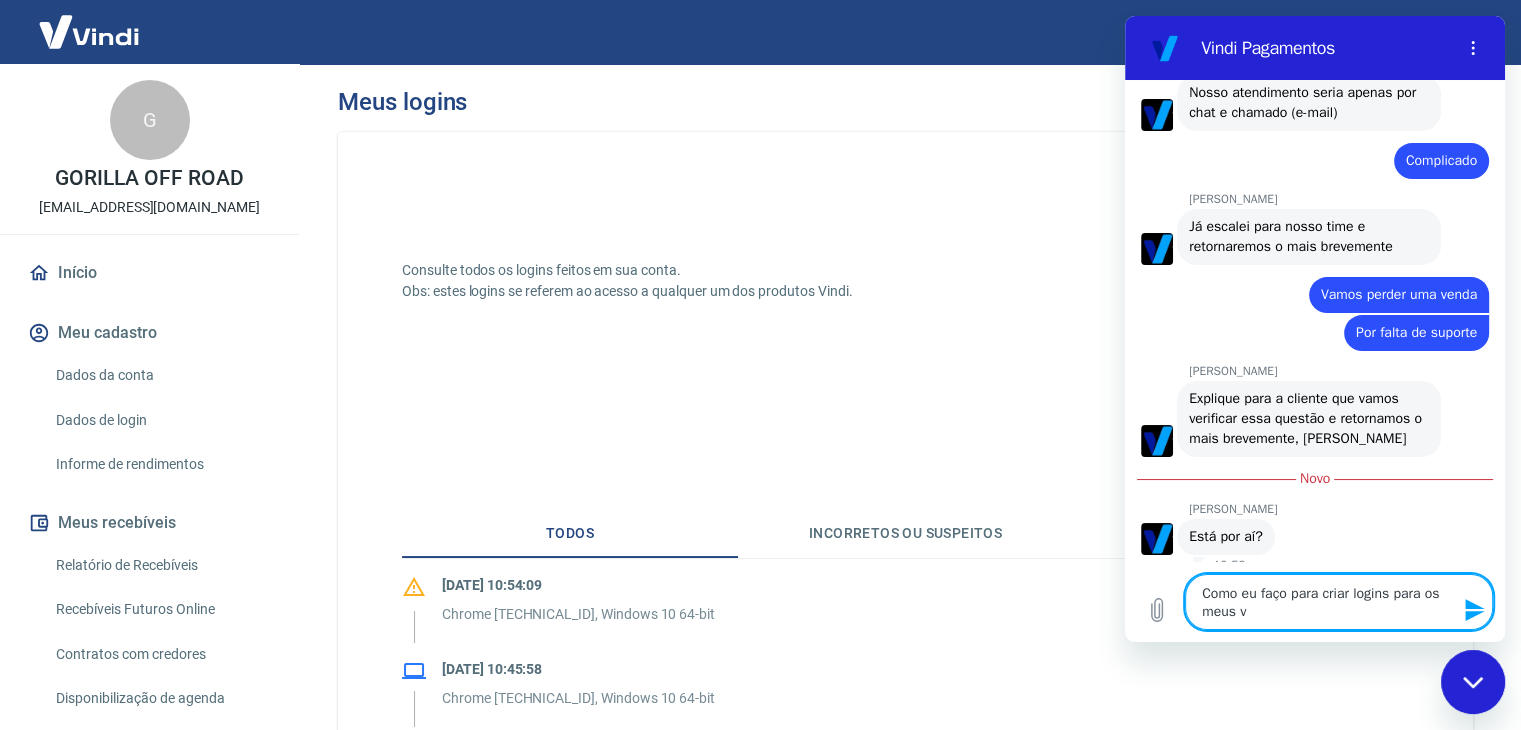 type on "Como eu faço para criar logins para os meus ve" 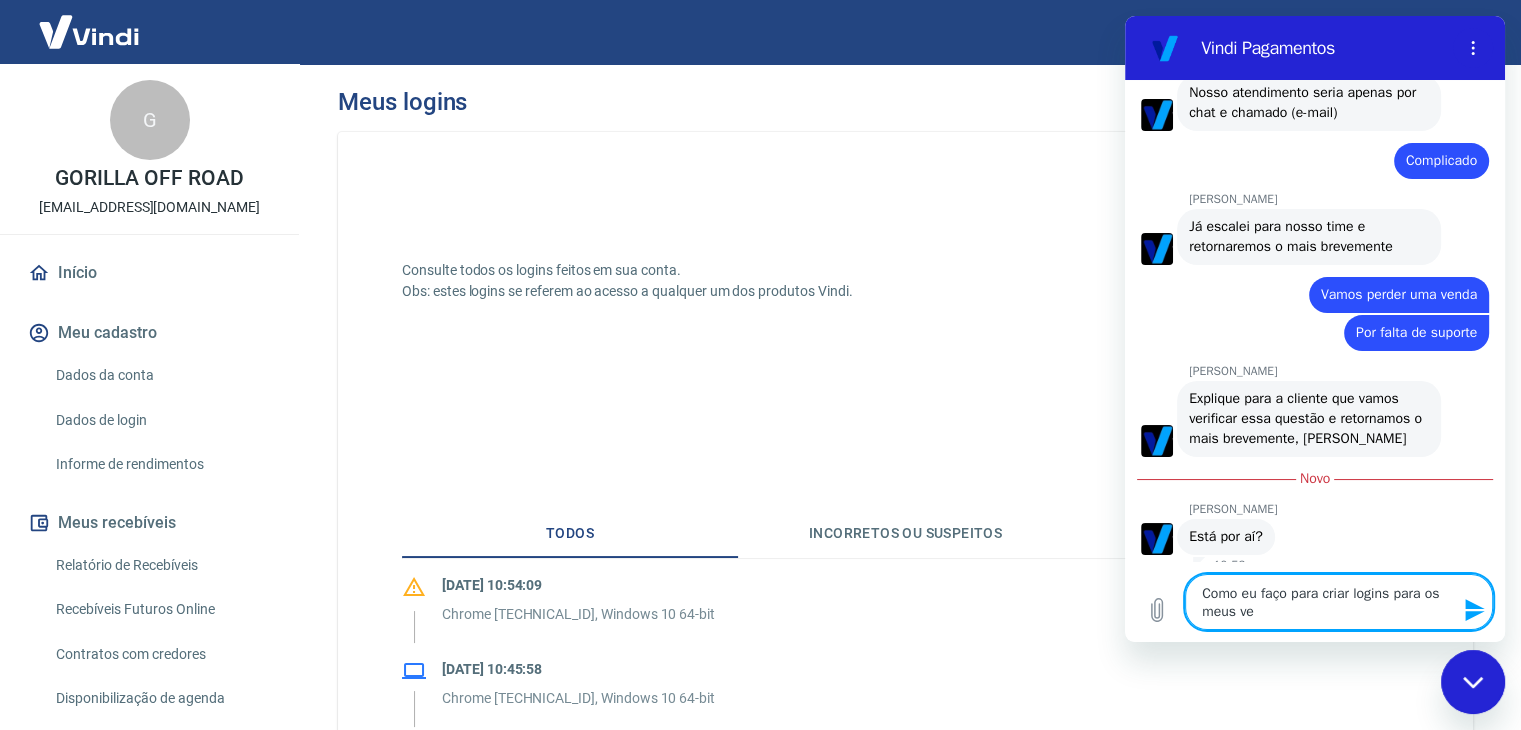 type on "Como eu faço para criar logins para os meus ven" 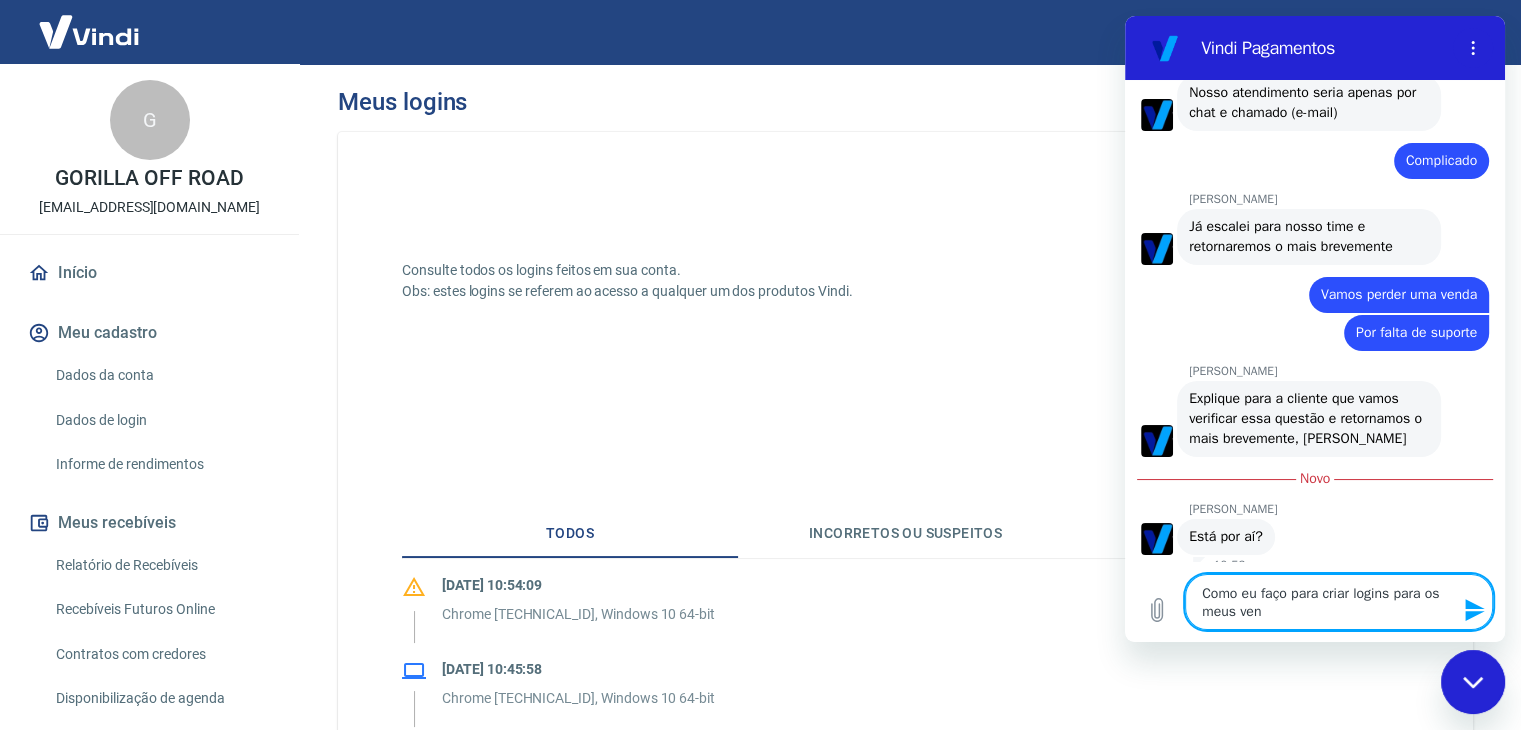 type on "Como eu faço para criar logins para os meus vend" 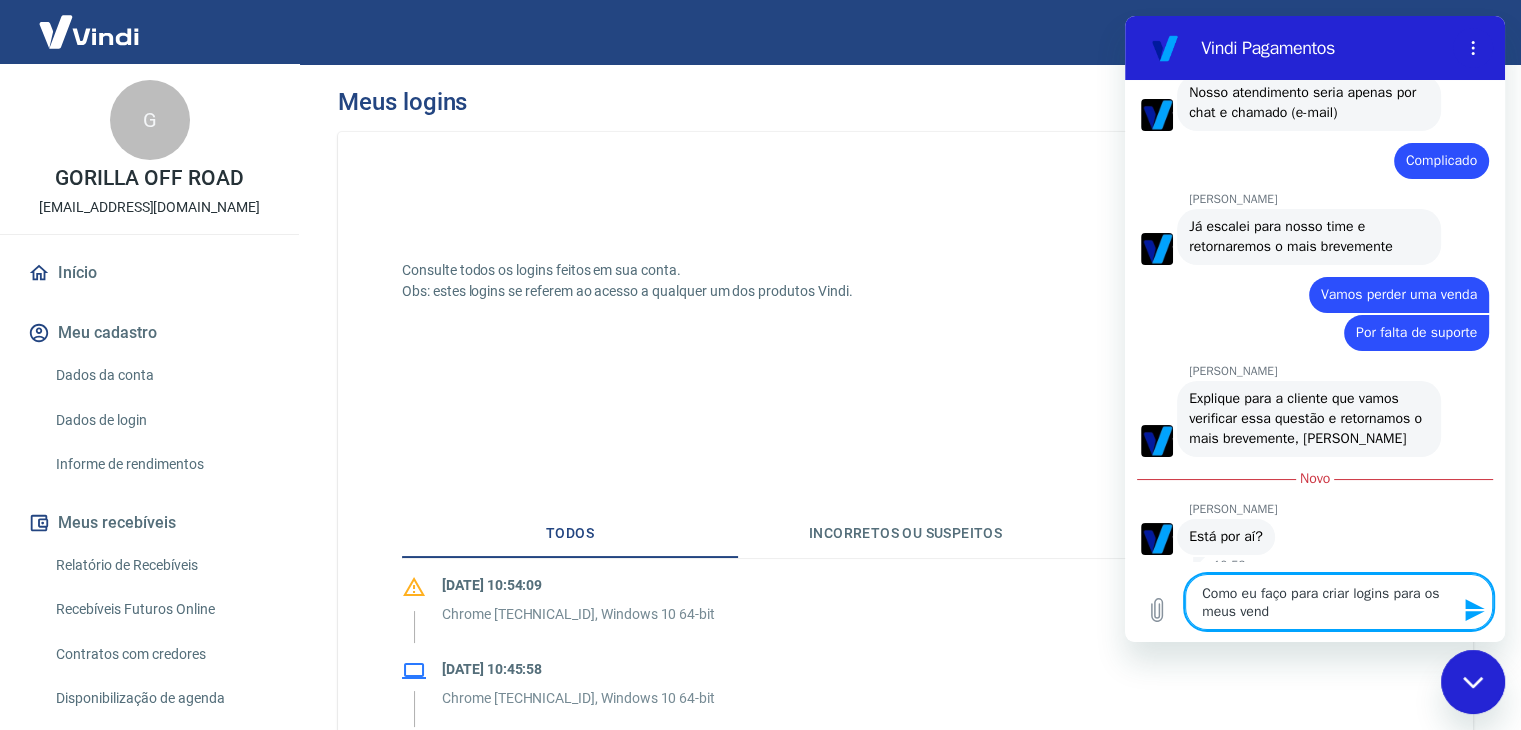 type on "Como eu faço para criar logins para os meus vende" 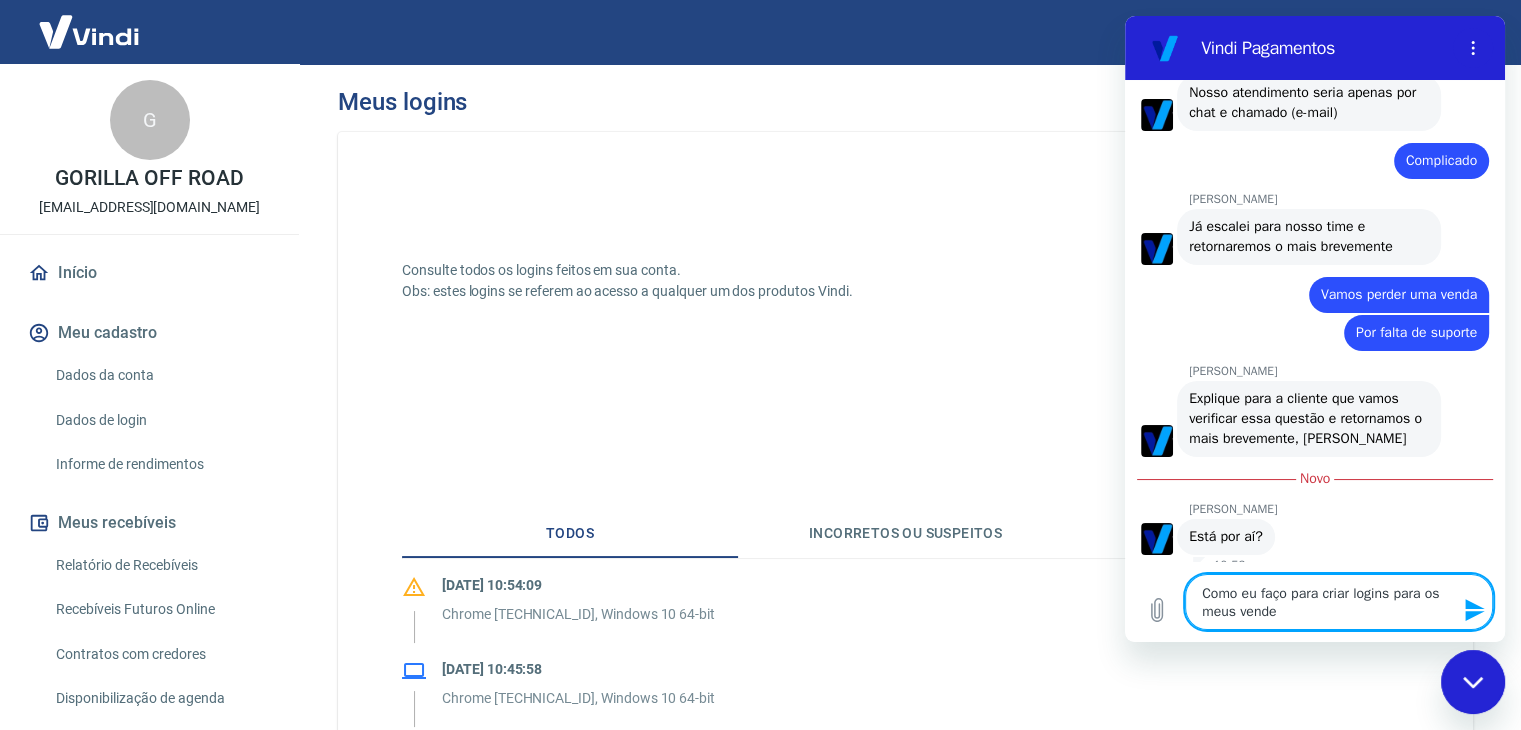 type on "Como eu faço para criar logins para os meus vender" 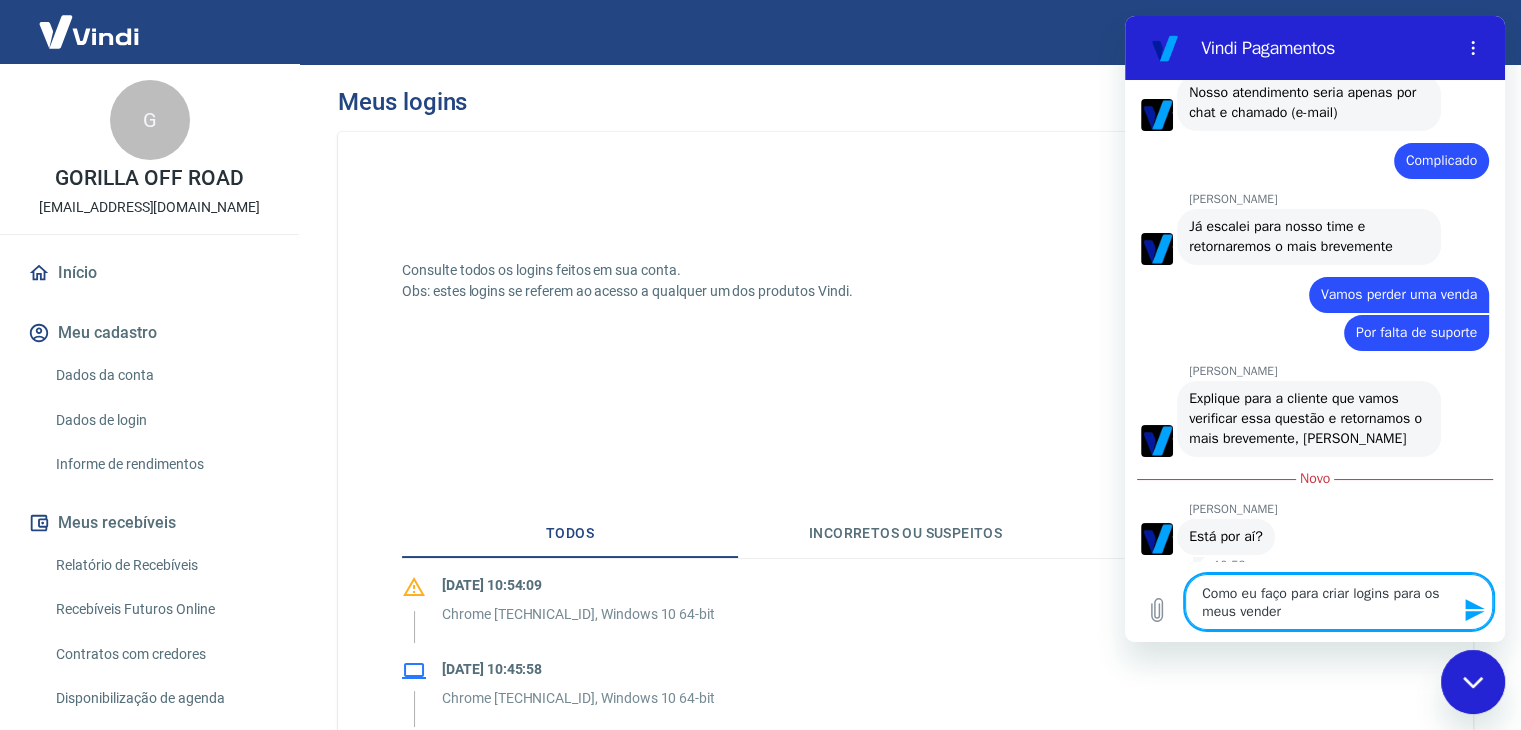 type on "Como eu faço para criar logins para os meus vende" 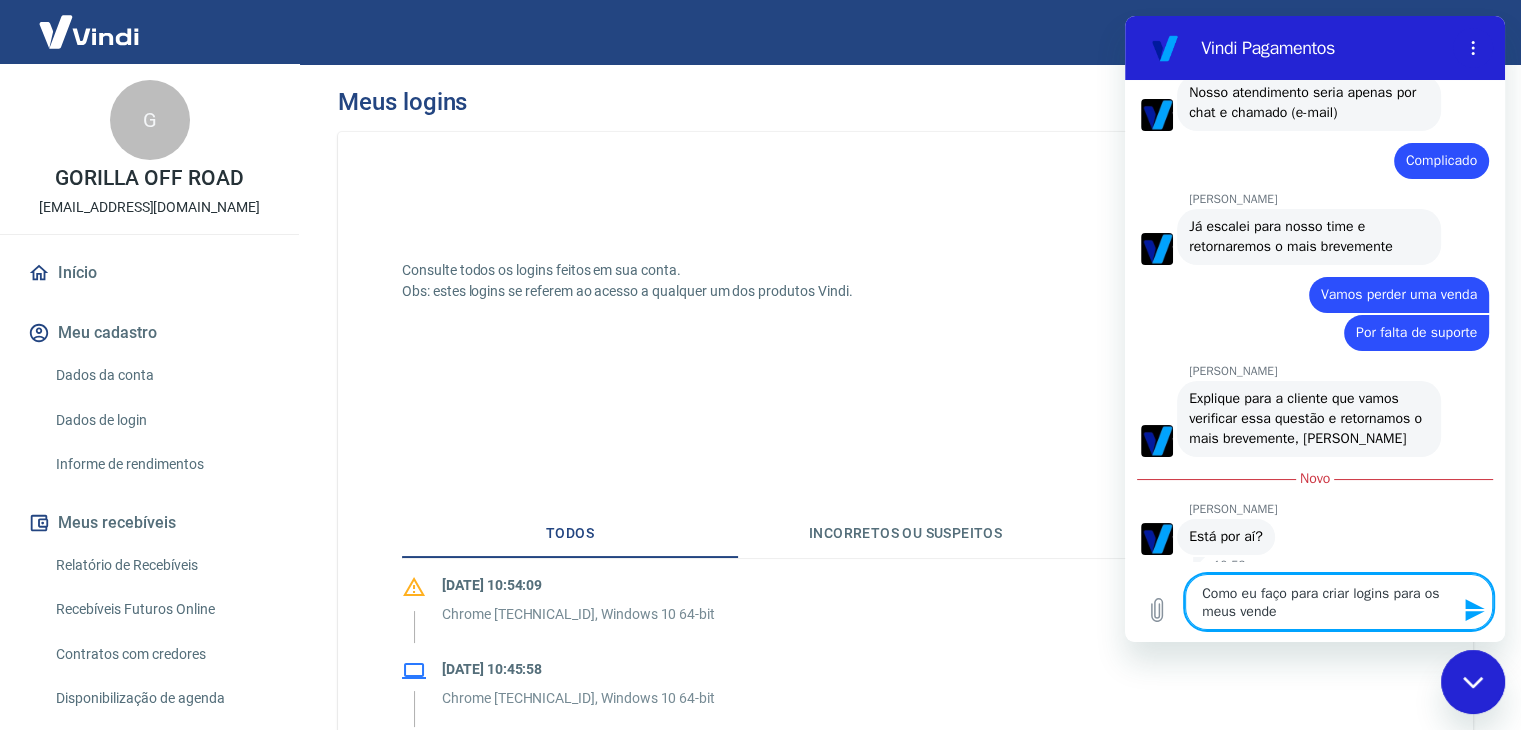 type on "Como eu faço para criar logins para os meus vended" 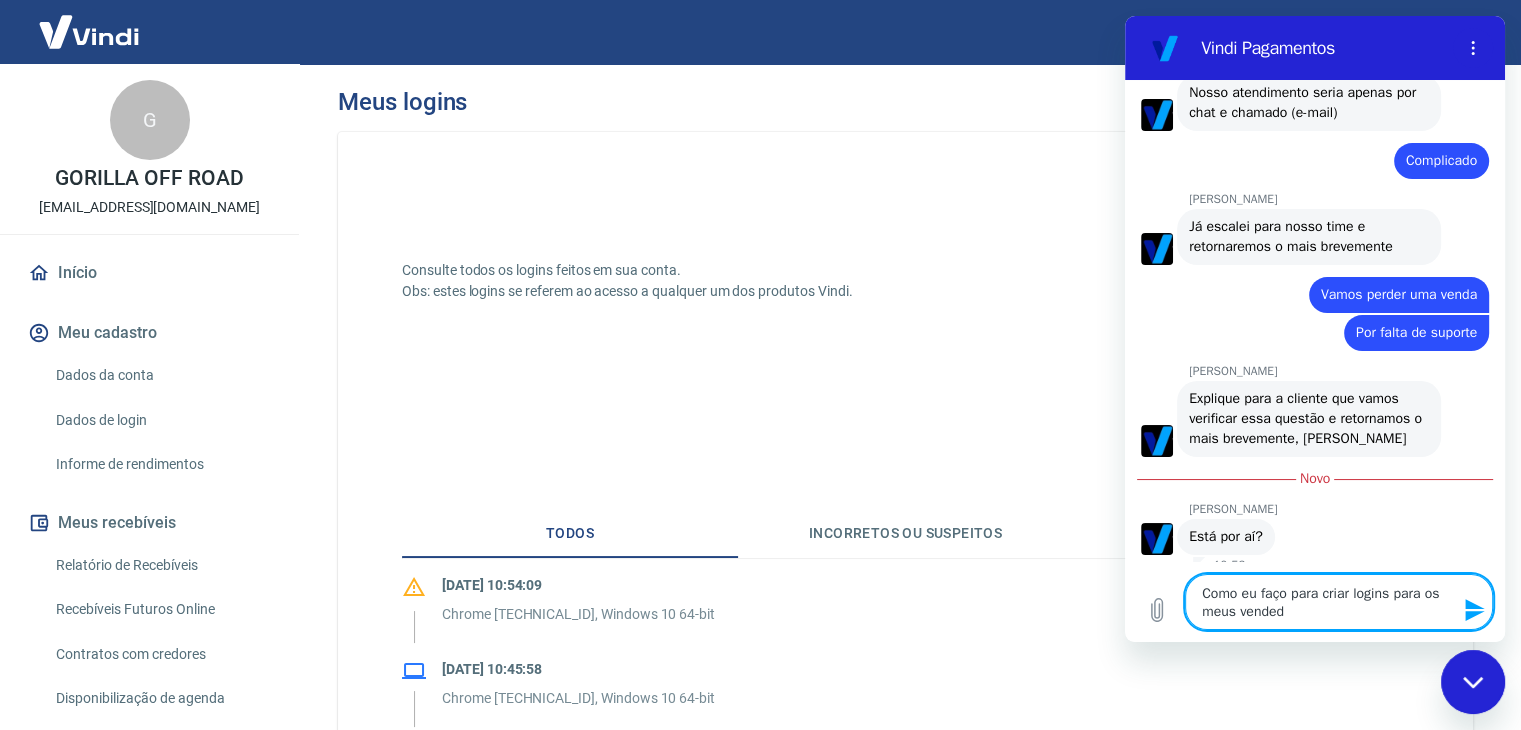 type on "Como eu faço para criar logins para os meus vendedo" 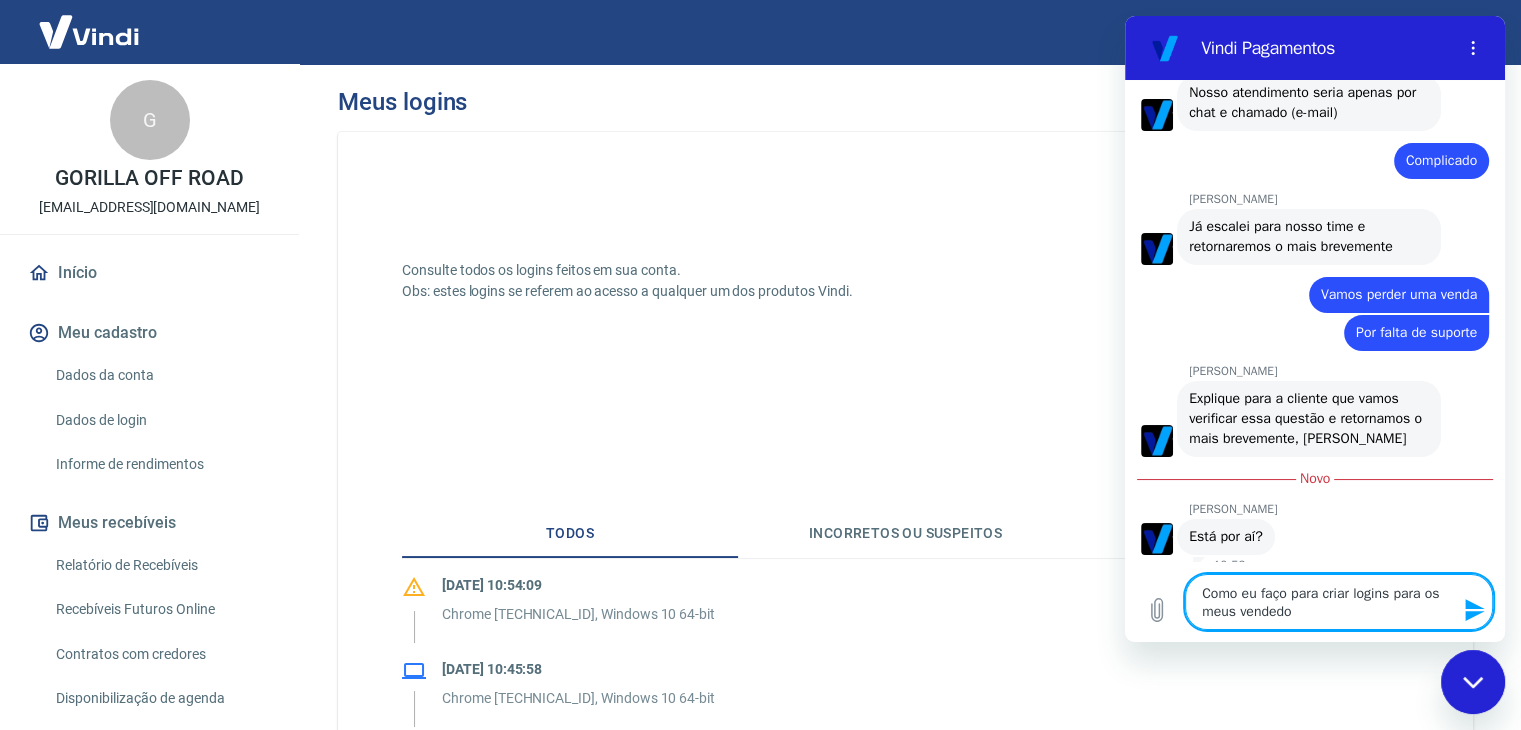 type on "Como eu faço para criar logins para os meus vendedor" 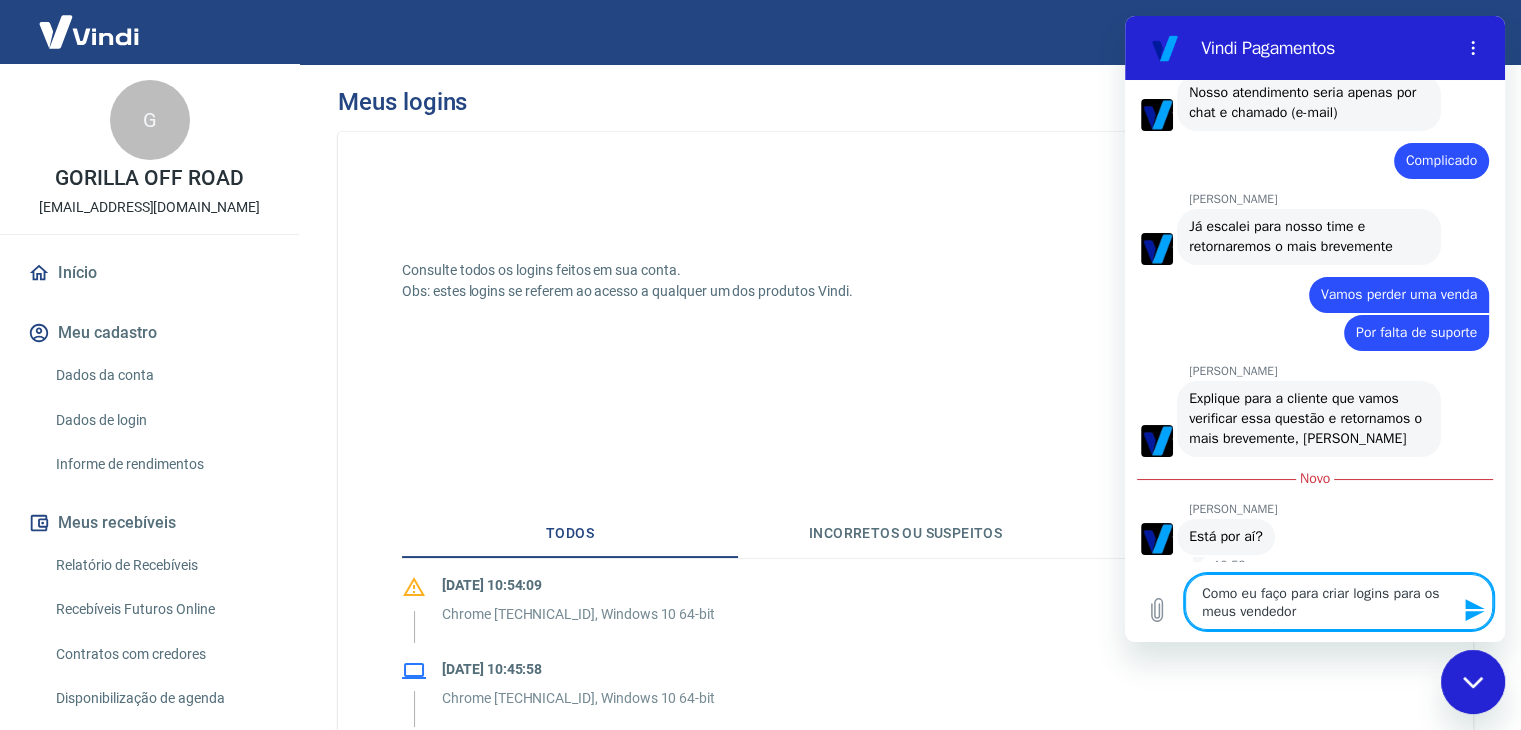 type on "Como eu faço para criar logins para os meus vendedore" 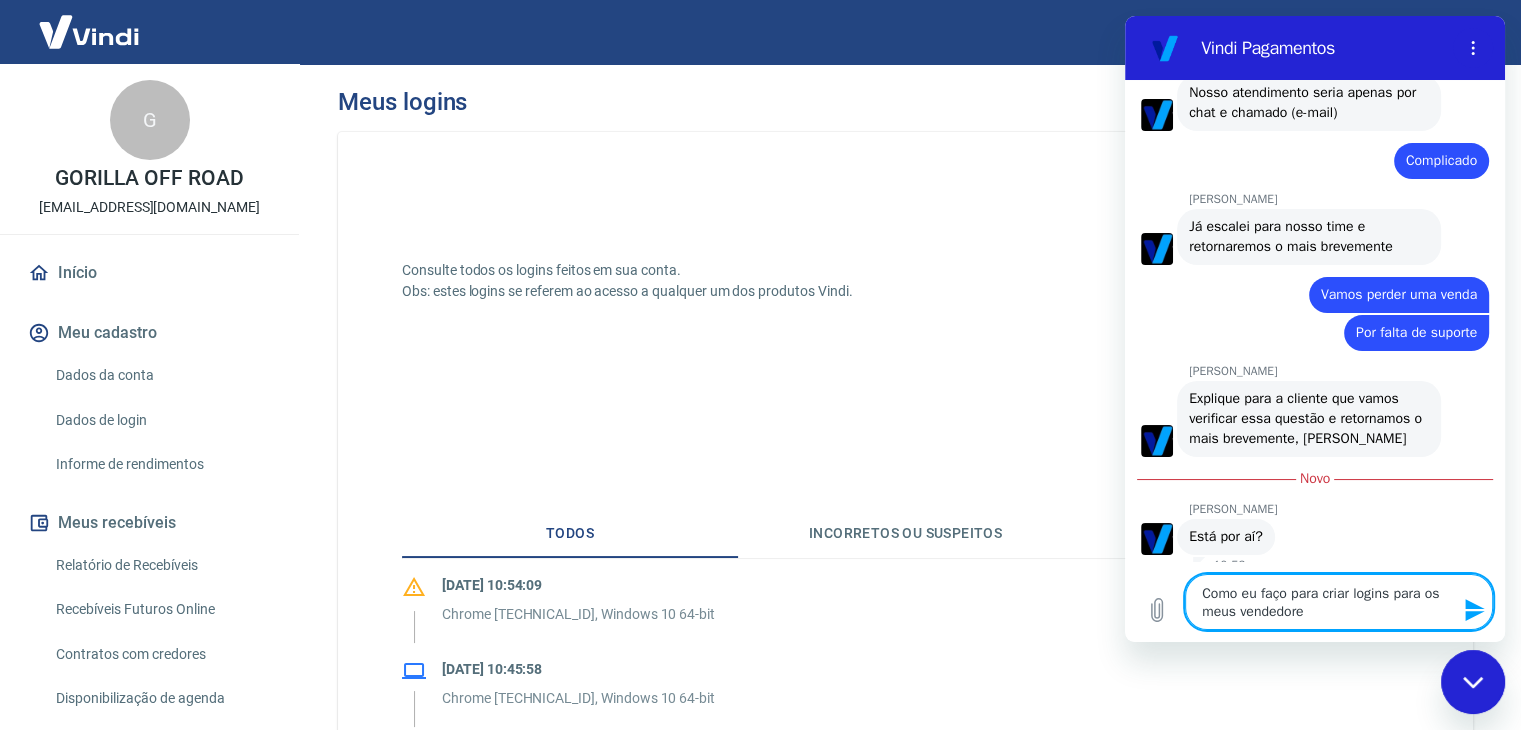 type on "Como eu faço para criar logins para os meus vendedores" 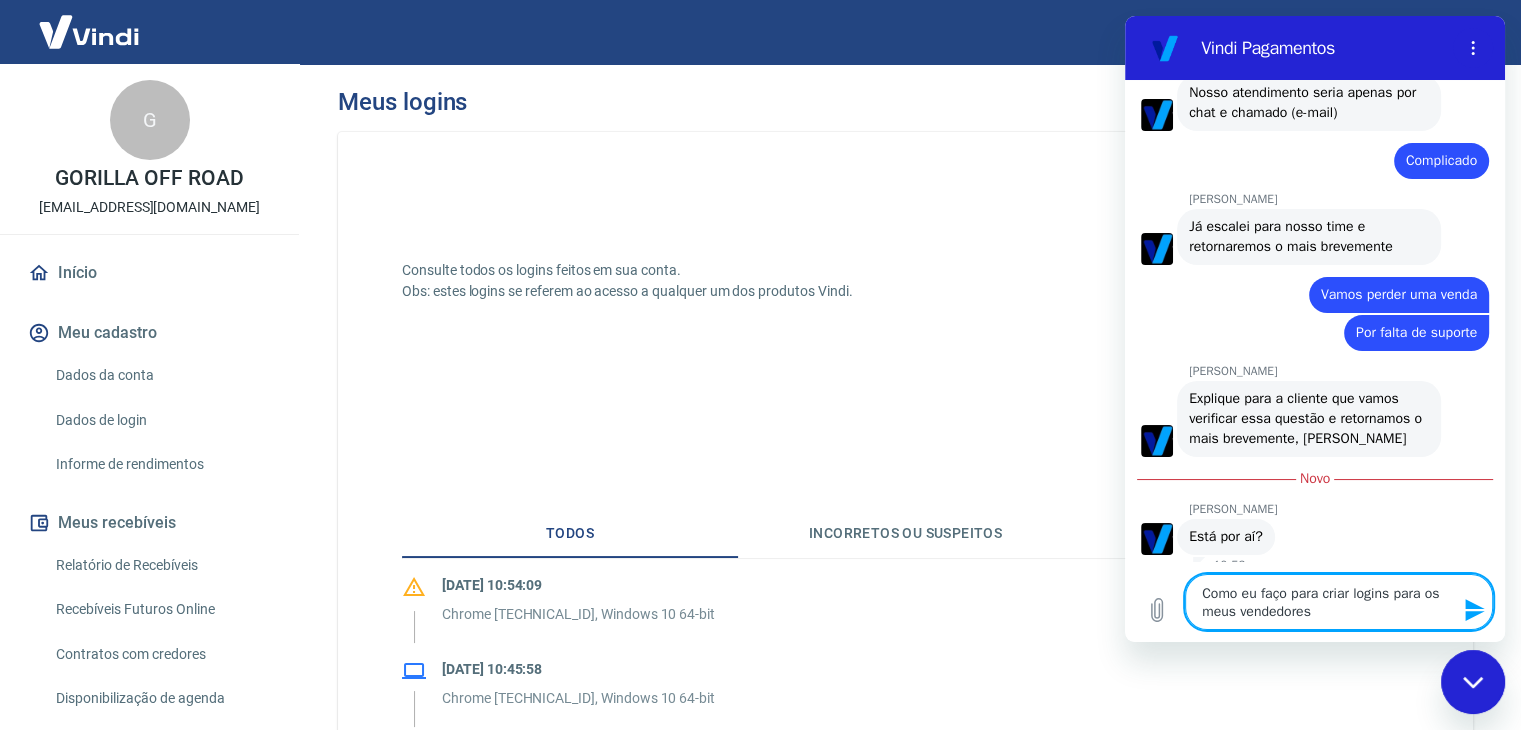 type on "Como eu faço para criar logins para os meus vendedores" 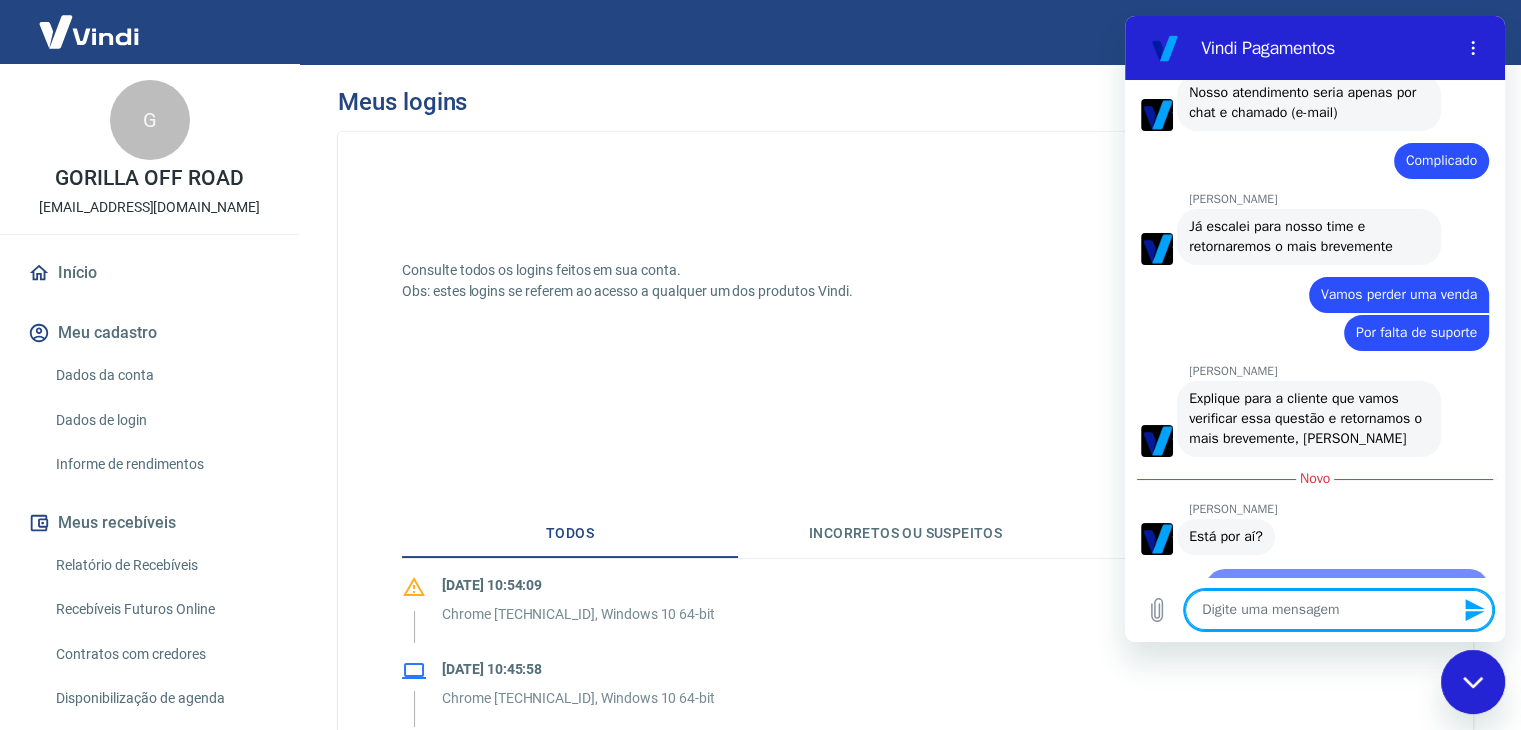 type on "f" 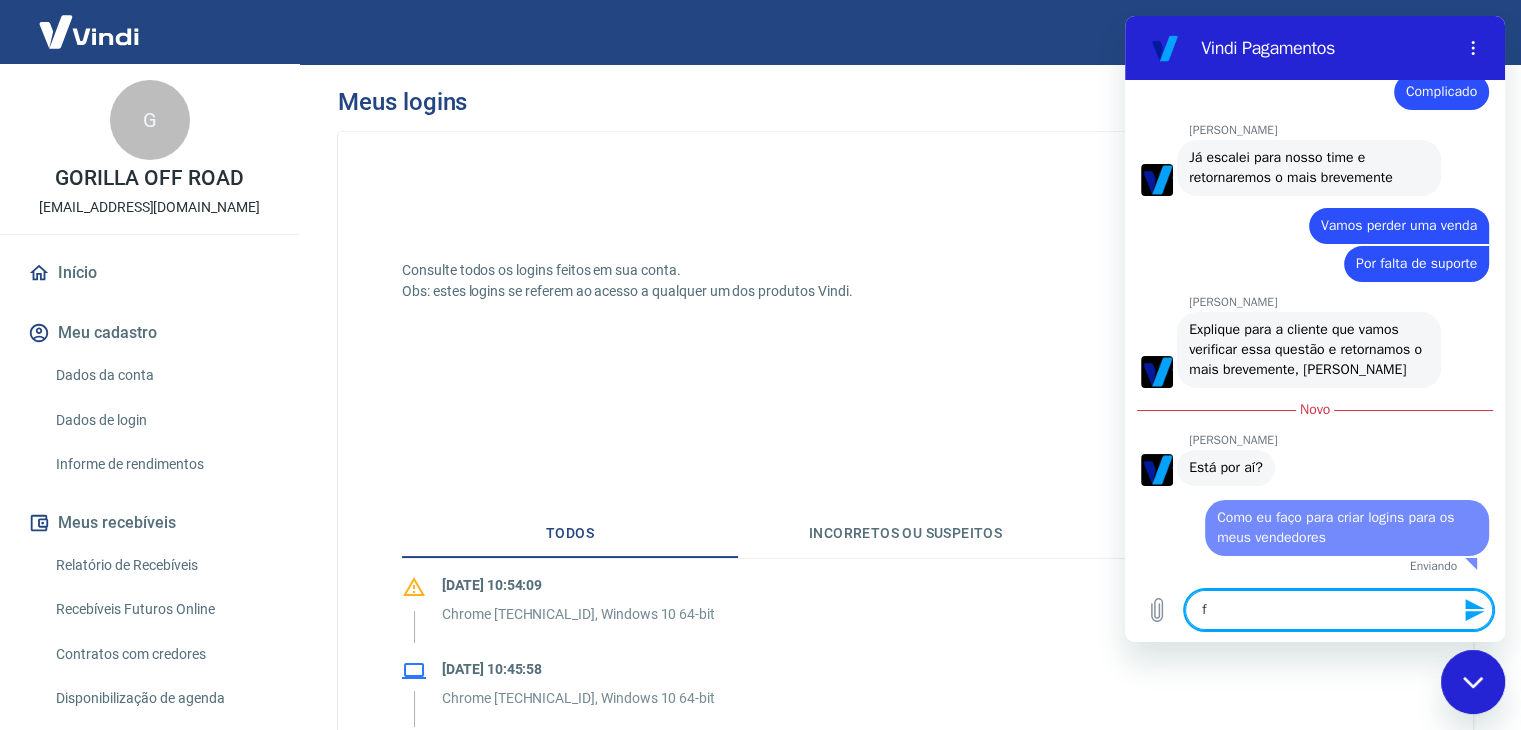type on "fa" 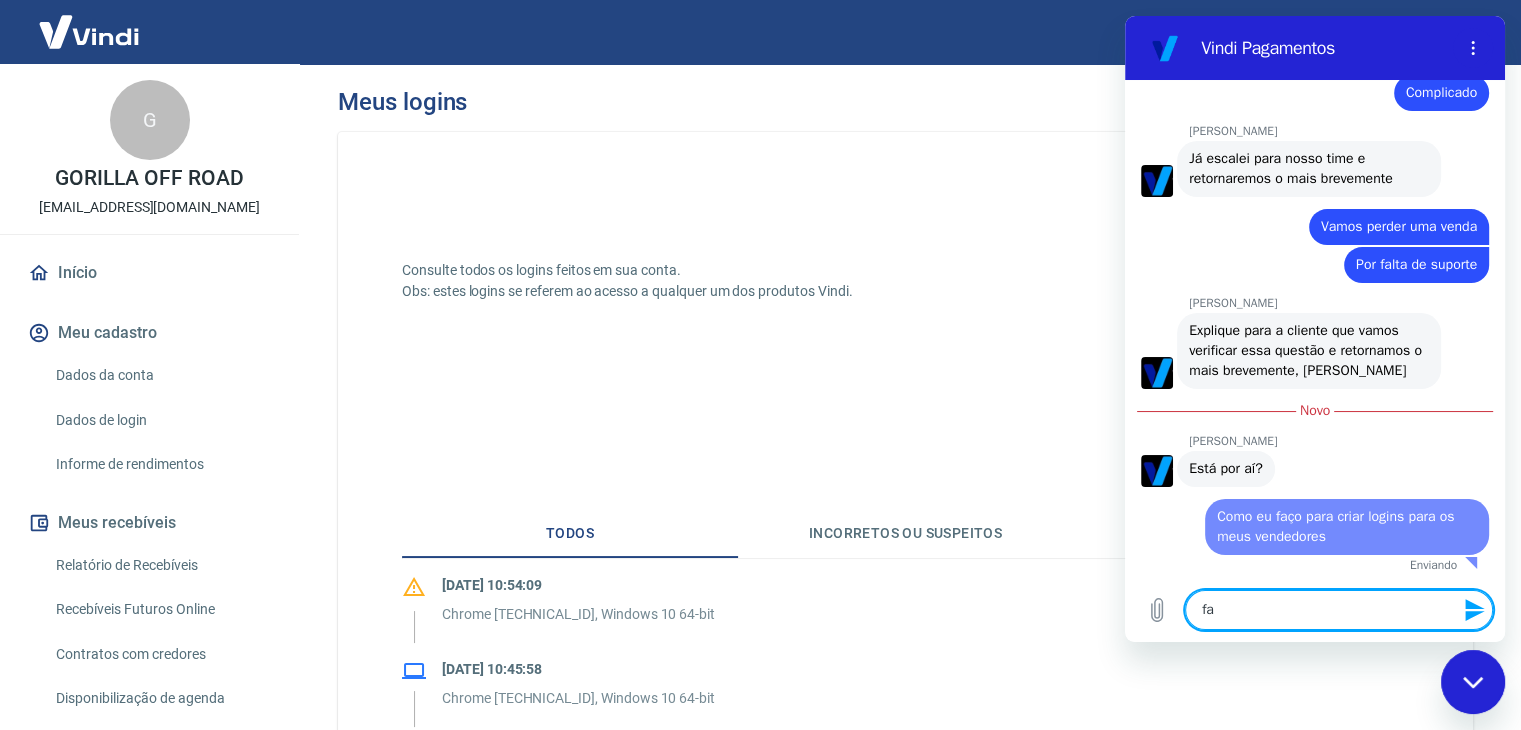 type on "x" 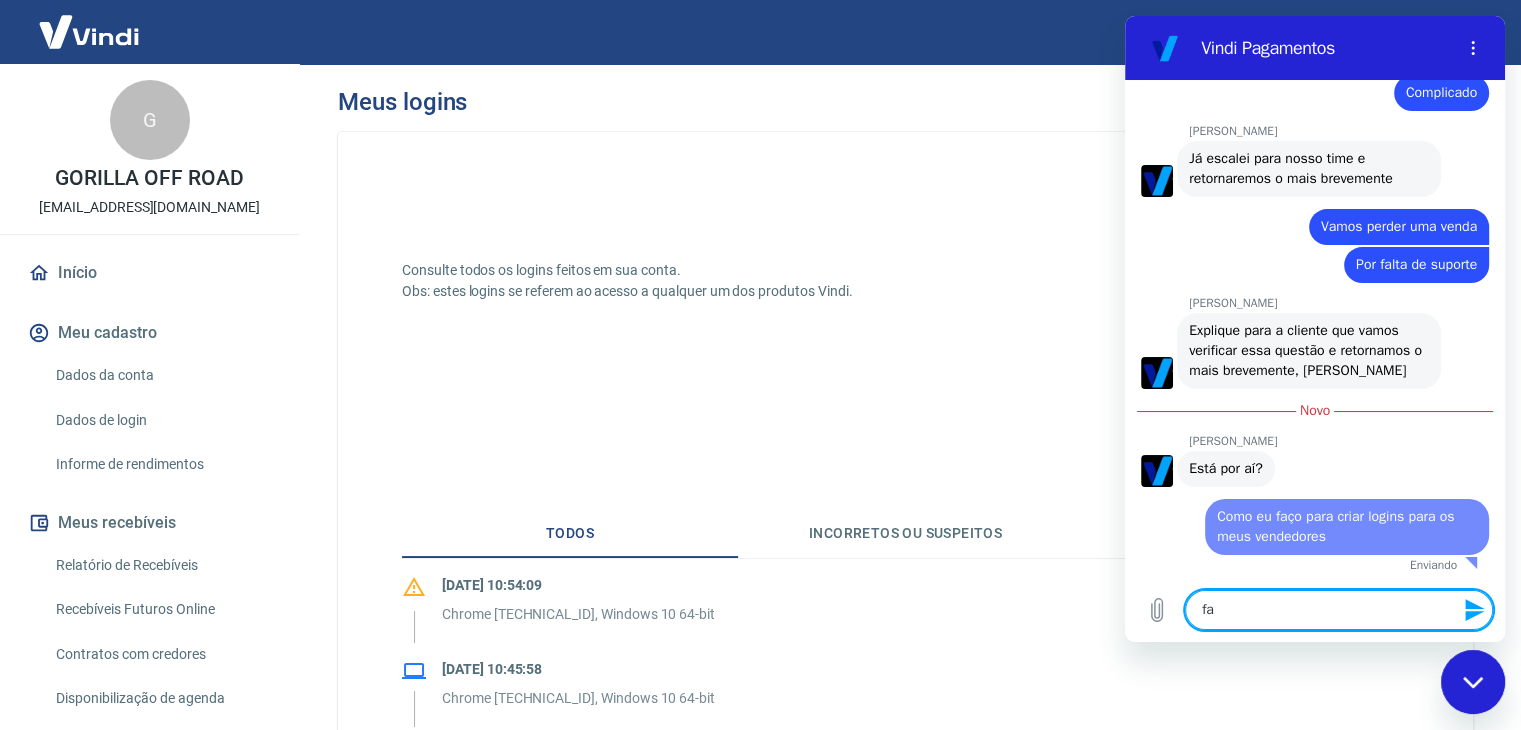 scroll, scrollTop: 3121, scrollLeft: 0, axis: vertical 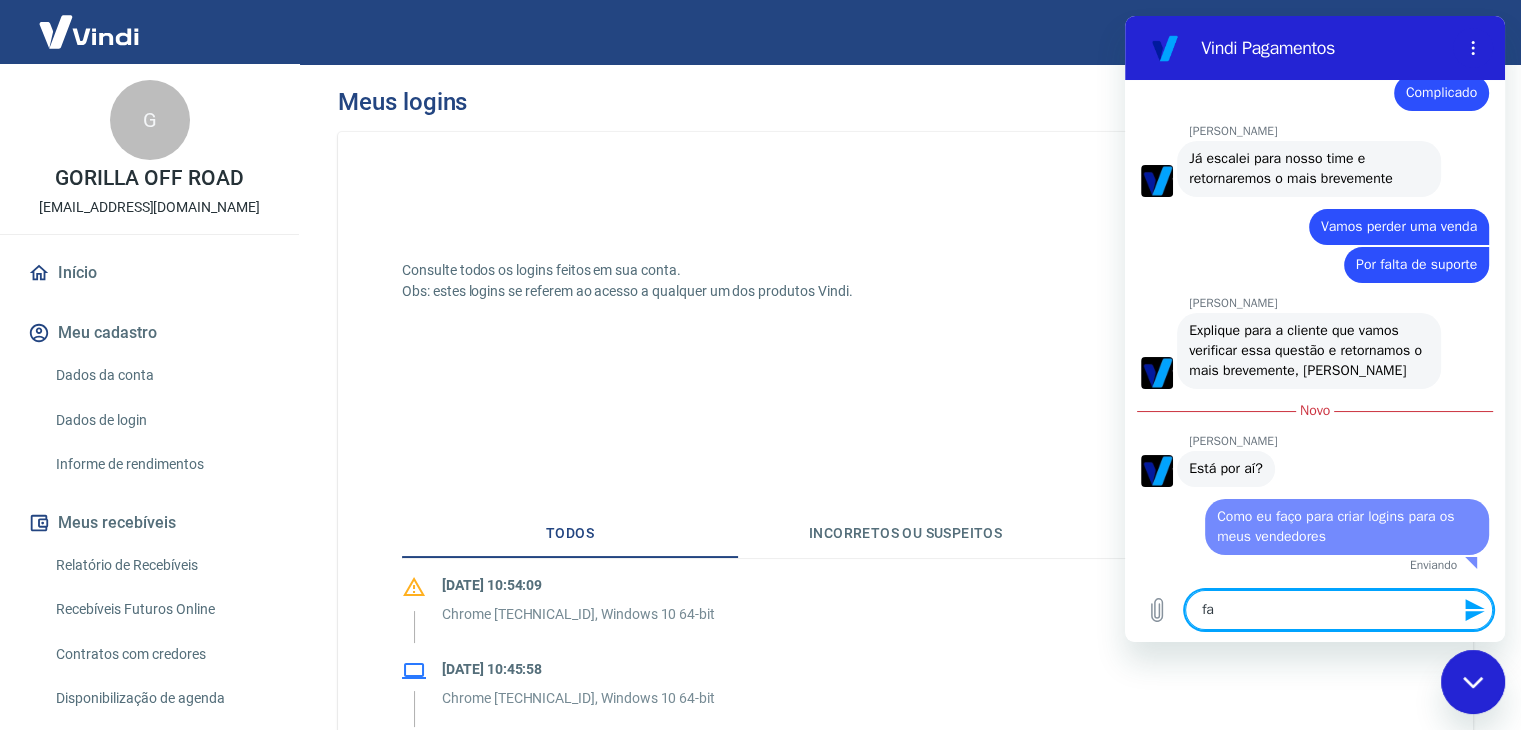 type on "faz" 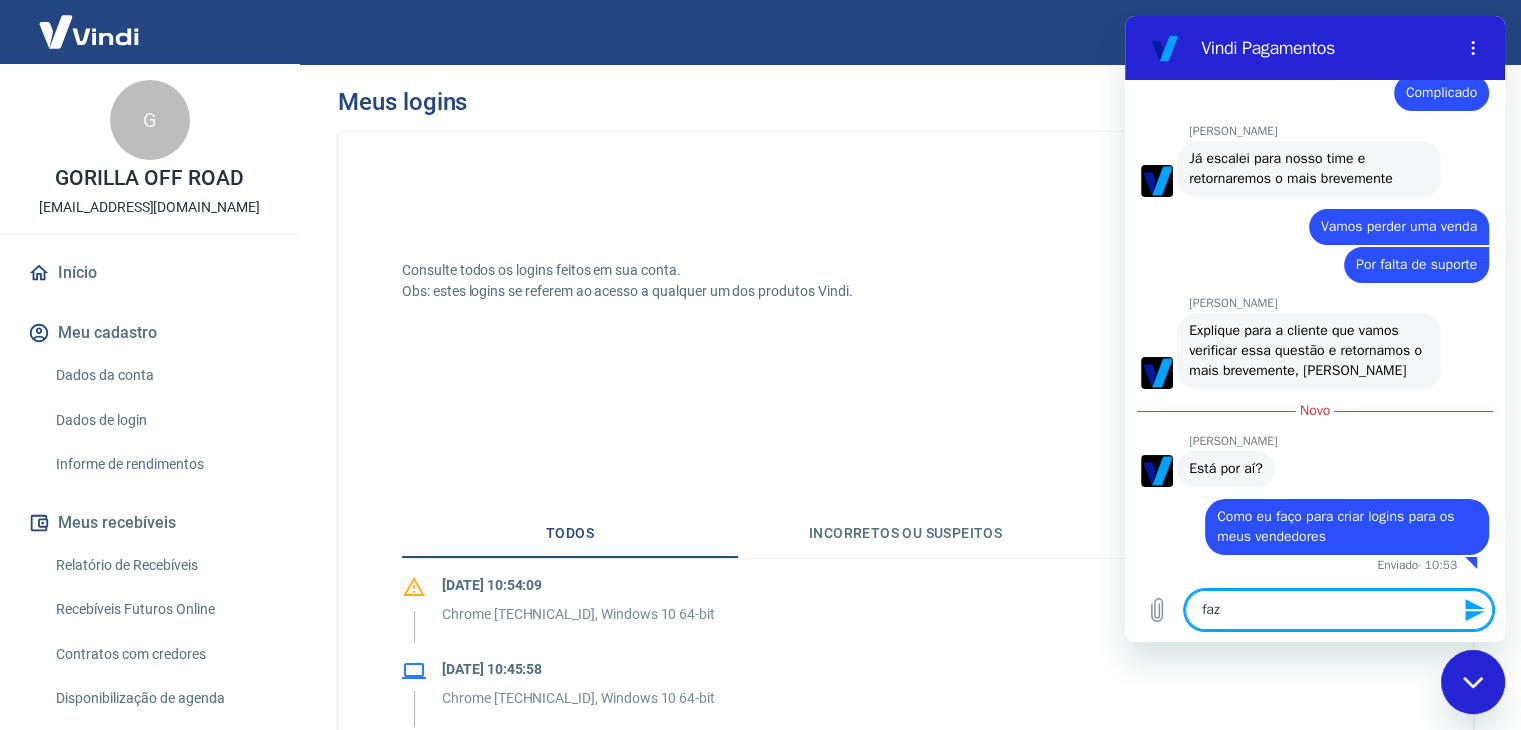 type on "faze" 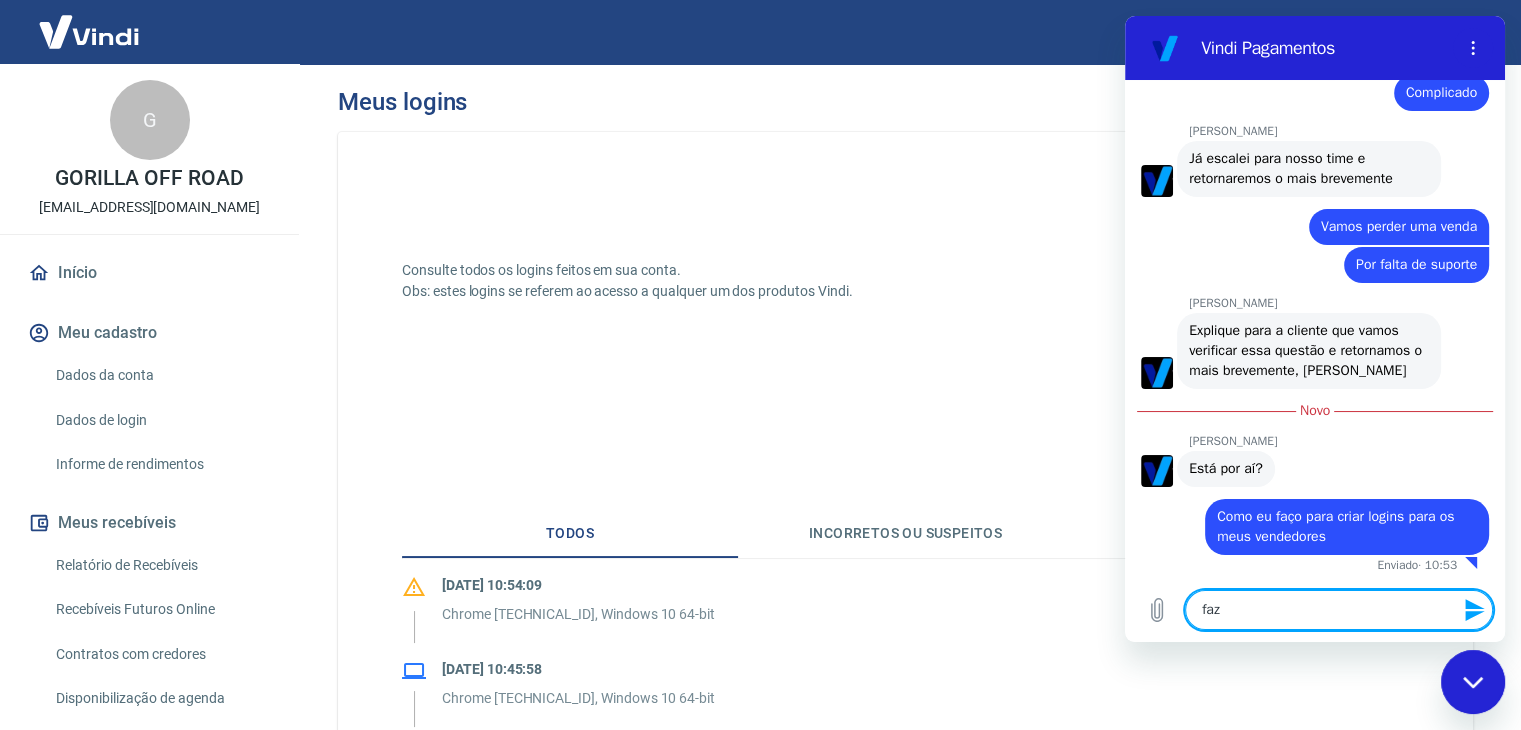 type on "x" 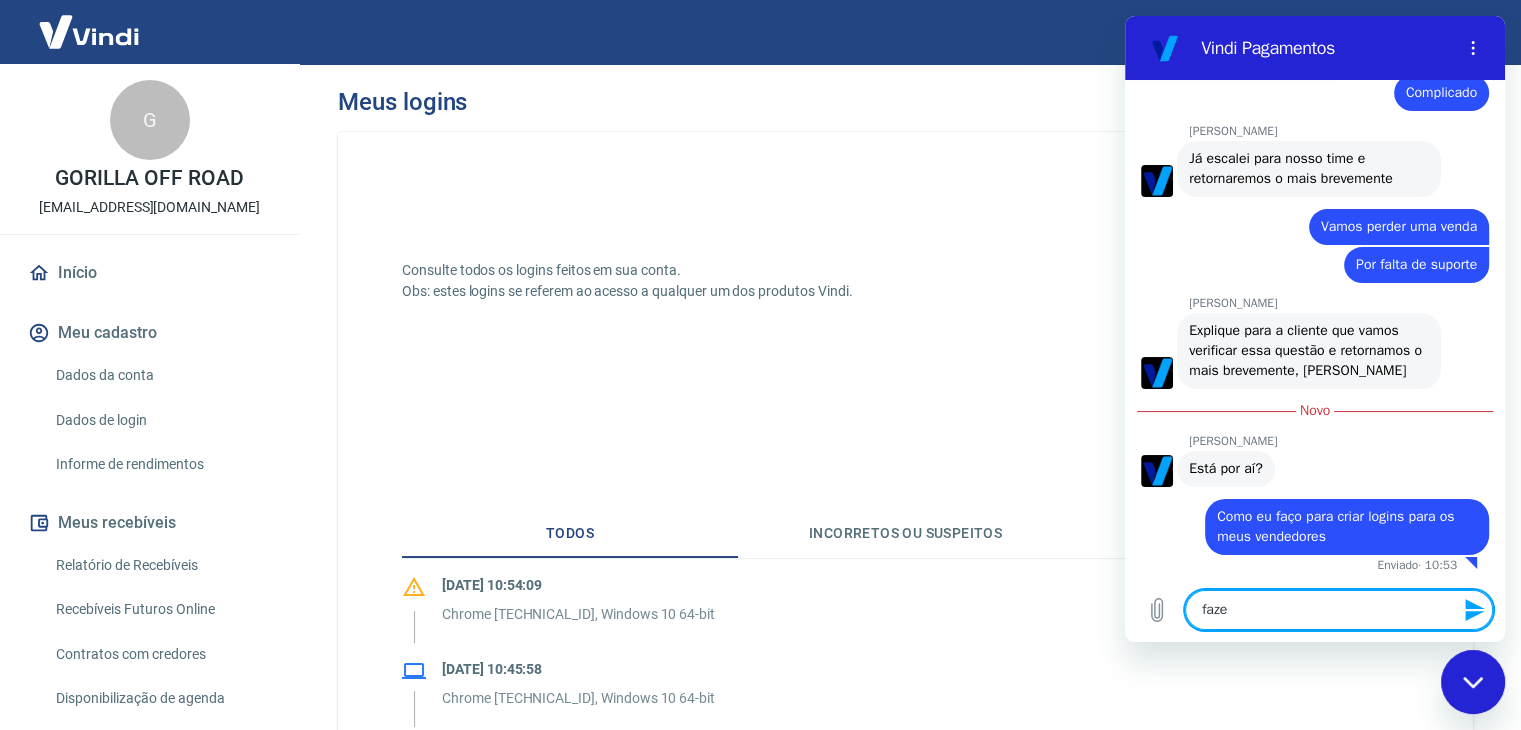type on "fazer" 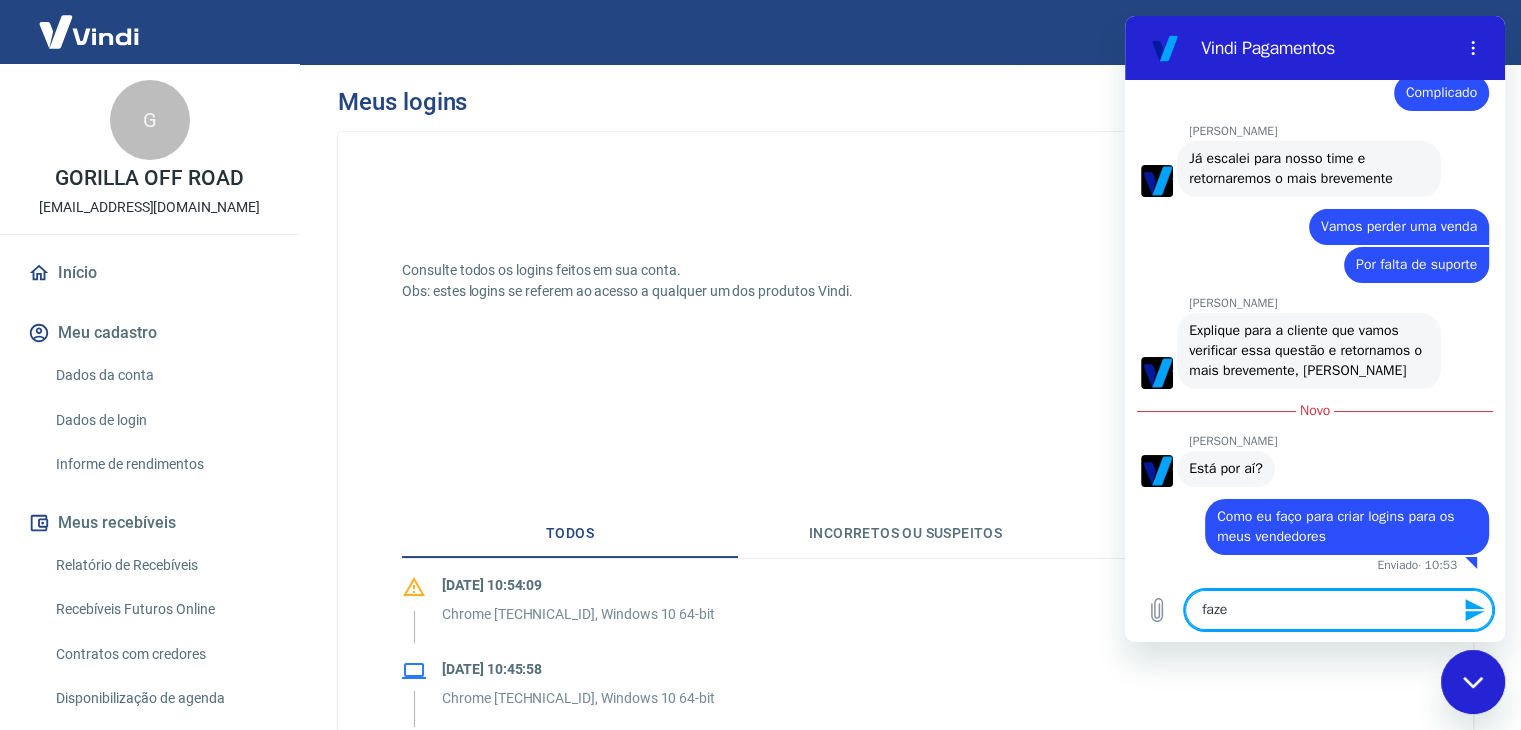 type on "x" 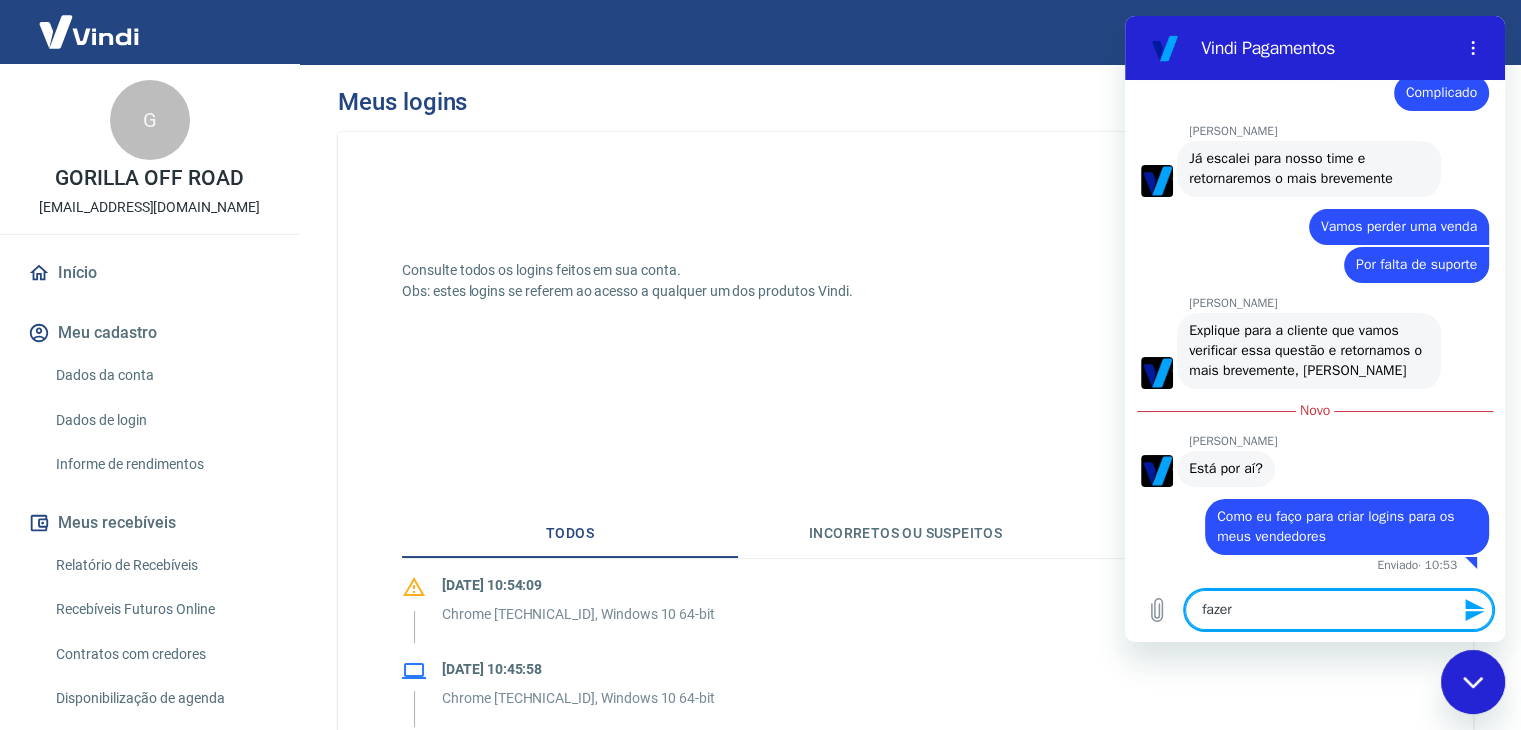 type on "fazere" 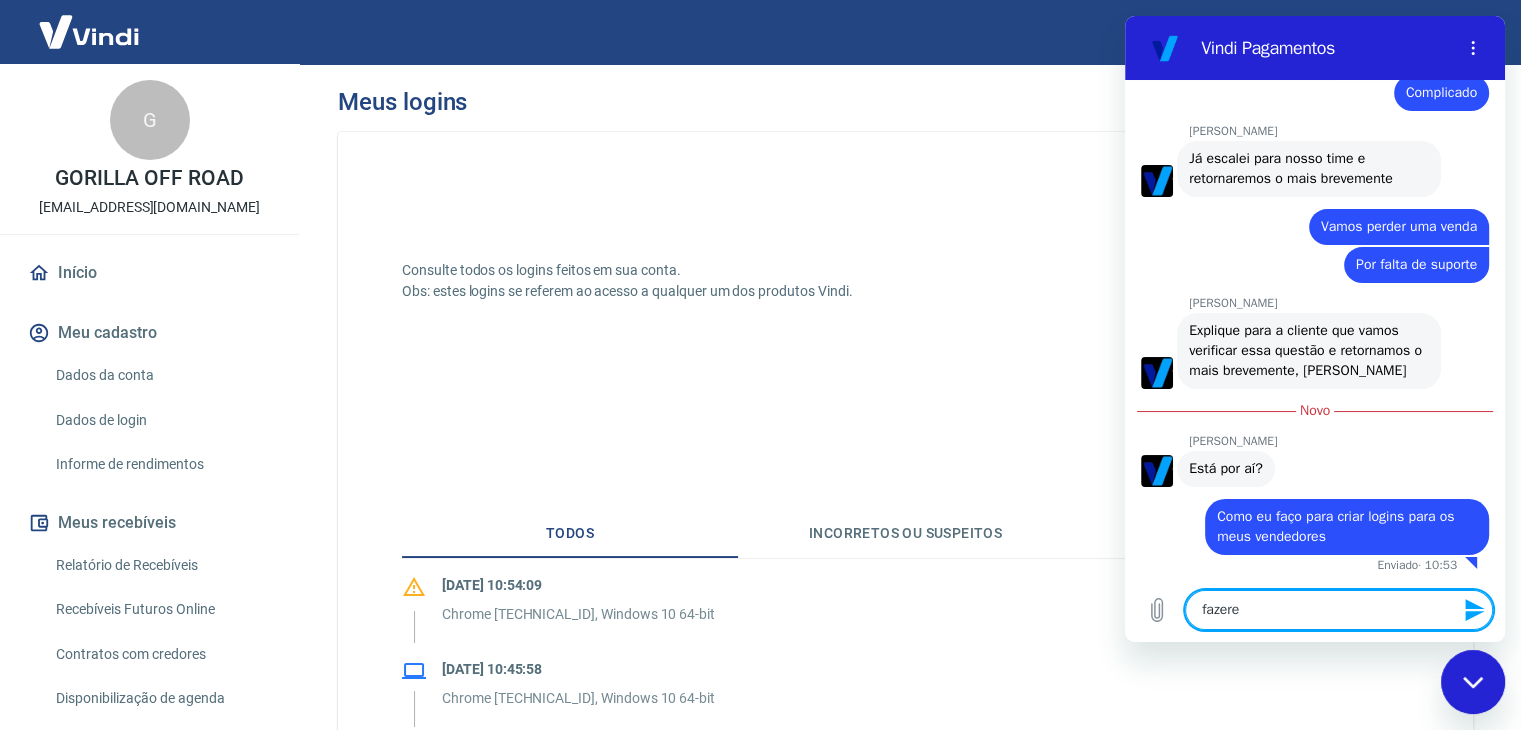 type on "x" 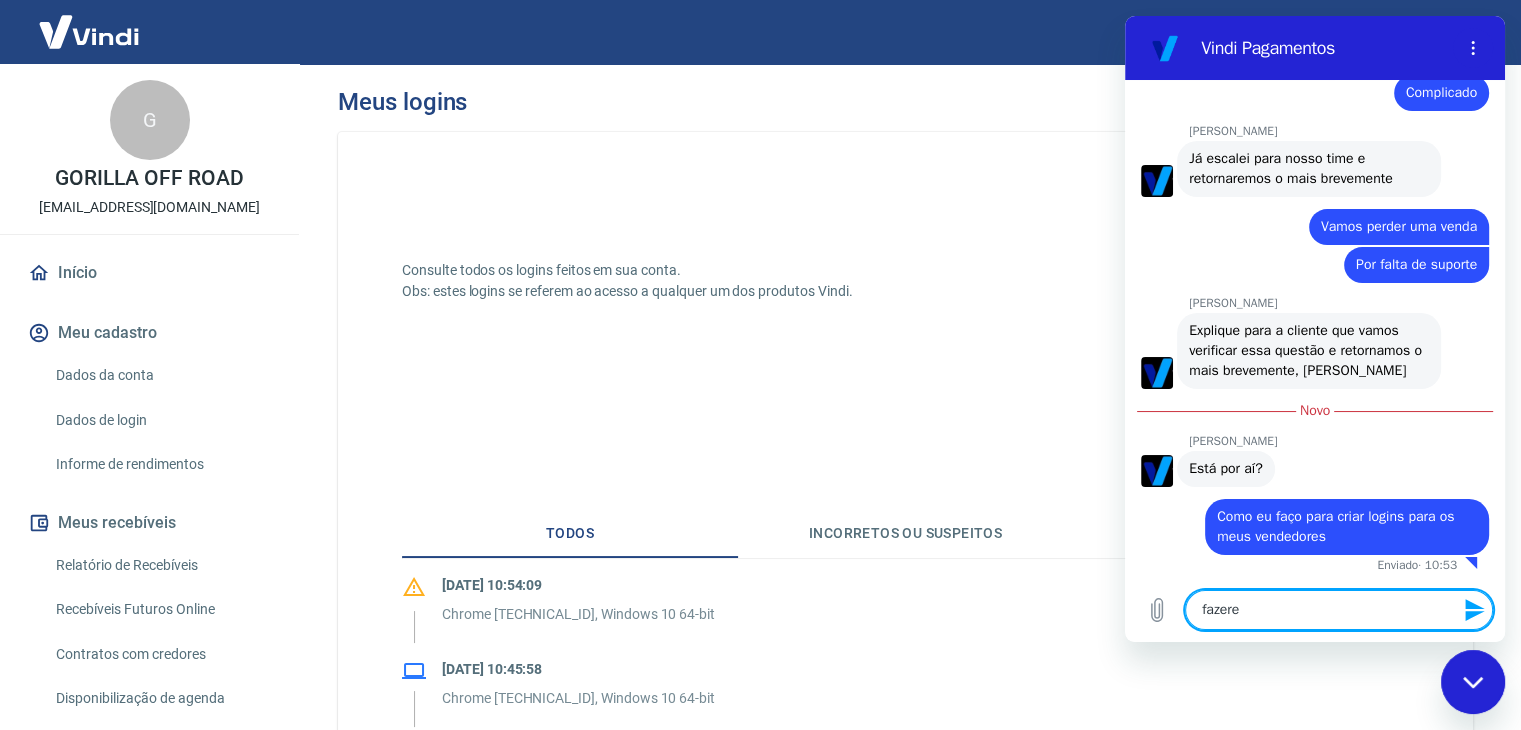 type on "fazerem" 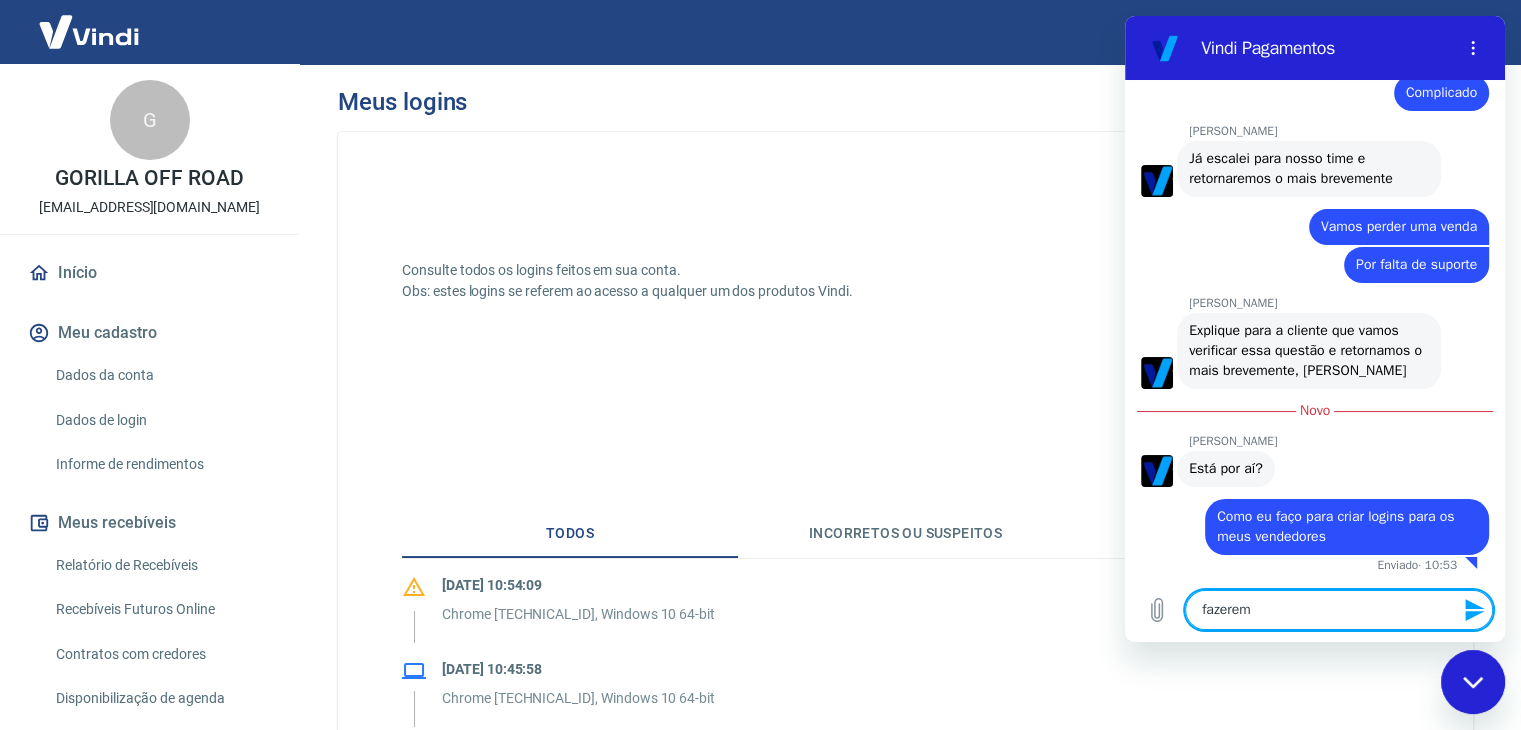 type on "fazerem" 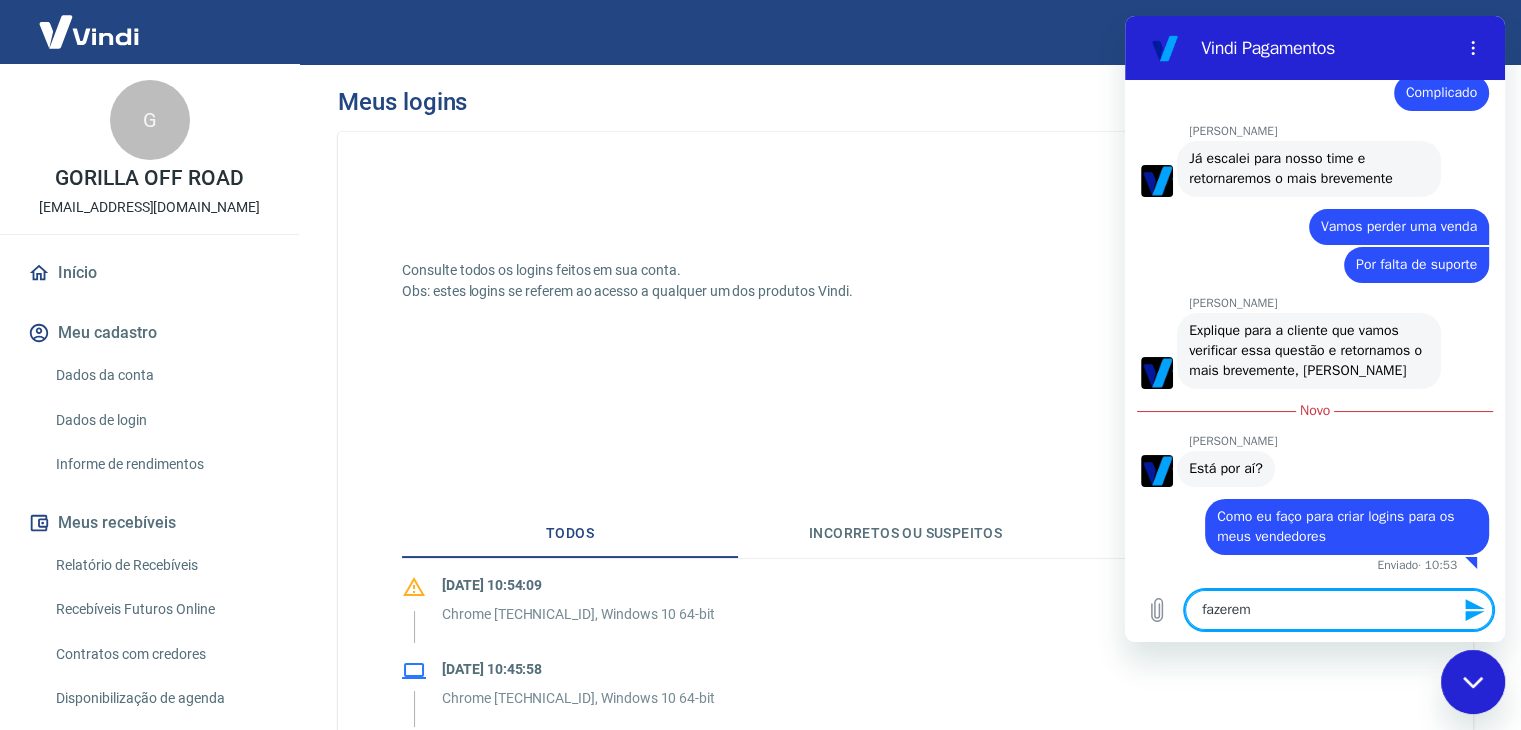 type on "x" 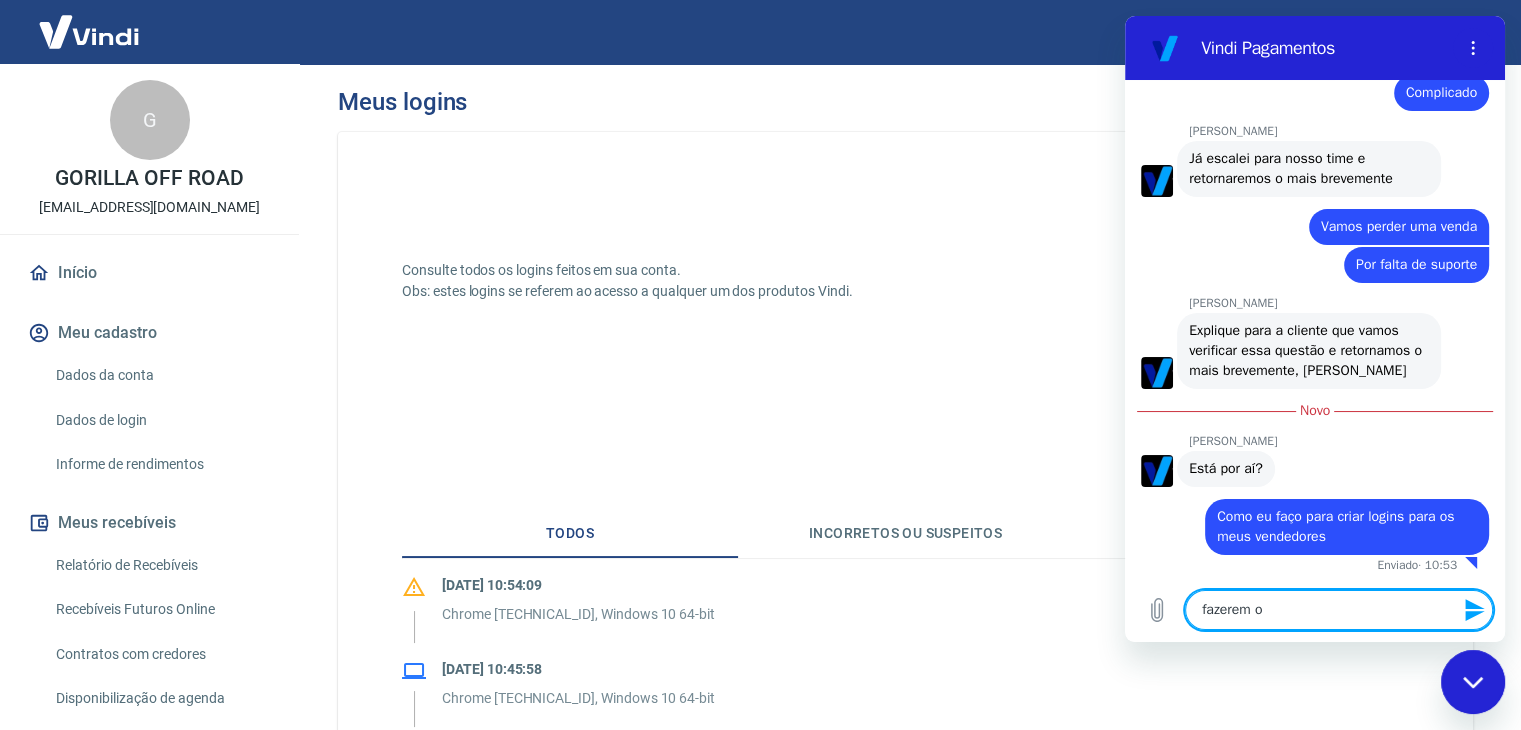 type on "fazerem o" 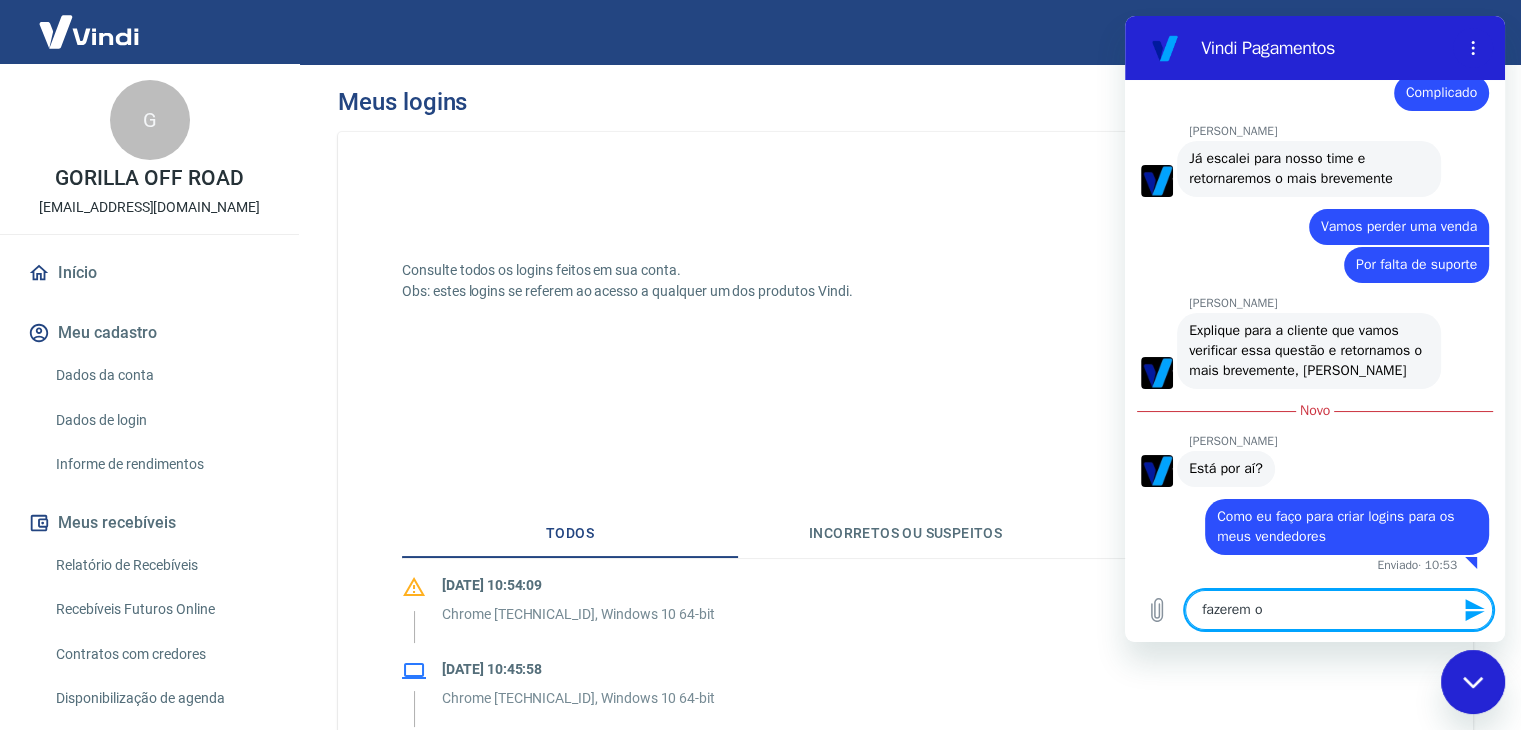 type on "x" 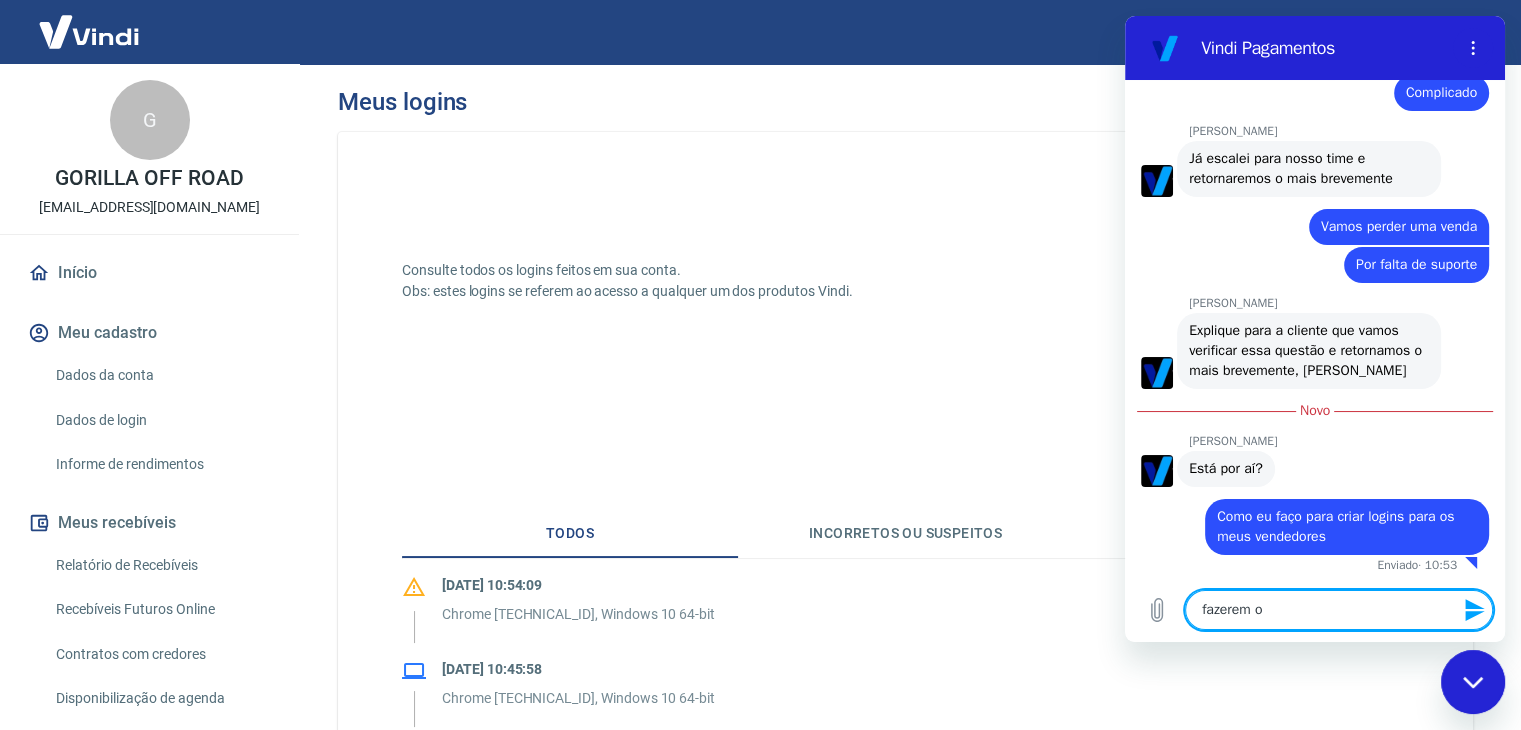type on "fazerem o p" 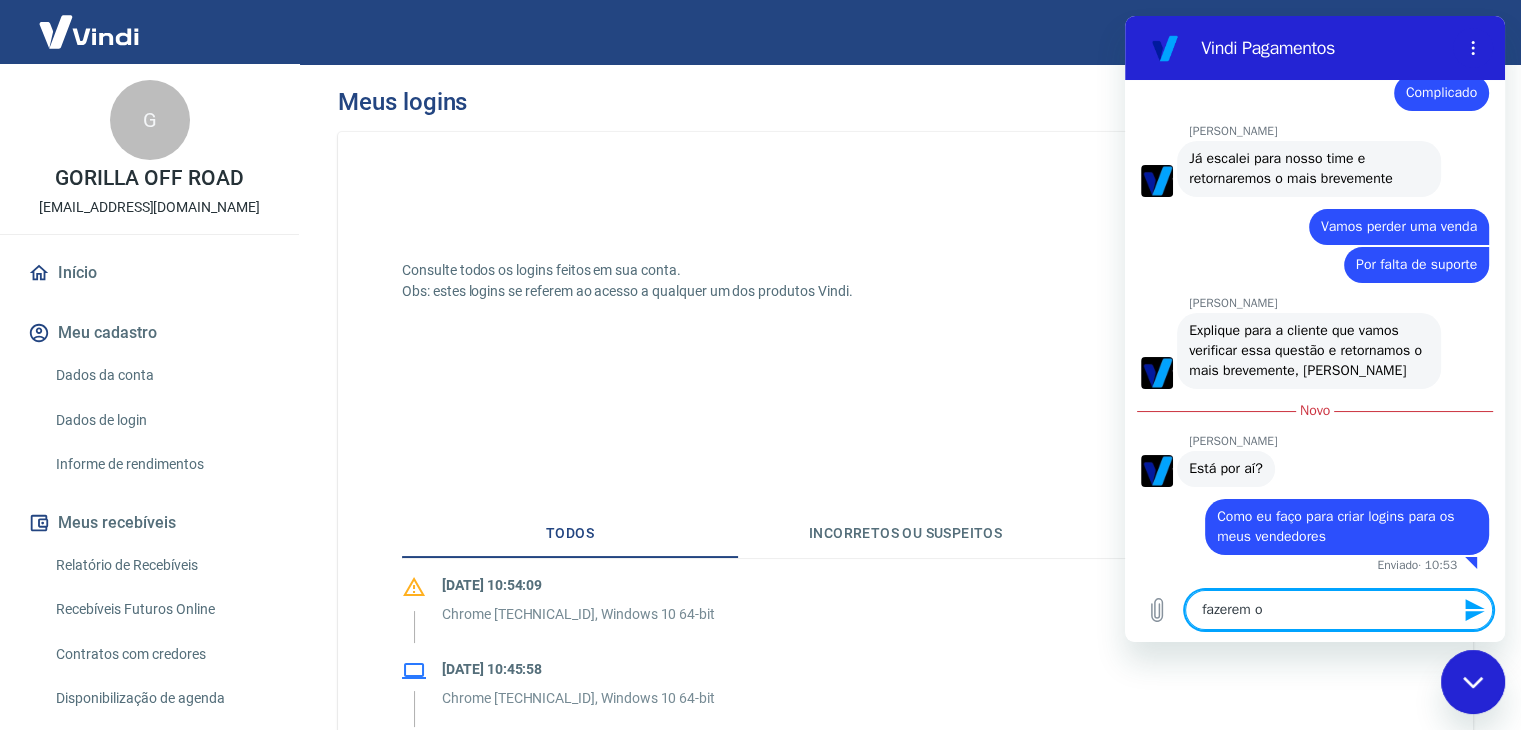 type on "x" 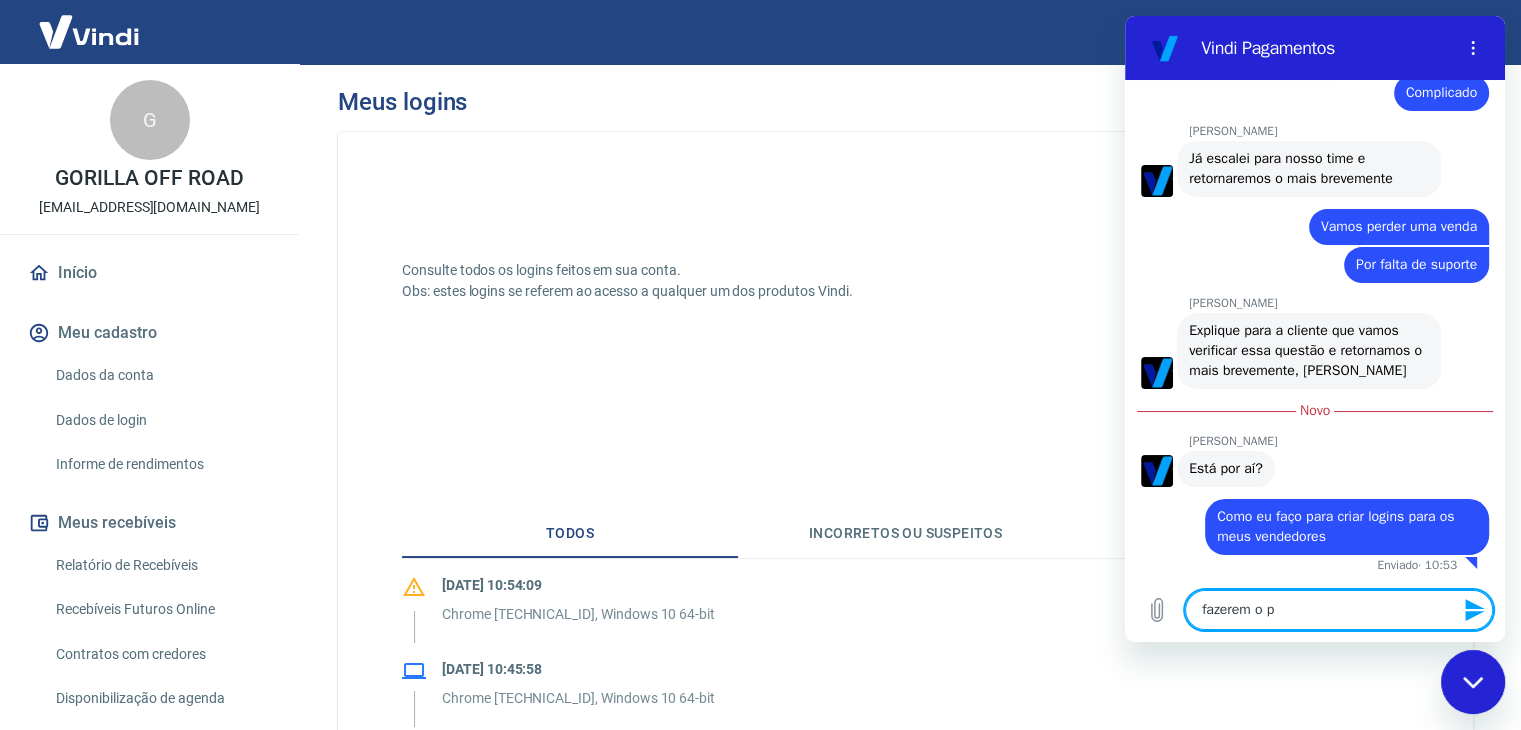 type on "fazerem o pr" 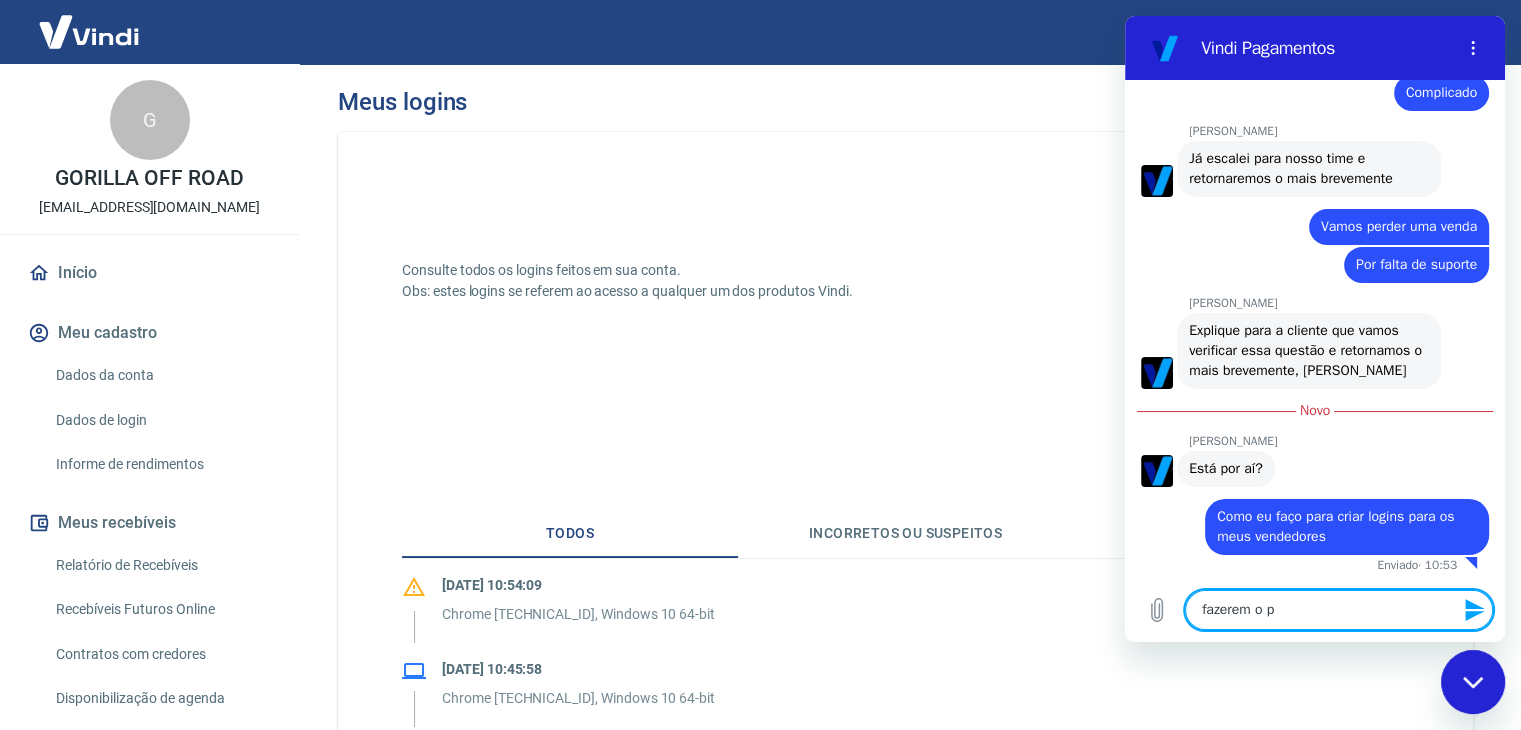 type on "x" 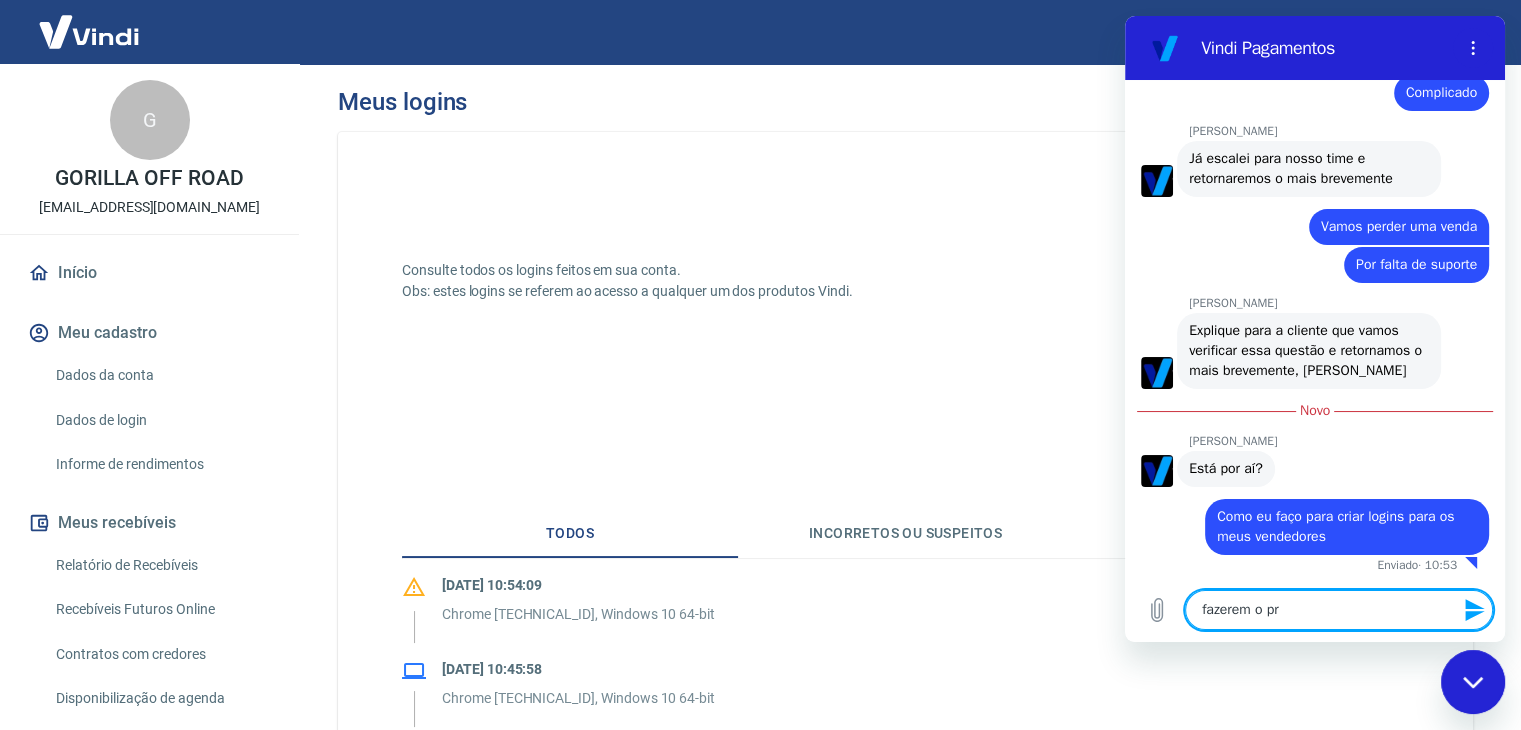 type on "fazerem o pro" 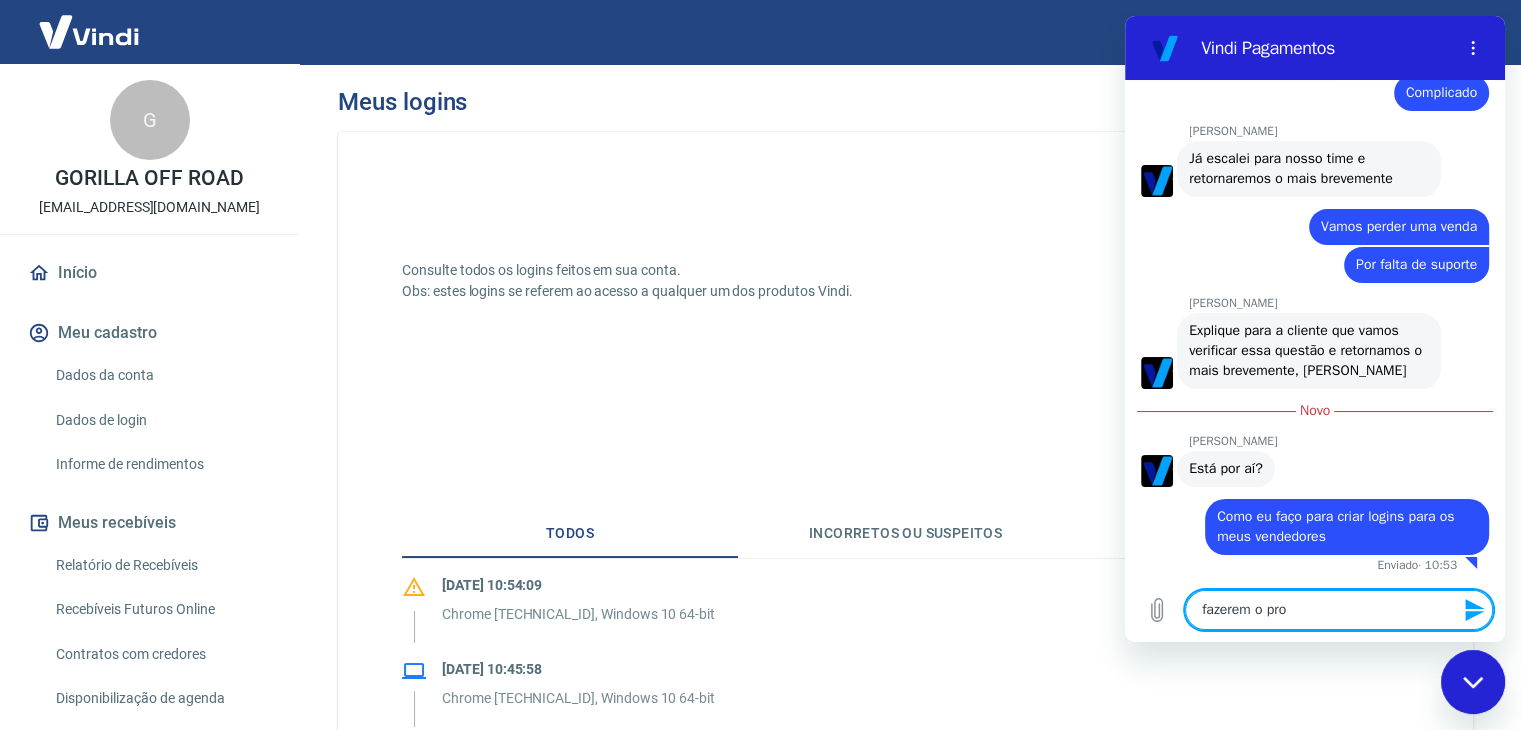 type on "fazerem o prop" 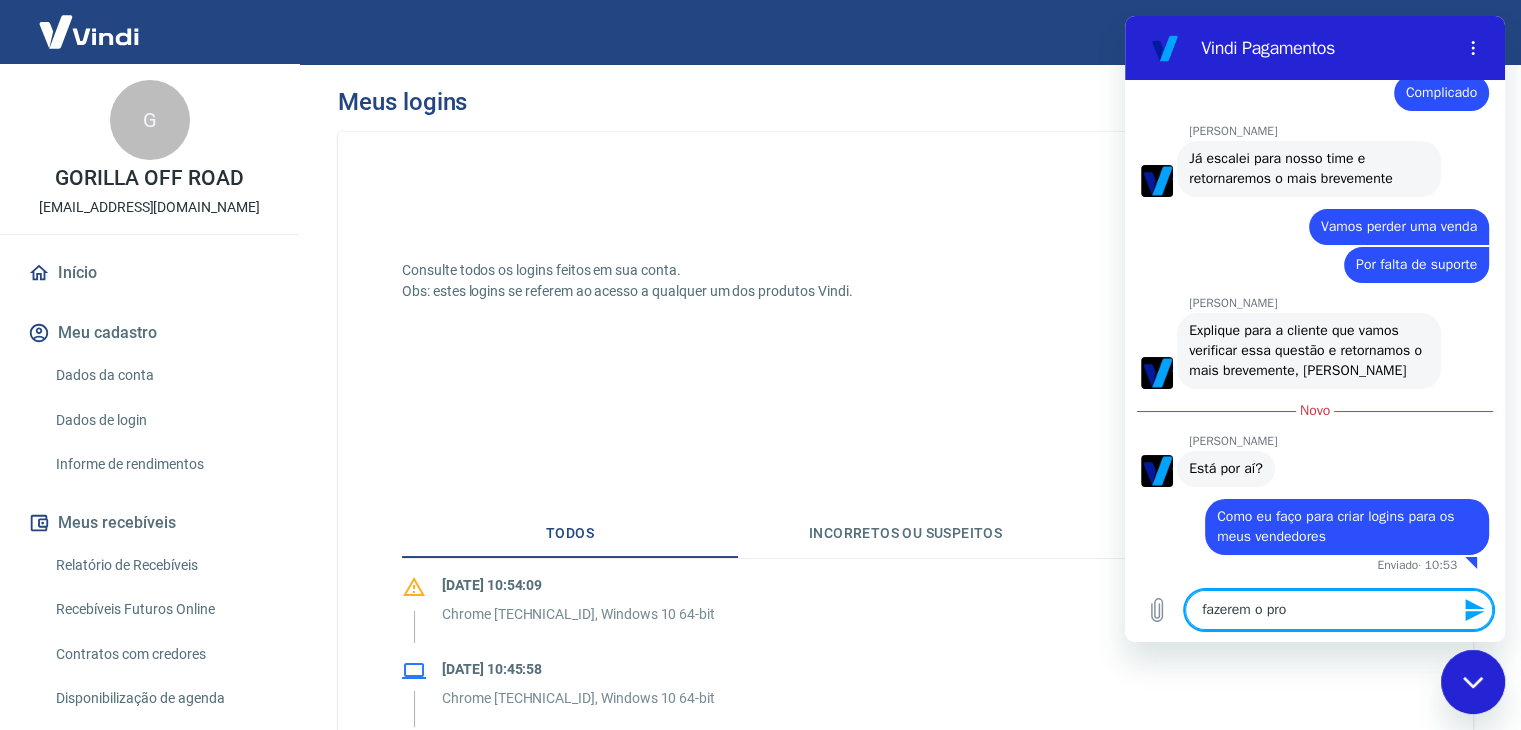 type on "x" 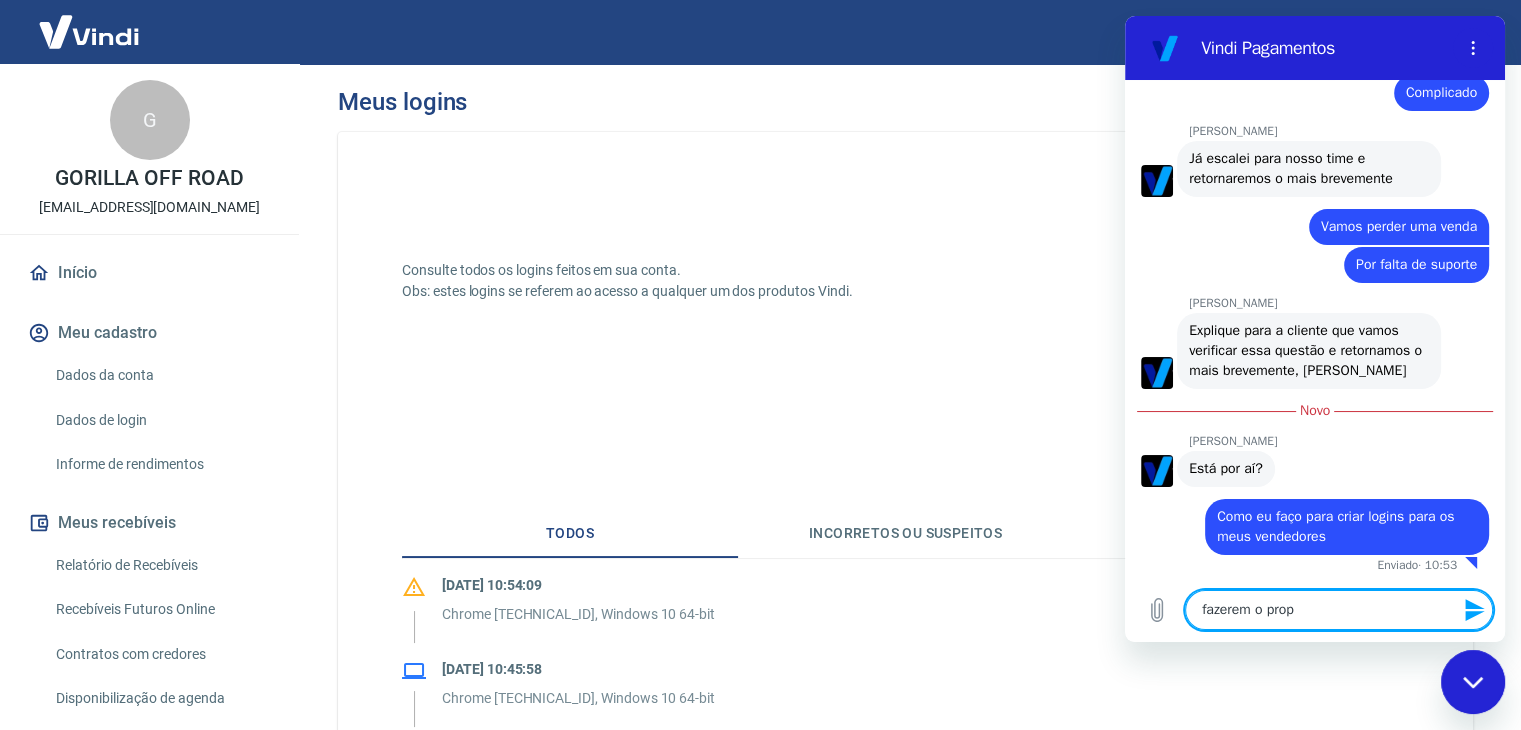 type on "fazerem o propr" 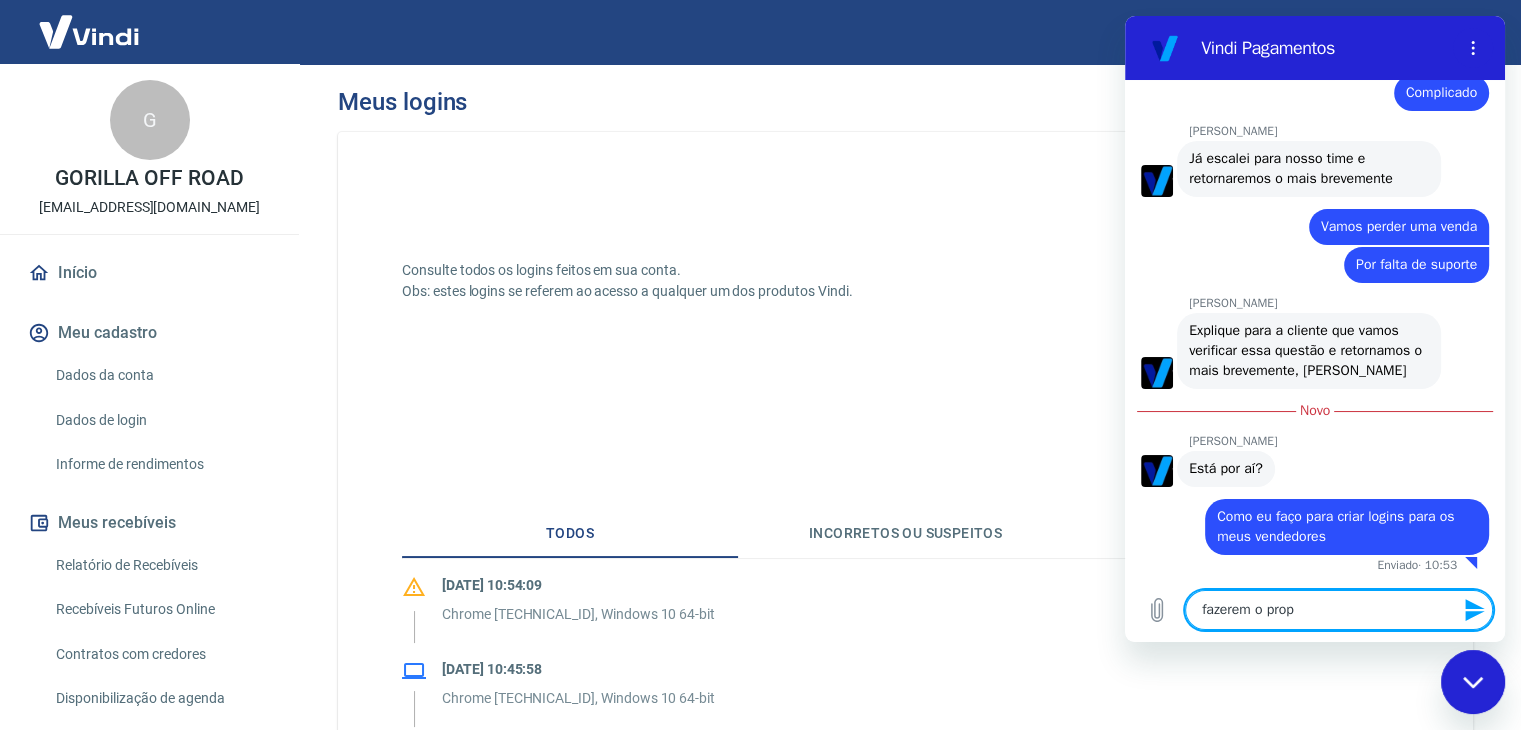 type on "x" 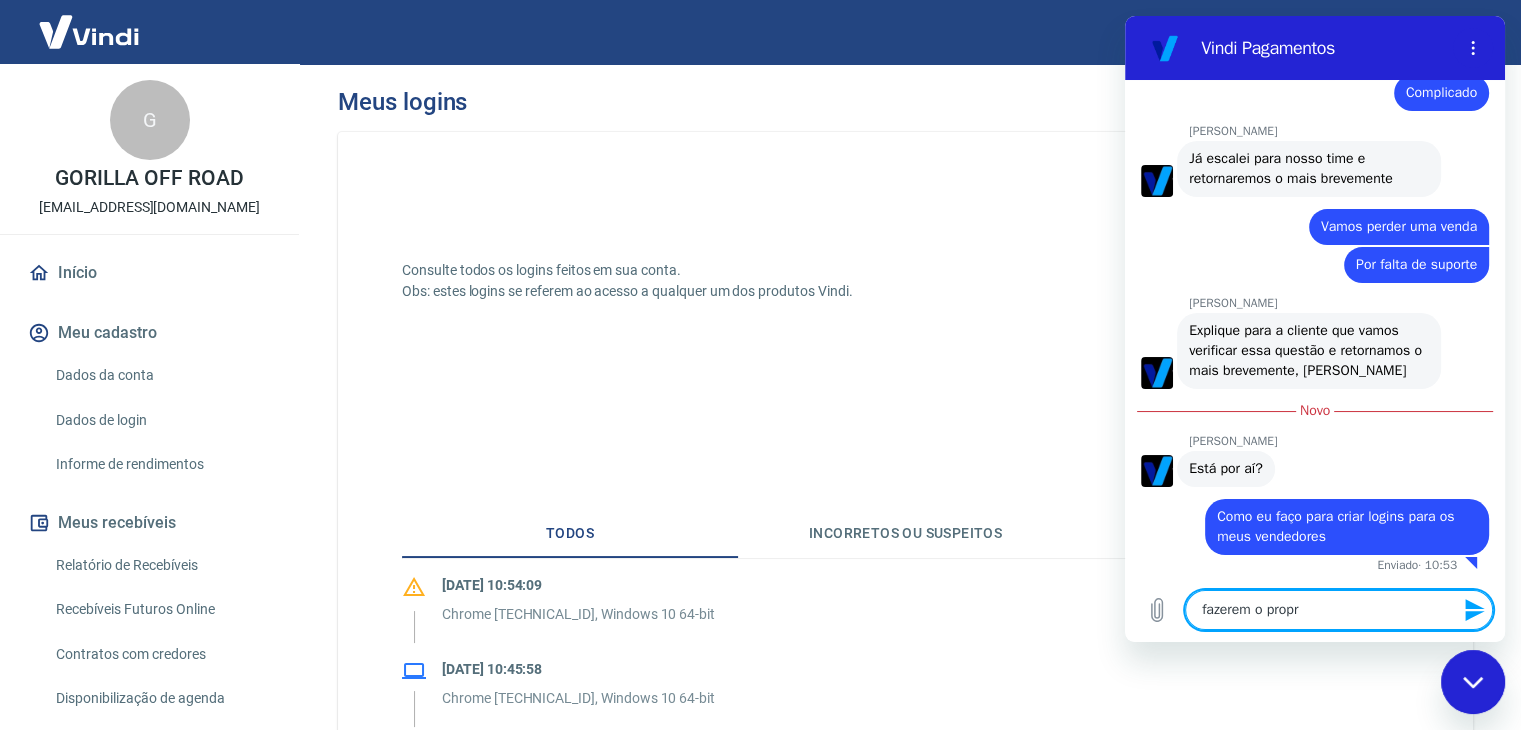 type on "fazerem o propri" 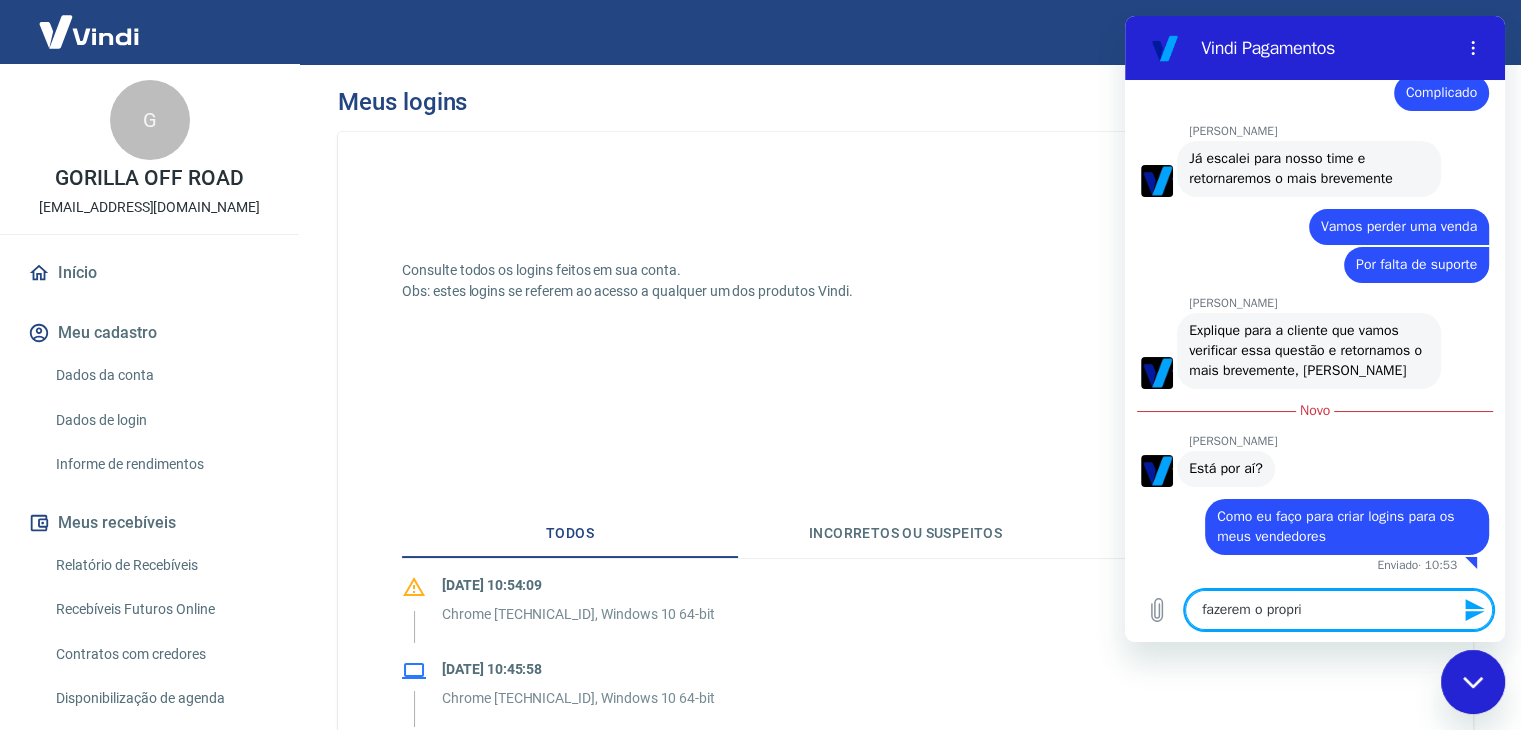 type on "fazerem o proprio" 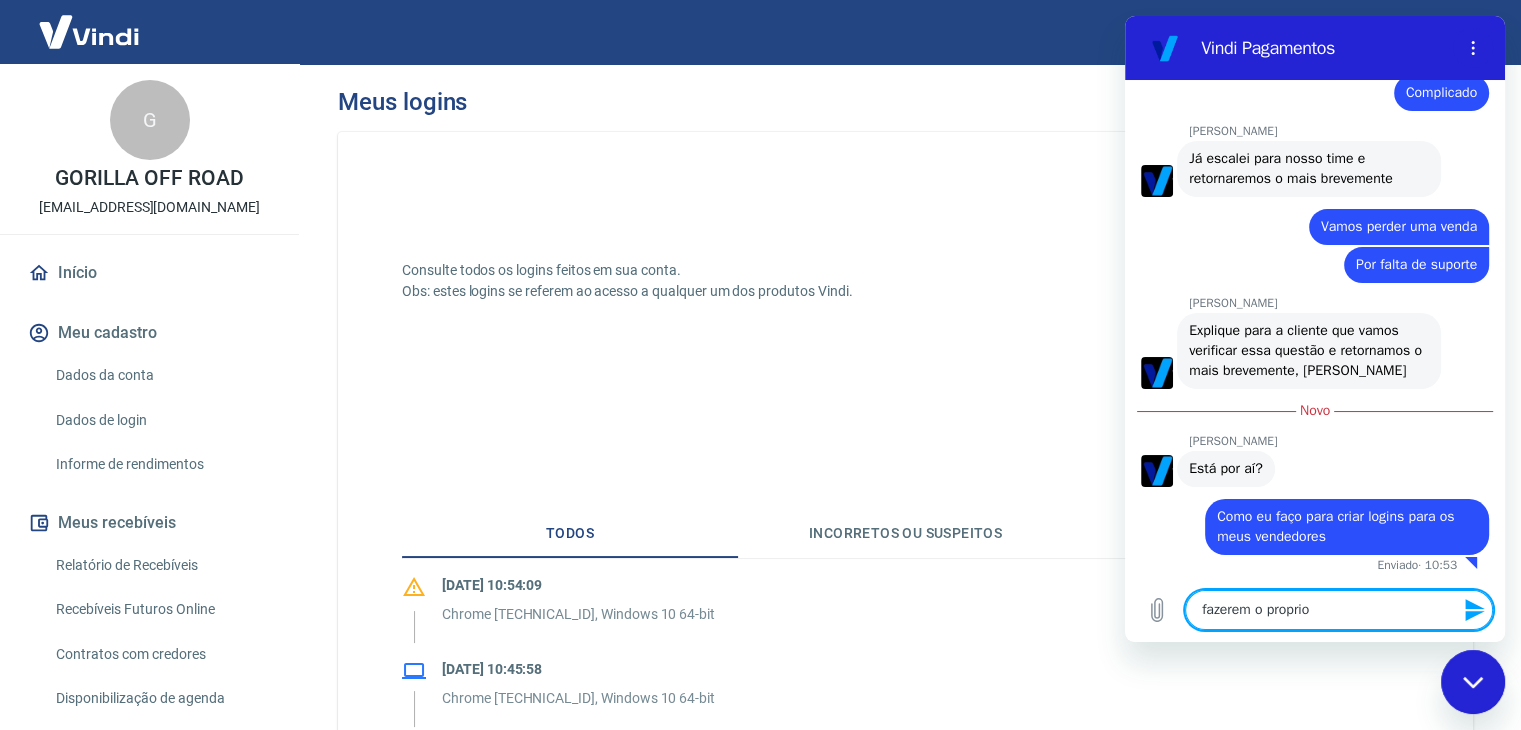 type on "fazerem o proprio" 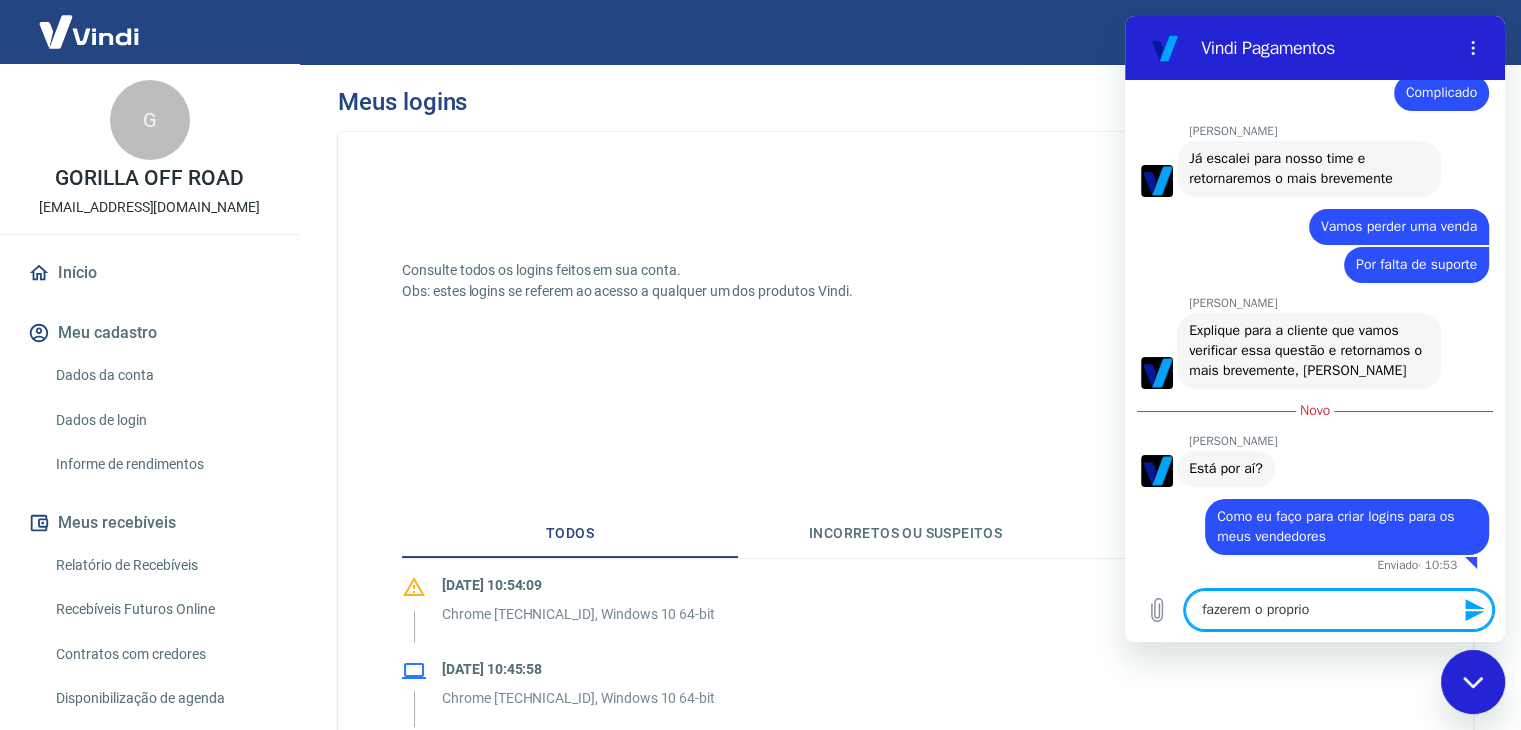 type on "x" 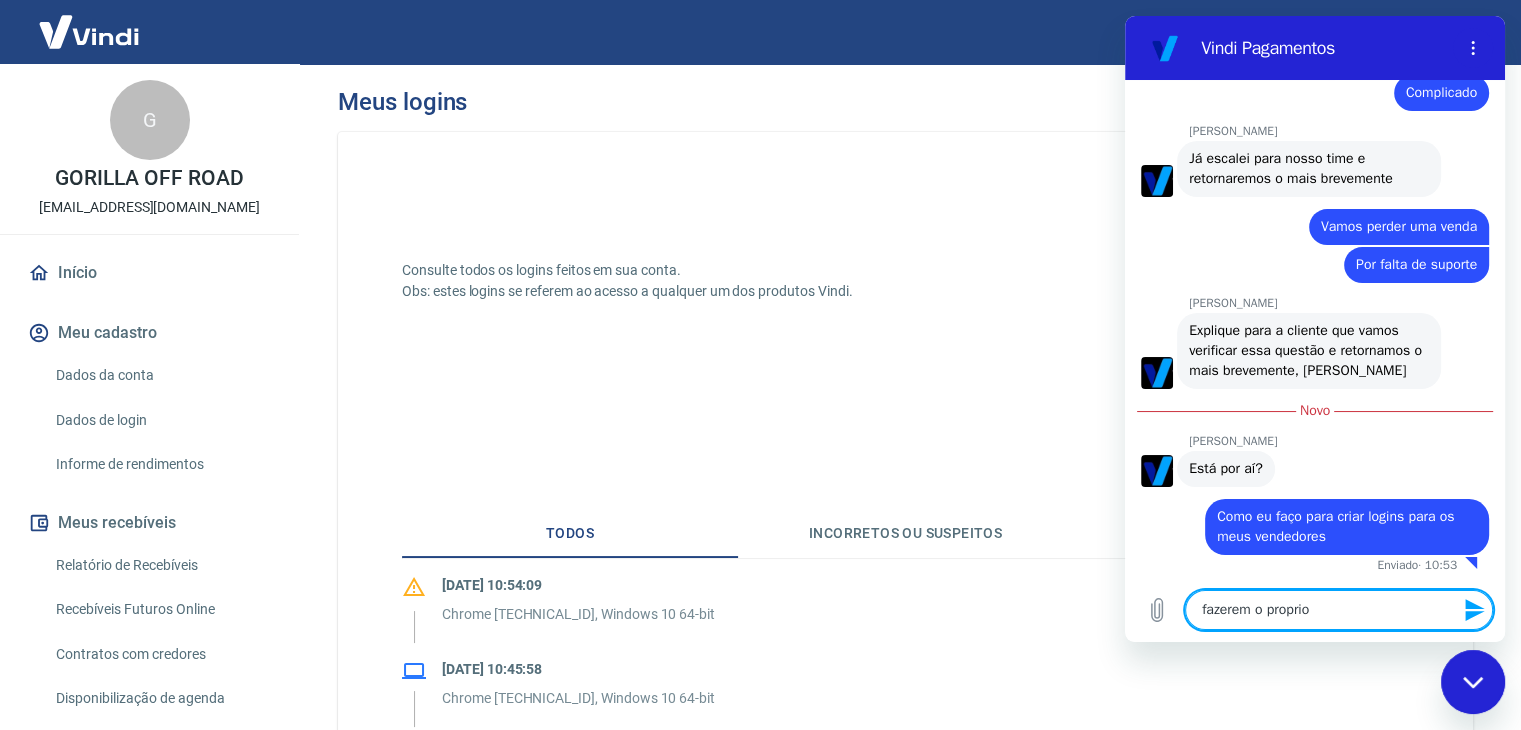 type on "fazerem o proprio l" 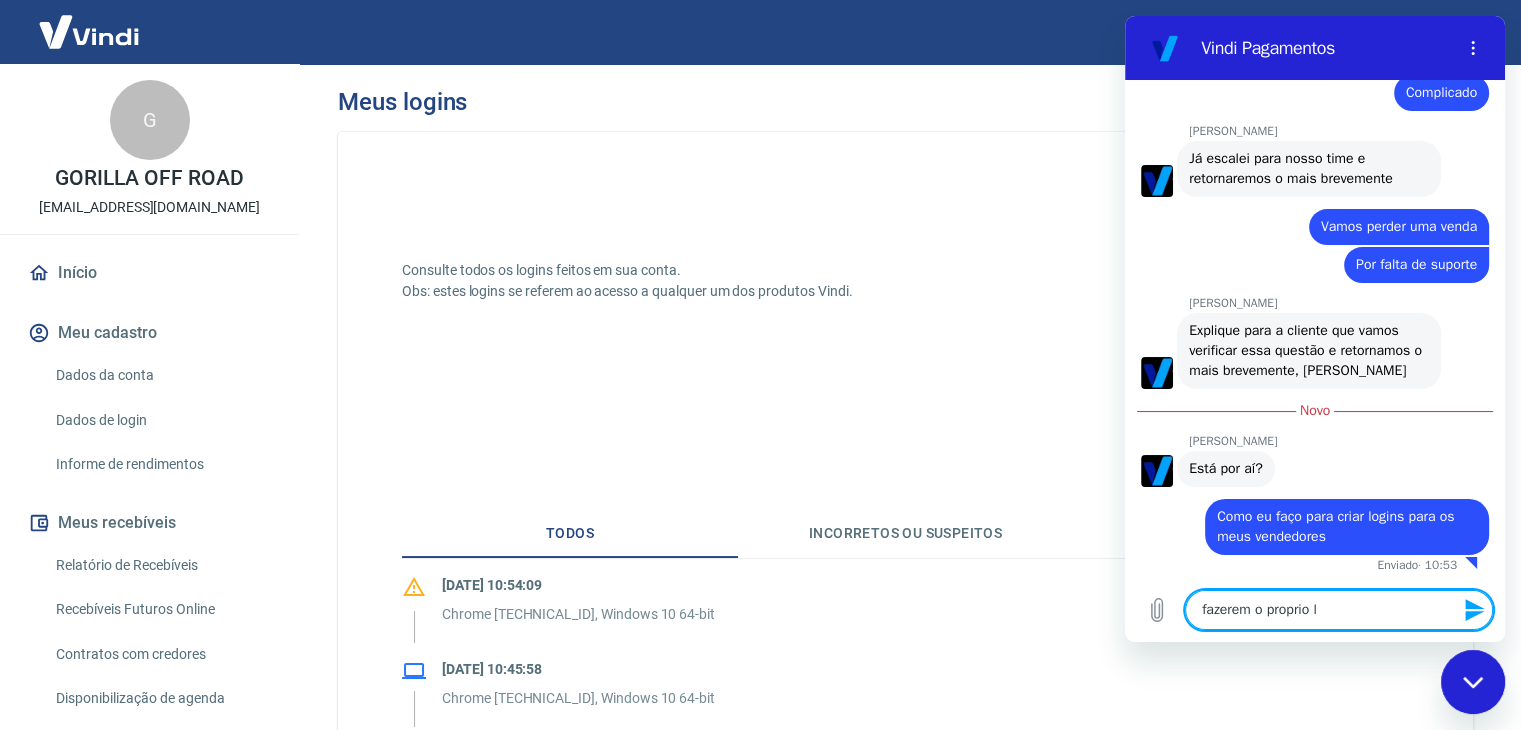type on "x" 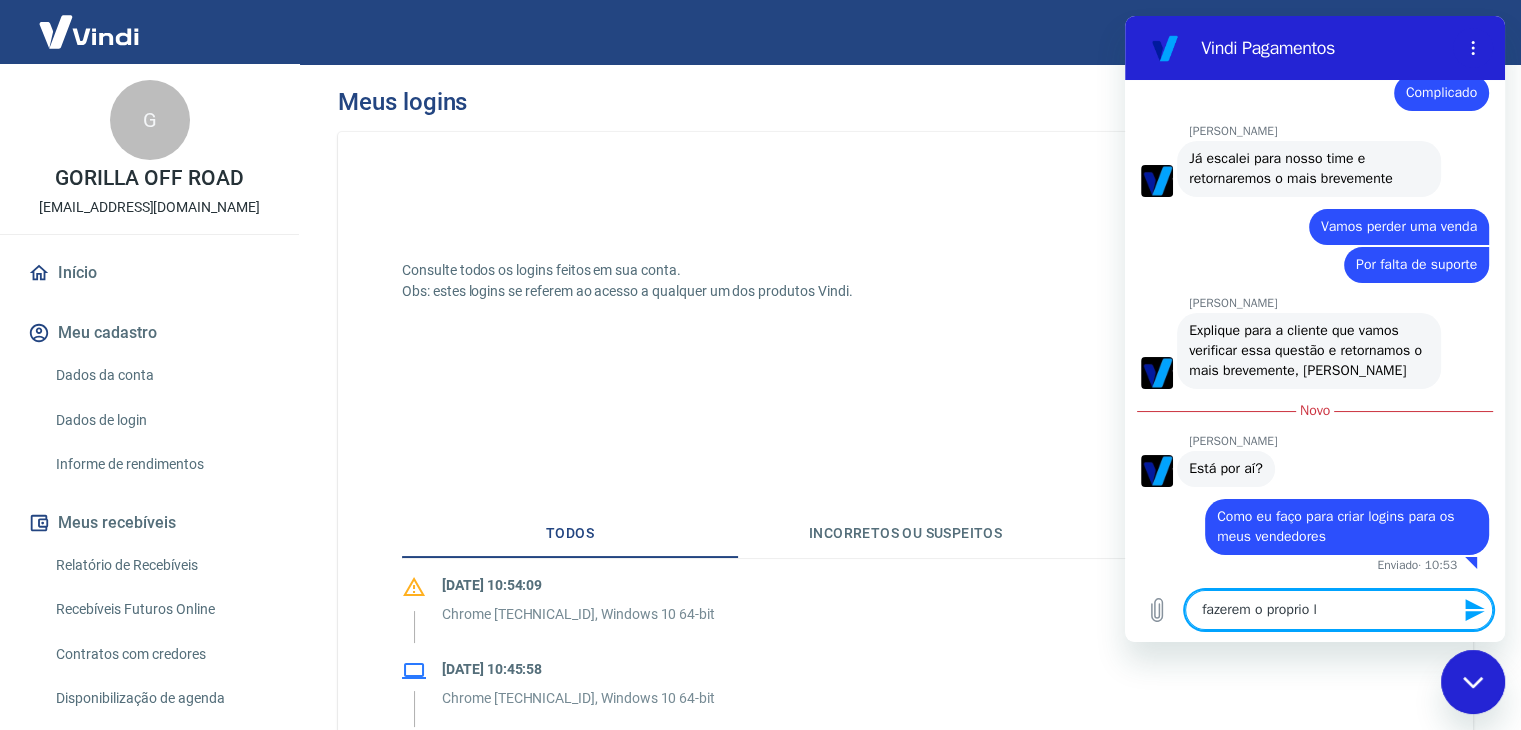 type on "fazerem o proprio li" 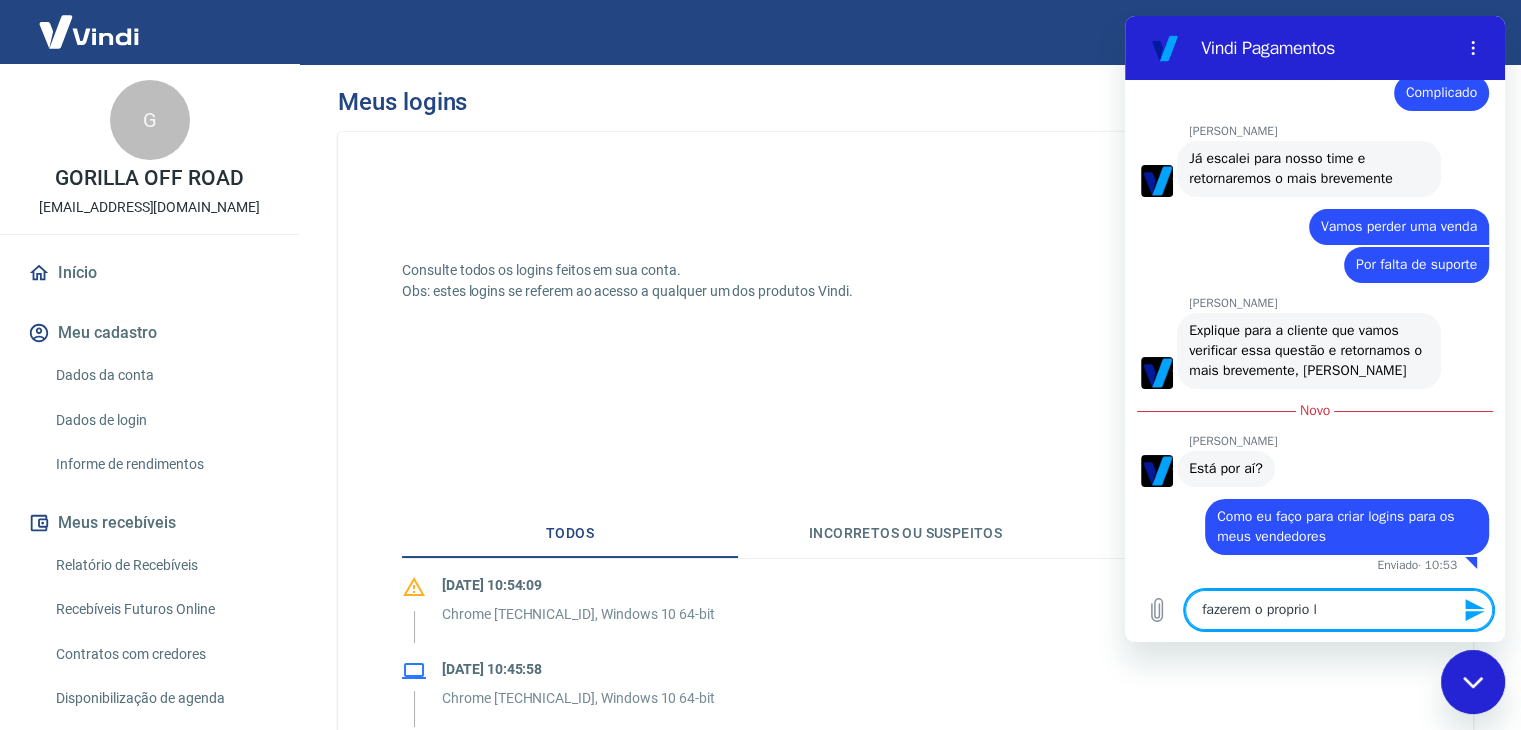 type on "x" 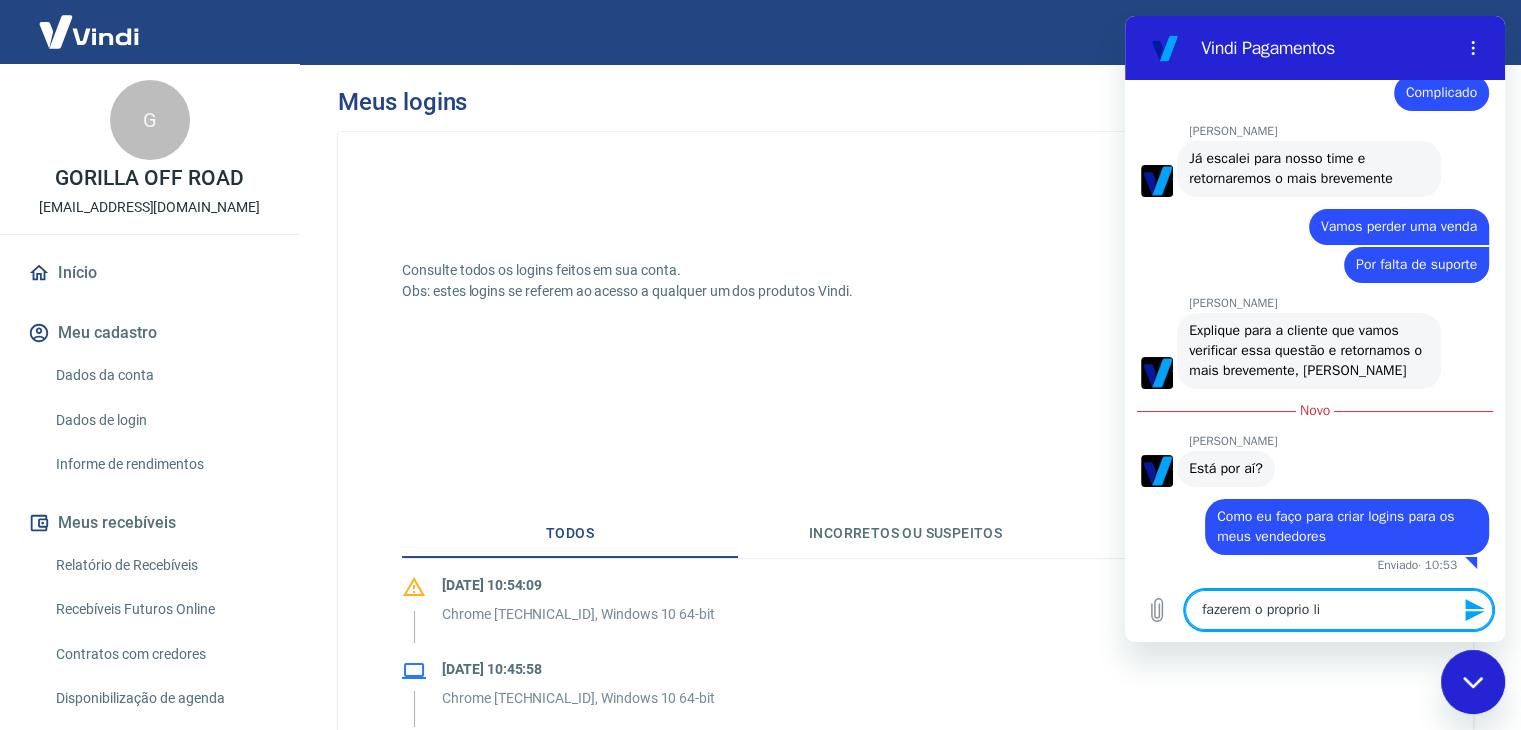 type on "fazerem o proprio lin" 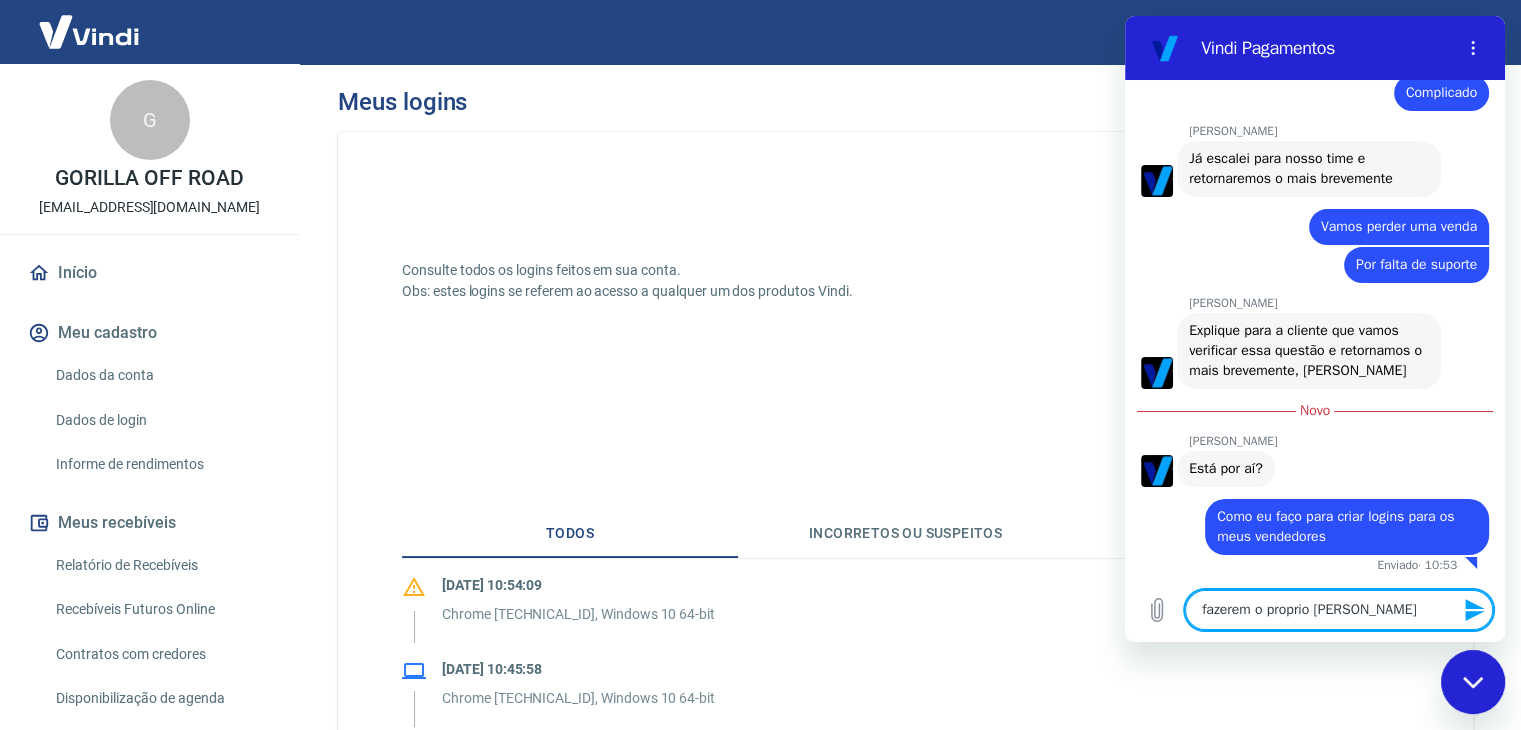 type on "fazerem o proprio link" 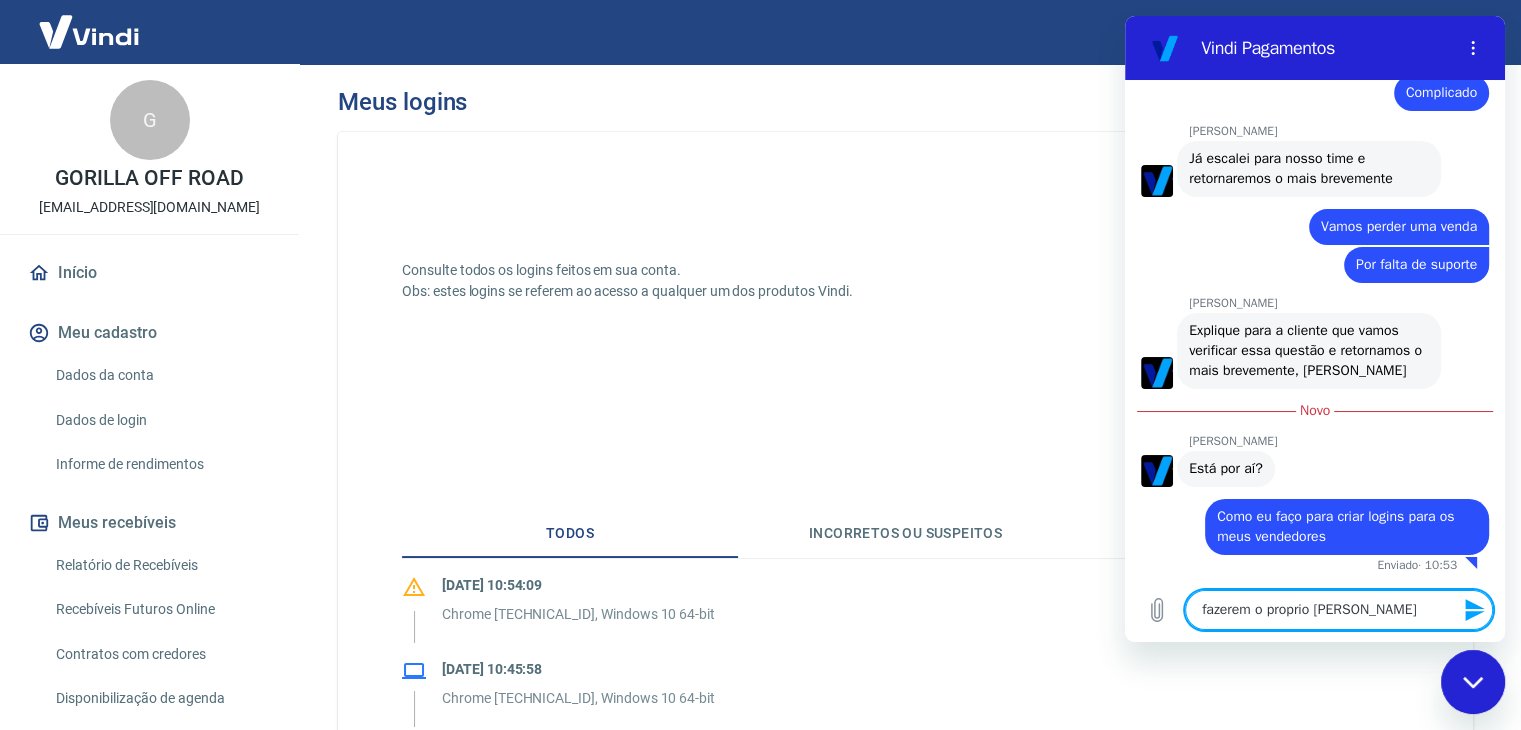 type on "x" 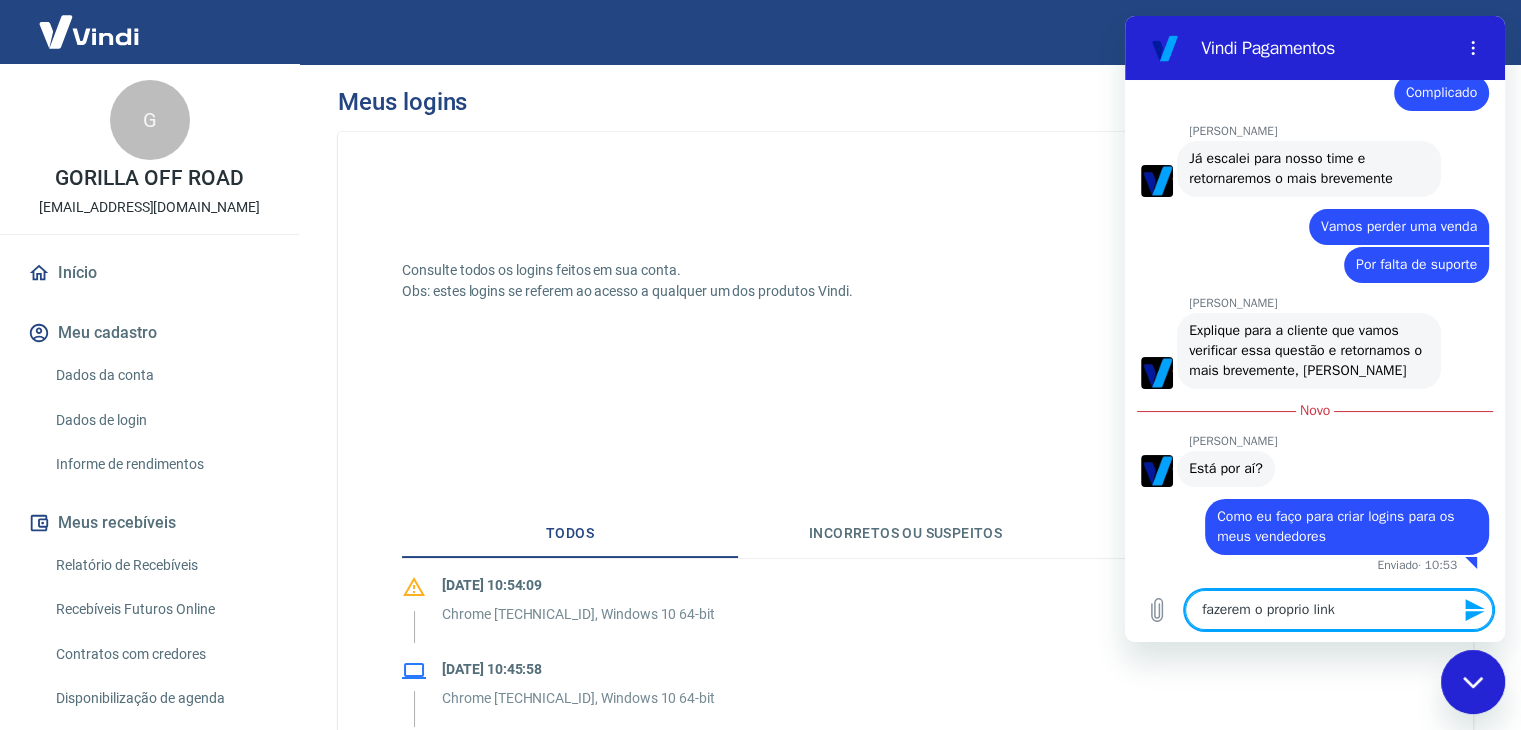 type on "fazerem o proprio link?" 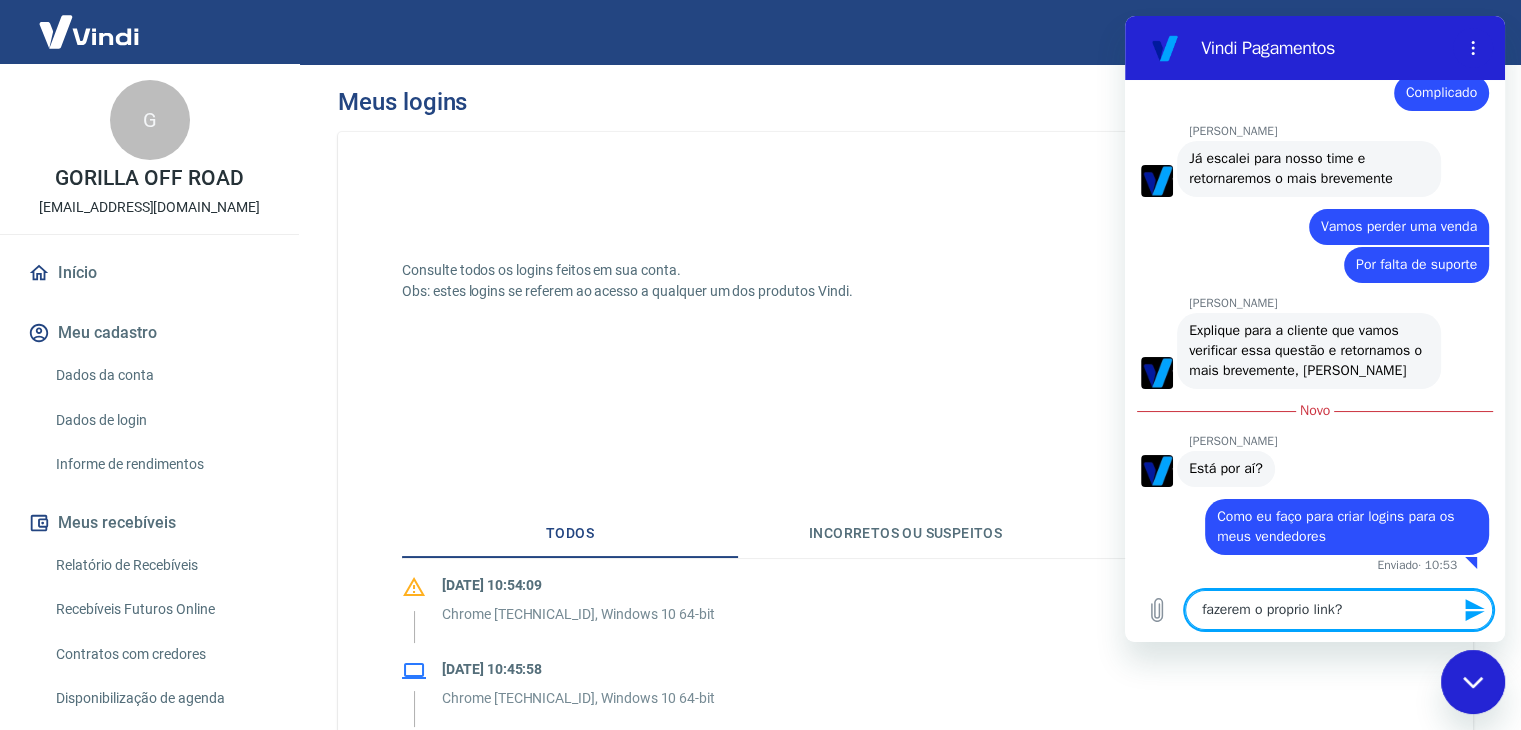 type 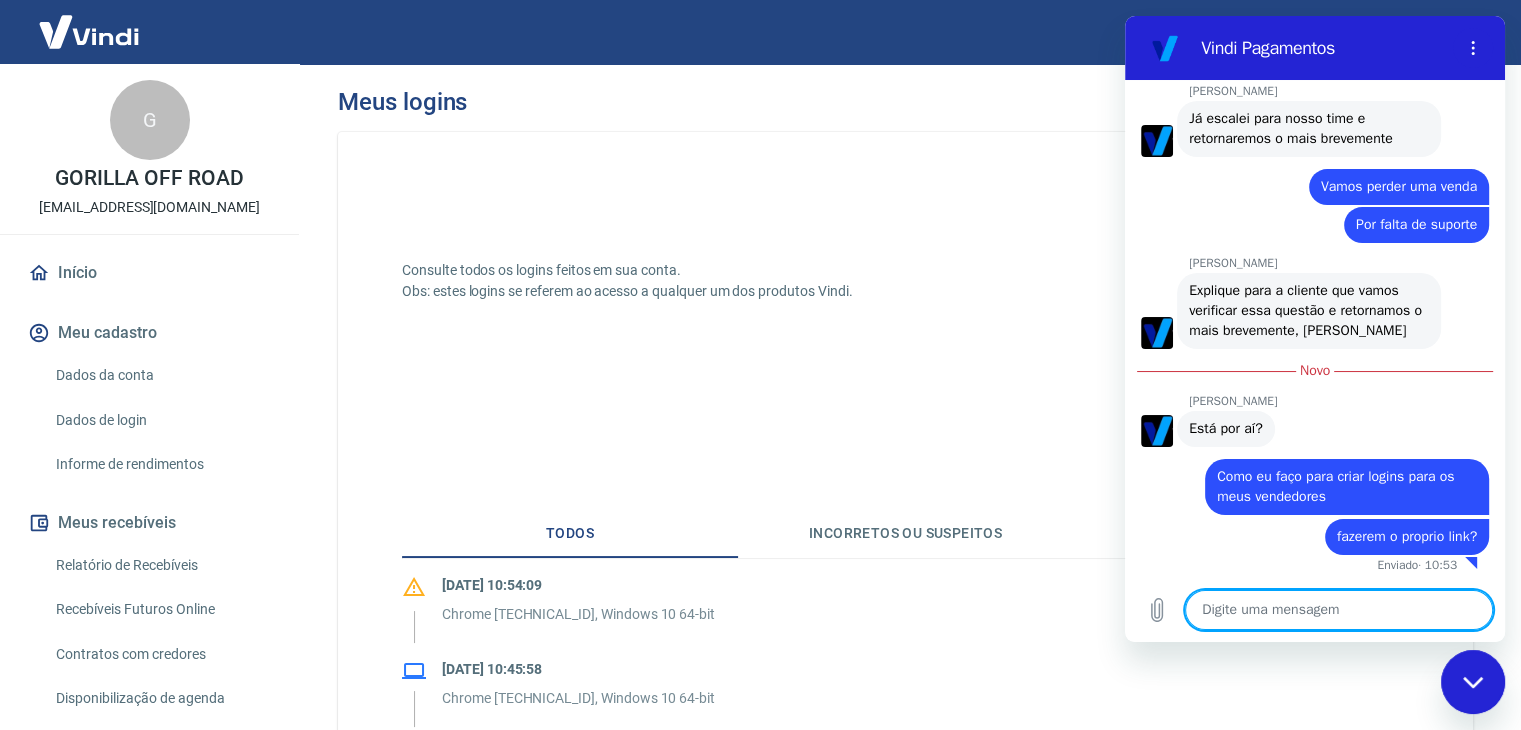 scroll, scrollTop: 3159, scrollLeft: 0, axis: vertical 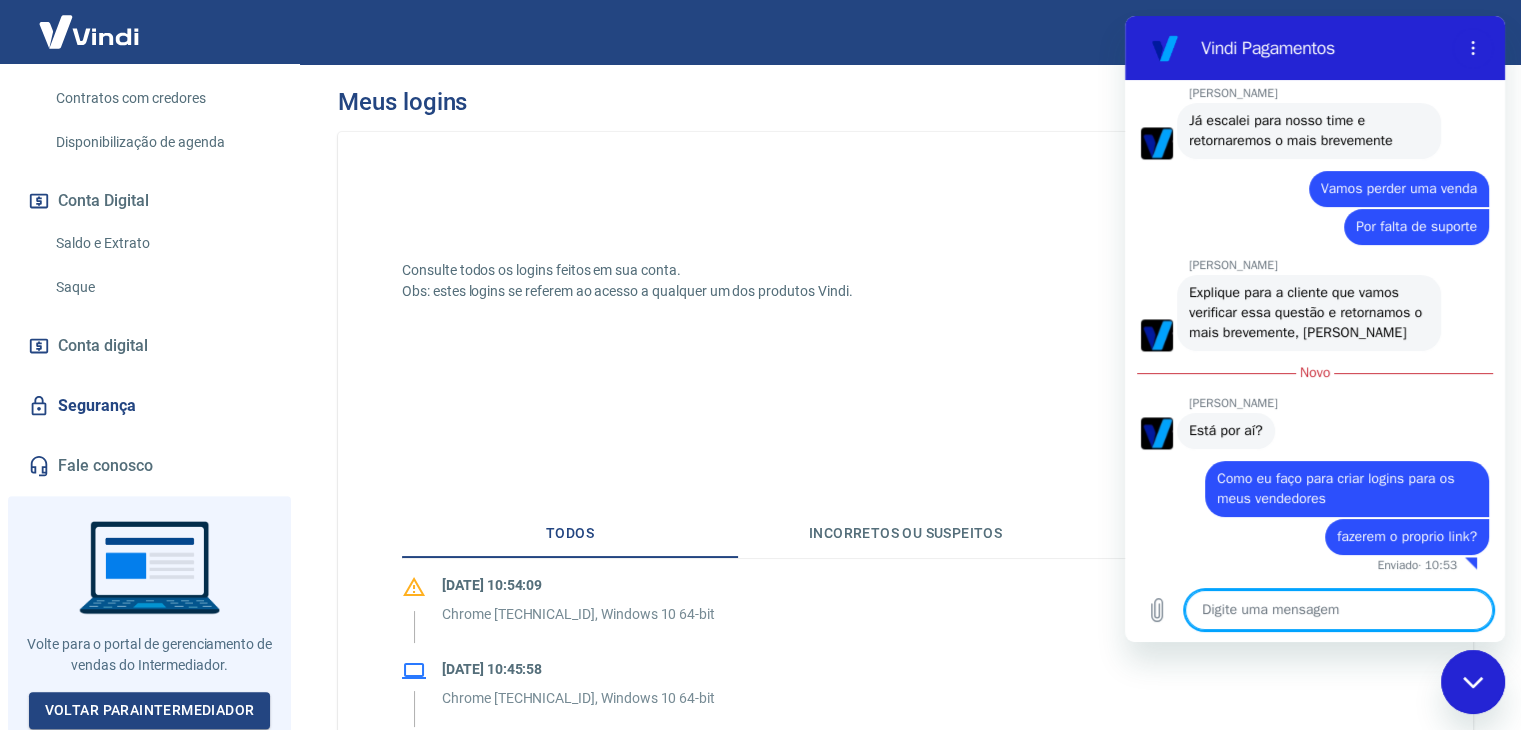 click at bounding box center [89, 31] 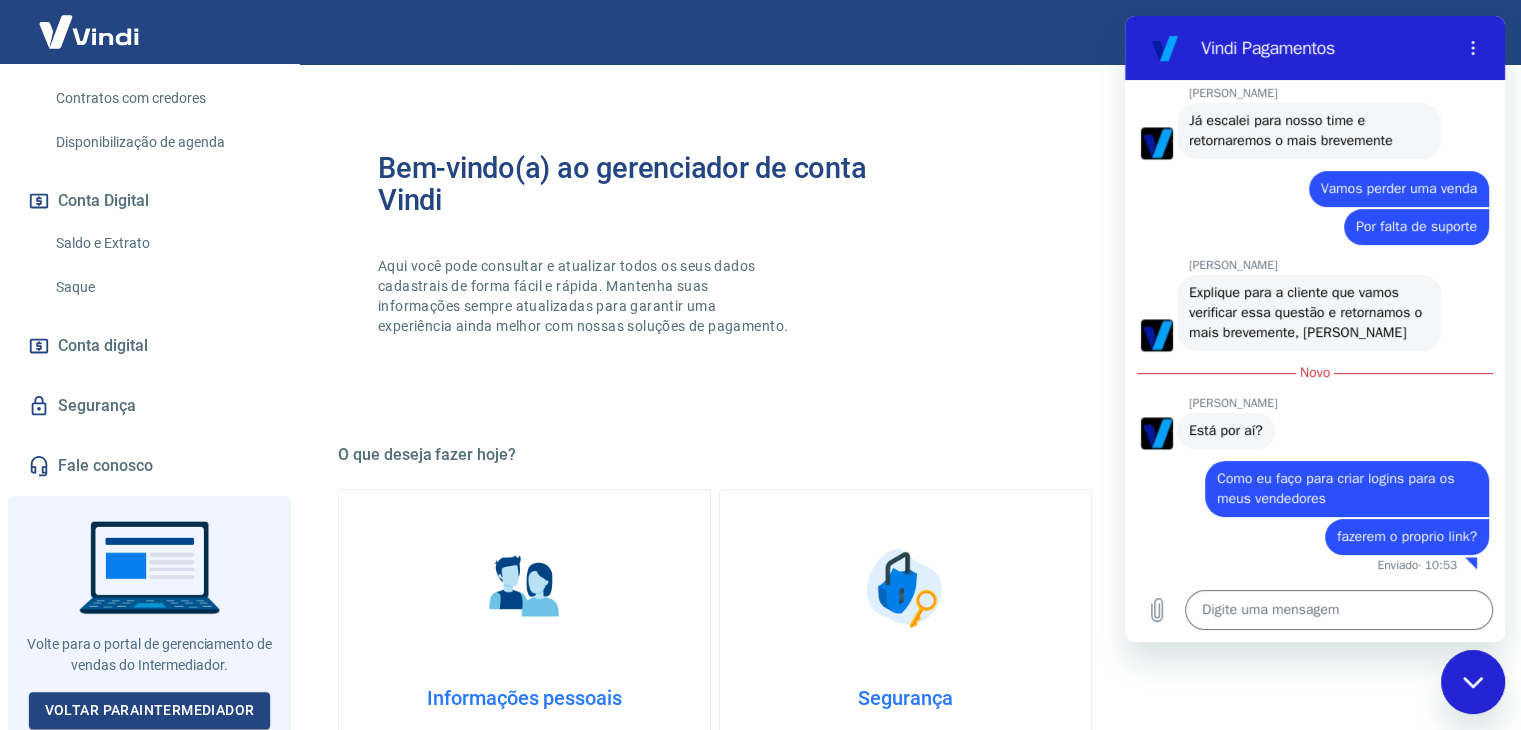 click at bounding box center [1473, 682] 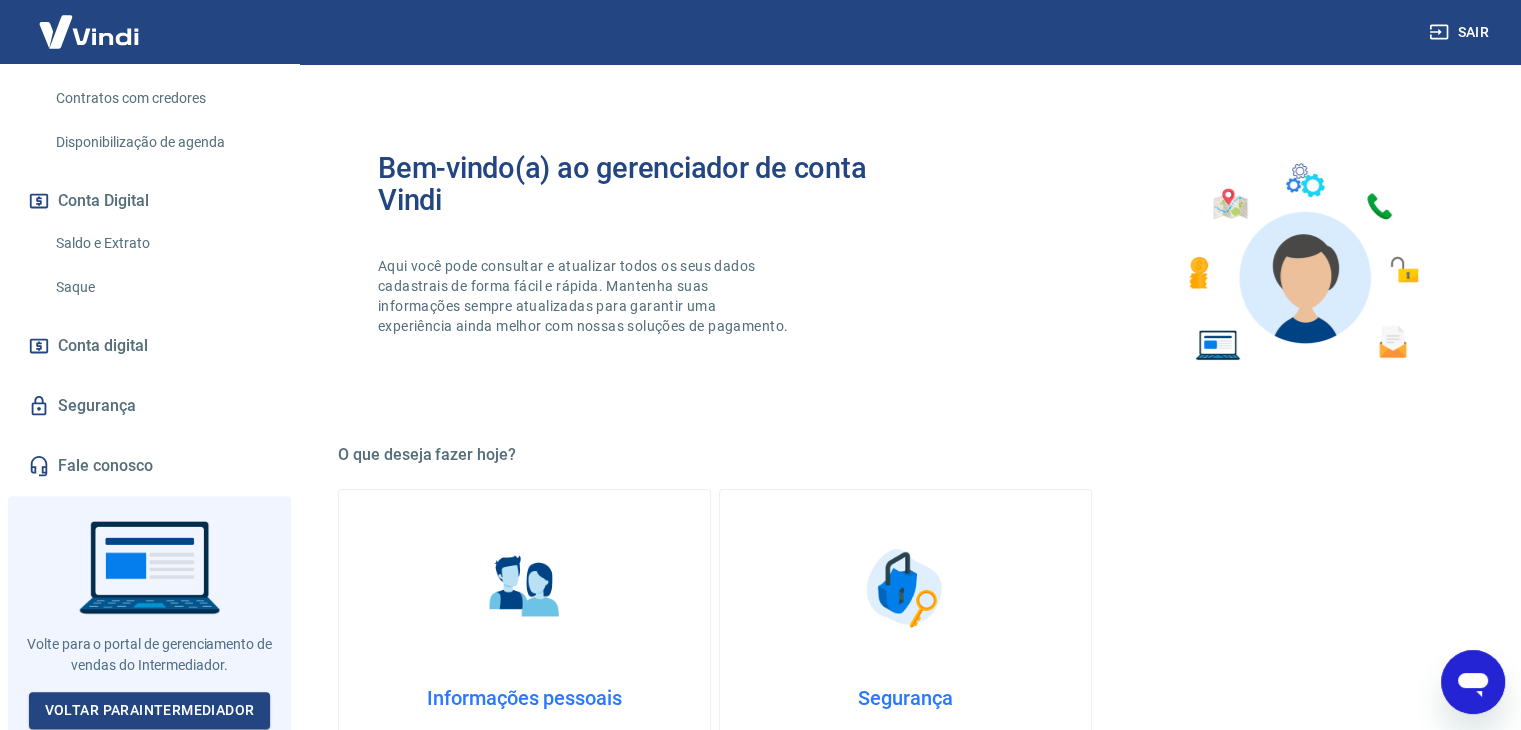 scroll, scrollTop: 3161, scrollLeft: 0, axis: vertical 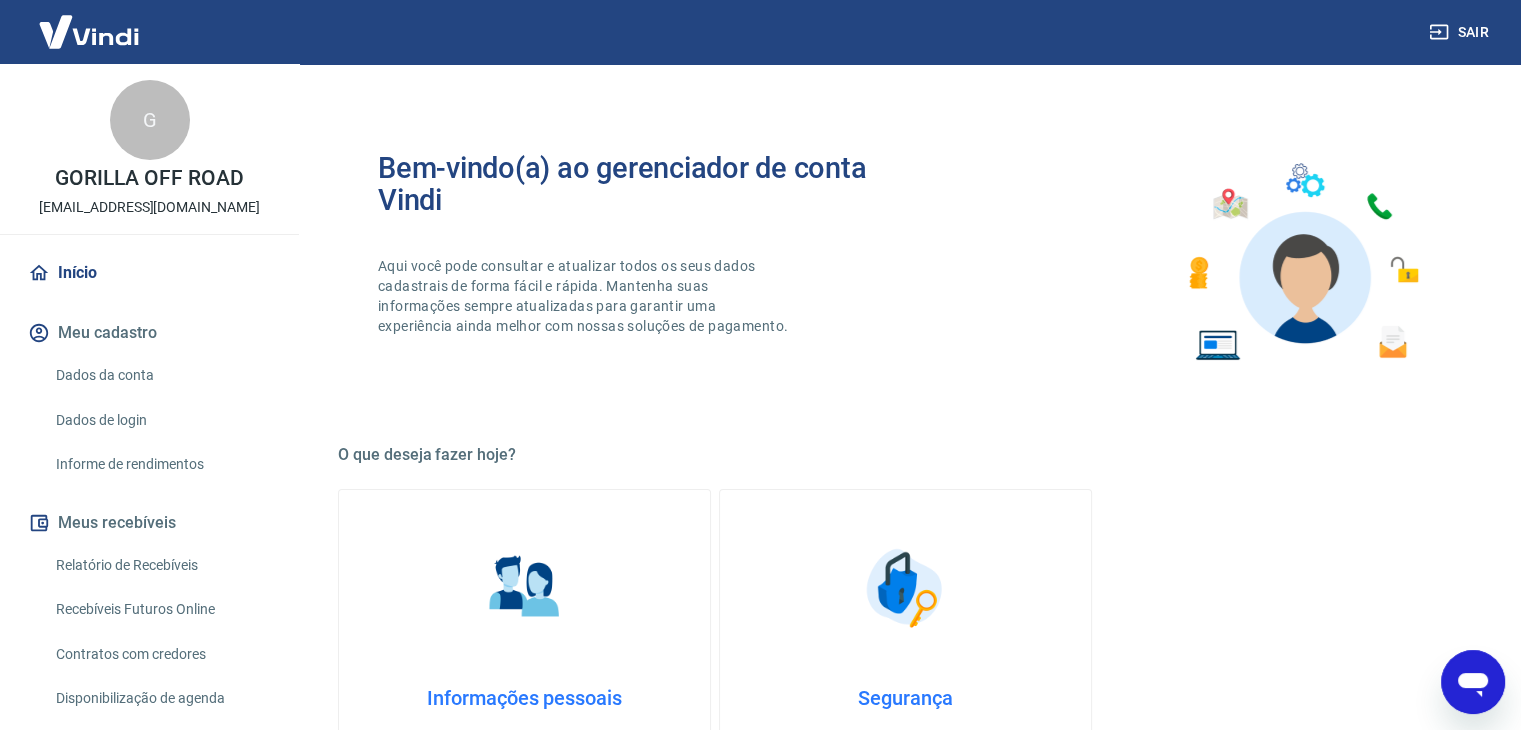 click on "Início" at bounding box center [149, 273] 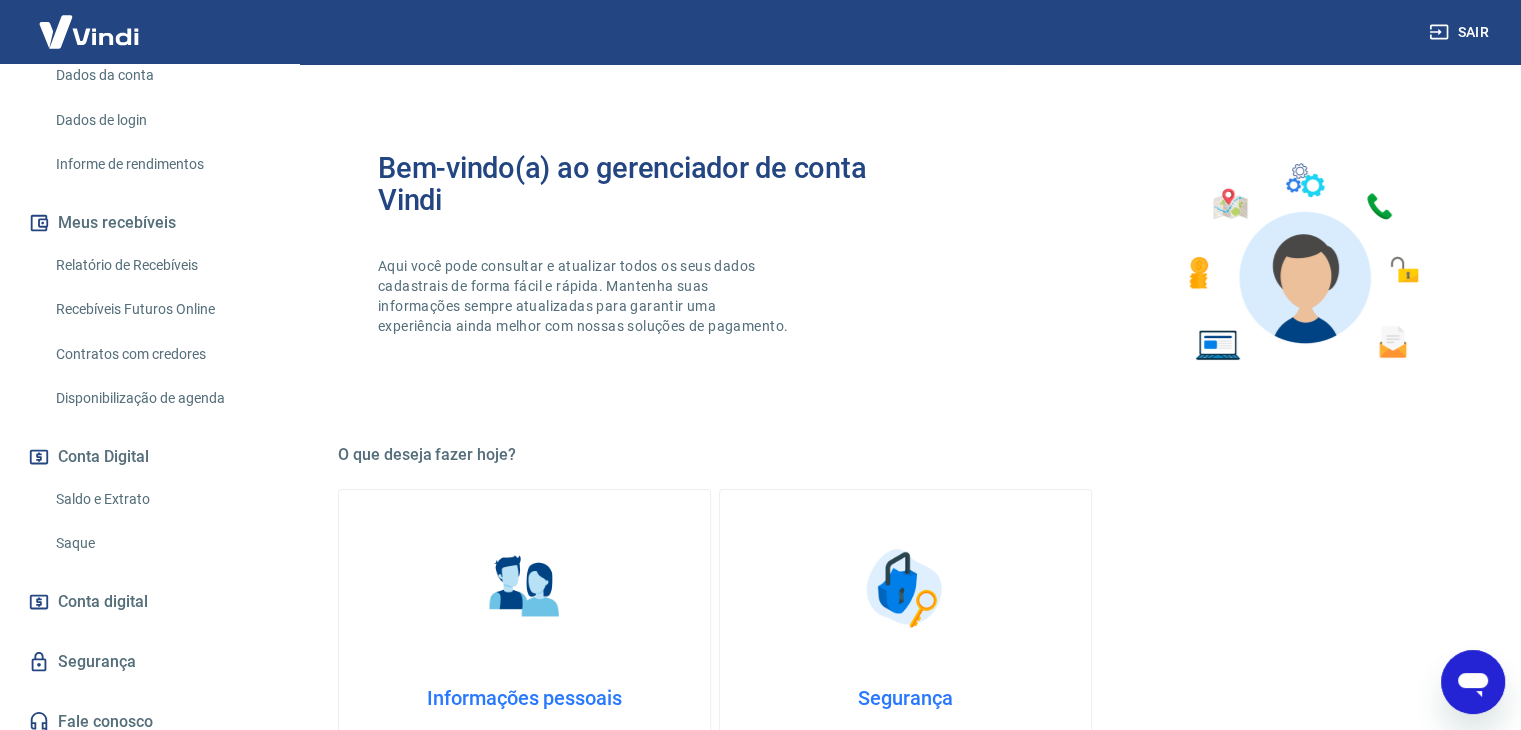 scroll, scrollTop: 200, scrollLeft: 0, axis: vertical 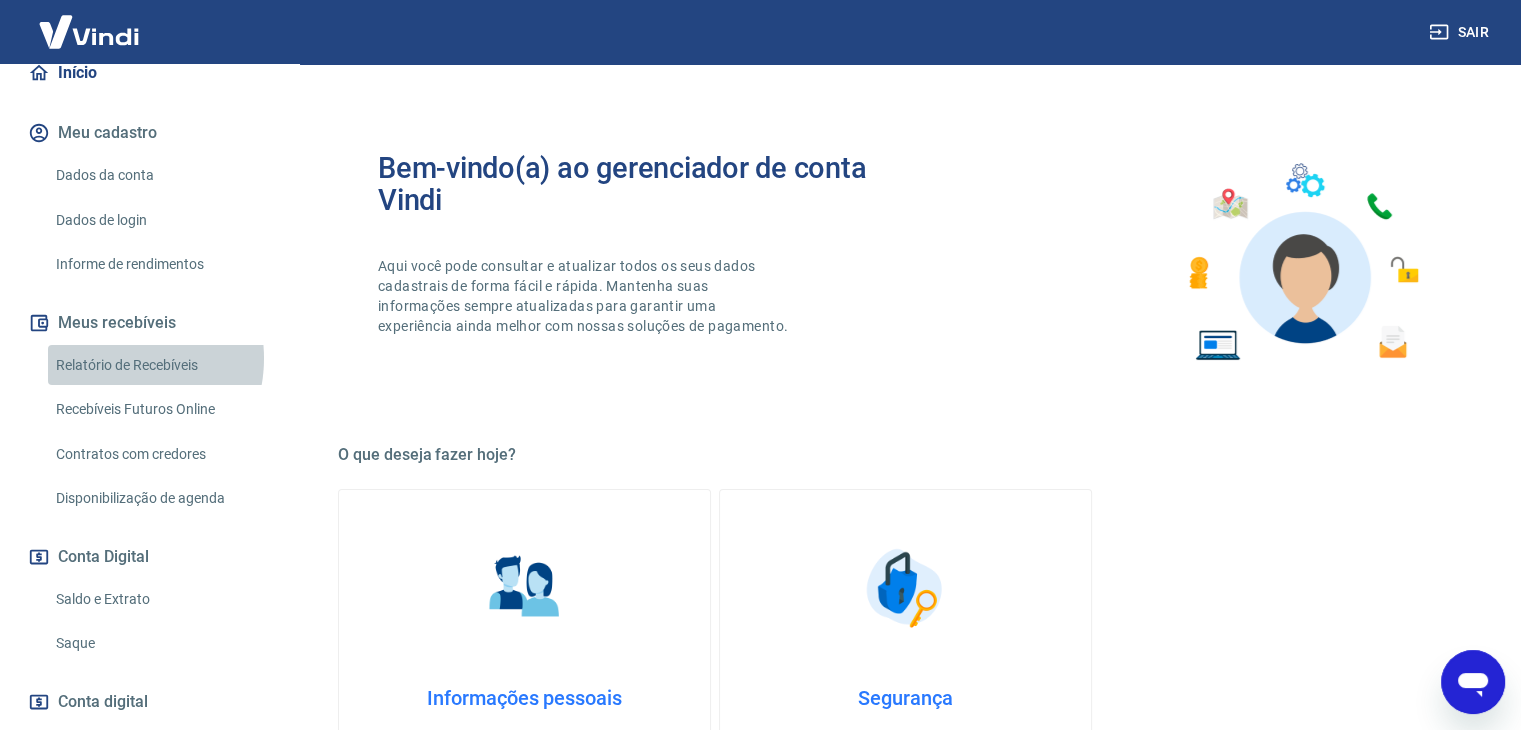 click on "Relatório de Recebíveis" at bounding box center [161, 365] 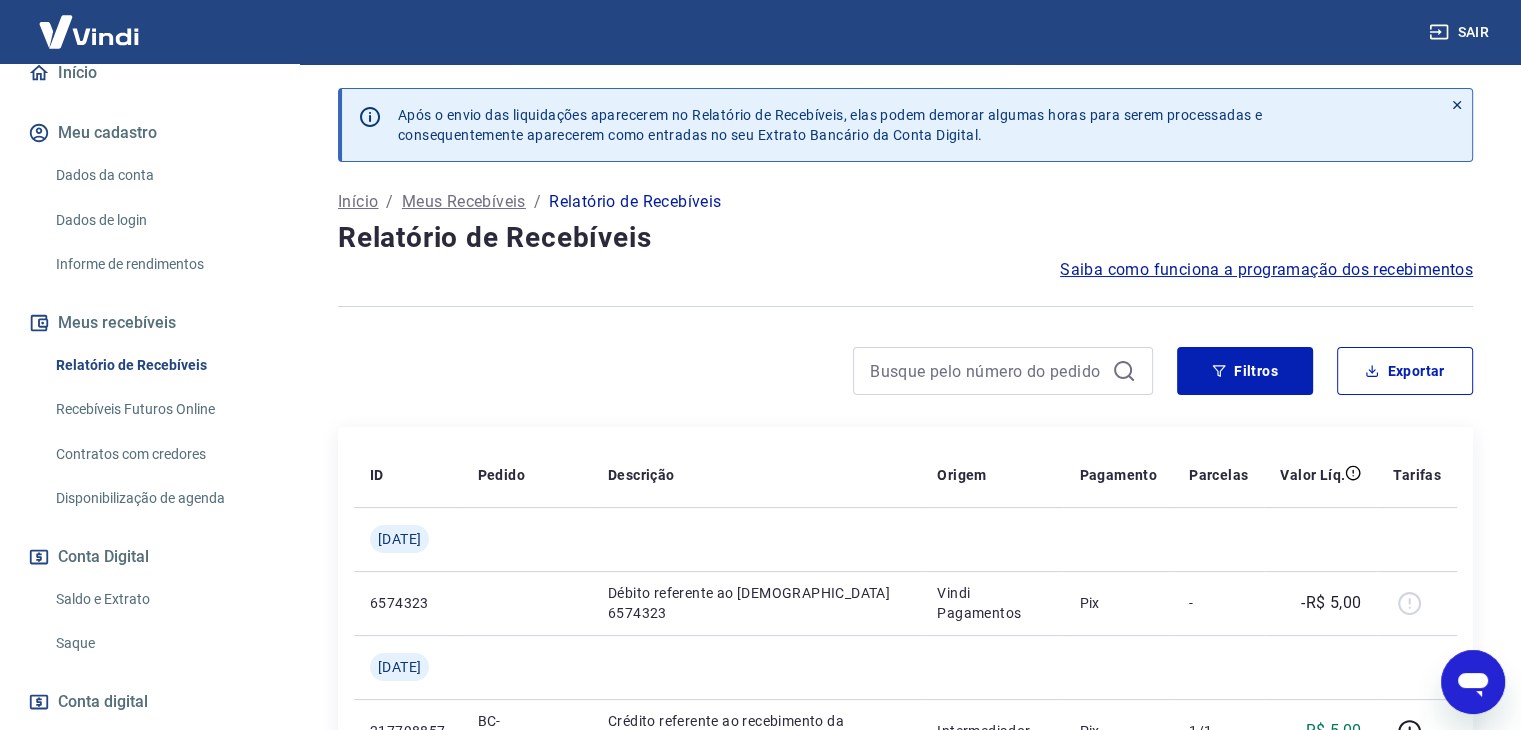 scroll, scrollTop: 0, scrollLeft: 0, axis: both 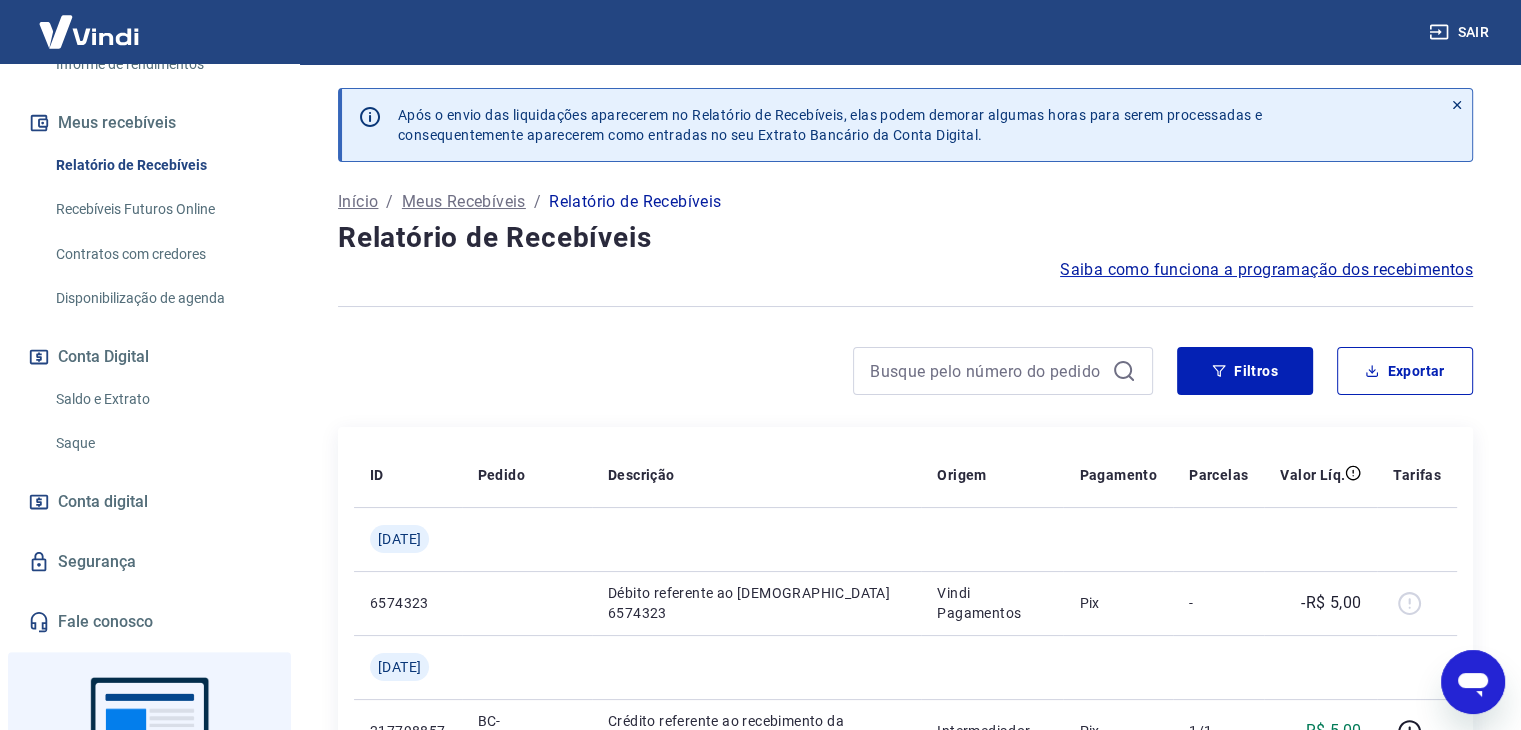click on "Saldo e Extrato" at bounding box center [161, 399] 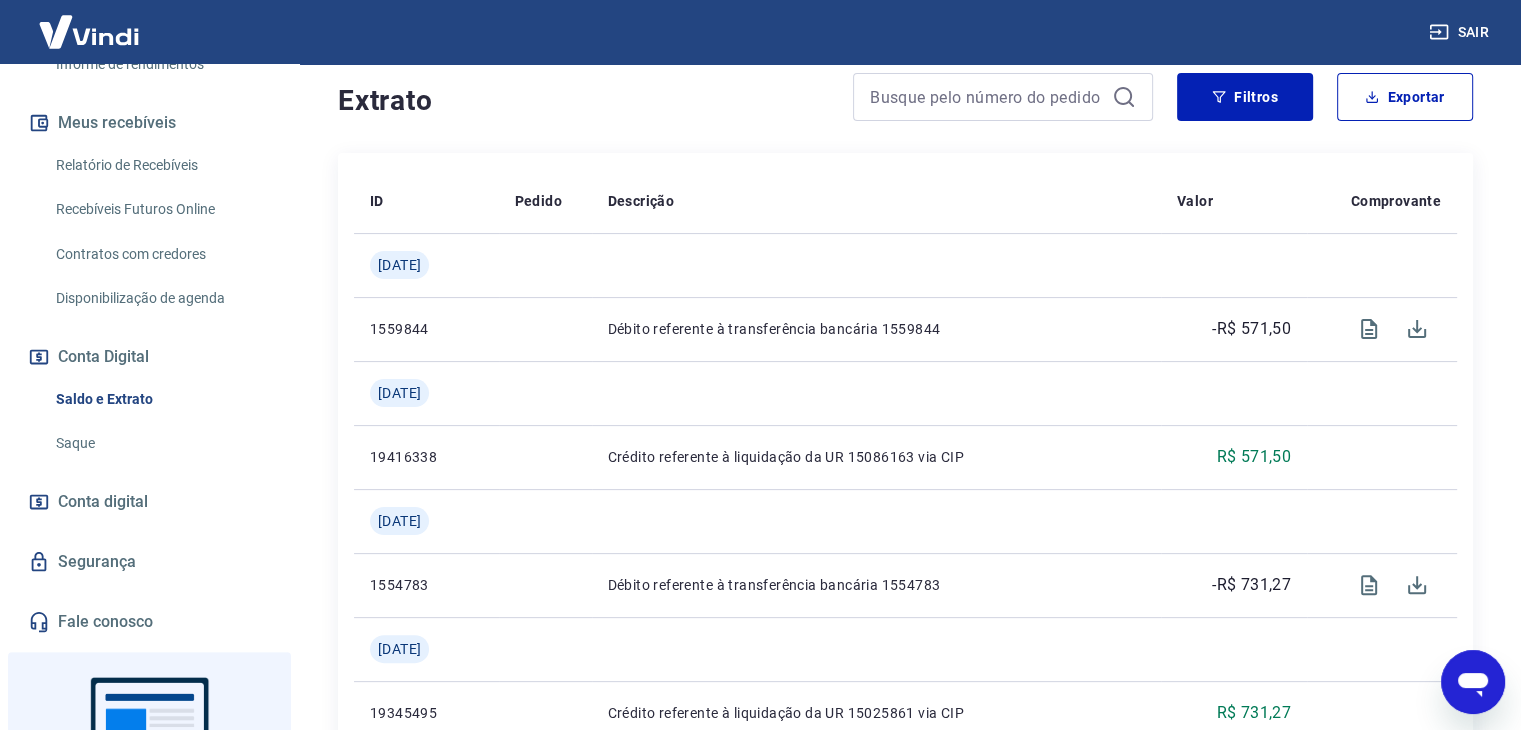 scroll, scrollTop: 400, scrollLeft: 0, axis: vertical 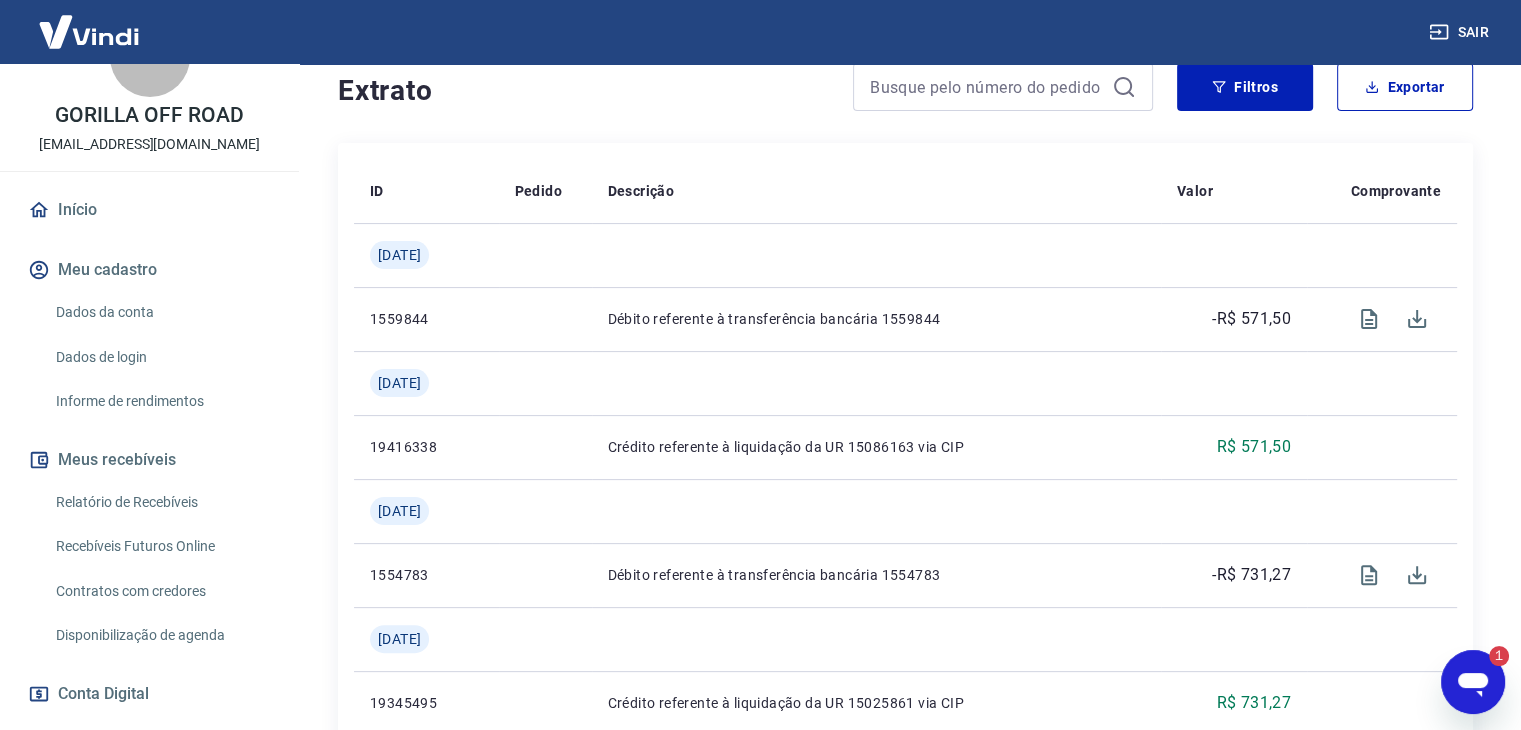 type on "x" 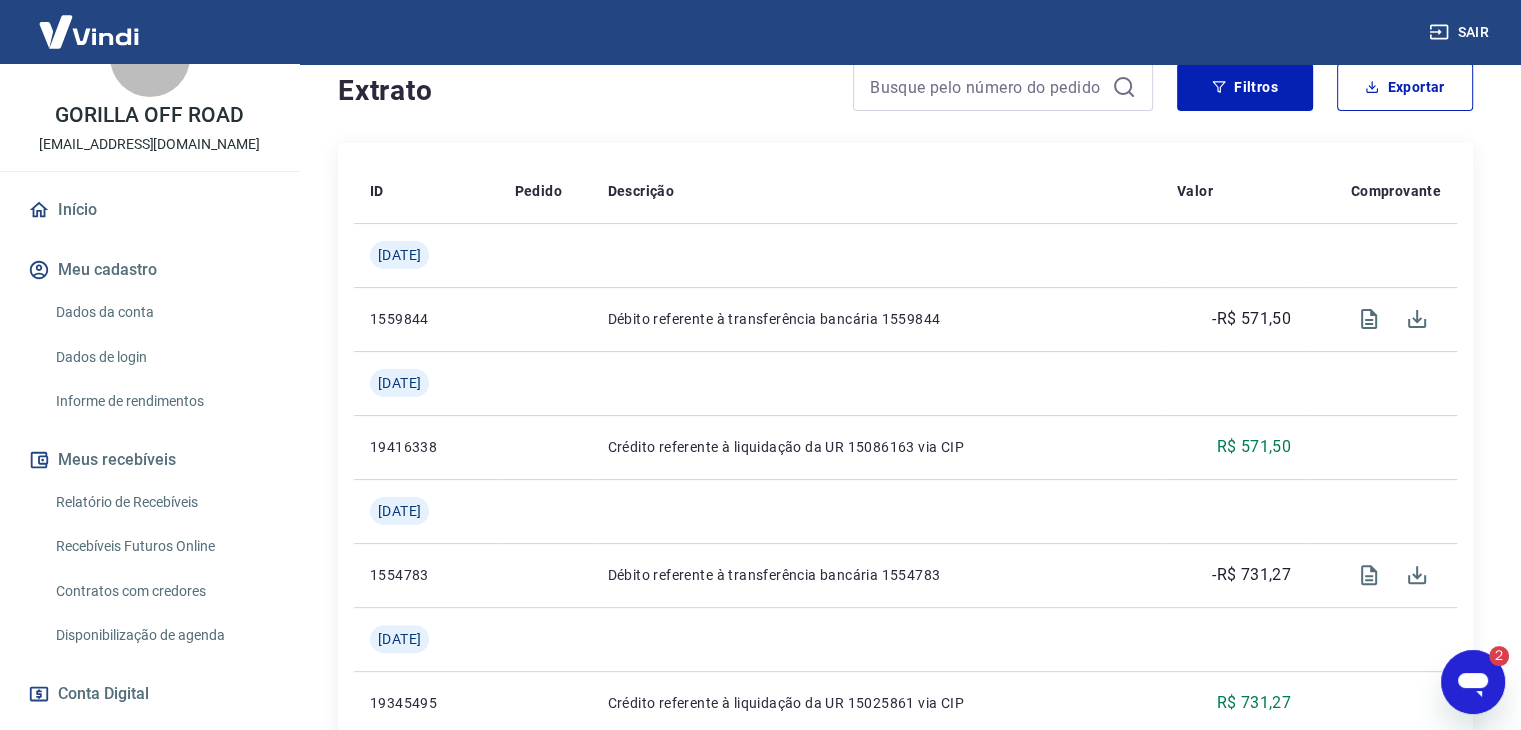 scroll, scrollTop: 0, scrollLeft: 0, axis: both 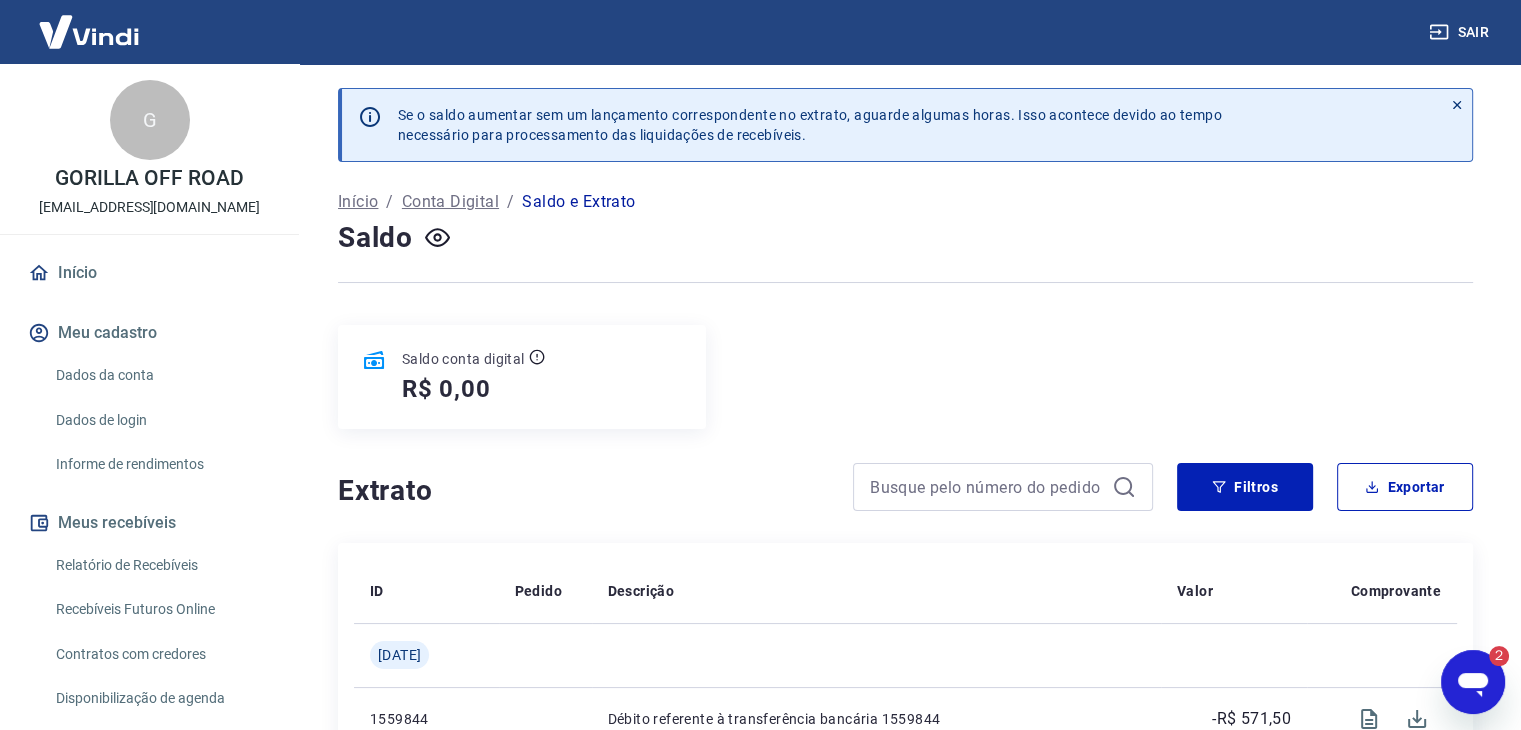 click on "Dados da conta" at bounding box center [161, 375] 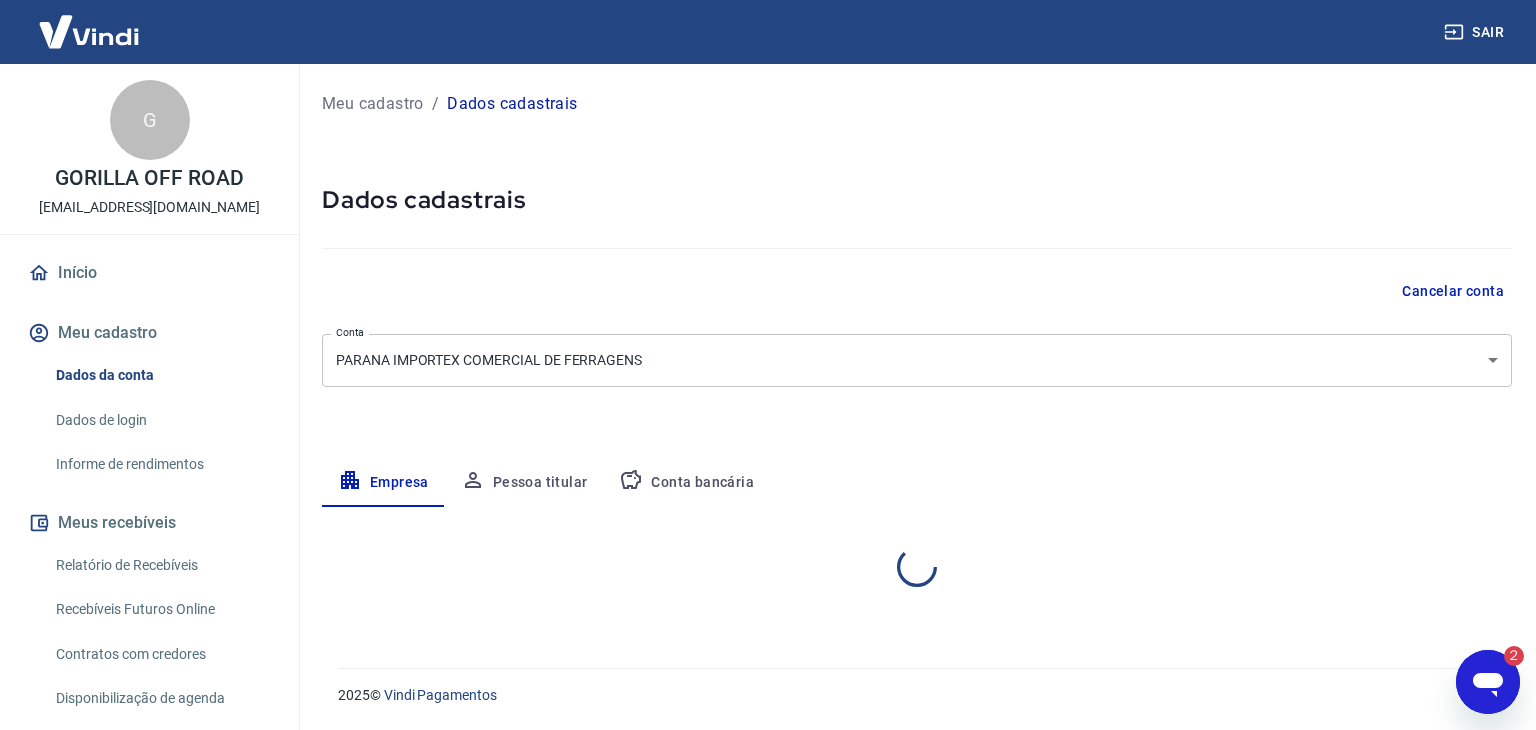 select on "PR" 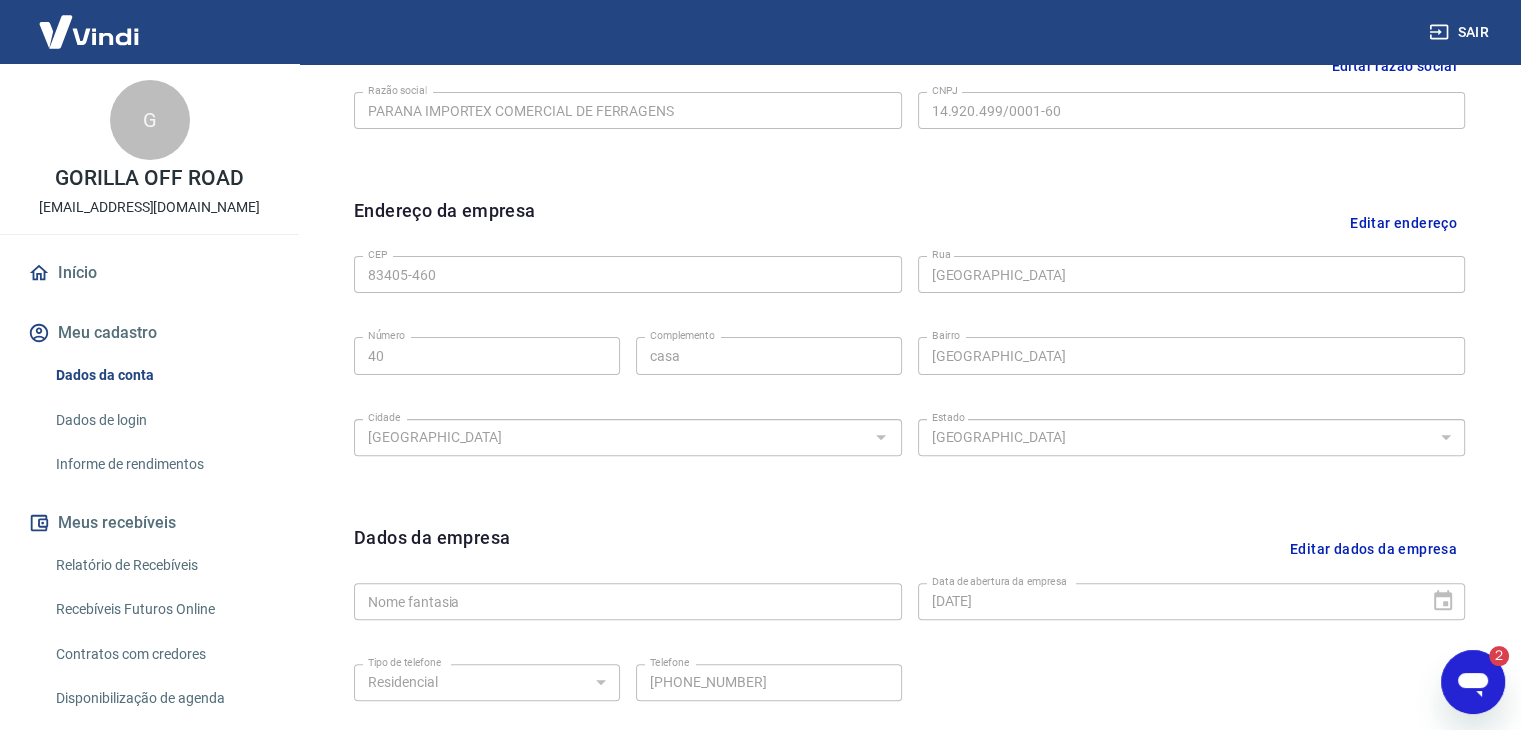 scroll, scrollTop: 600, scrollLeft: 0, axis: vertical 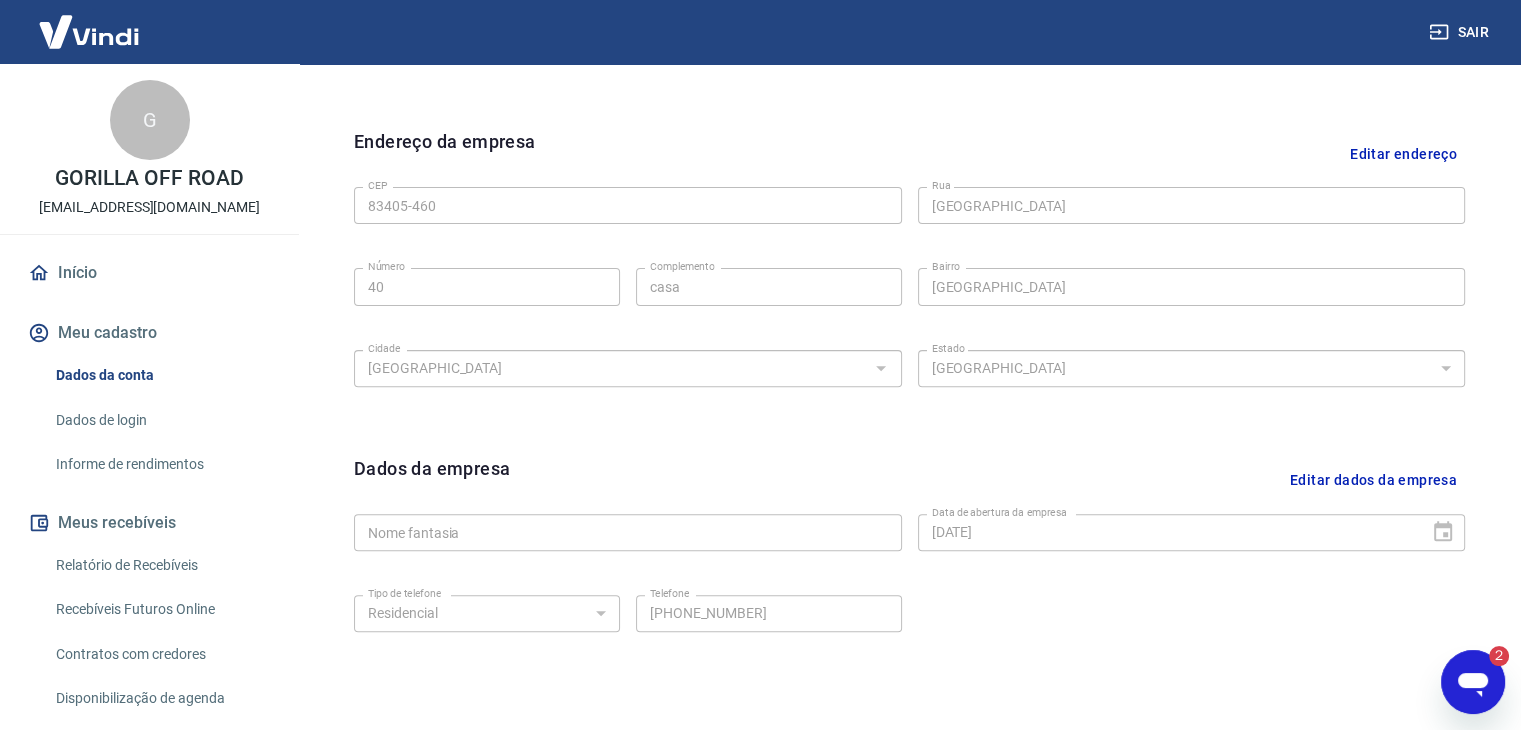click 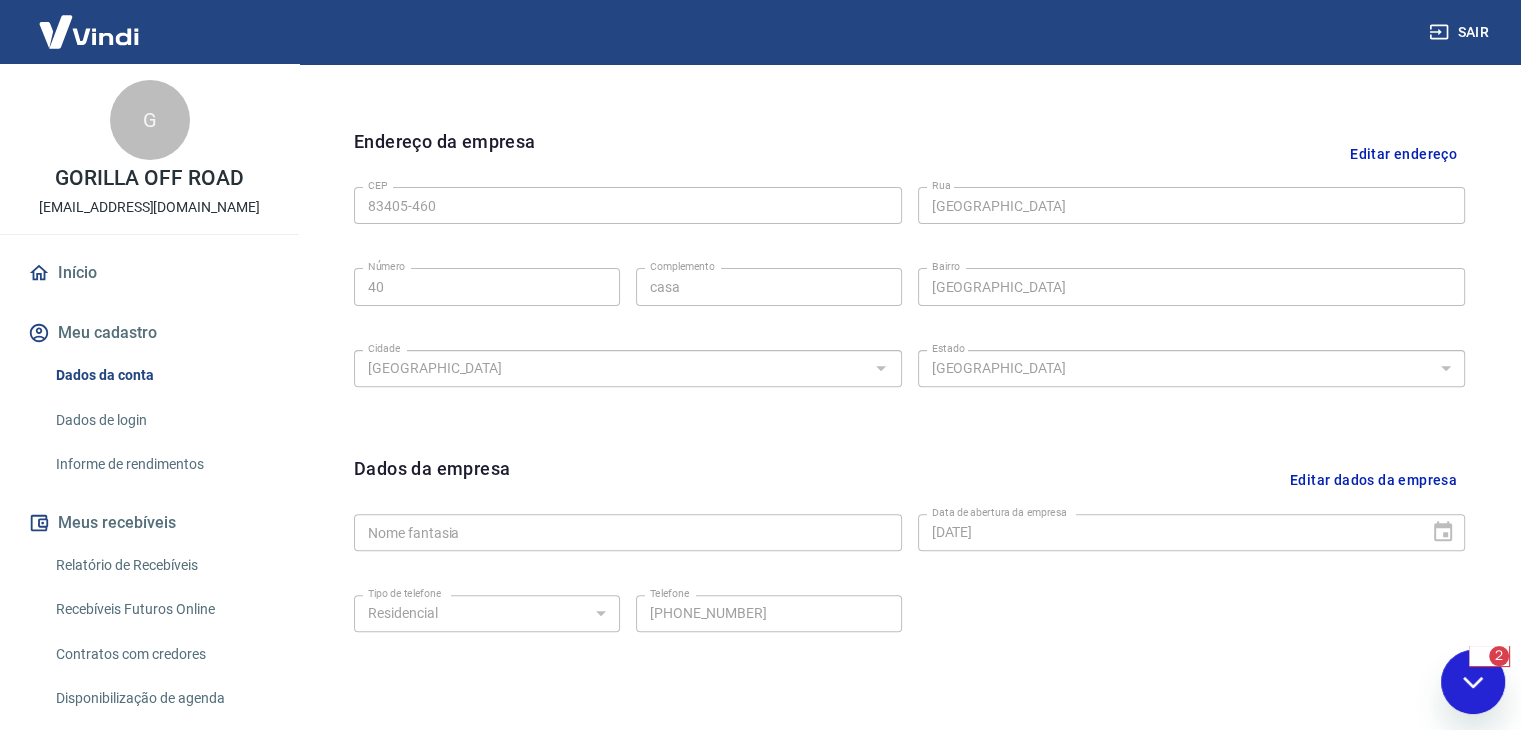 scroll, scrollTop: 0, scrollLeft: 0, axis: both 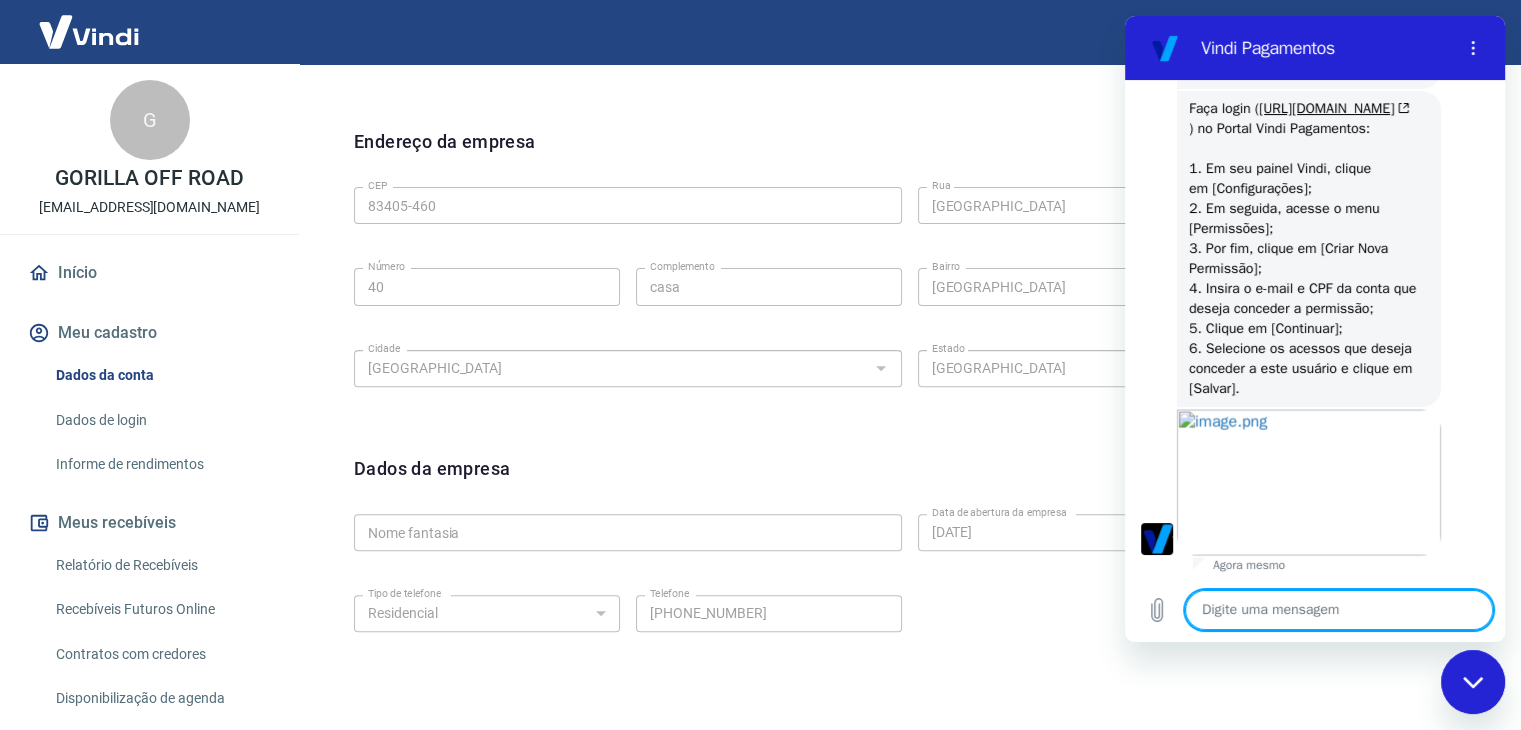 type on "x" 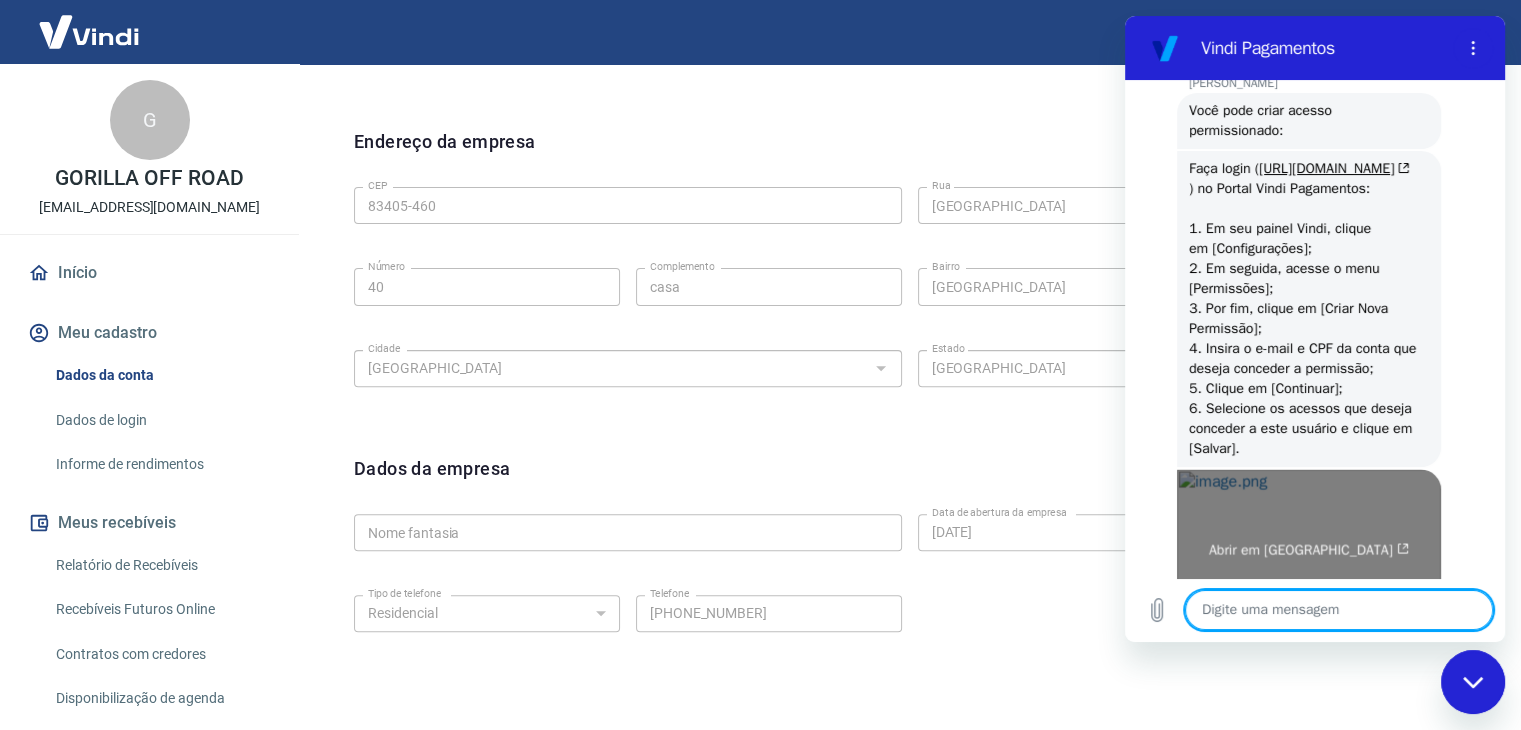 scroll, scrollTop: 3723, scrollLeft: 0, axis: vertical 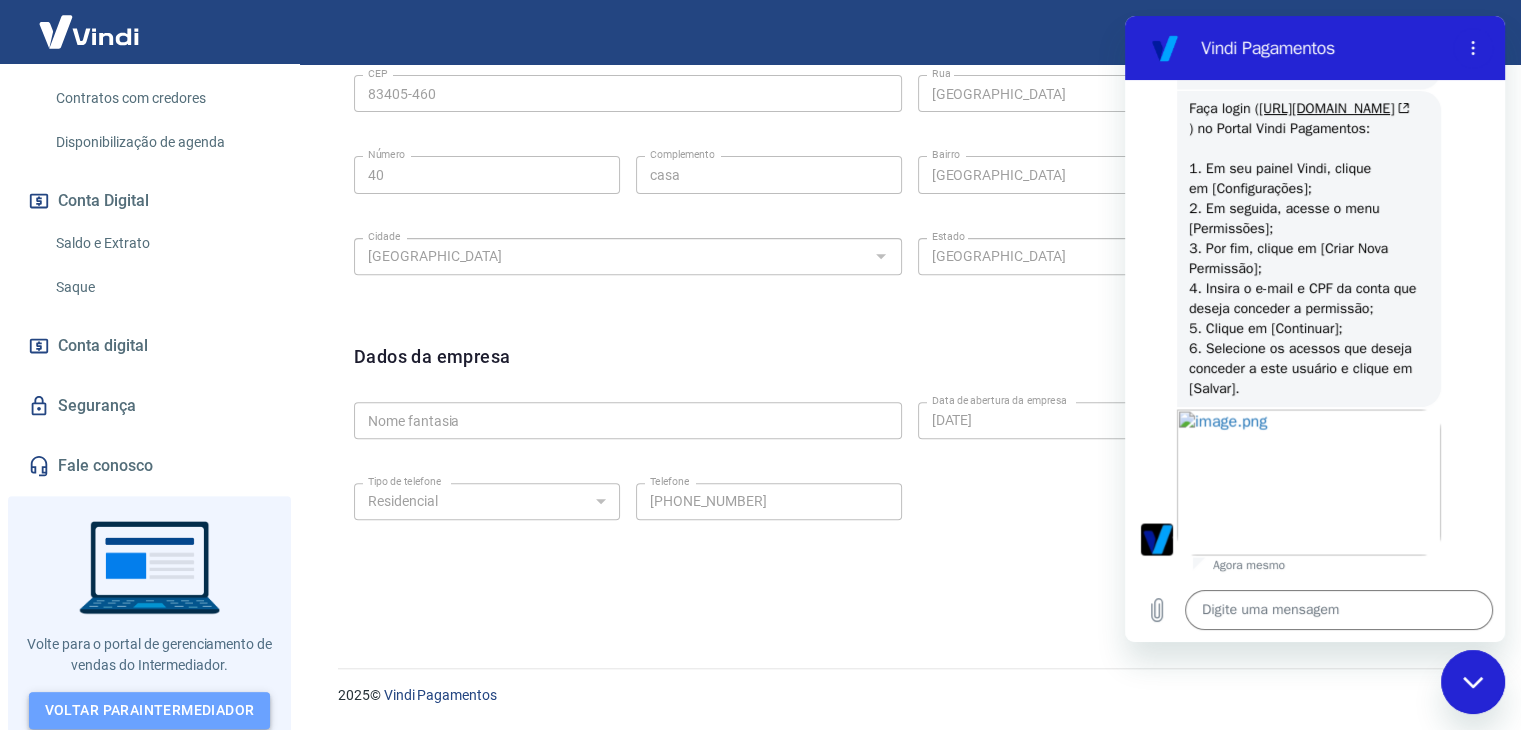click on "Voltar para  Intermediador" at bounding box center (150, 710) 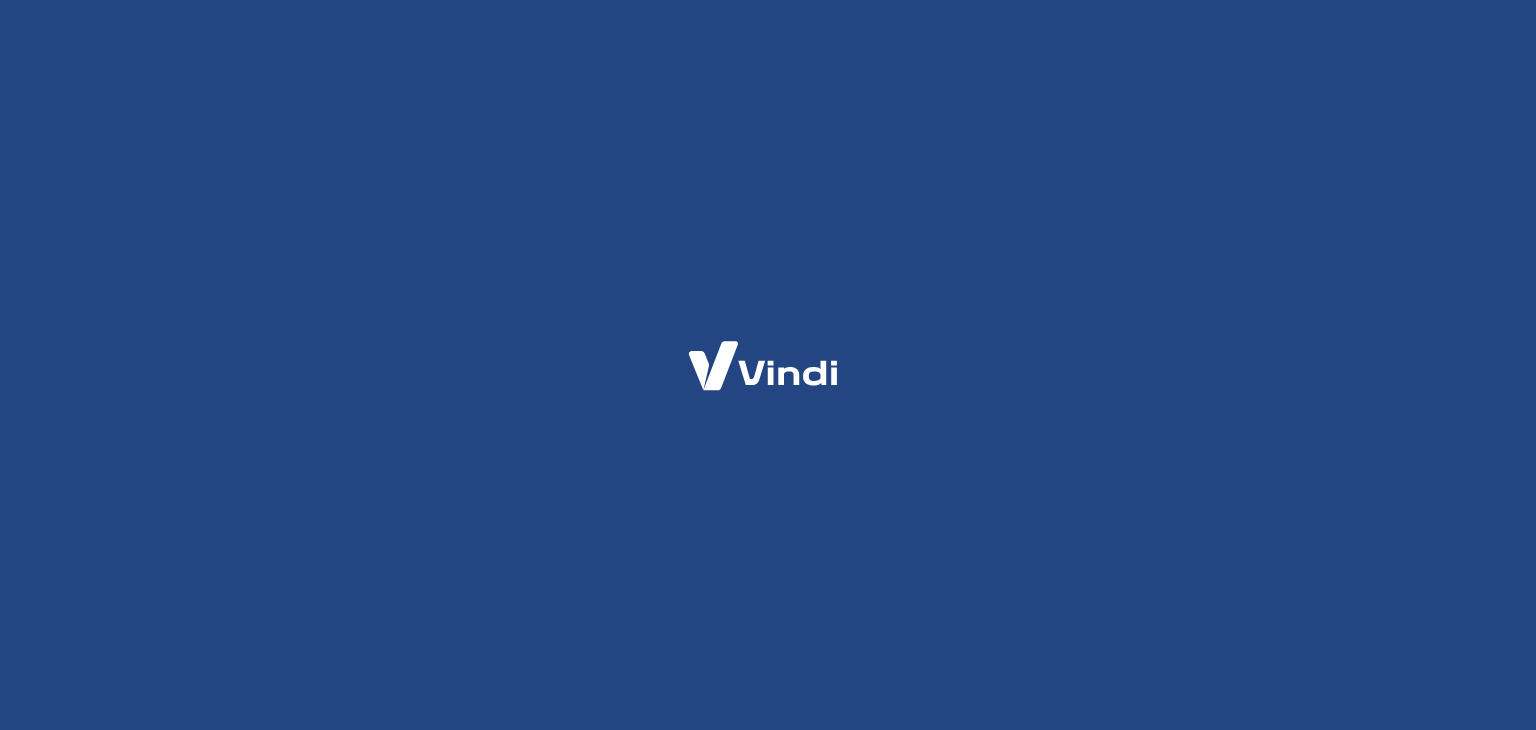 scroll, scrollTop: 0, scrollLeft: 0, axis: both 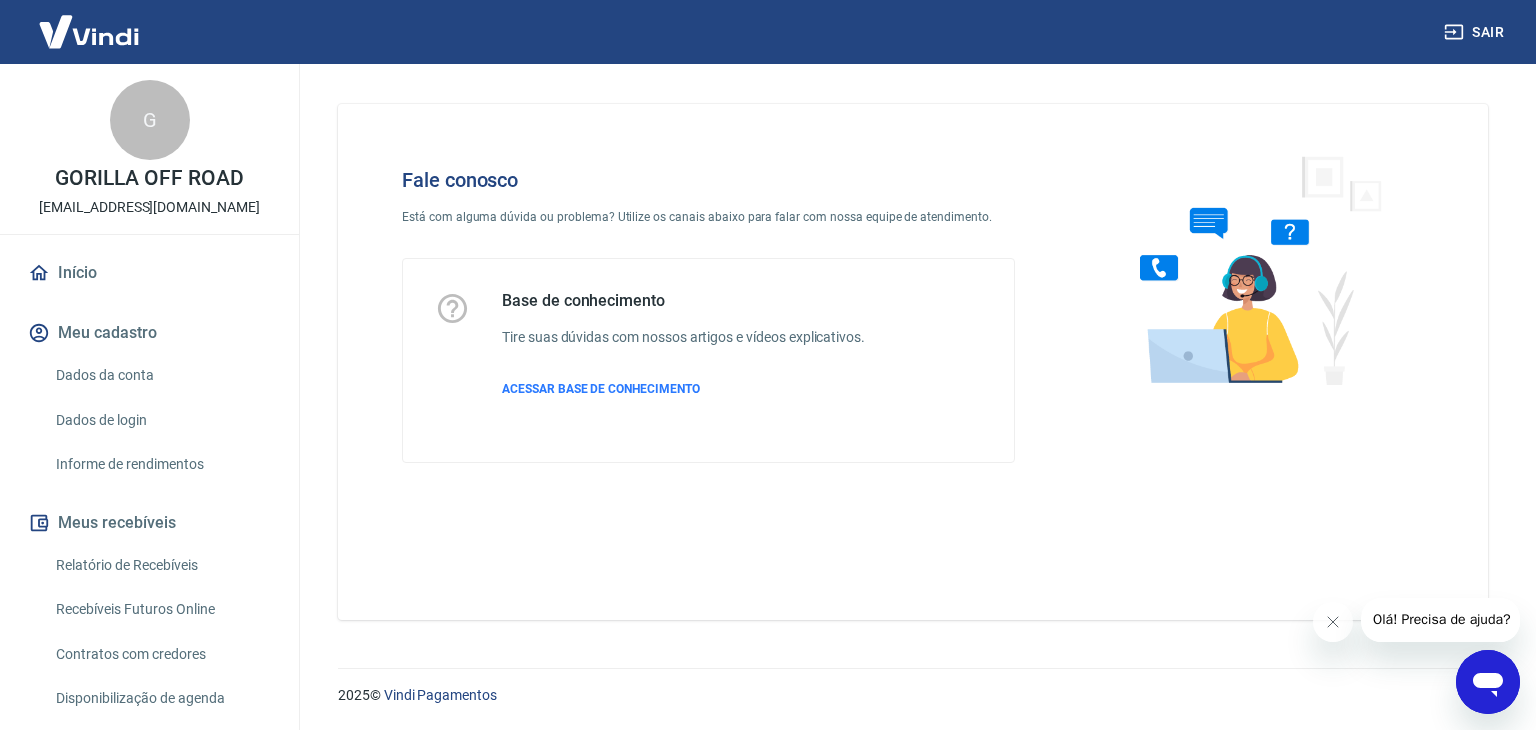 click 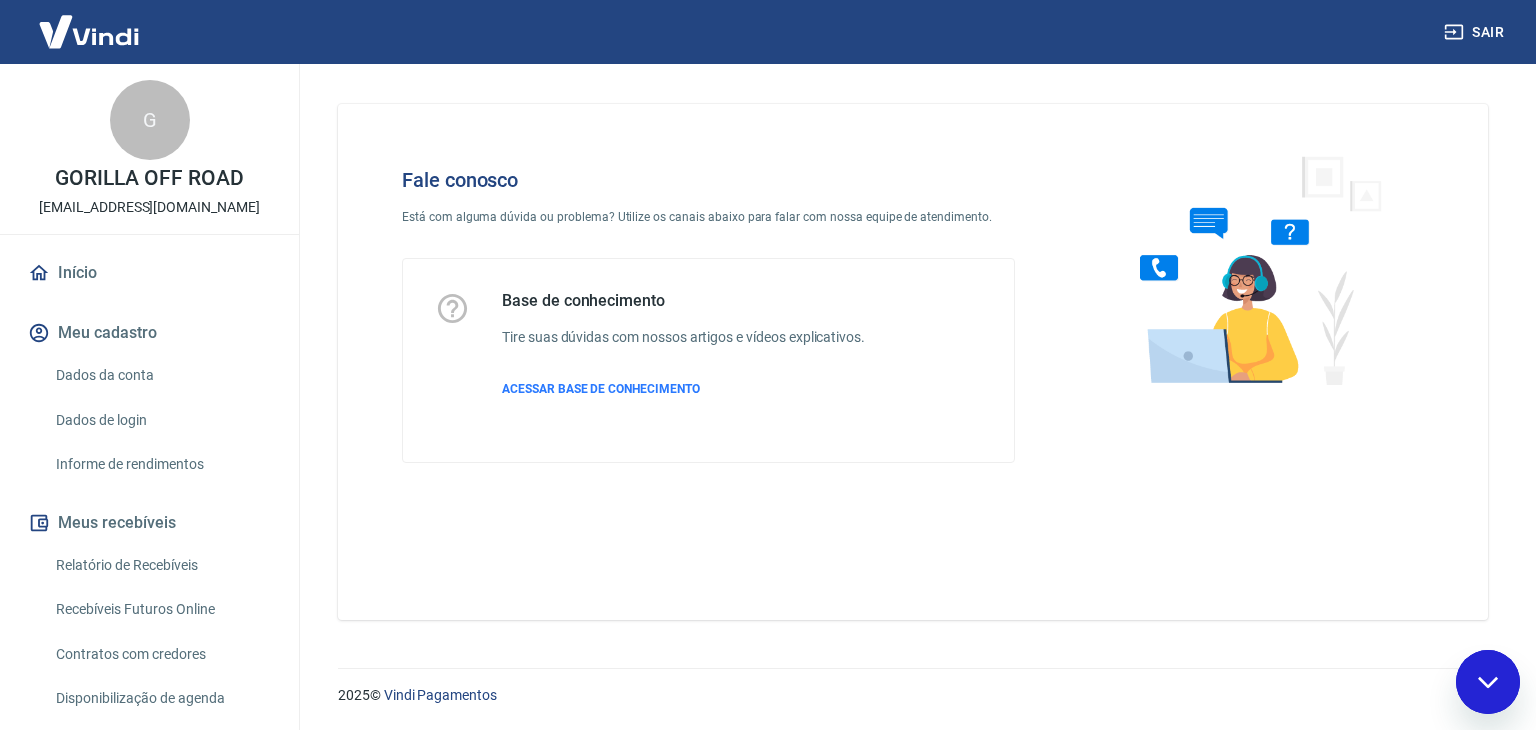 scroll, scrollTop: 0, scrollLeft: 0, axis: both 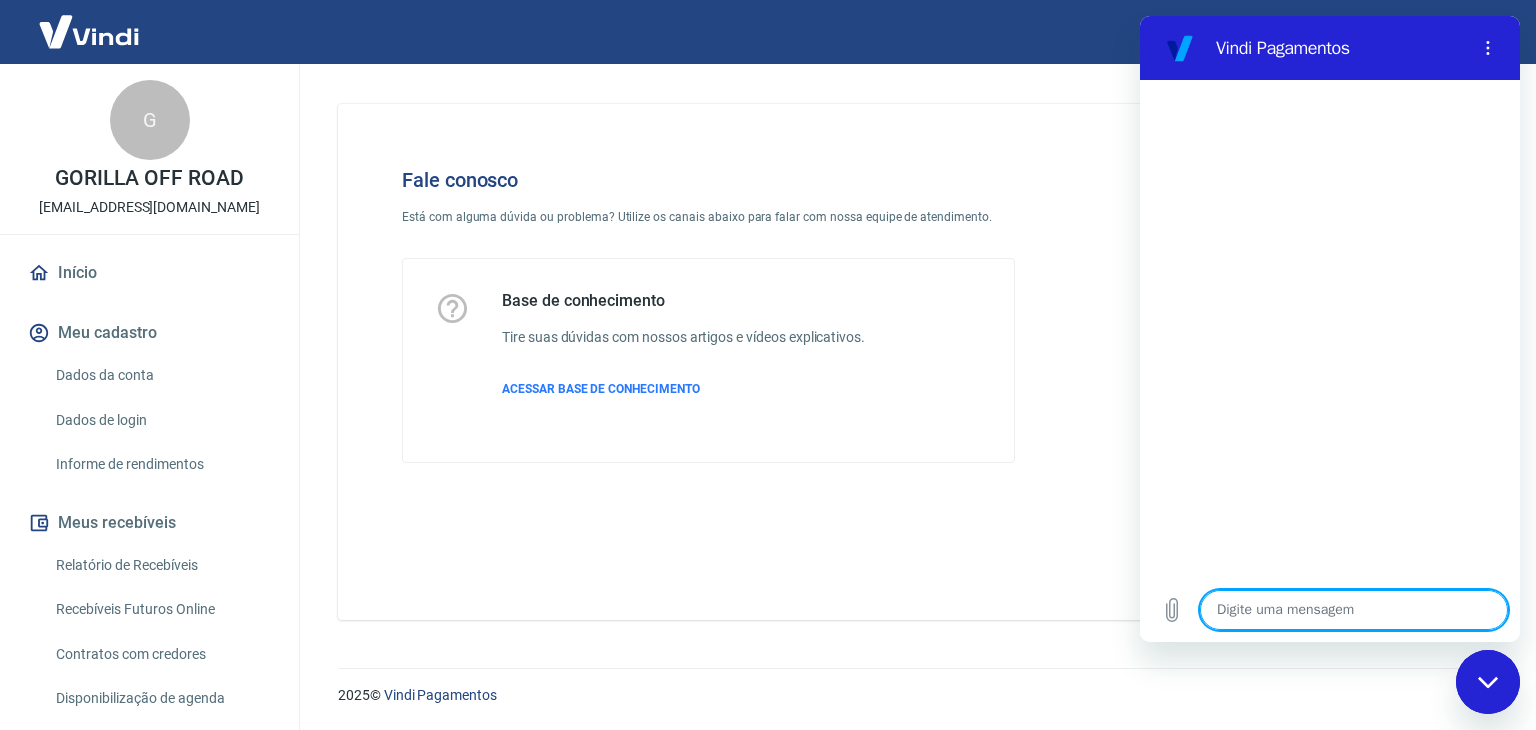 click at bounding box center [1354, 610] 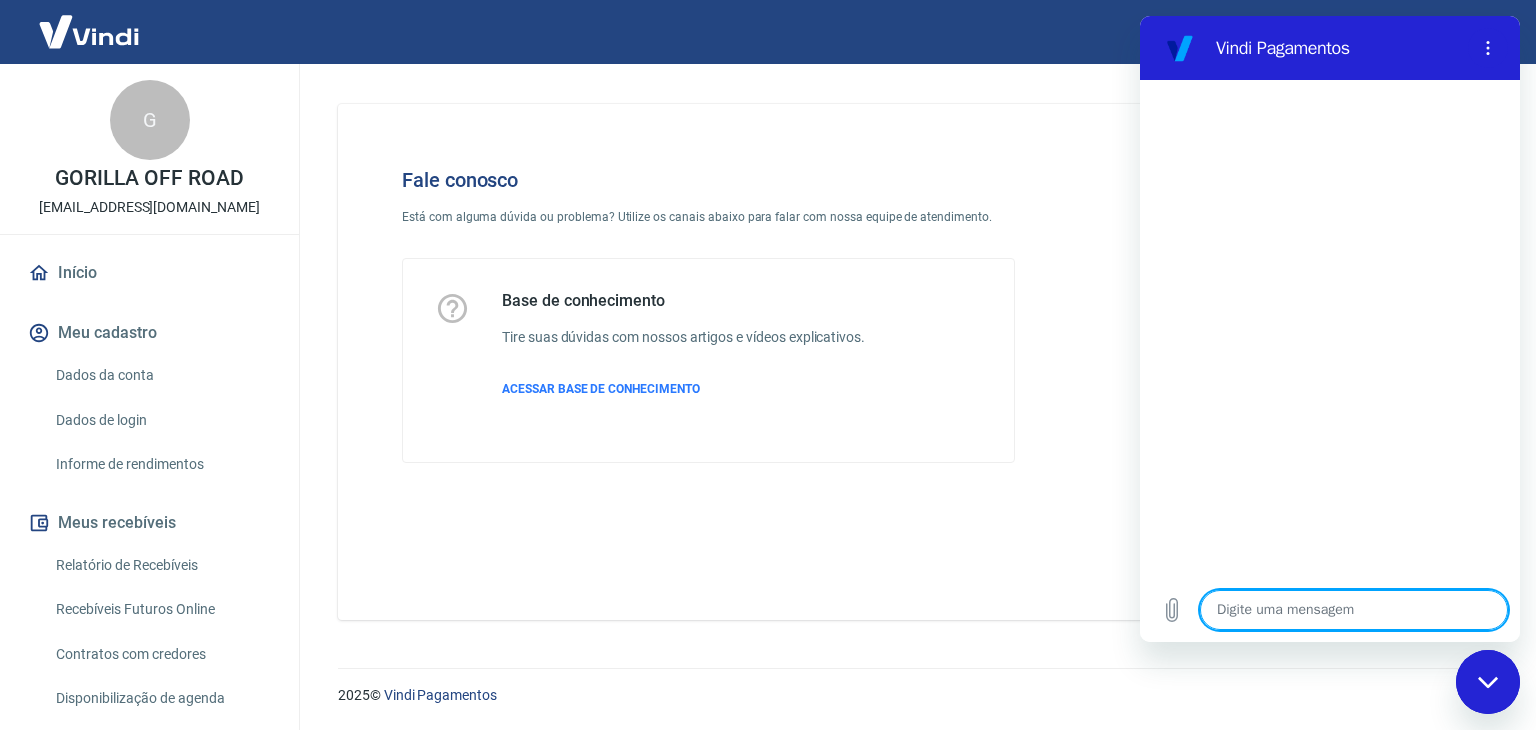 type on "o" 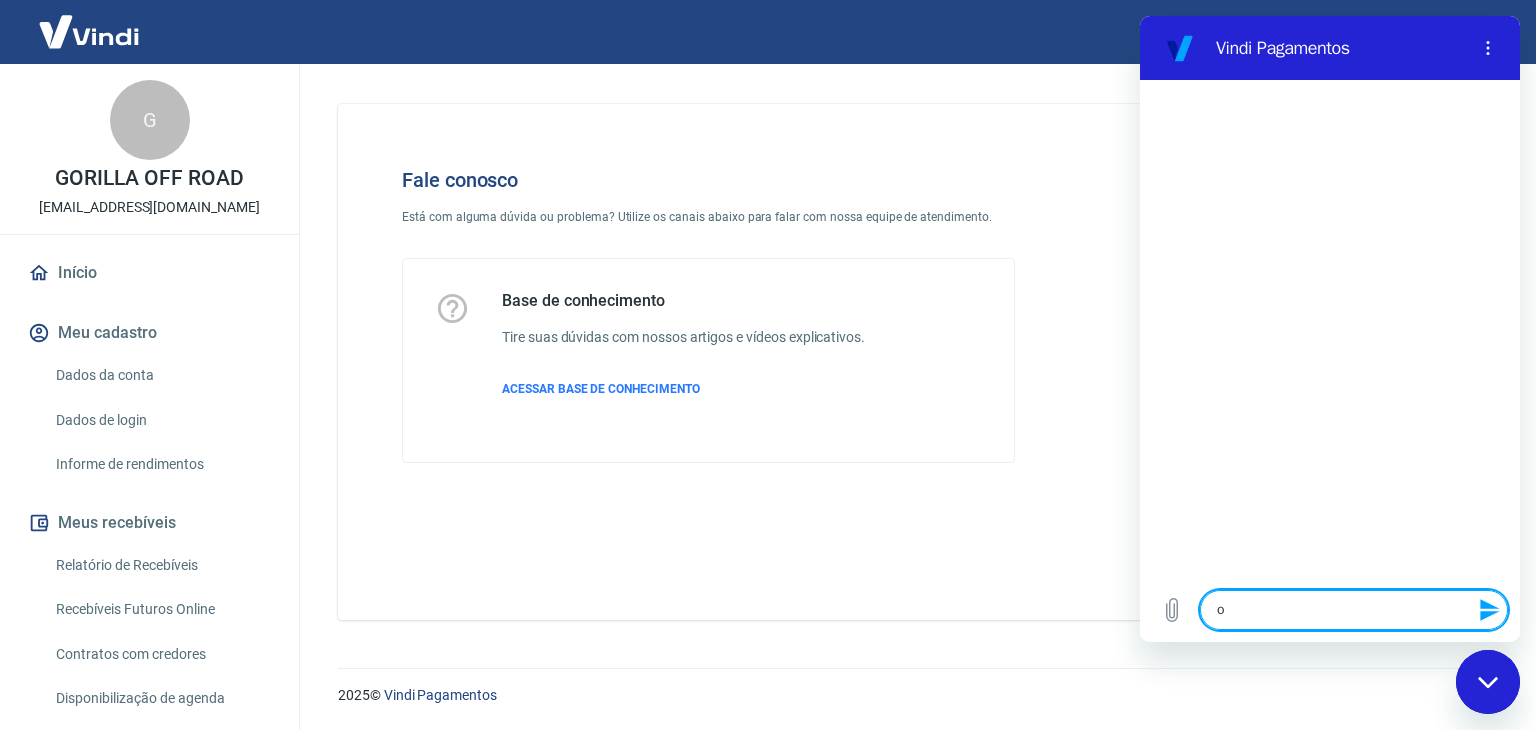 type on "ol" 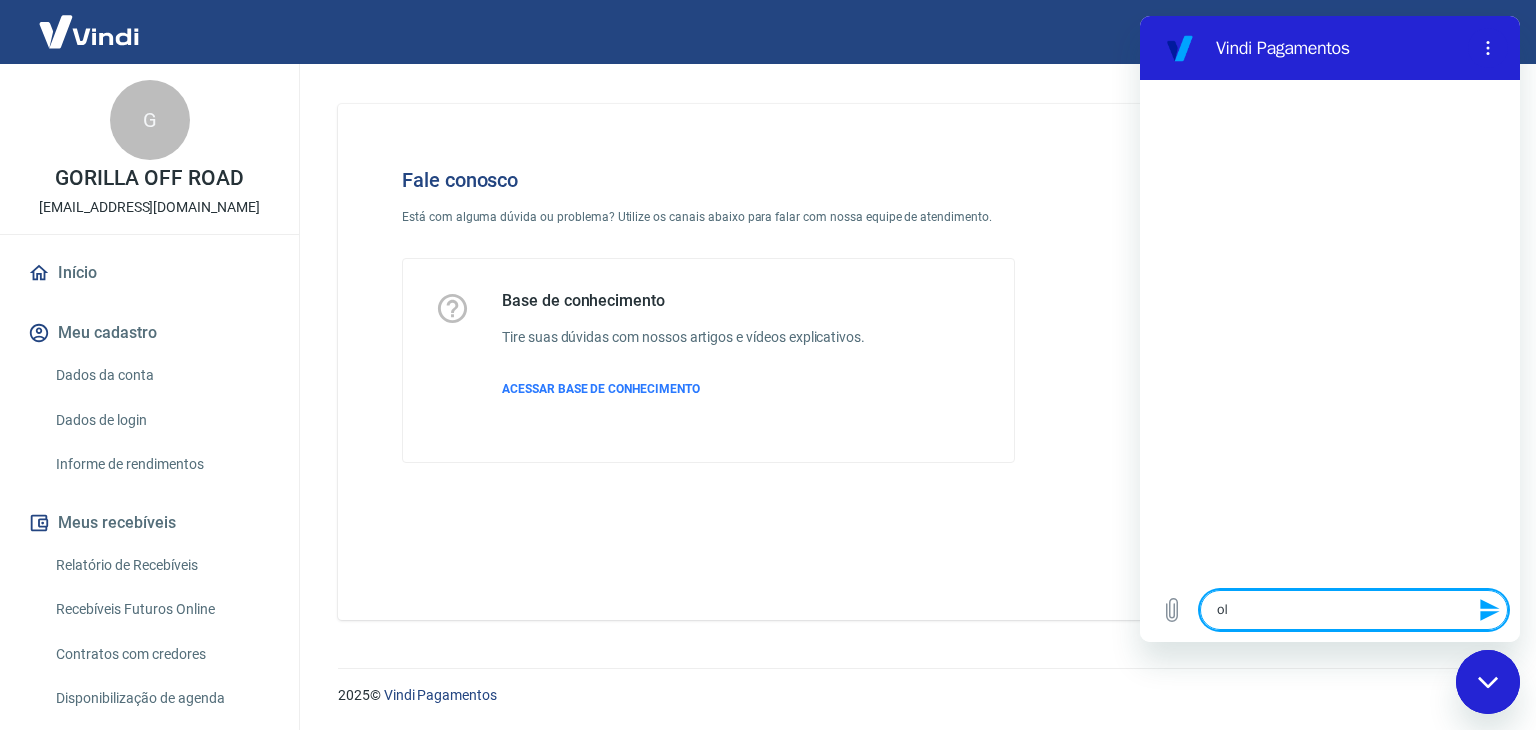 type on "ola" 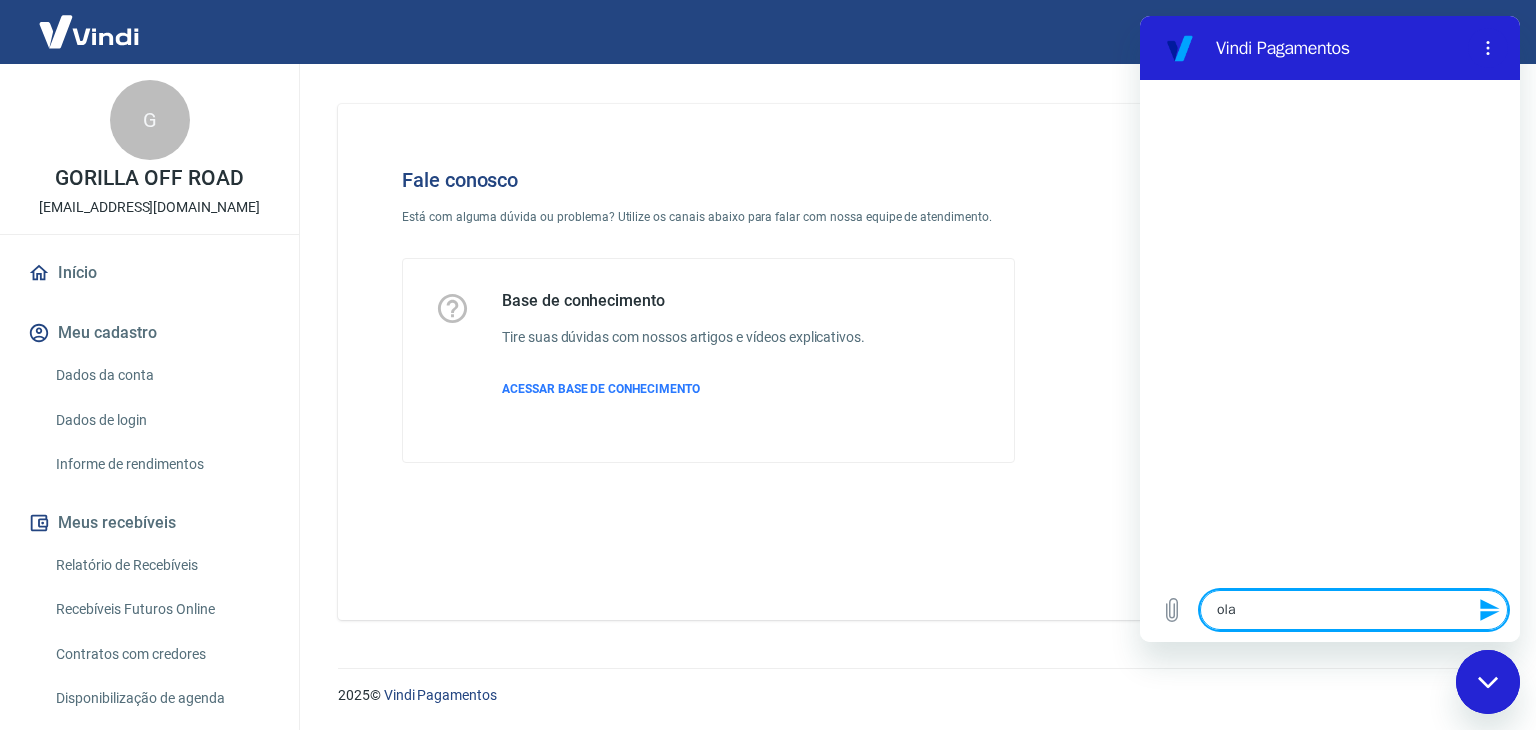 type on "ola" 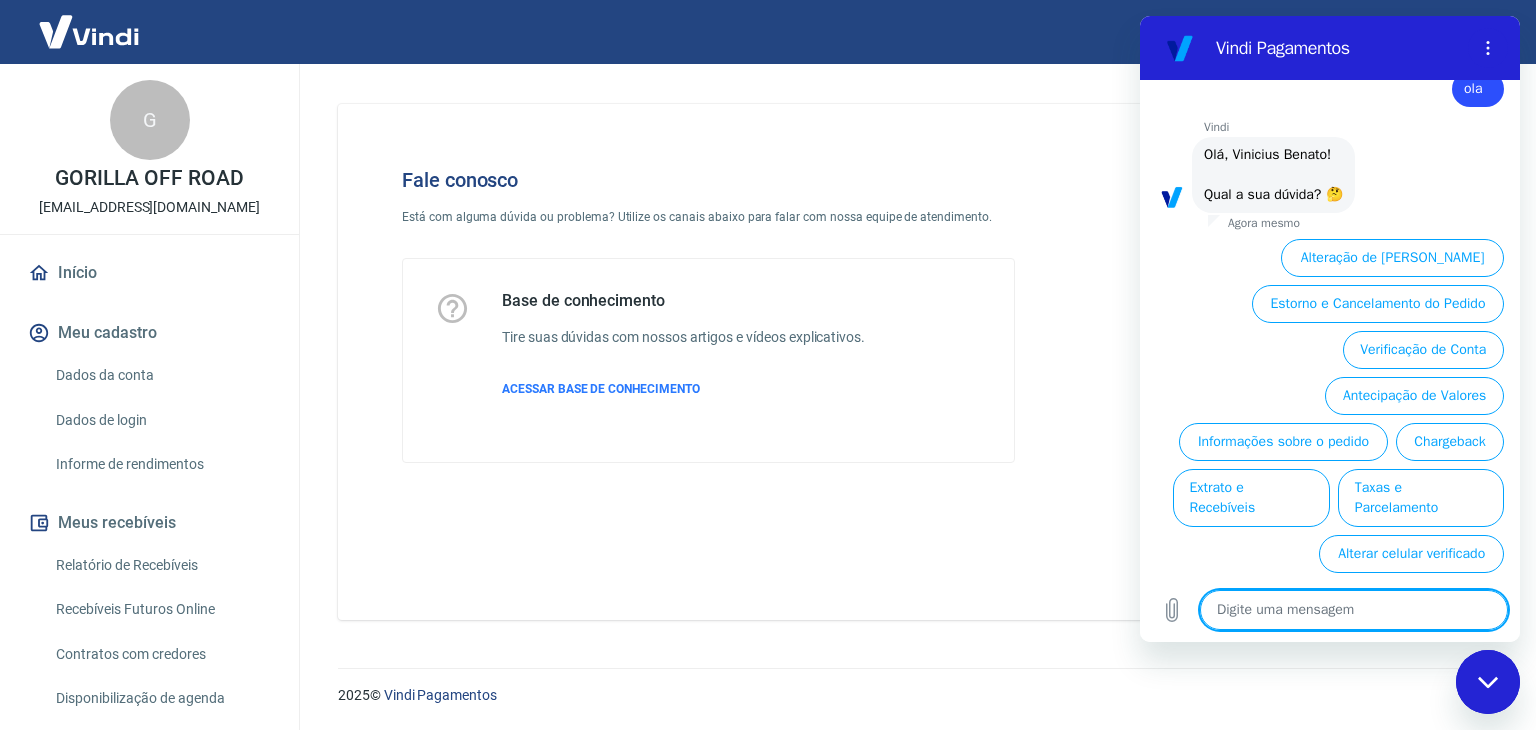 scroll, scrollTop: 72, scrollLeft: 0, axis: vertical 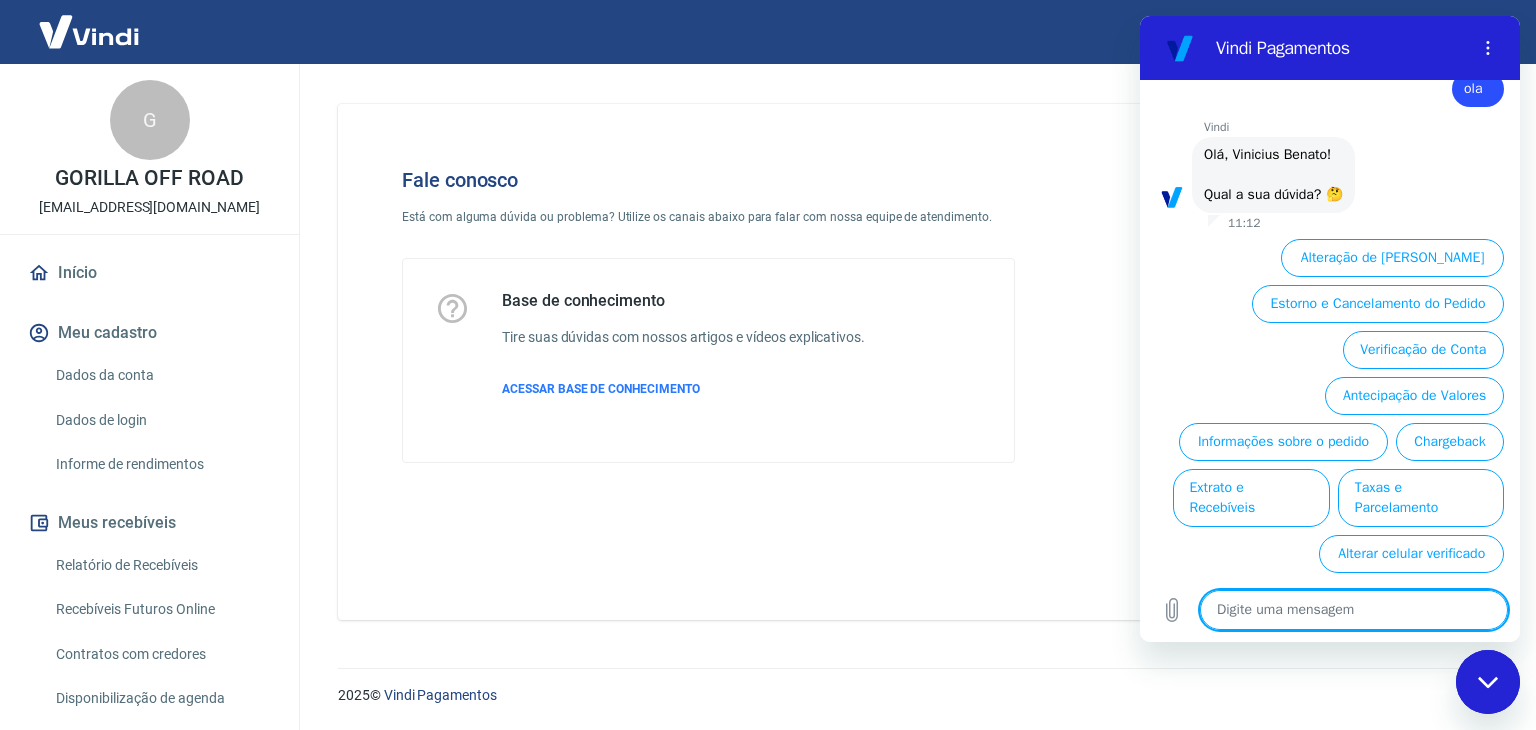 type on "x" 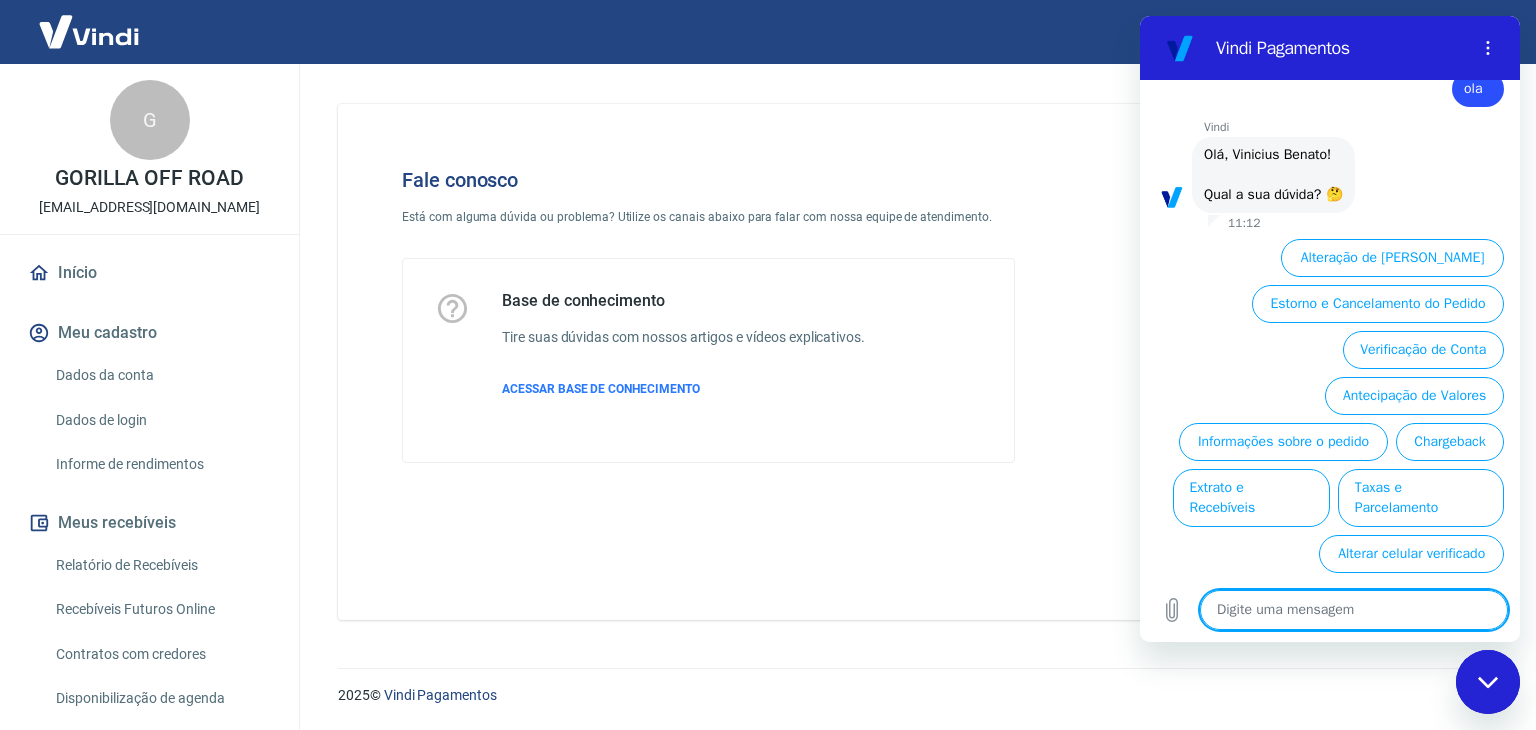 click at bounding box center [1354, 610] 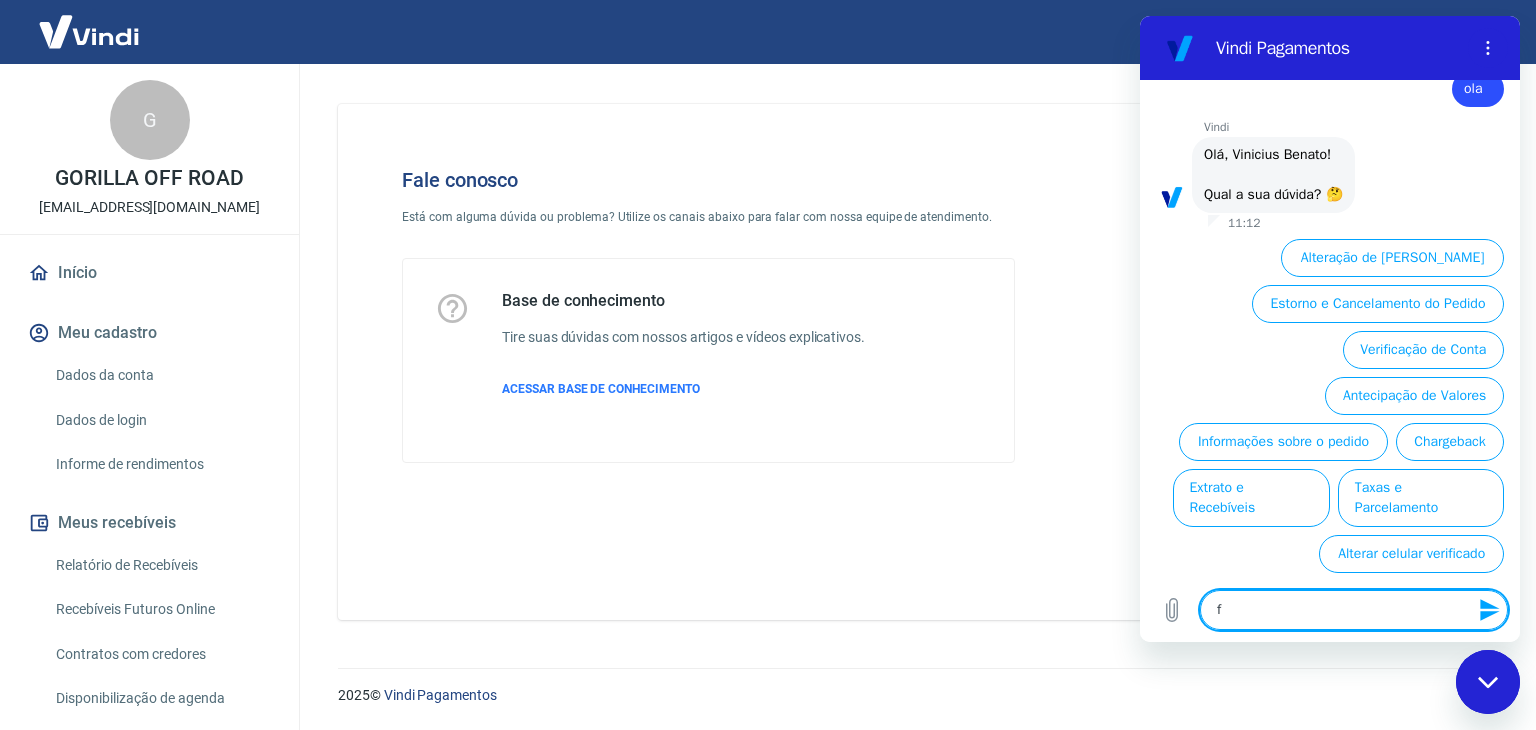 type on "fa" 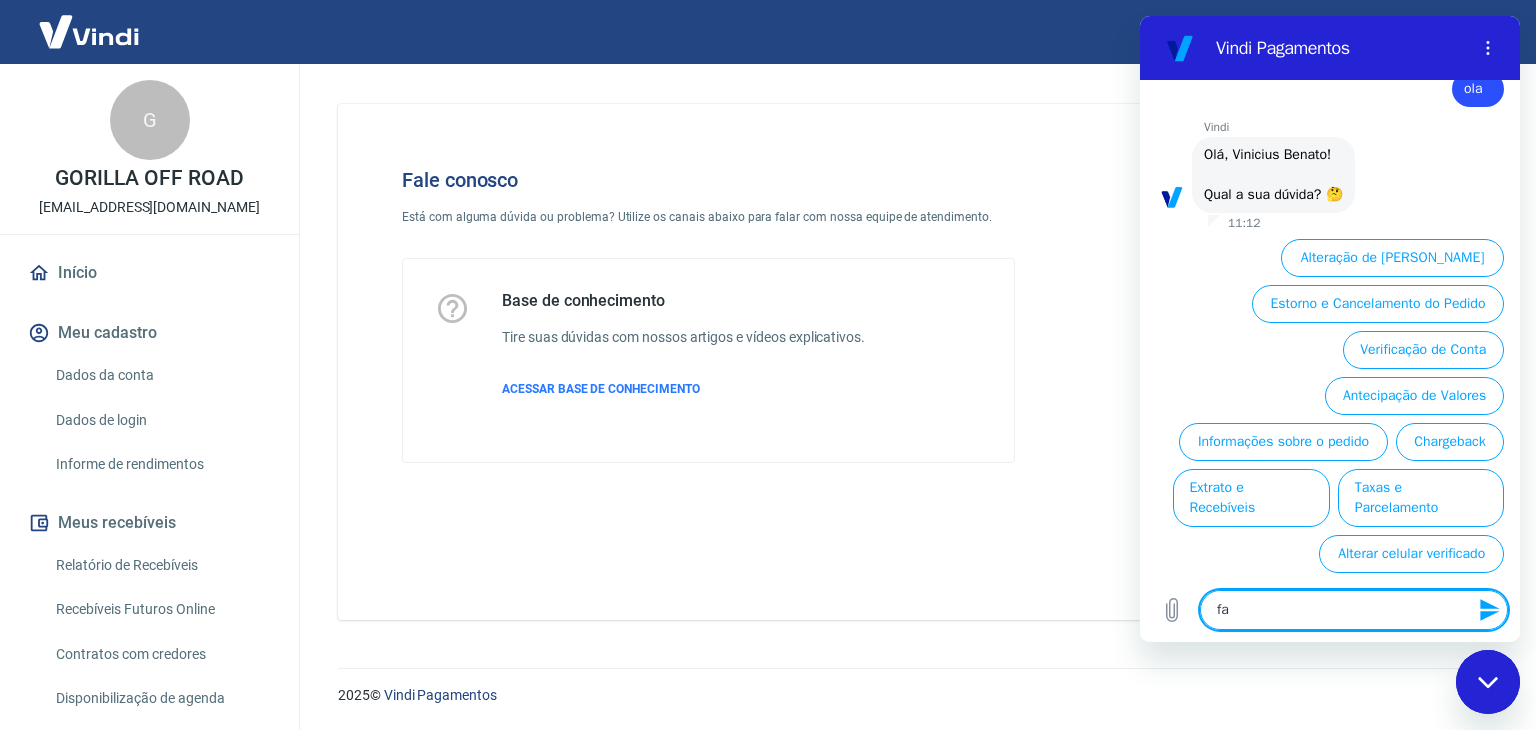 type on "fal" 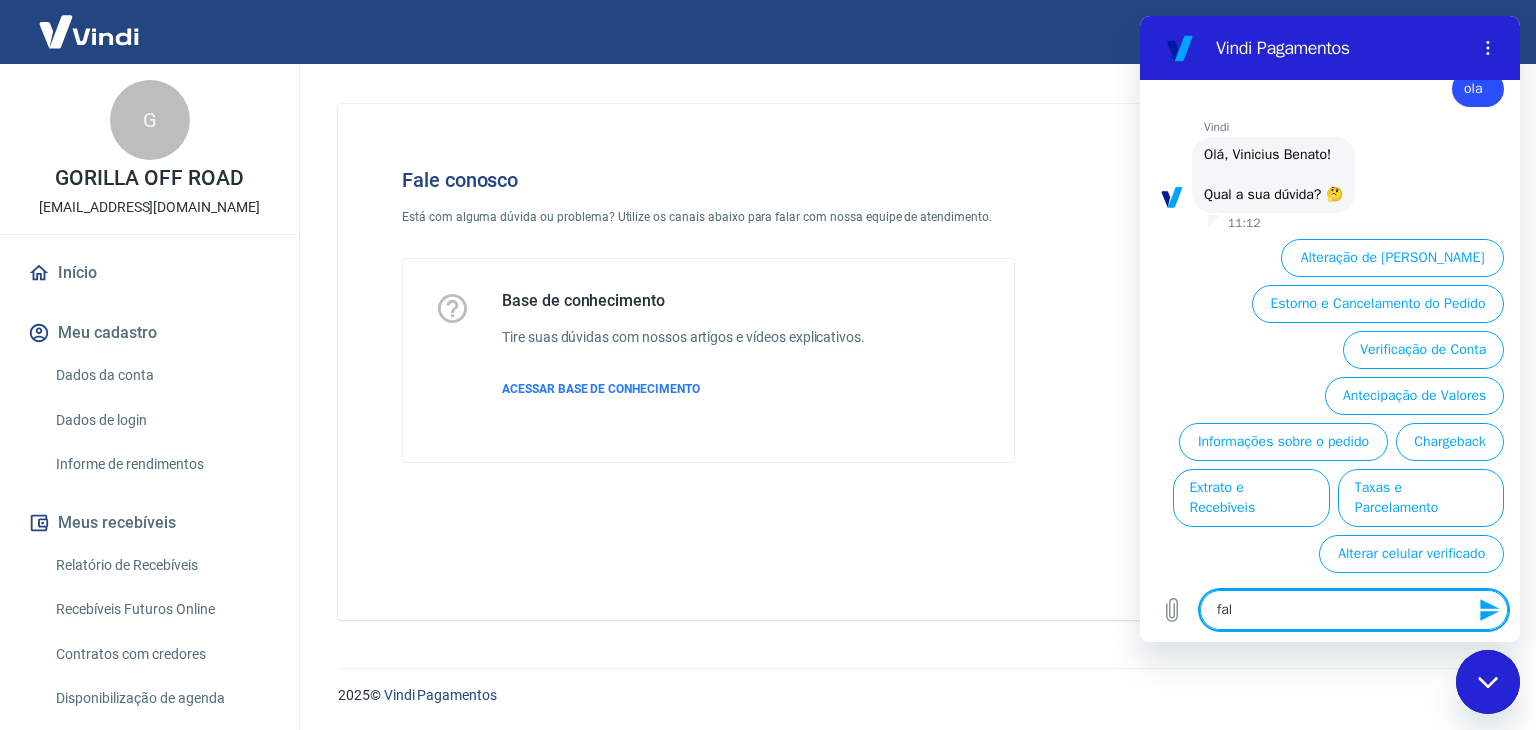 type on "fala" 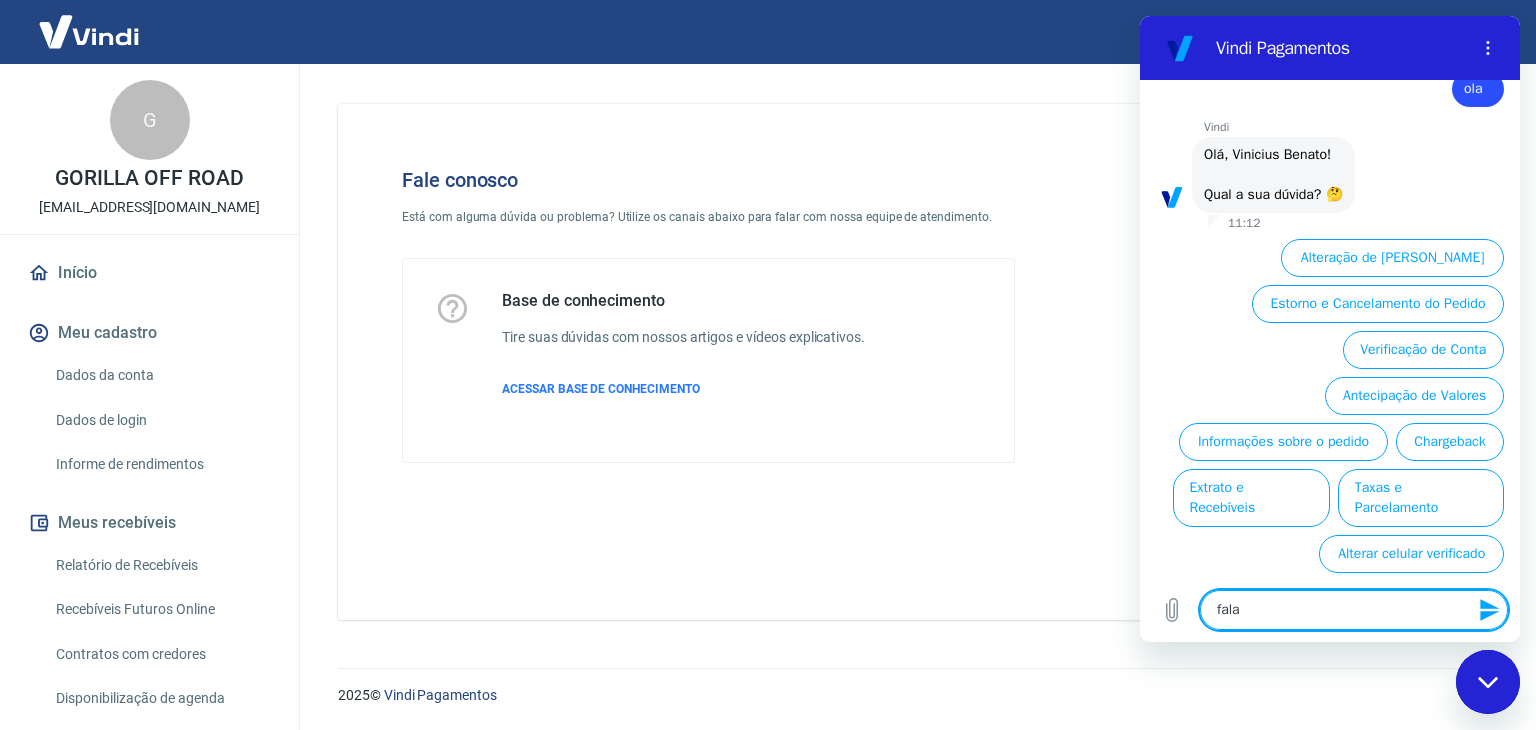 type on "falar" 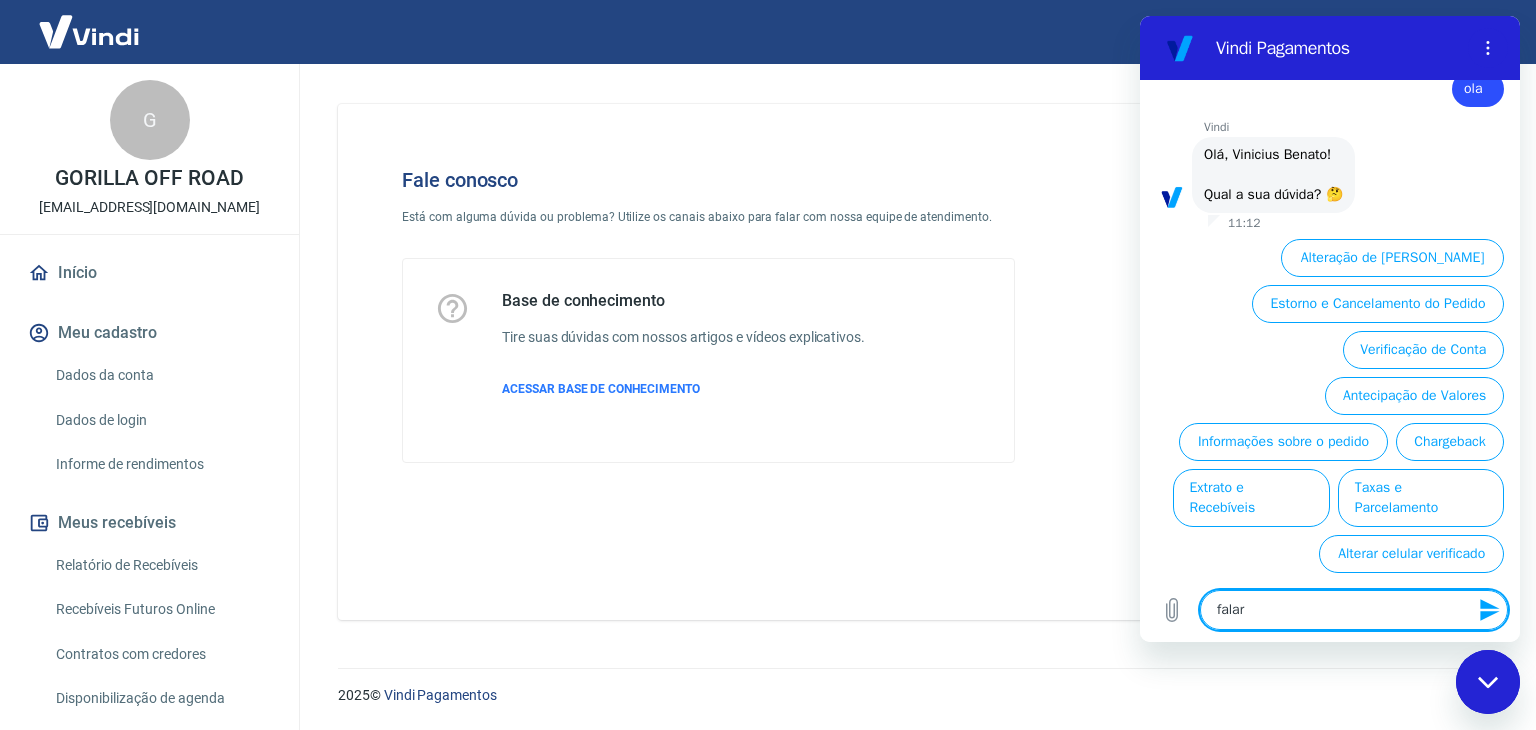 type on "falar" 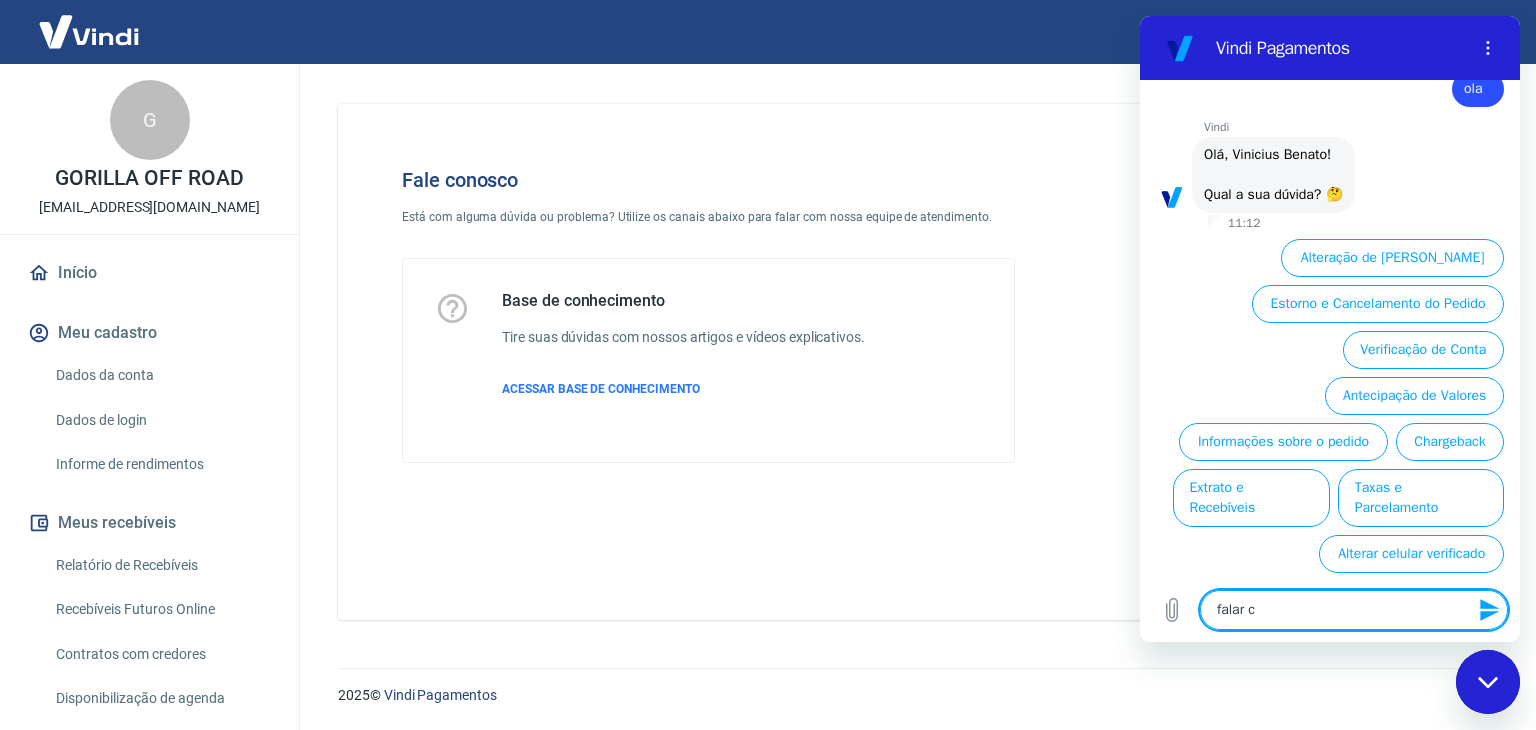 type on "falar co" 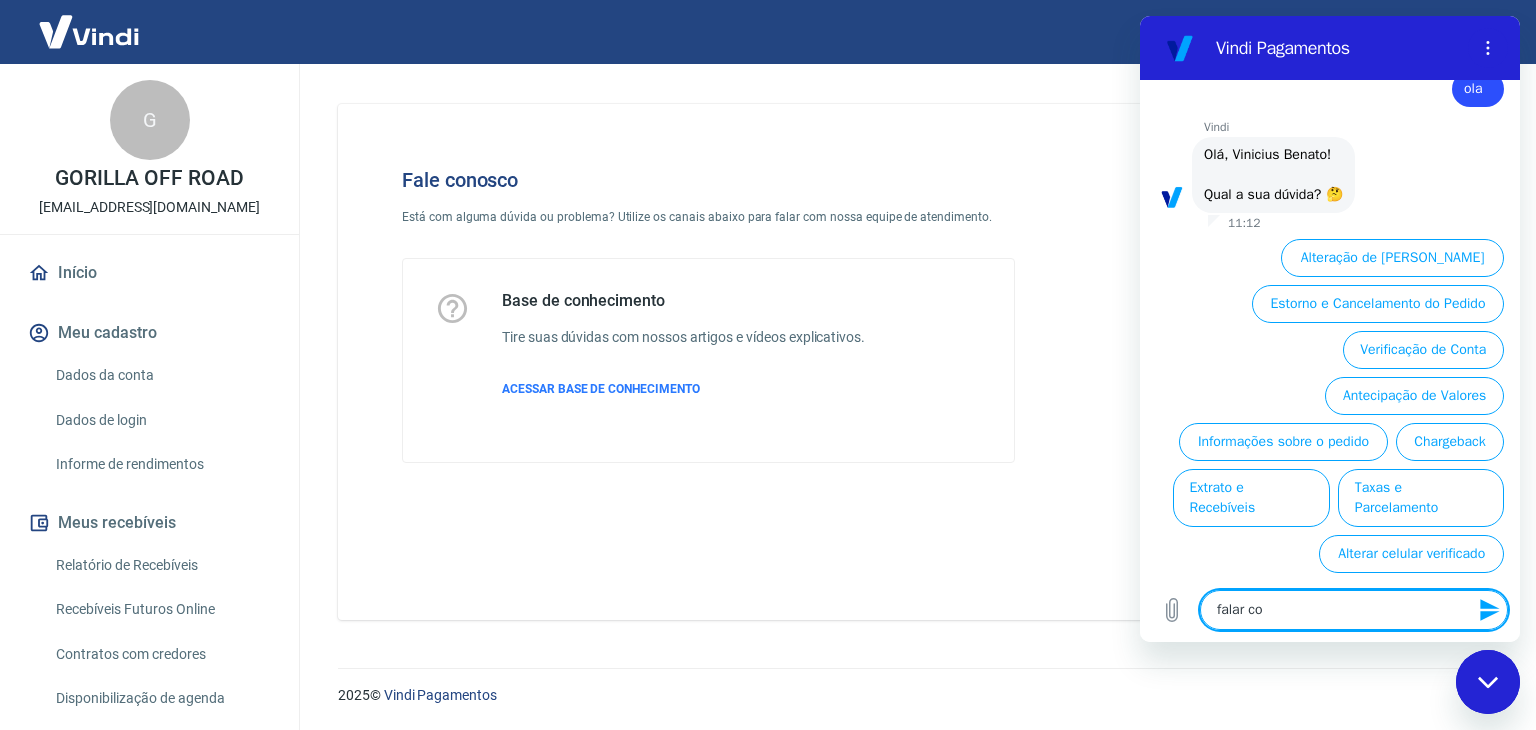 type on "falar com" 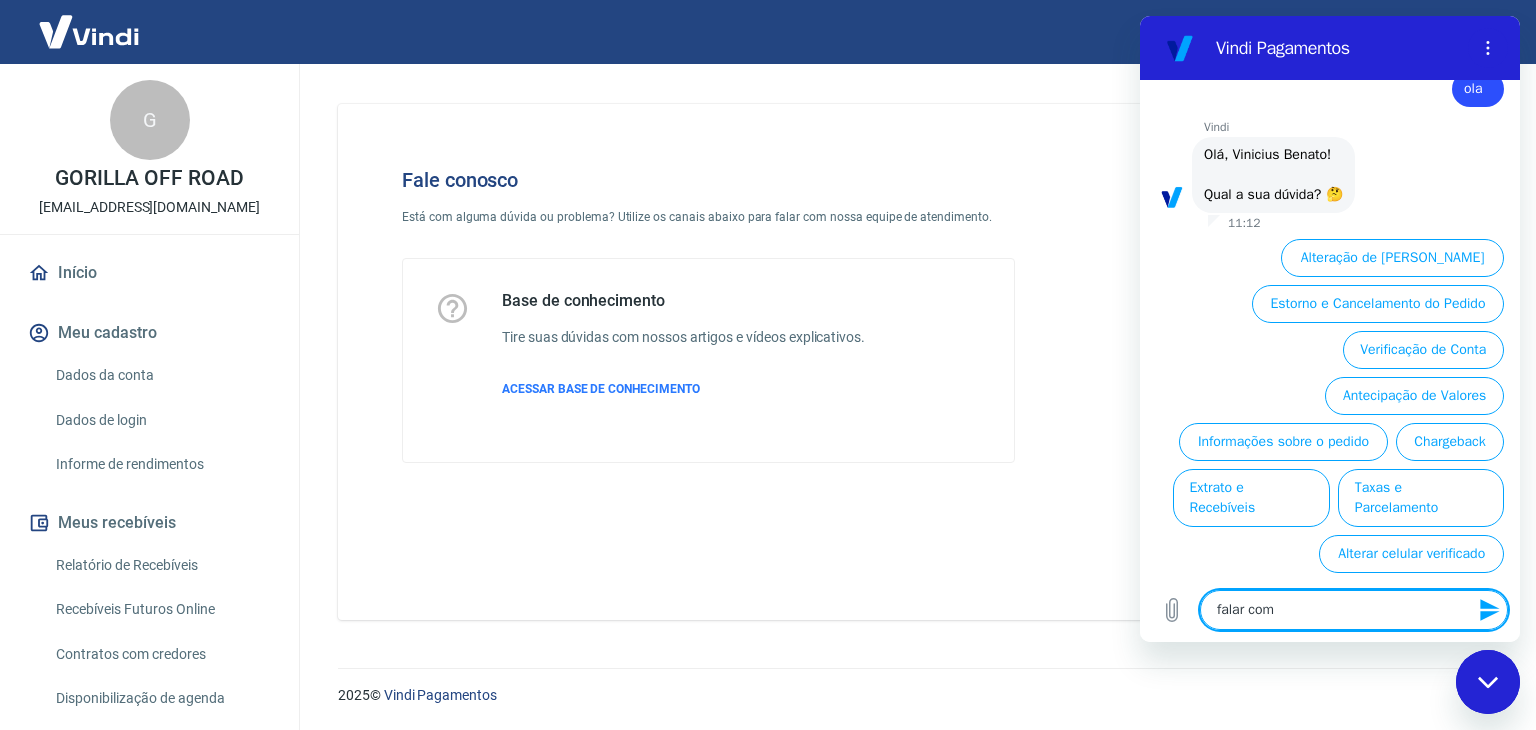type on "falar com" 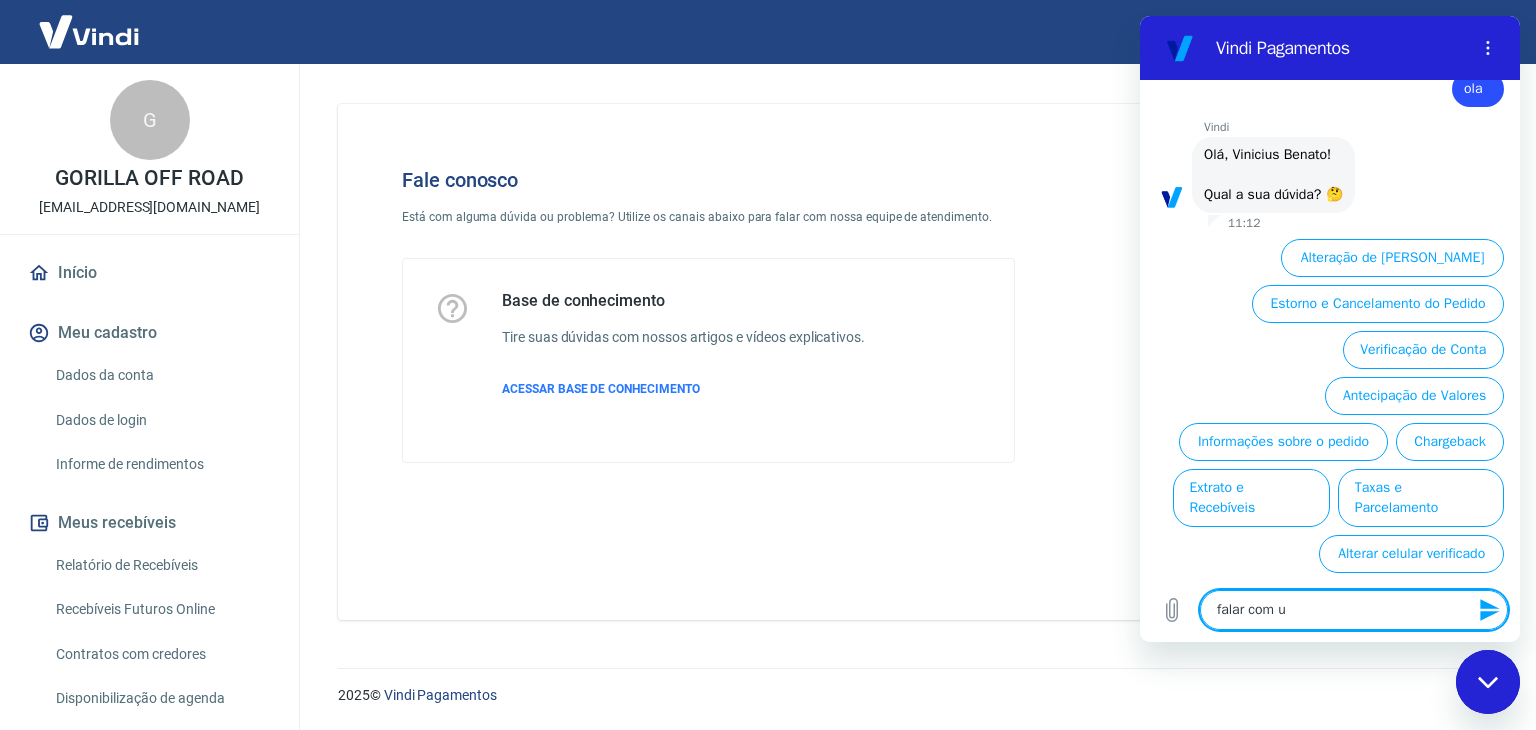 type on "falar com um" 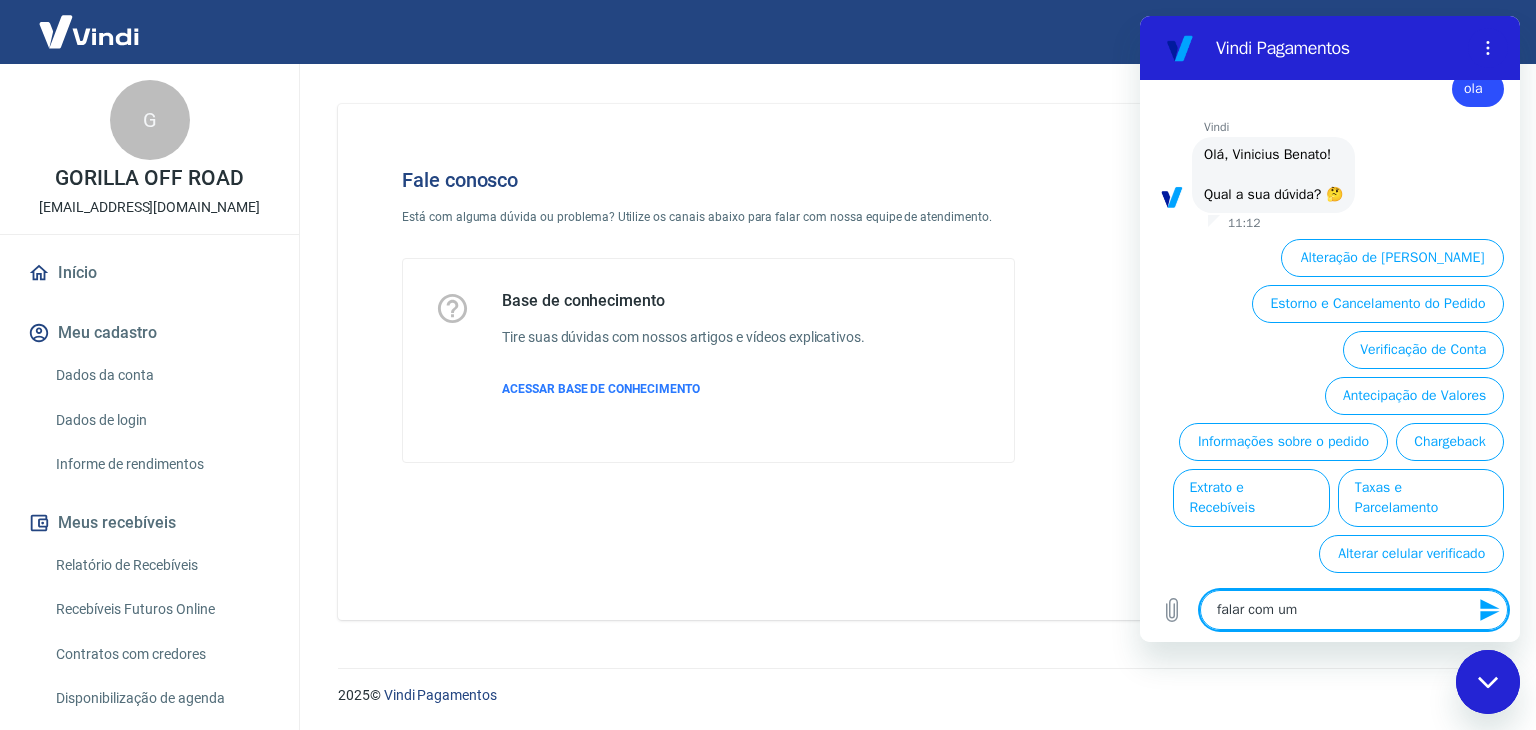 type on "falar com um" 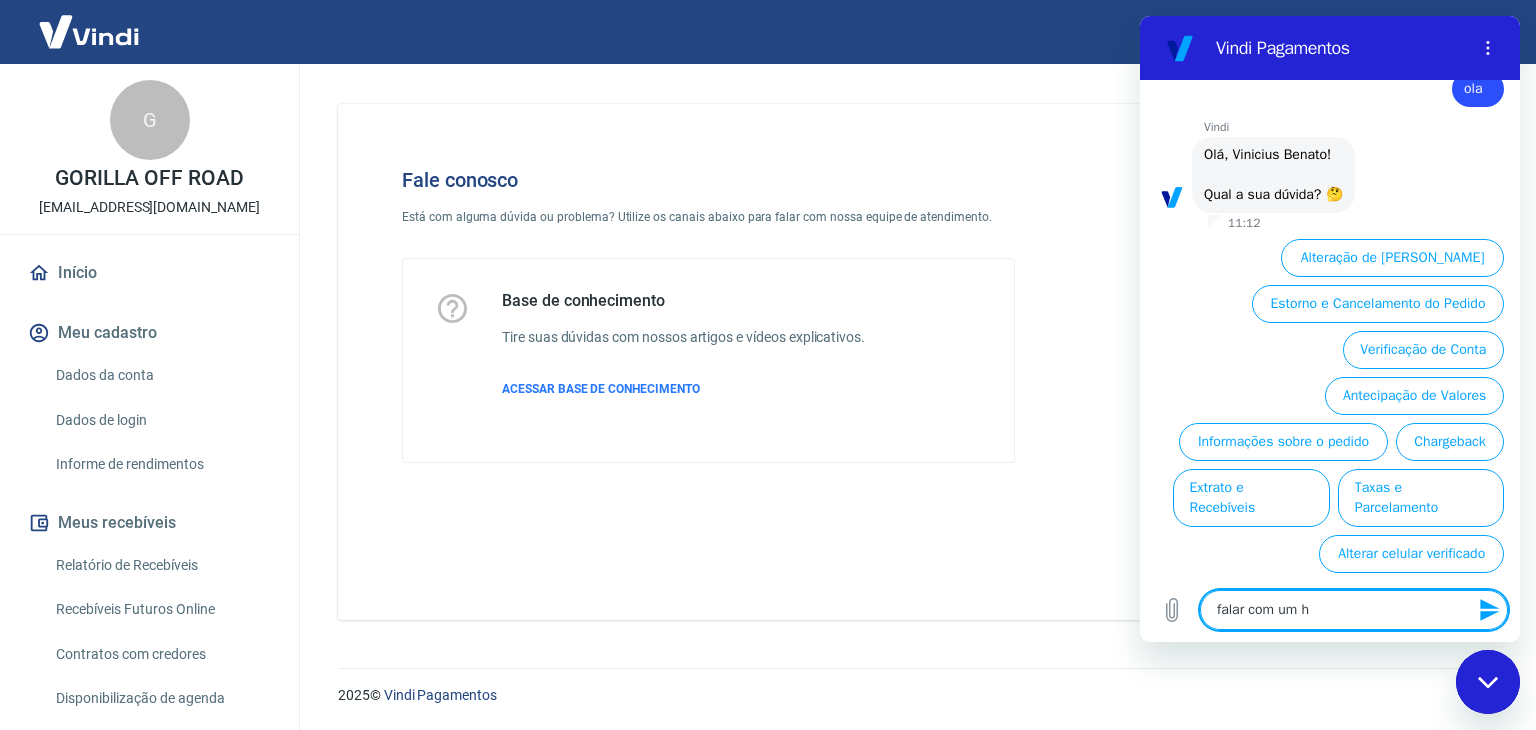 type on "falar com um hu" 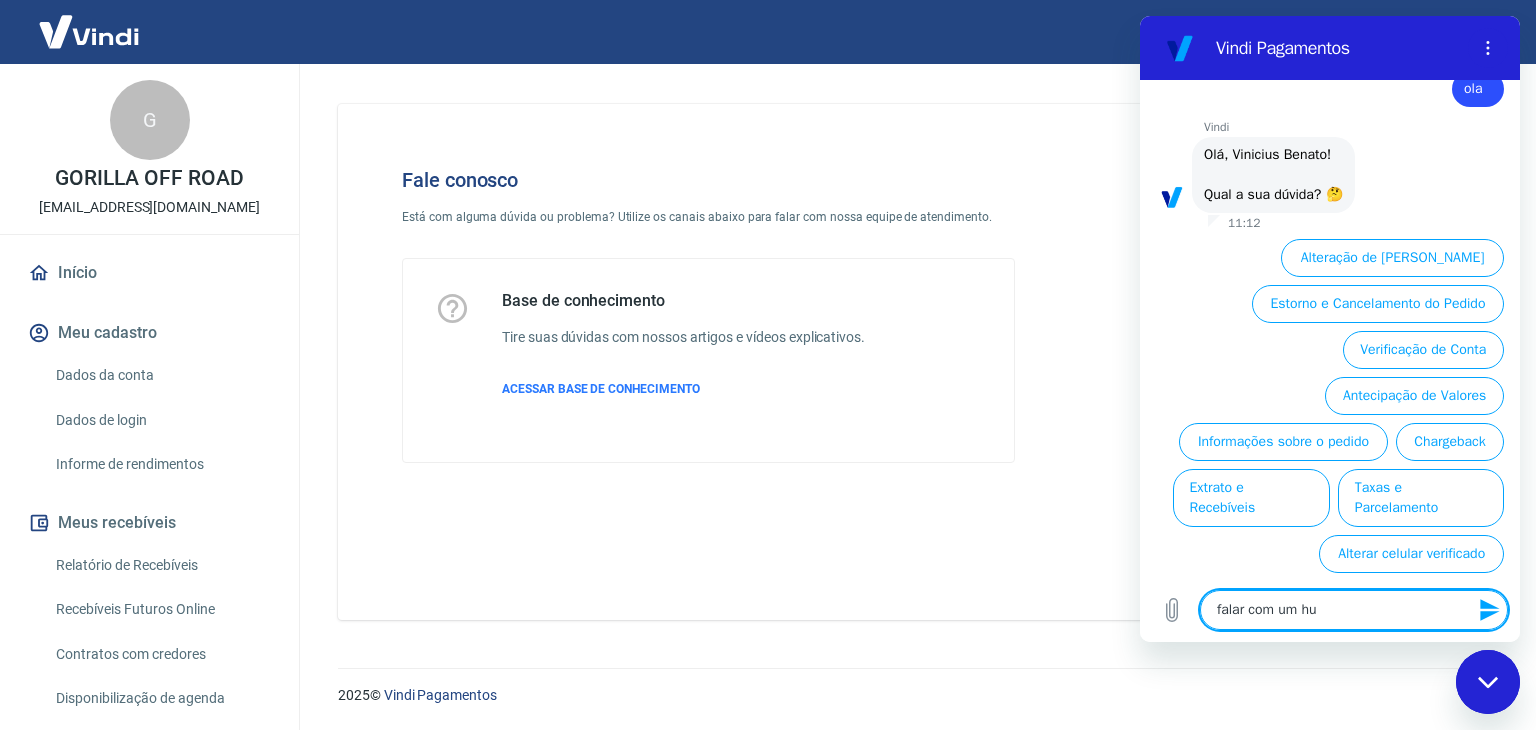 type on "falar com um hum" 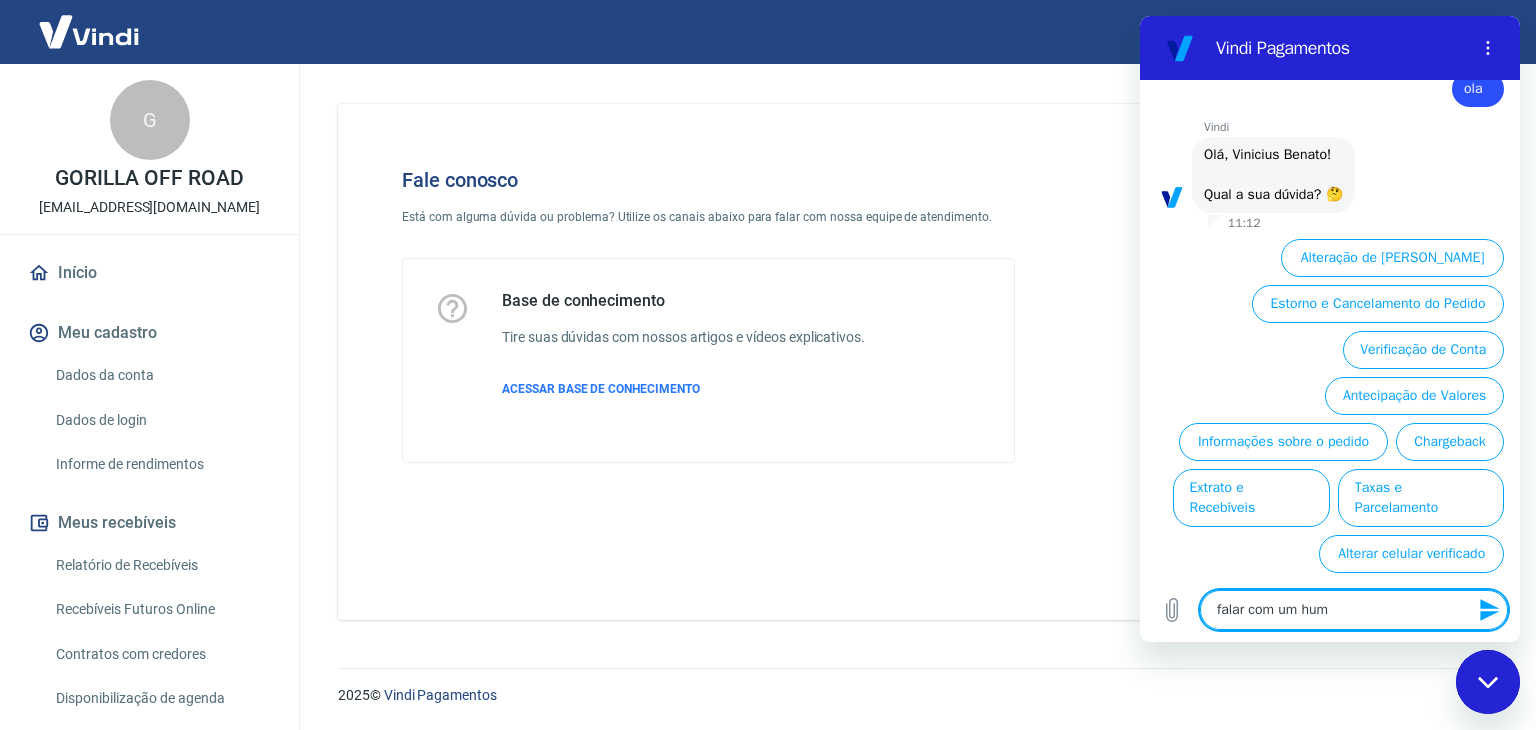 type on "falar com um huma" 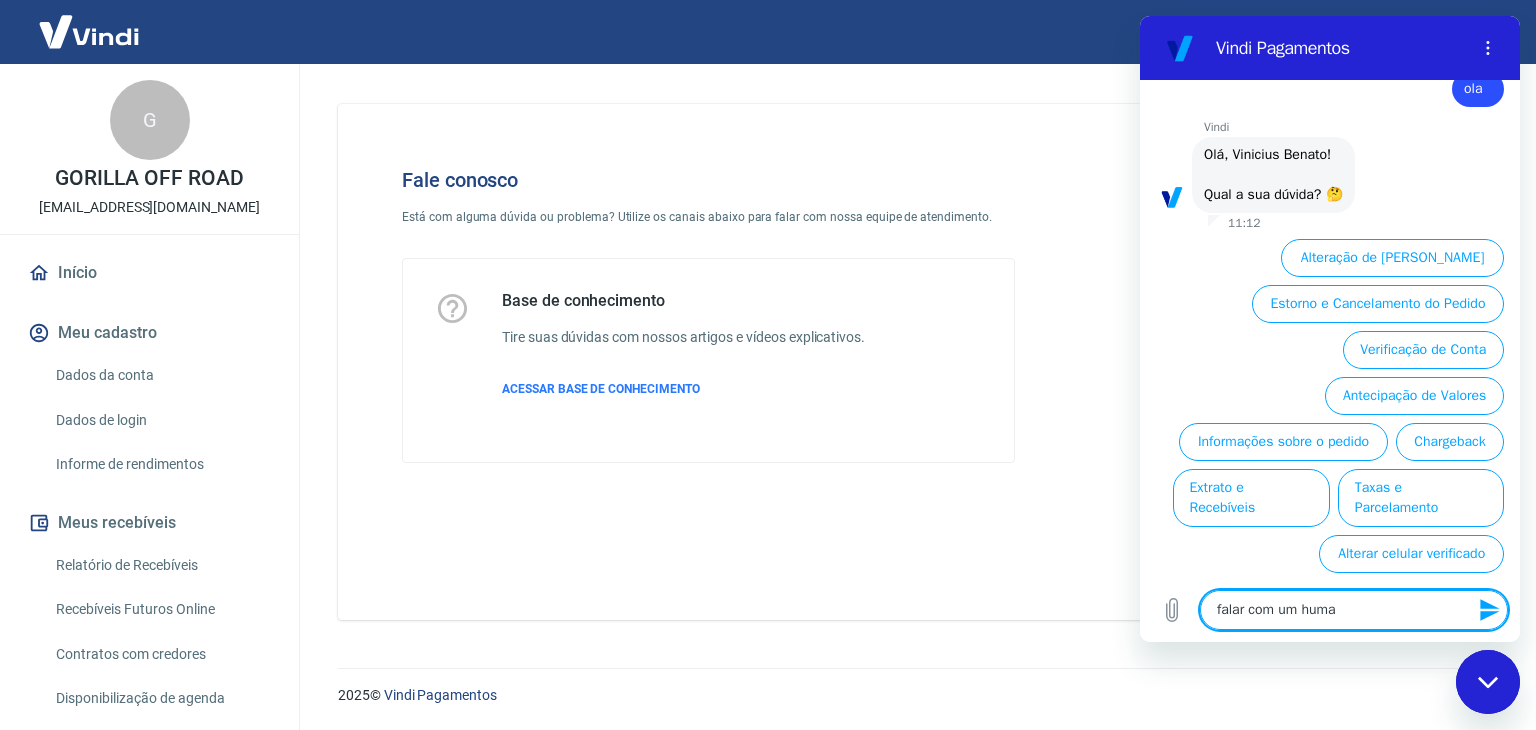 type on "falar com um human" 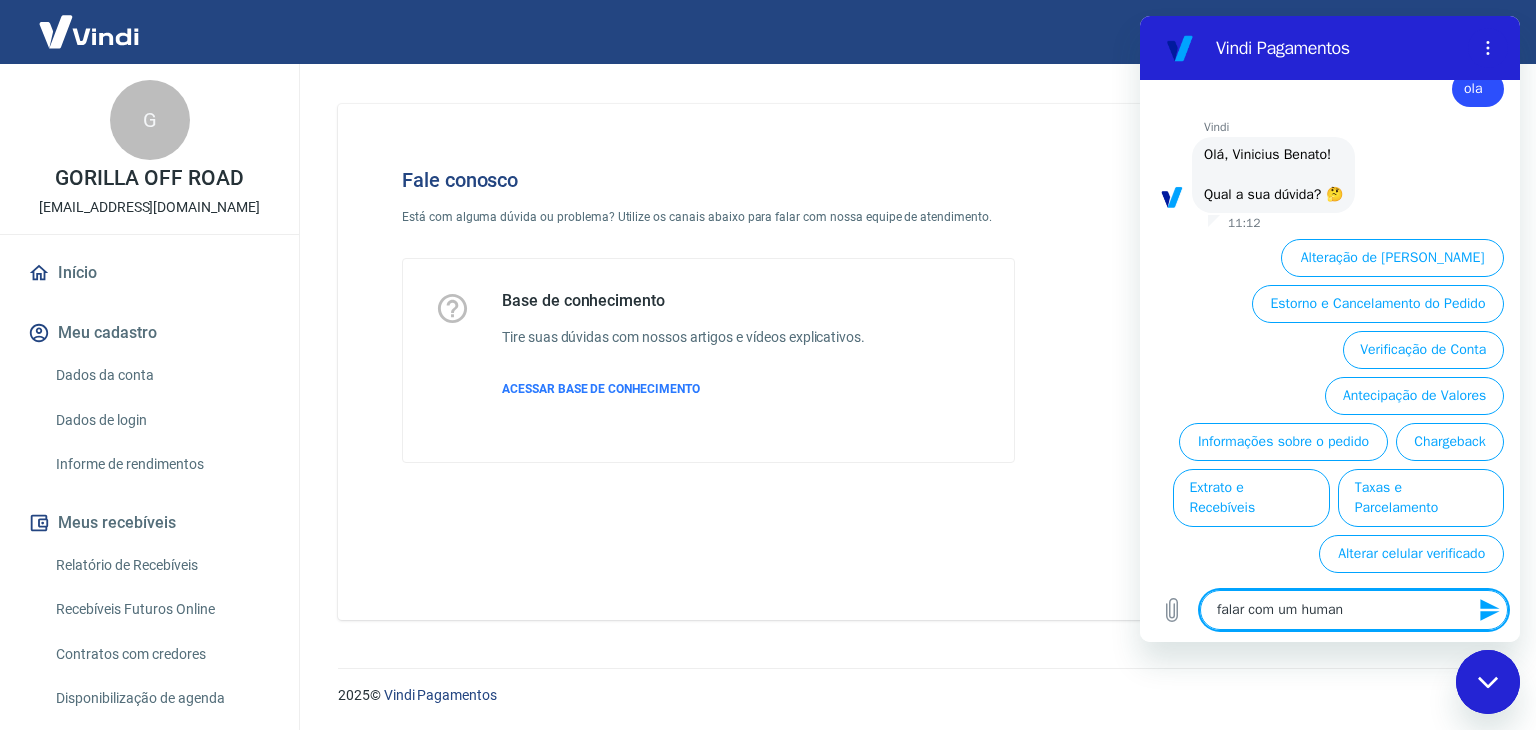 type on "falar com um humano" 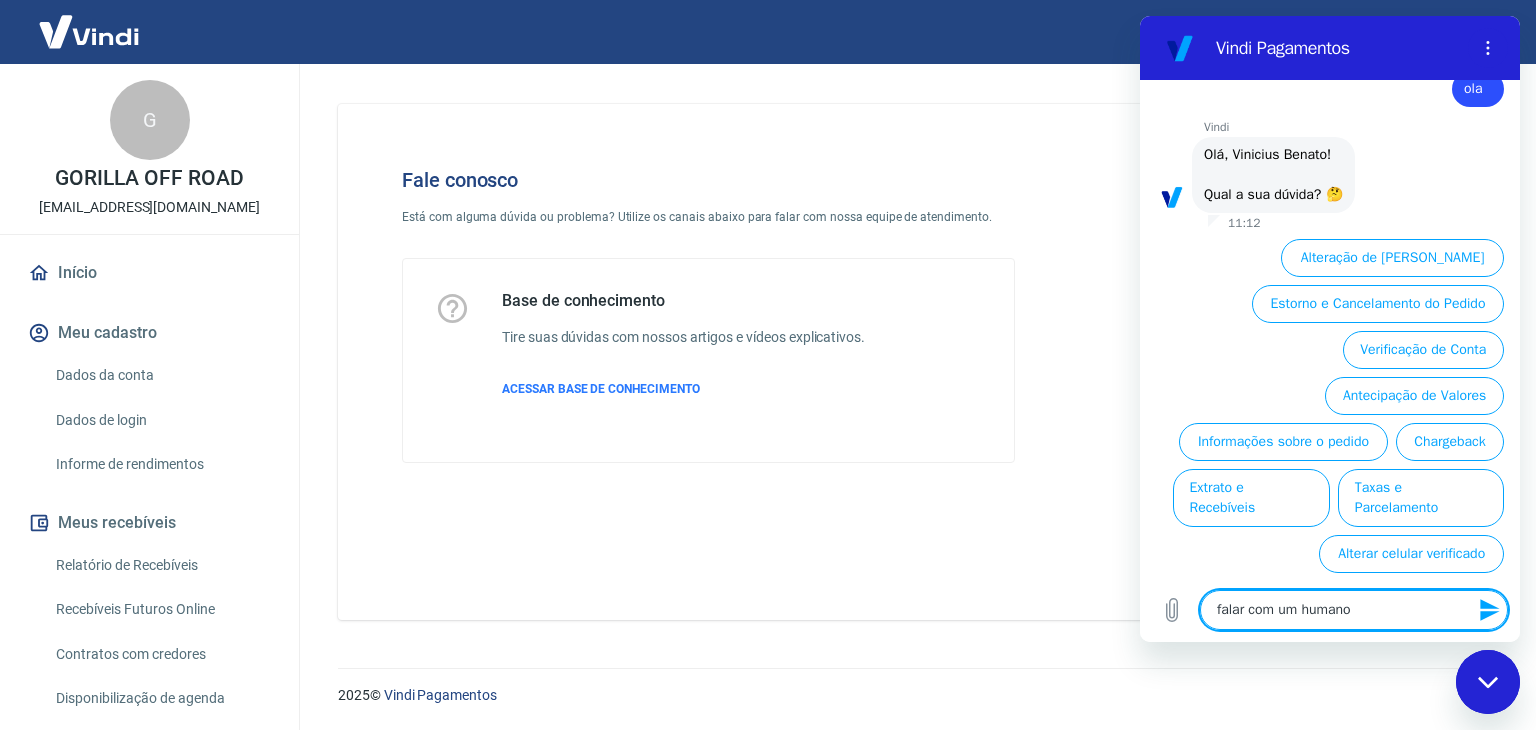 type 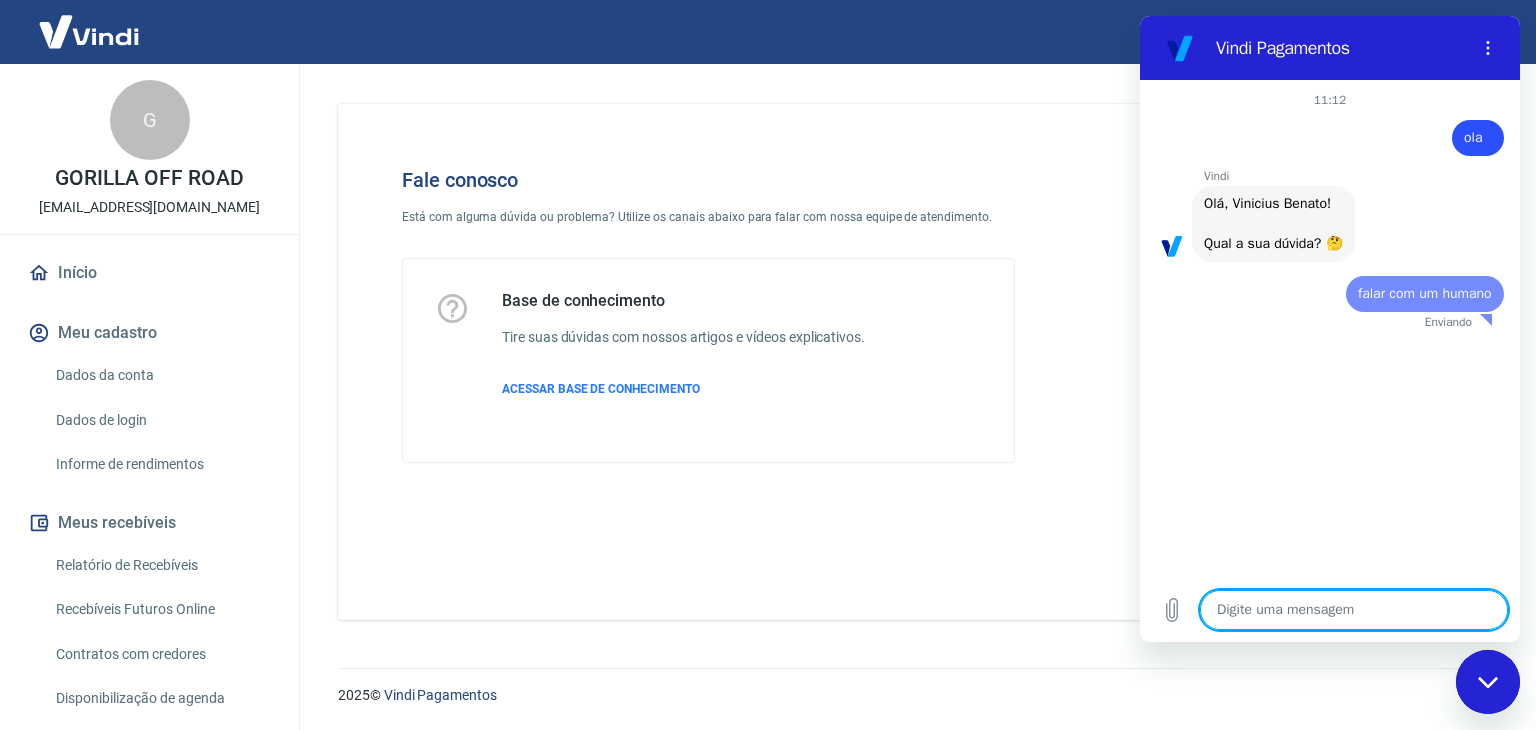 scroll, scrollTop: 0, scrollLeft: 0, axis: both 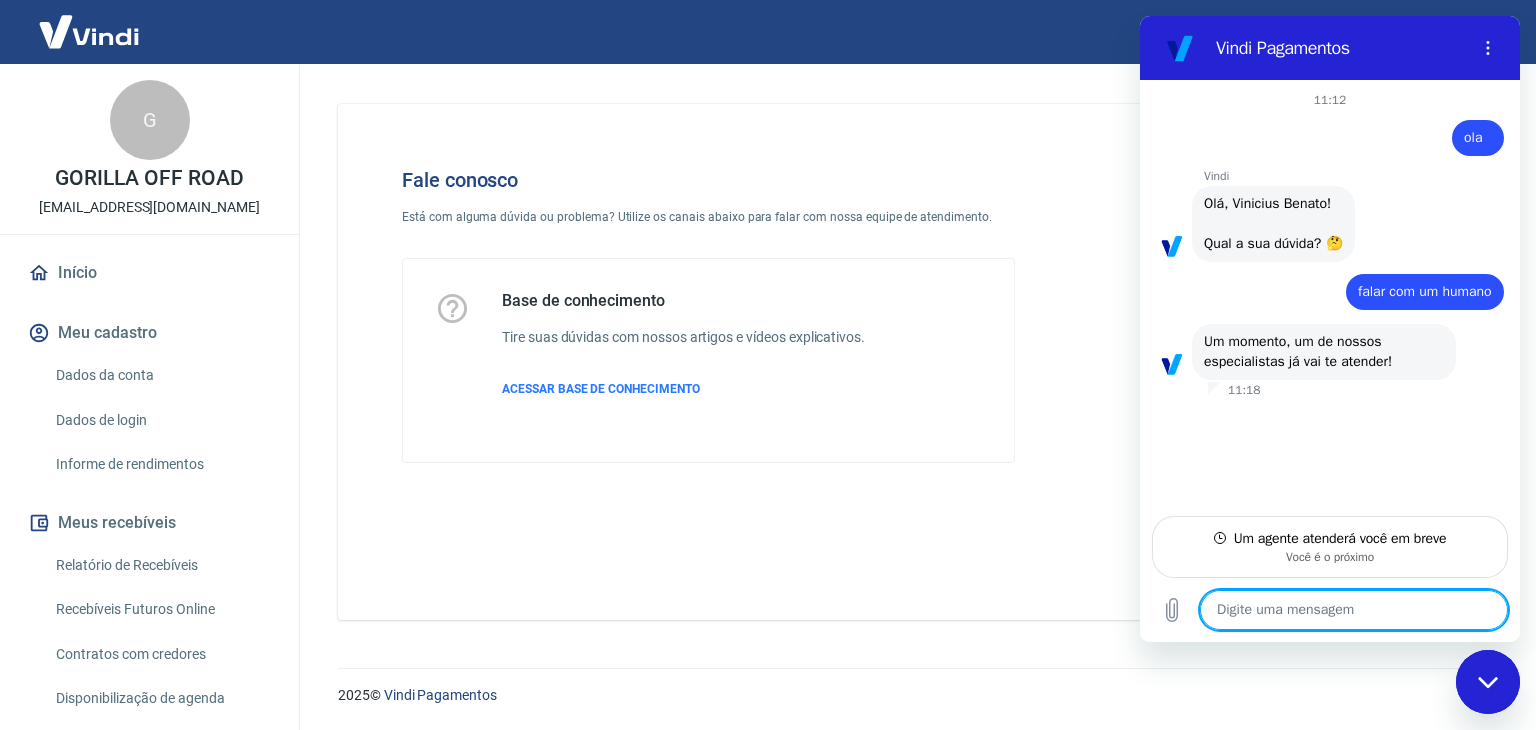 type on "x" 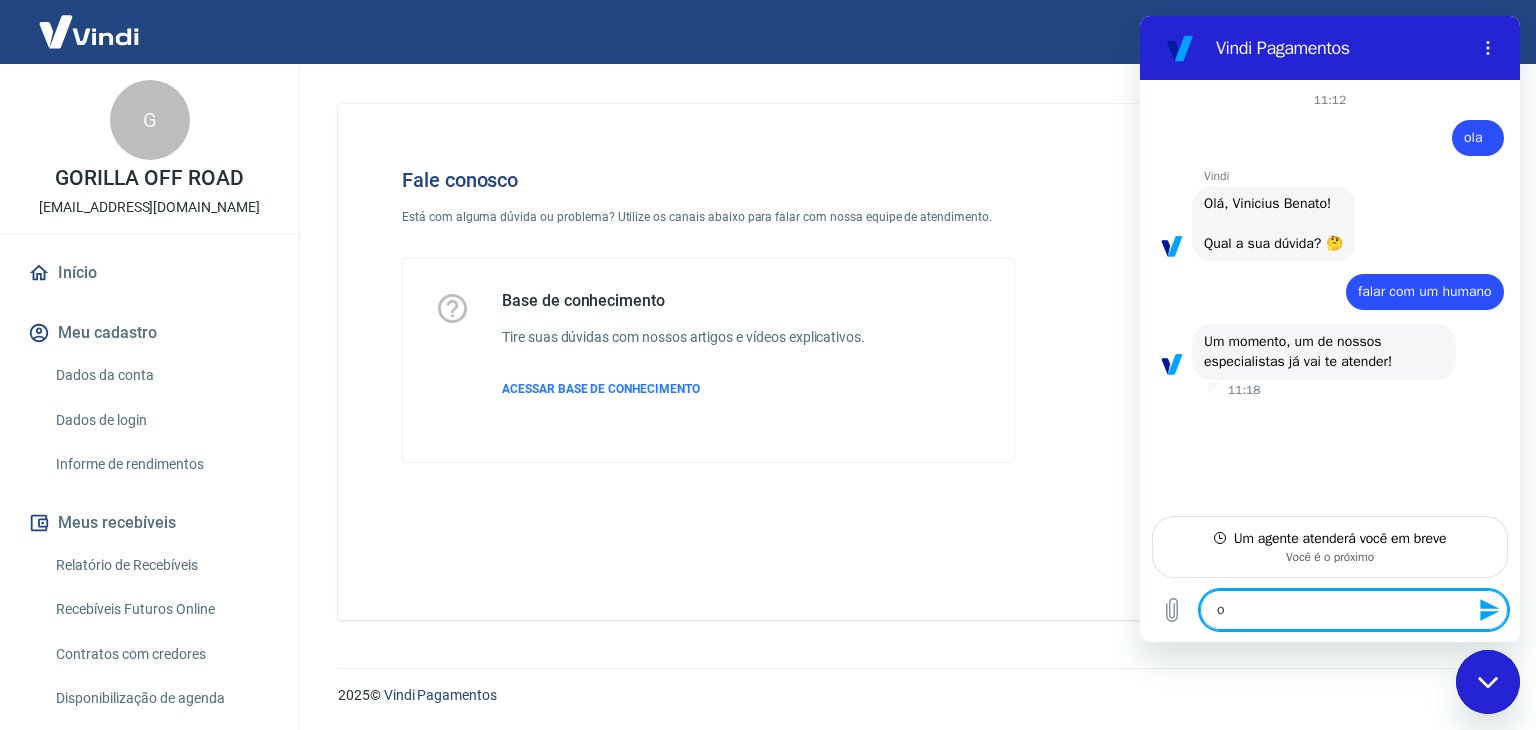 type on "oL" 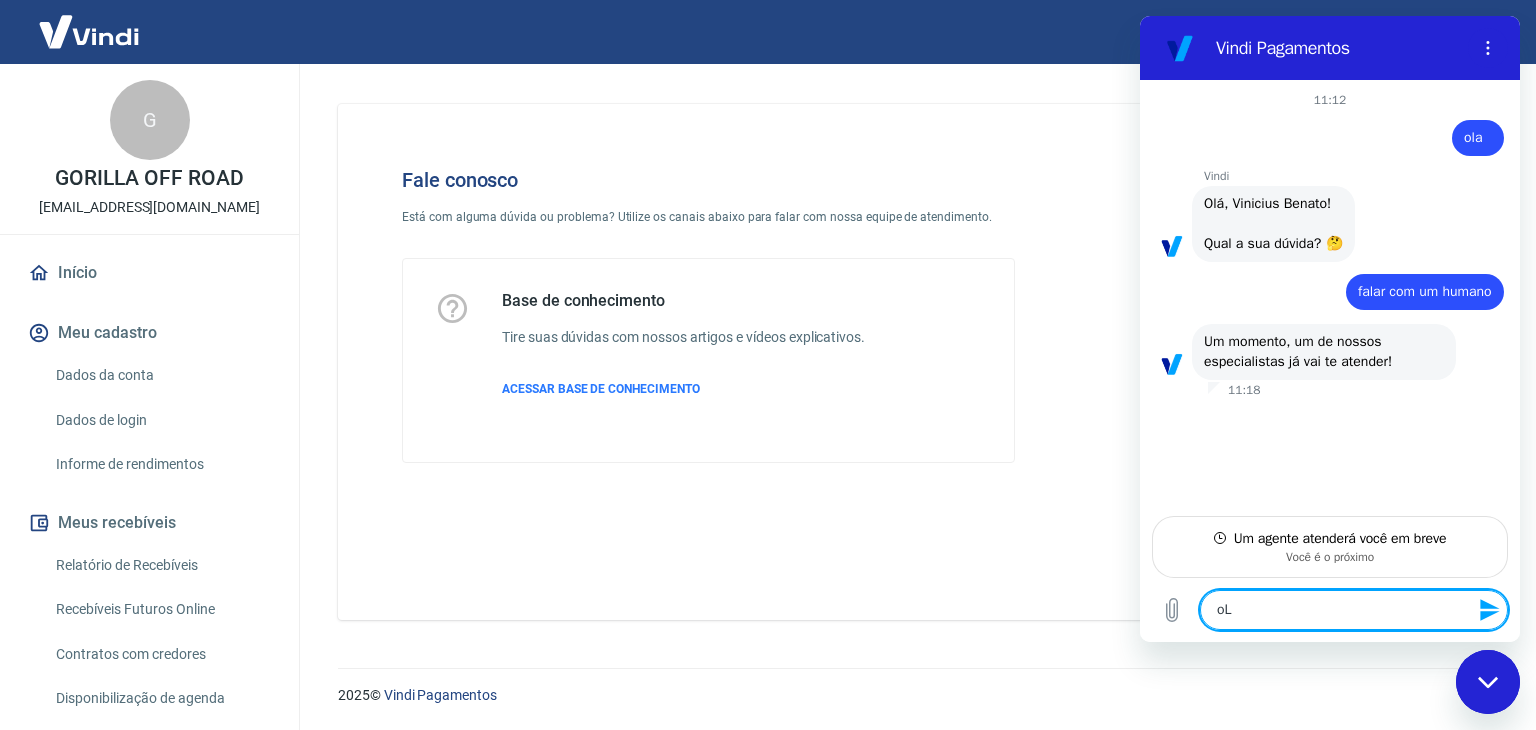 type on "oLÁ" 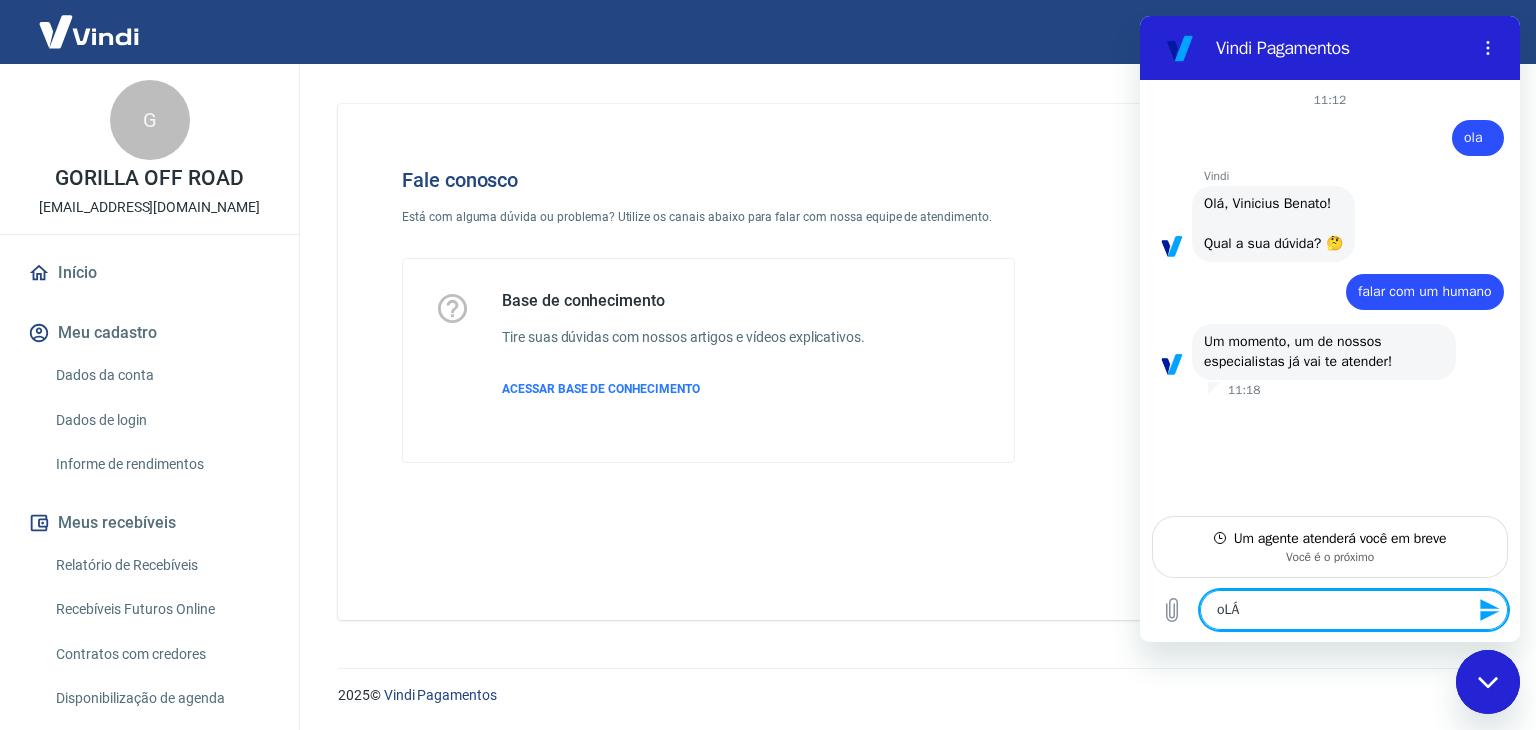 type on "oLÁ," 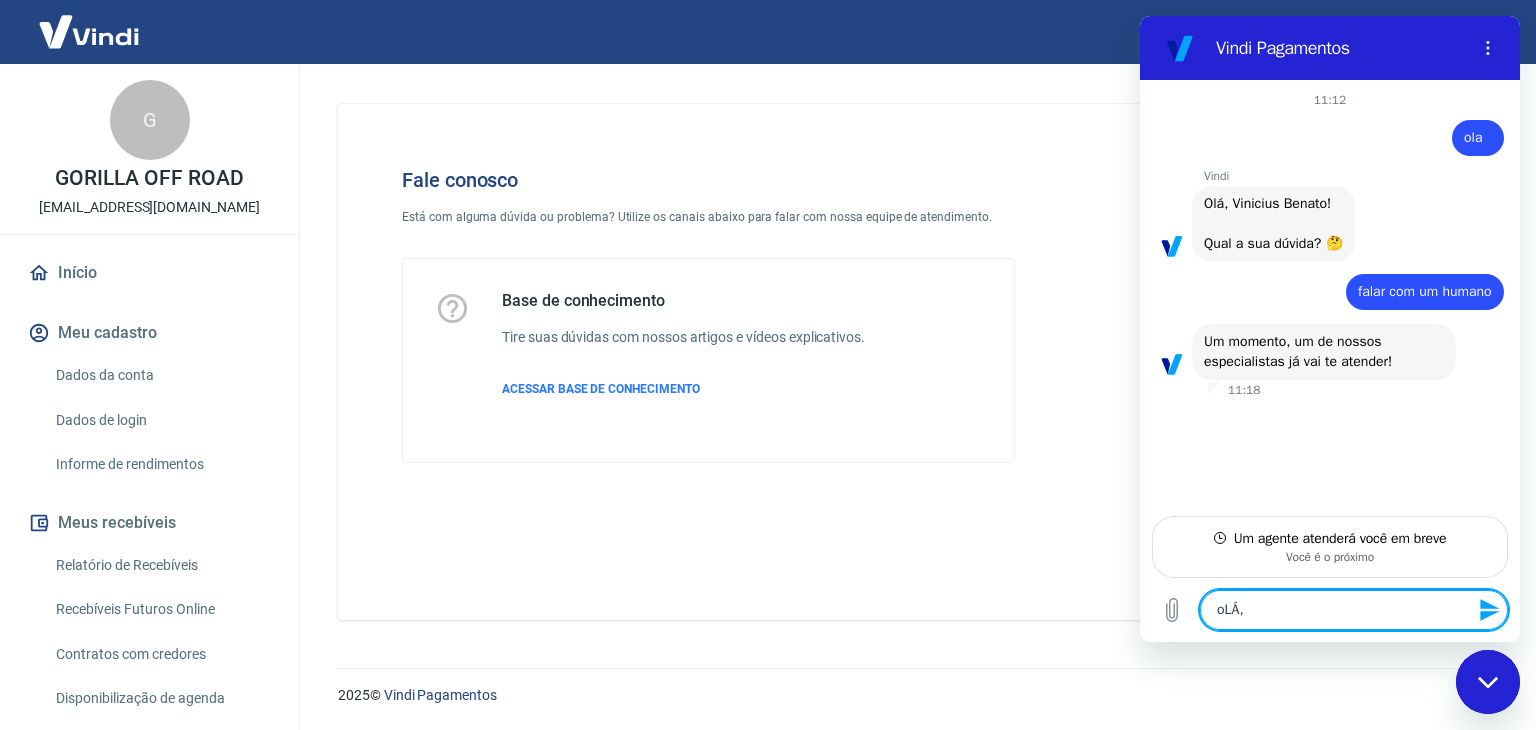 type on "oLÁ," 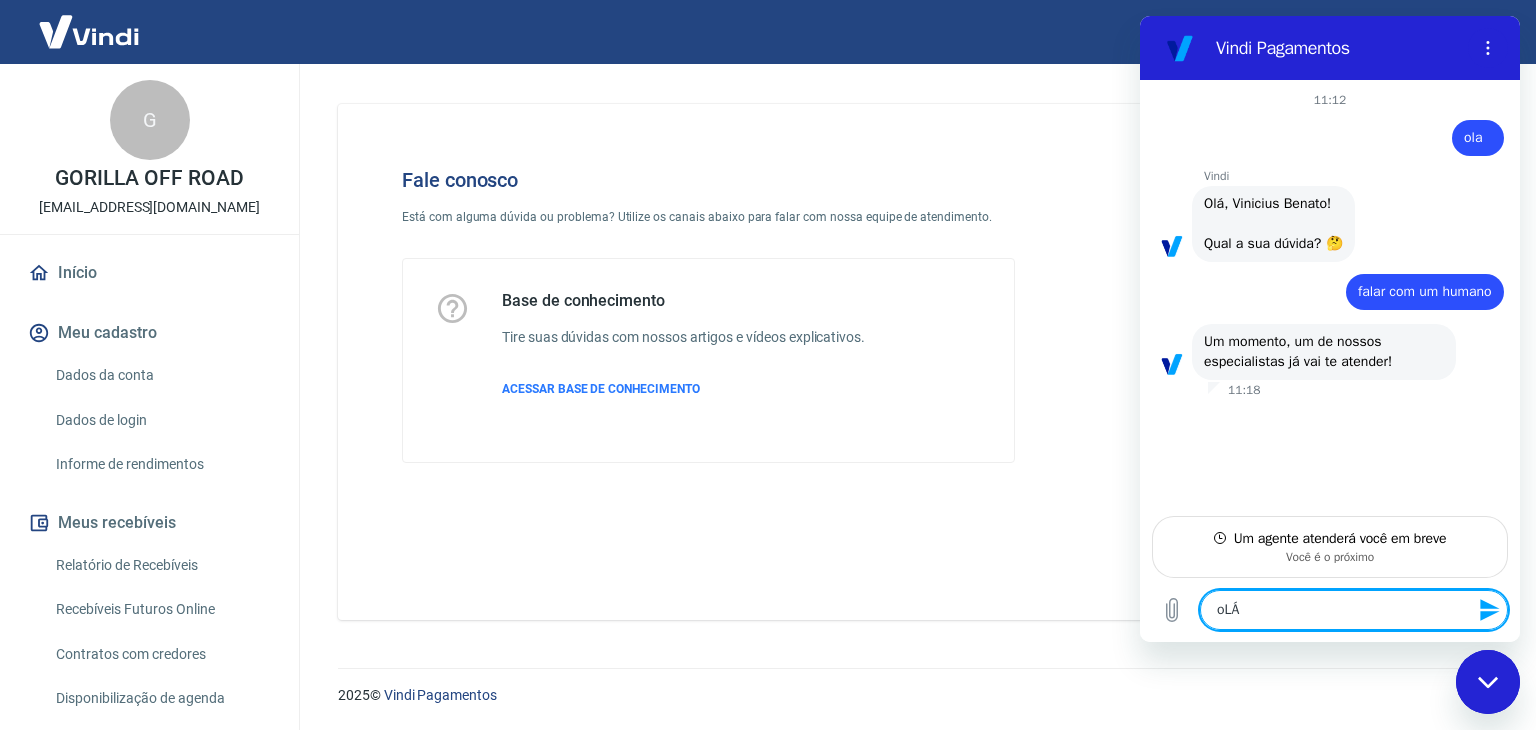 type on "oL" 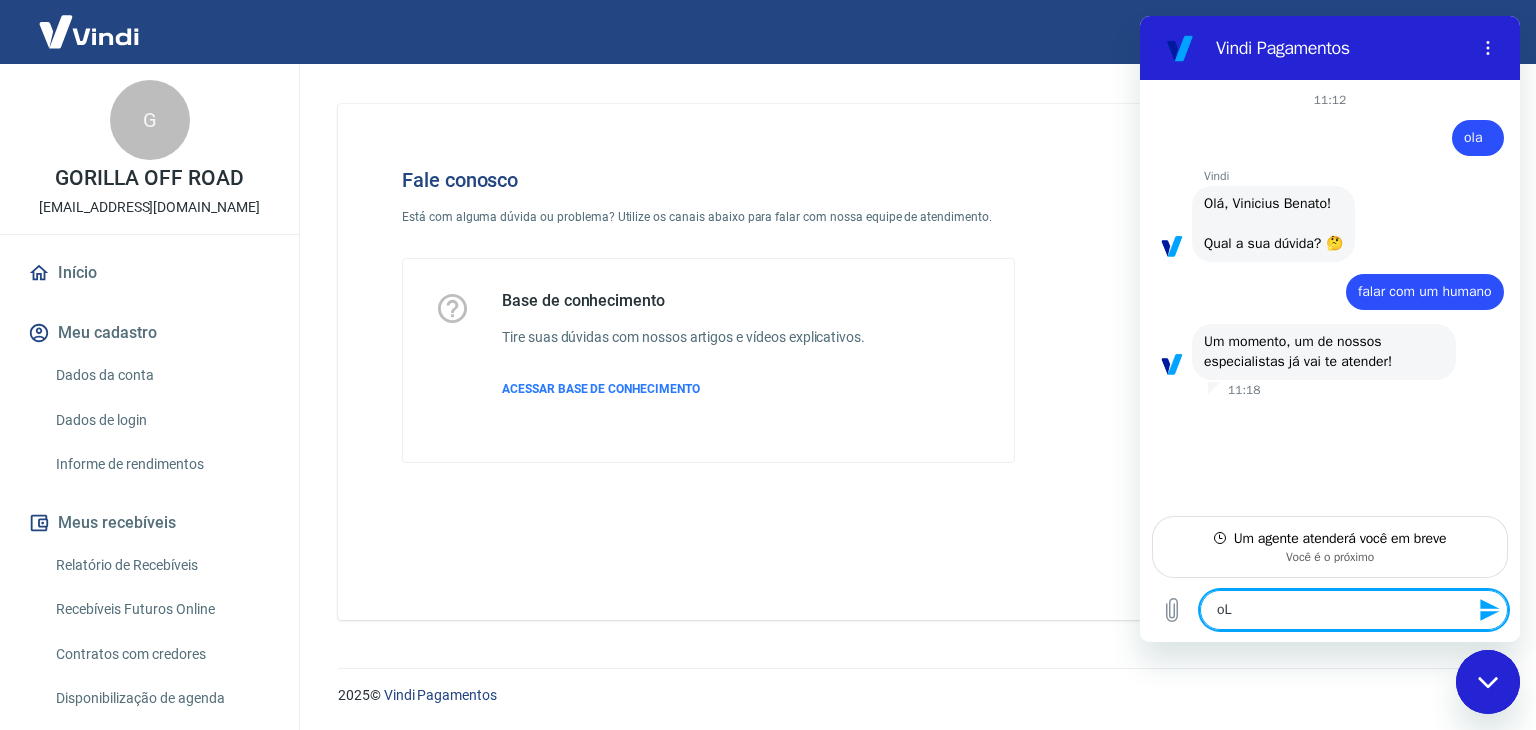 type on "o" 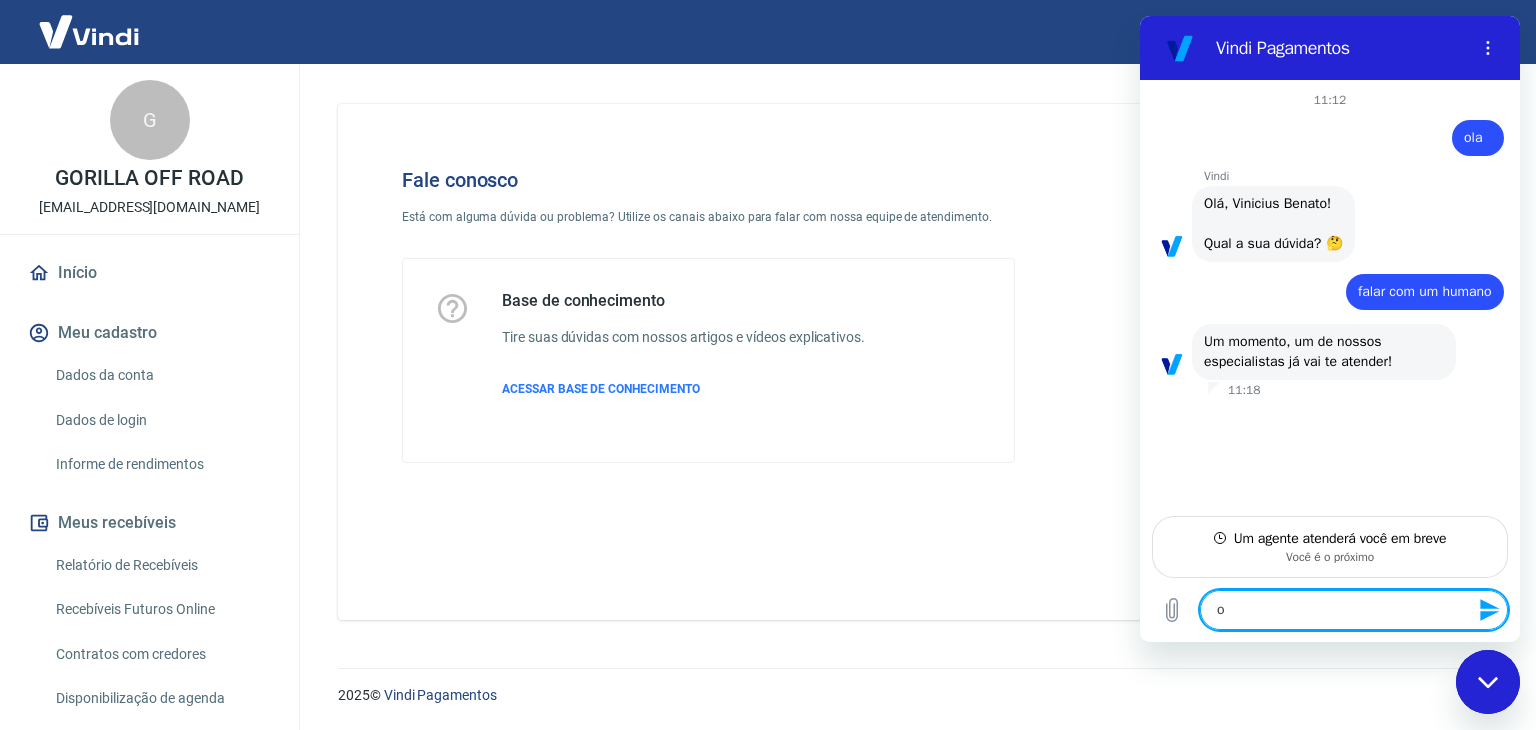 type 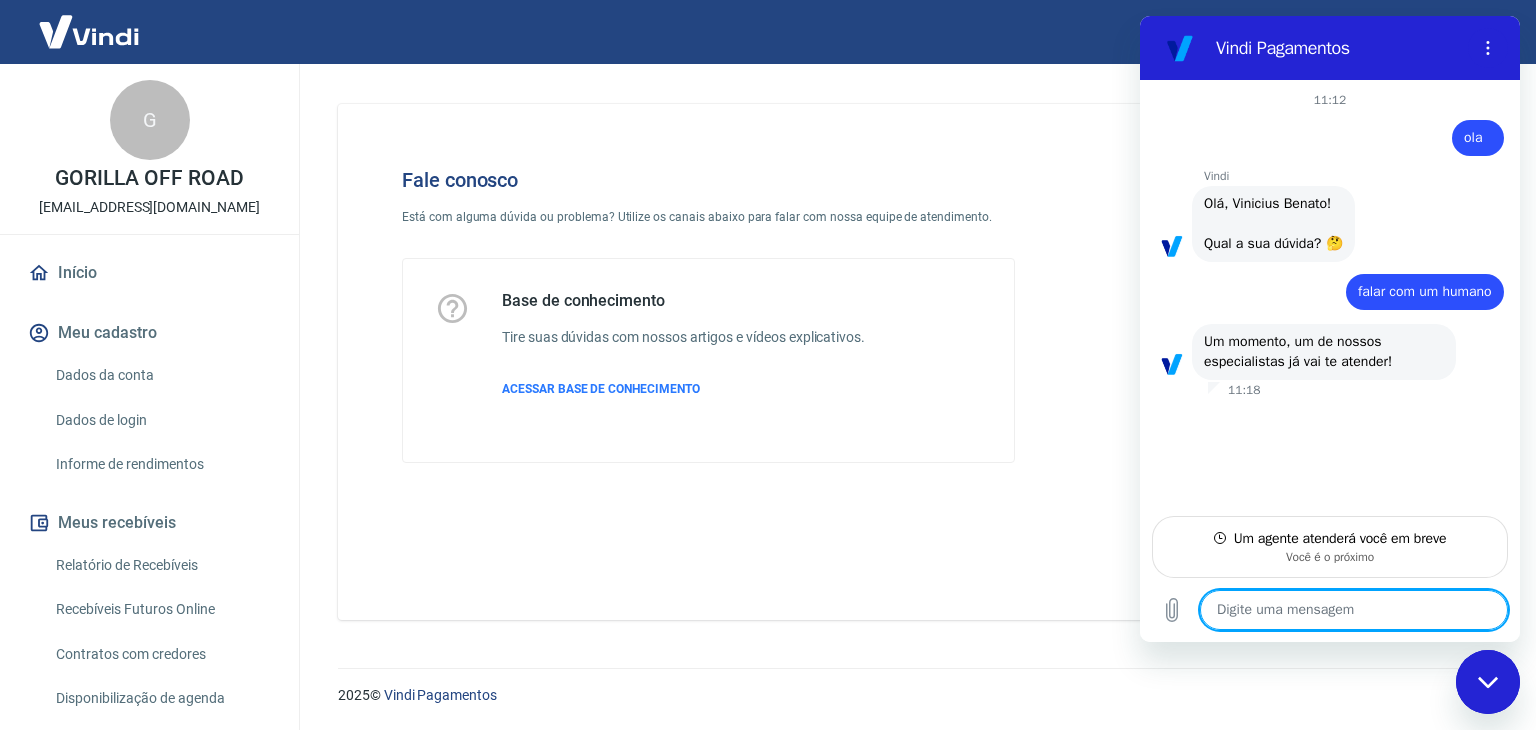 type on "O" 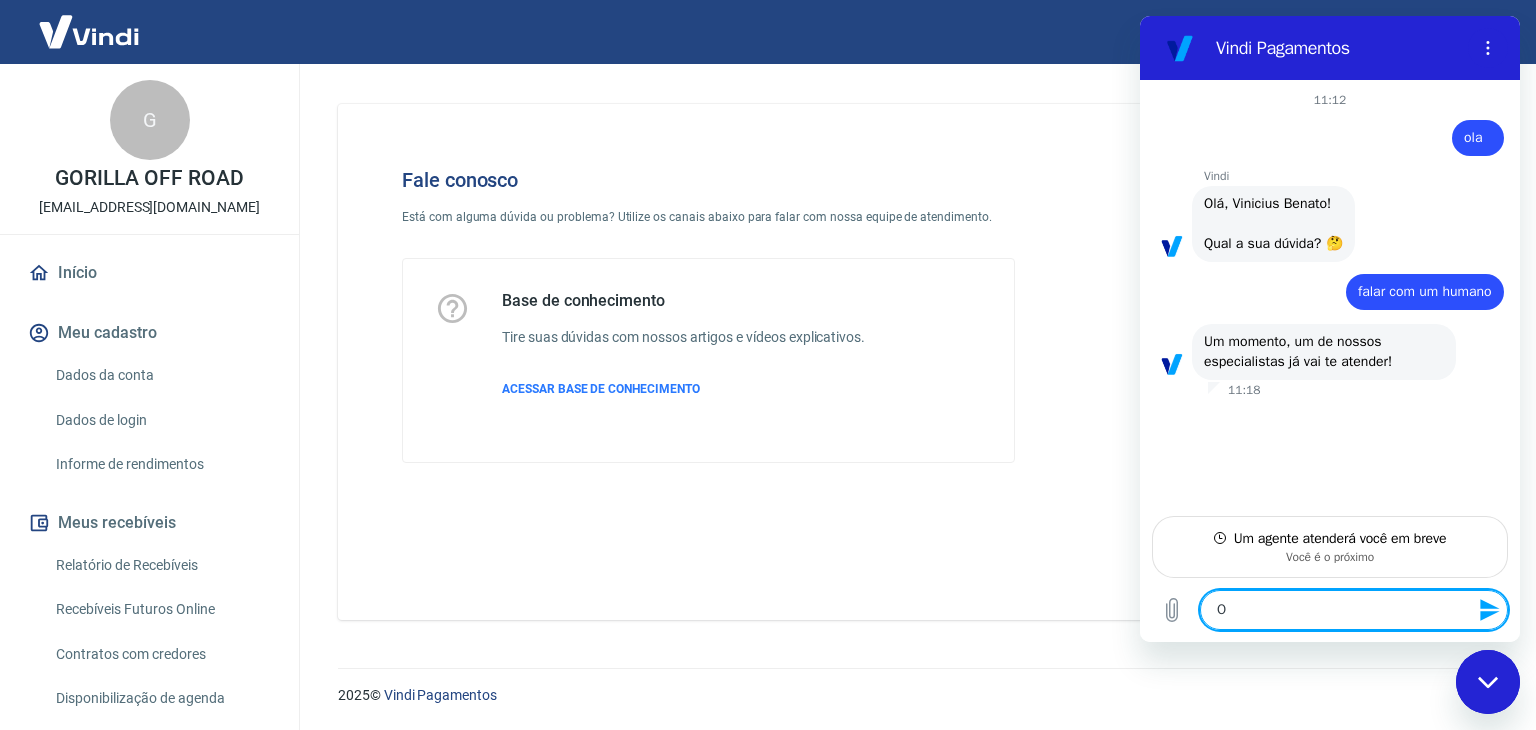 type on "Ol" 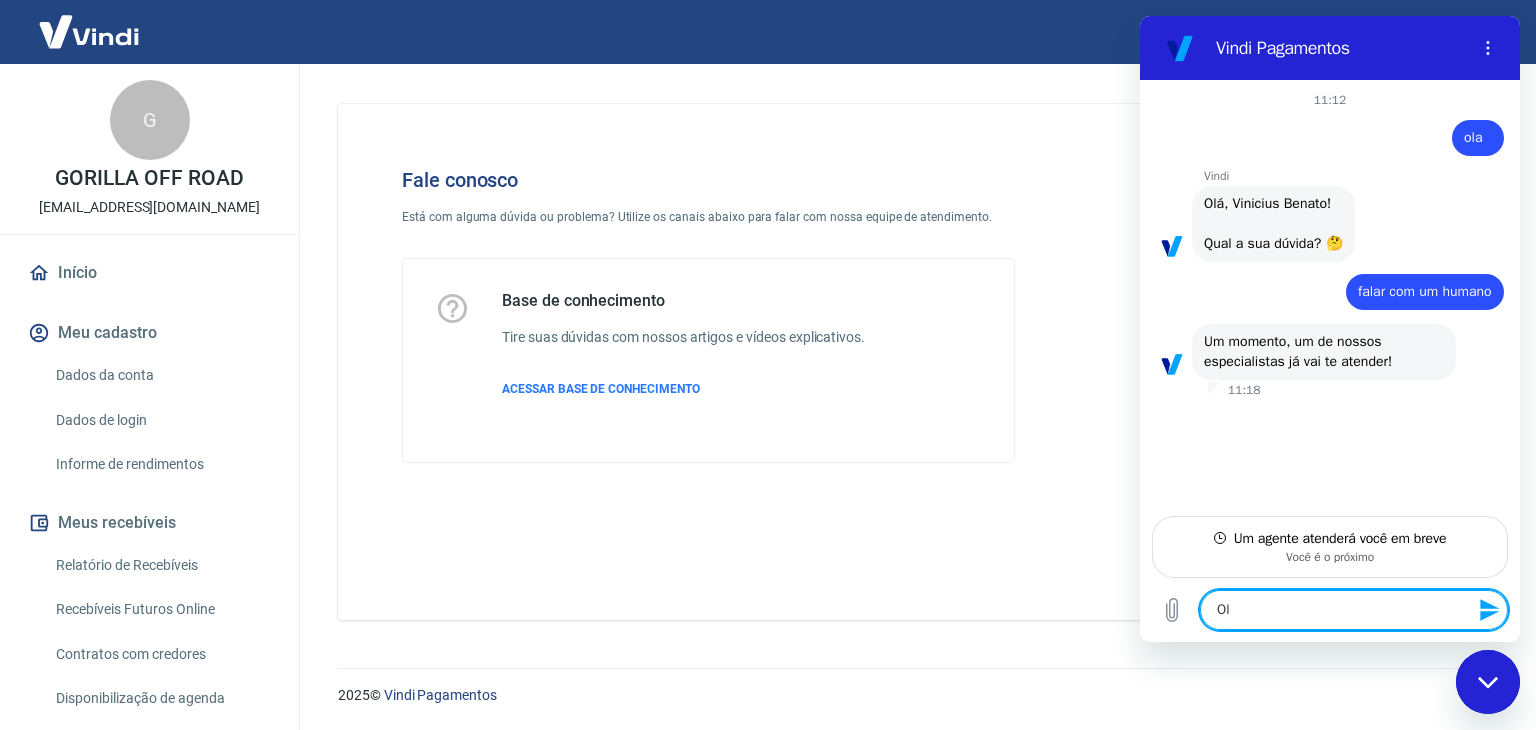 type on "Olá" 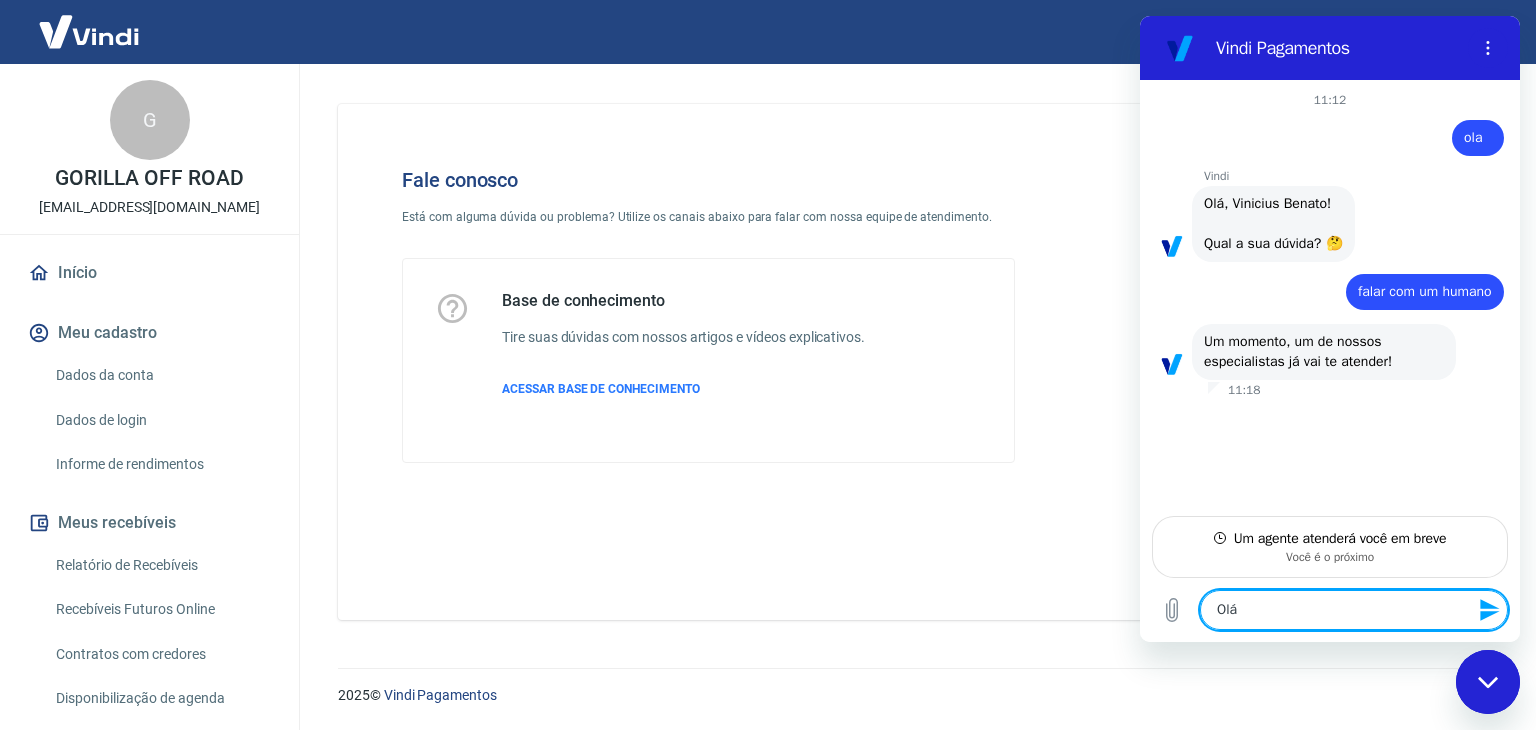 type on "Olá," 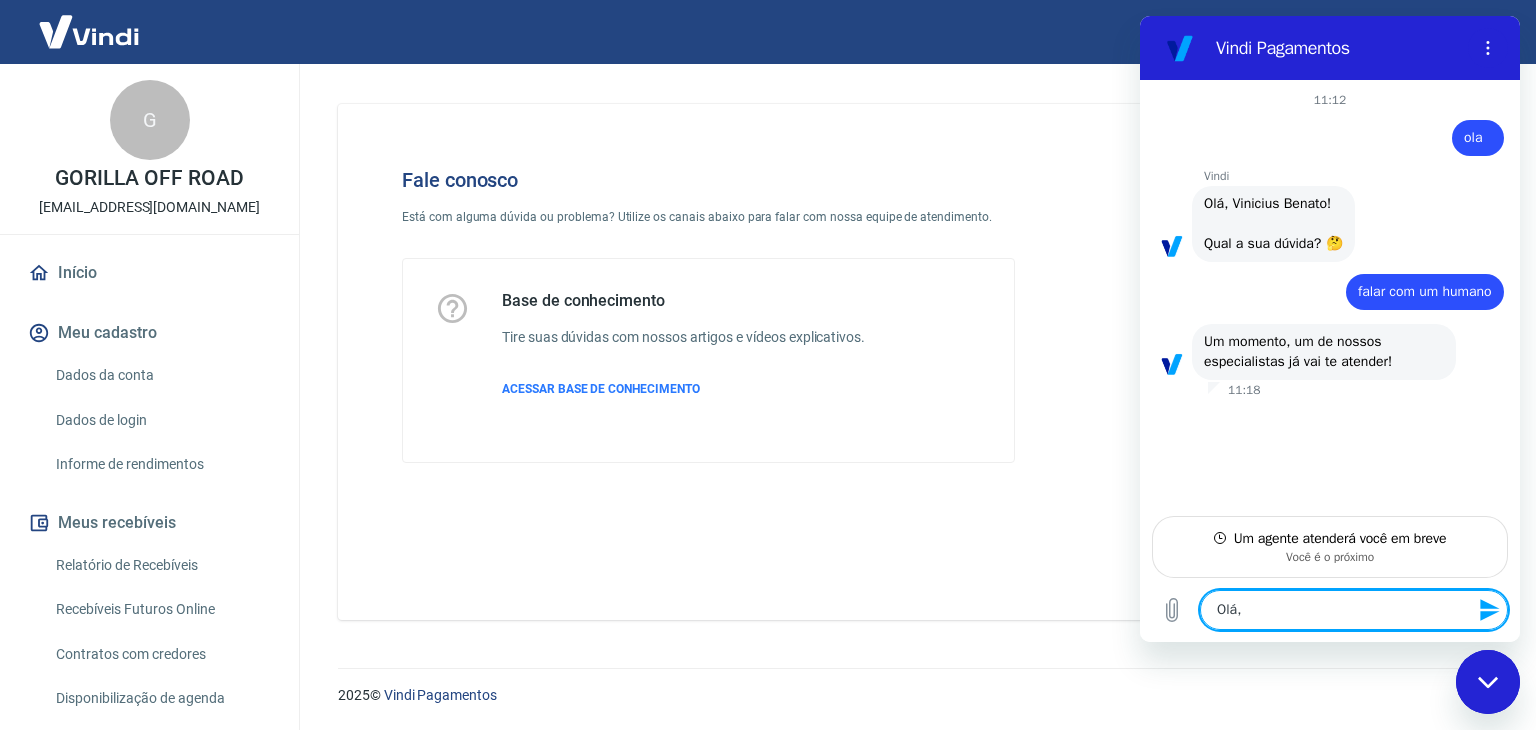 type on "Olá," 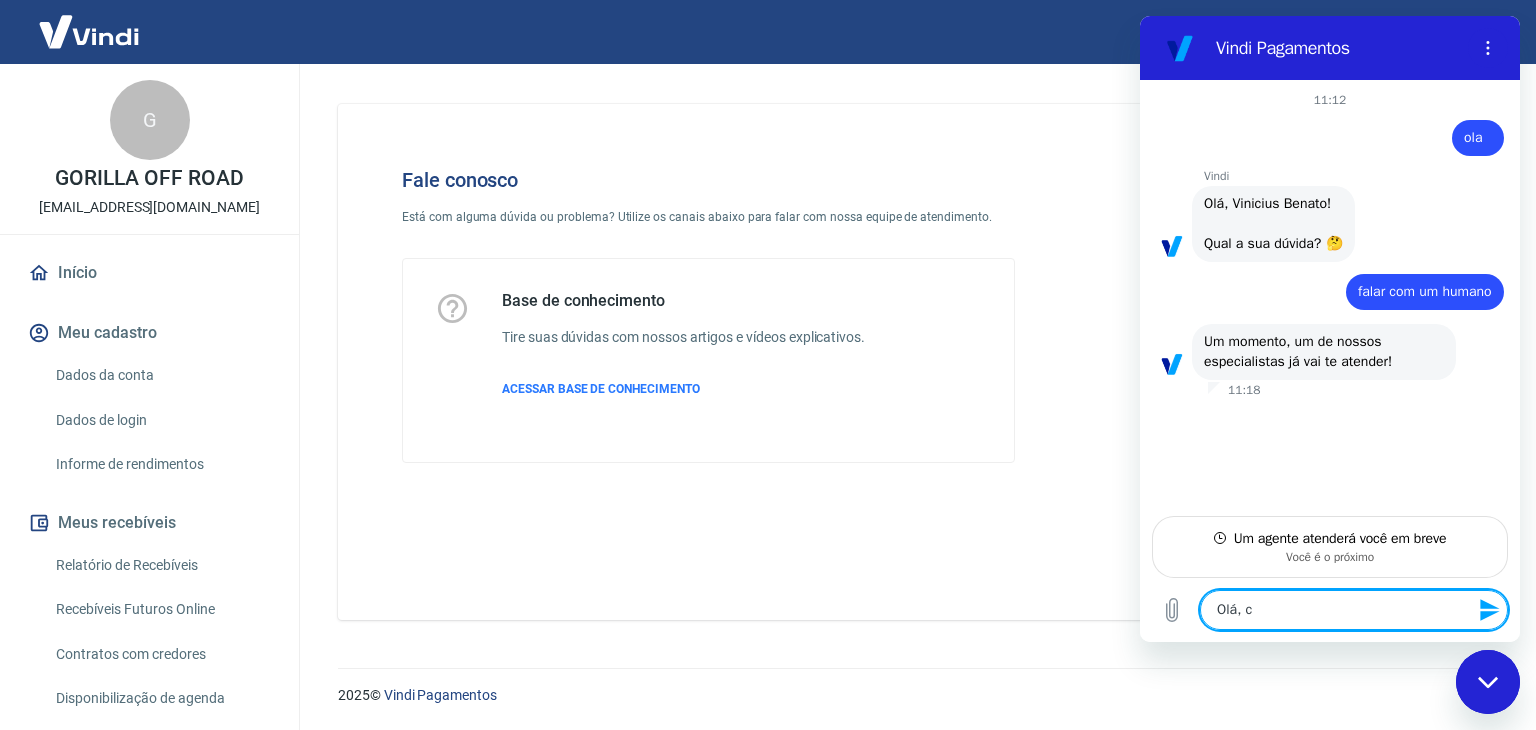 type on "Olá, cr" 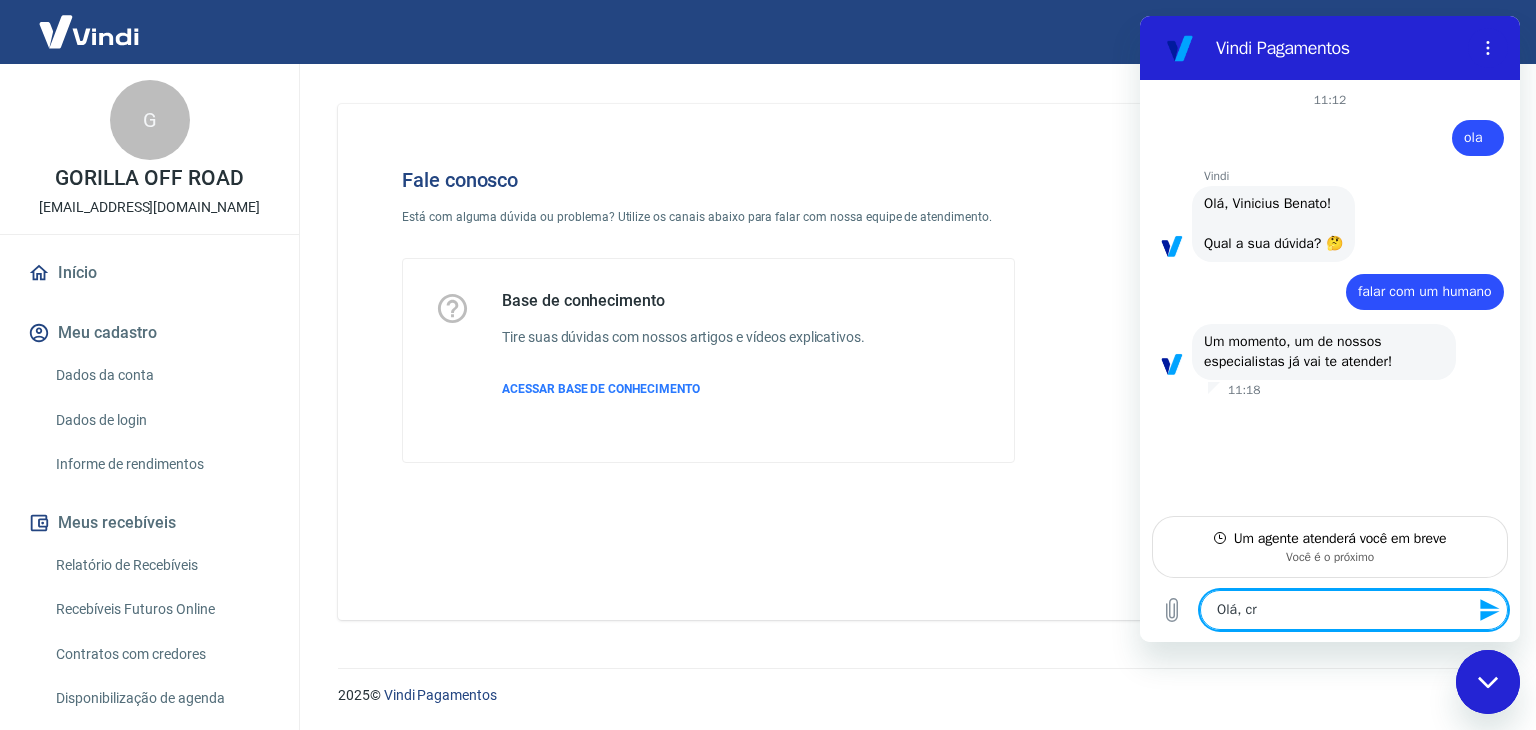 type on "Olá, cri" 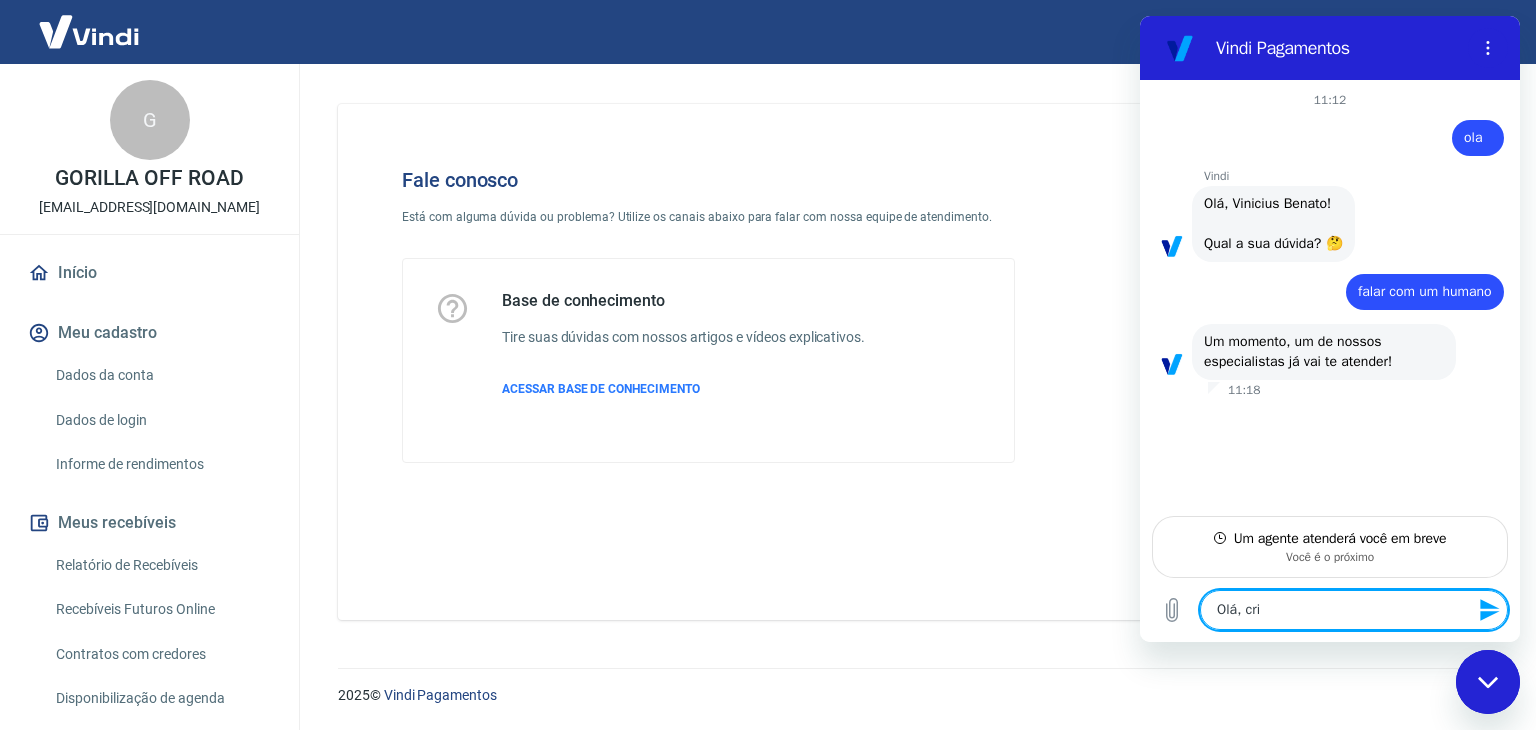 type on "Olá, crie" 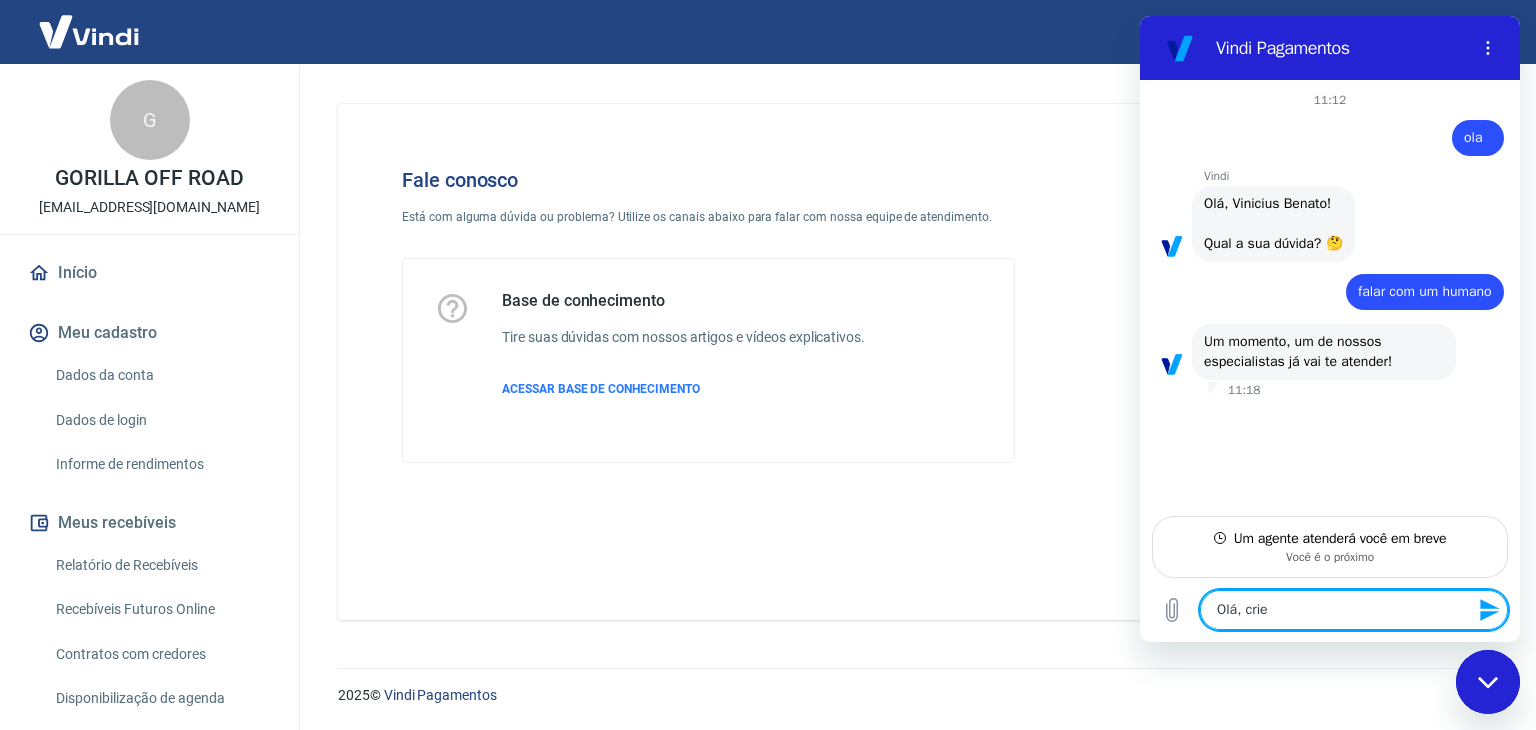 type on "Olá, criei" 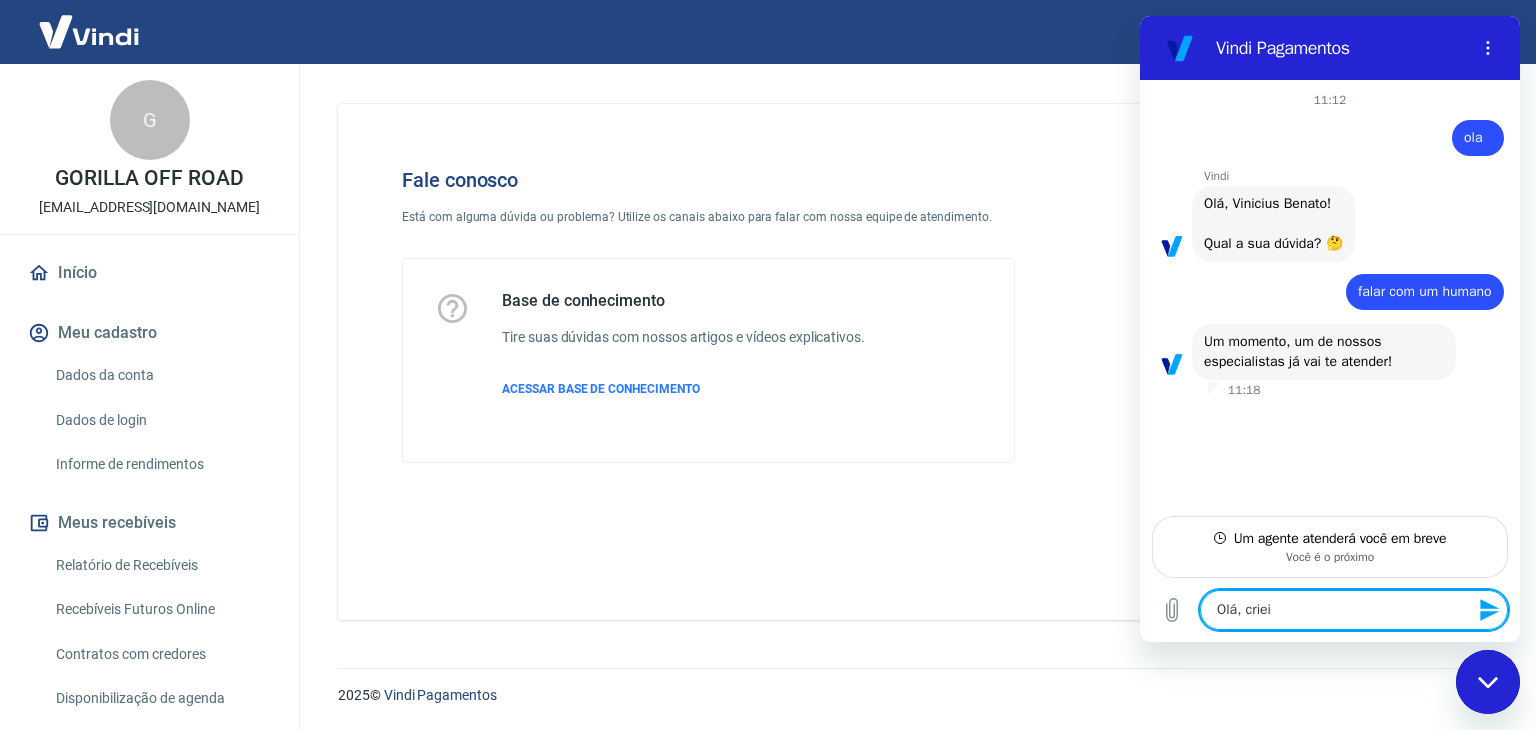 type on "Olá, criei" 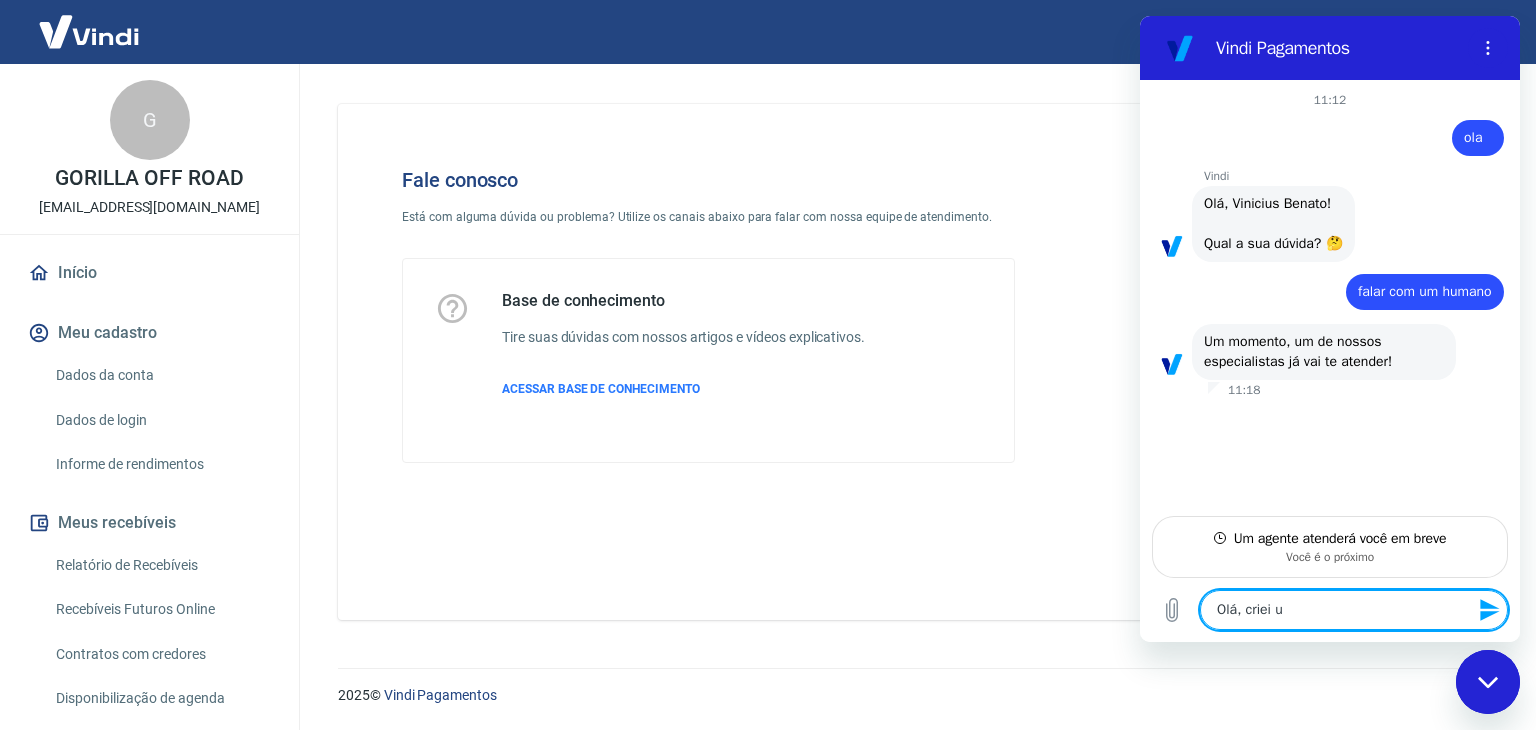 type on "Olá, criei um" 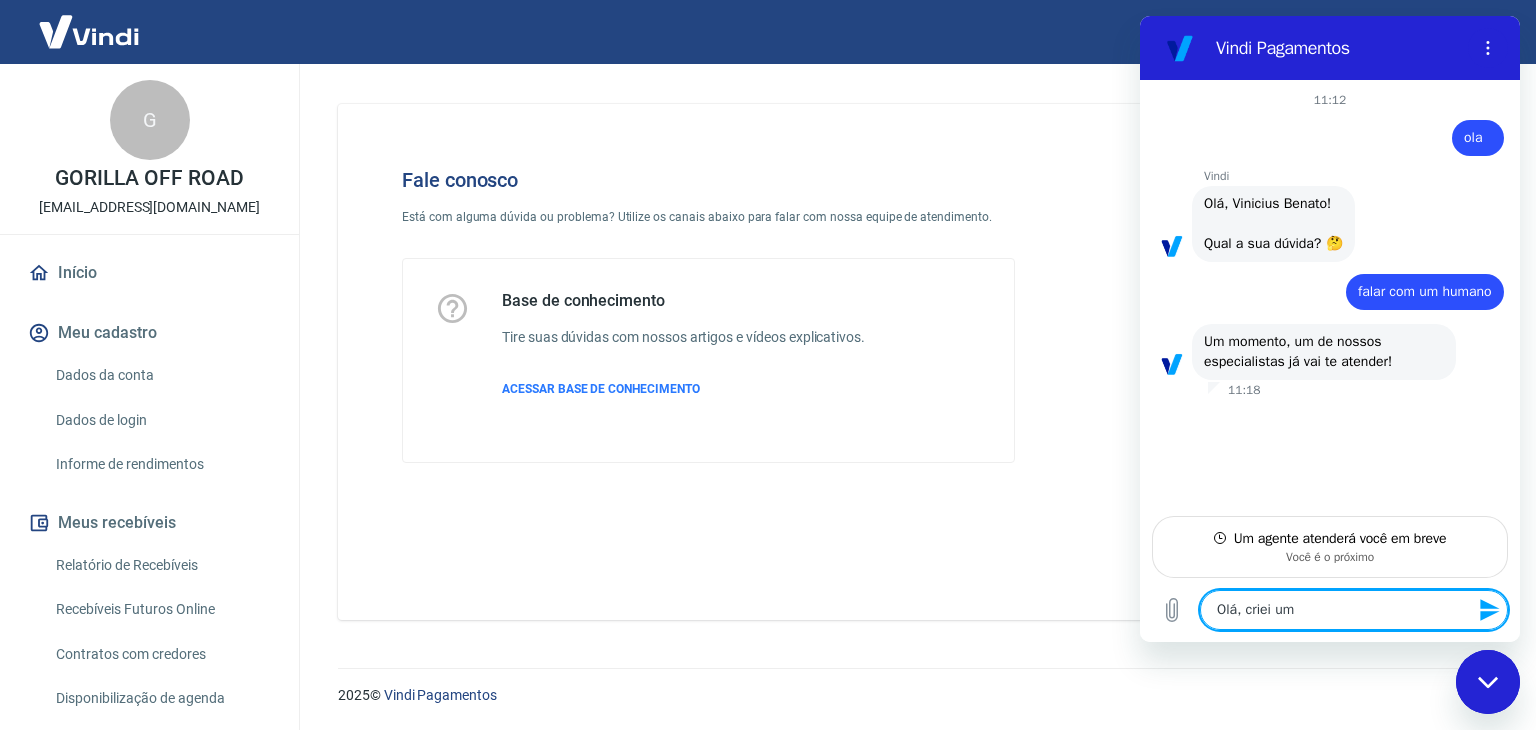type on "Olá, criei um" 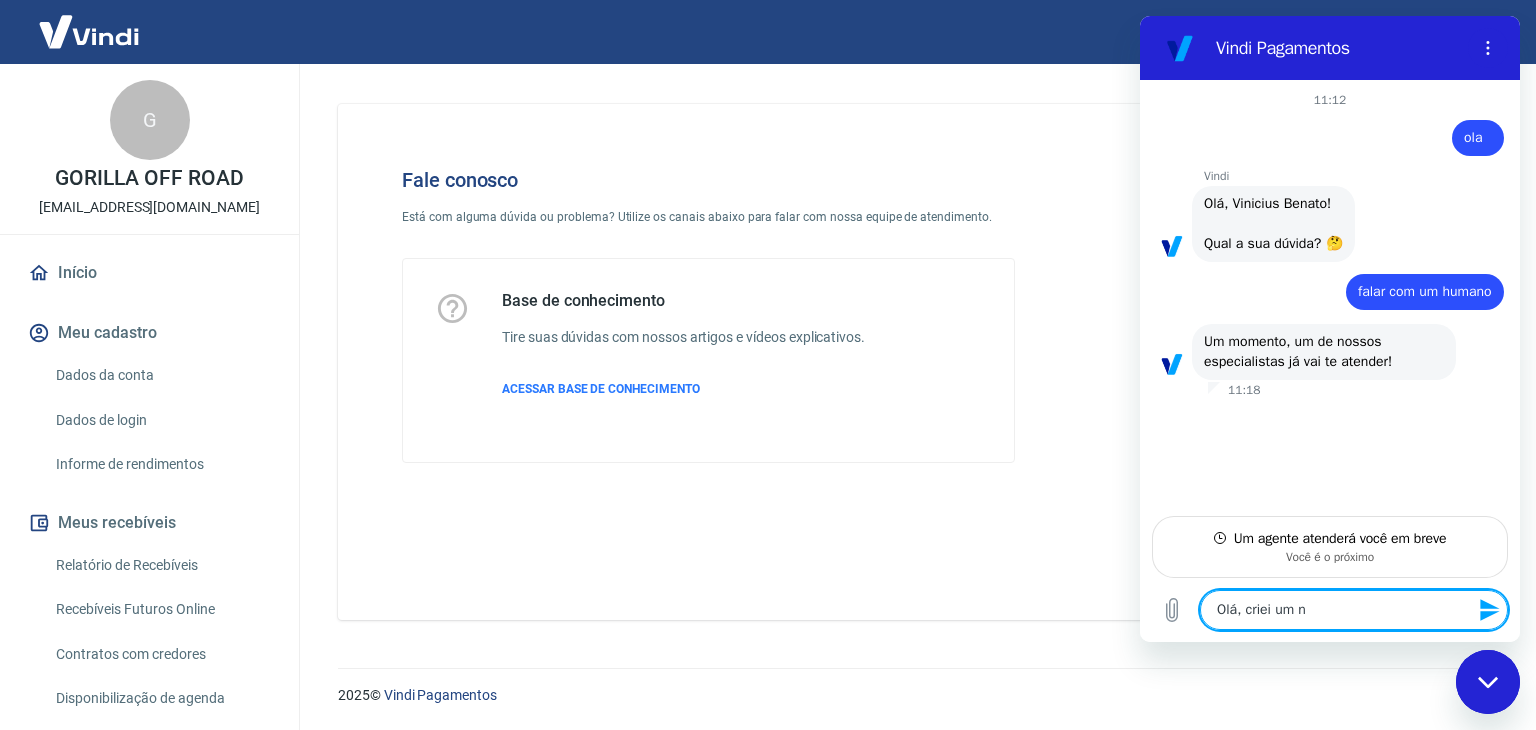 type on "Olá, criei um no" 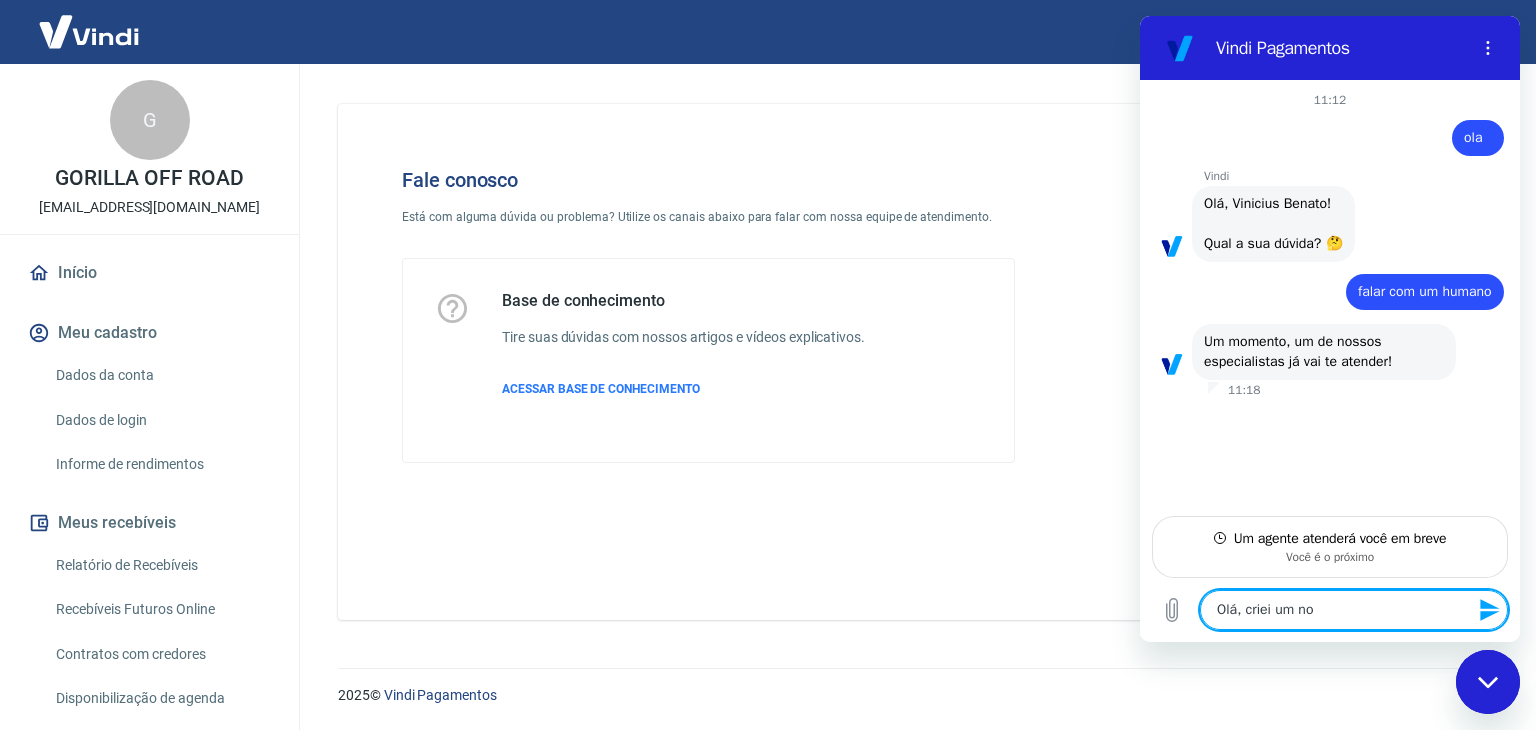 type on "Olá, criei um nov" 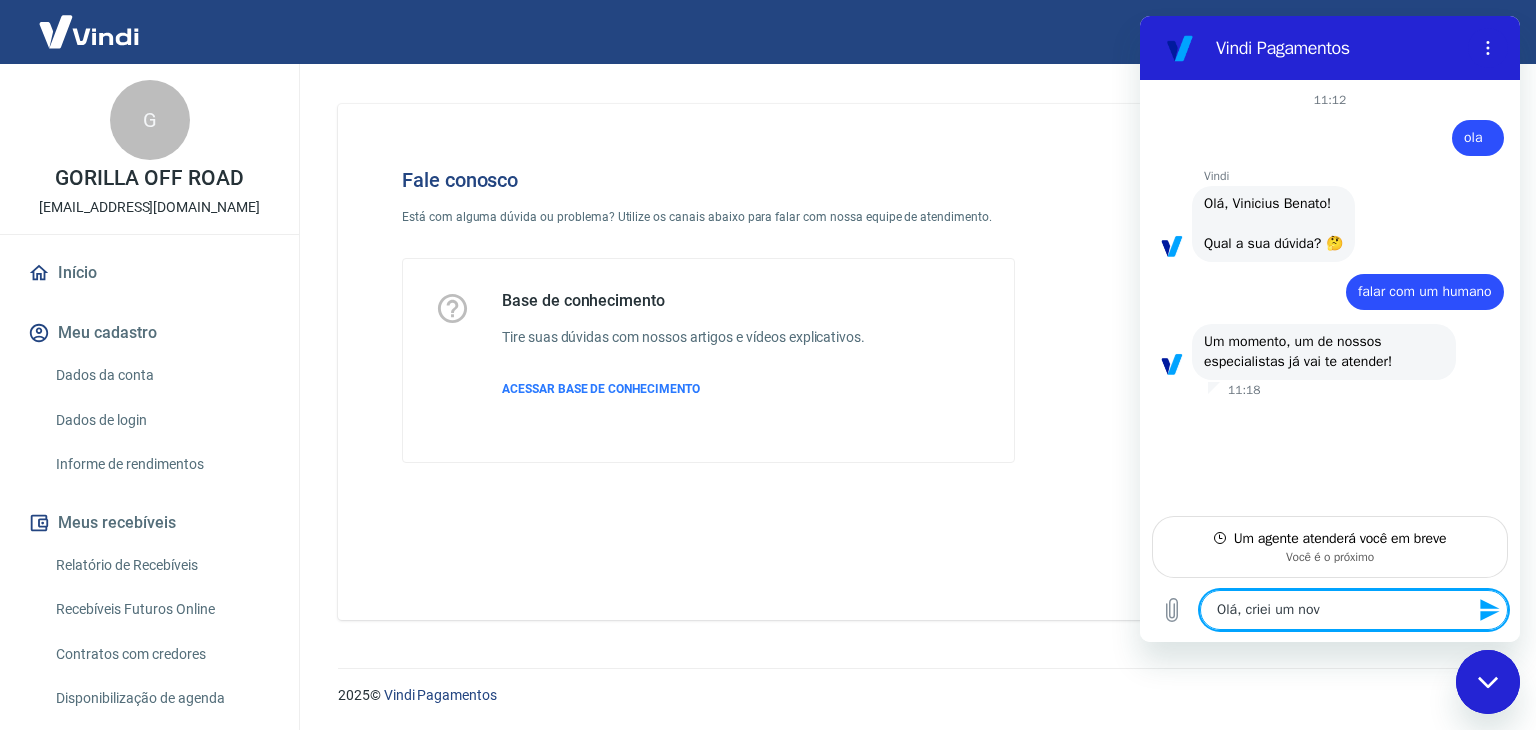 type on "Olá, criei um novo" 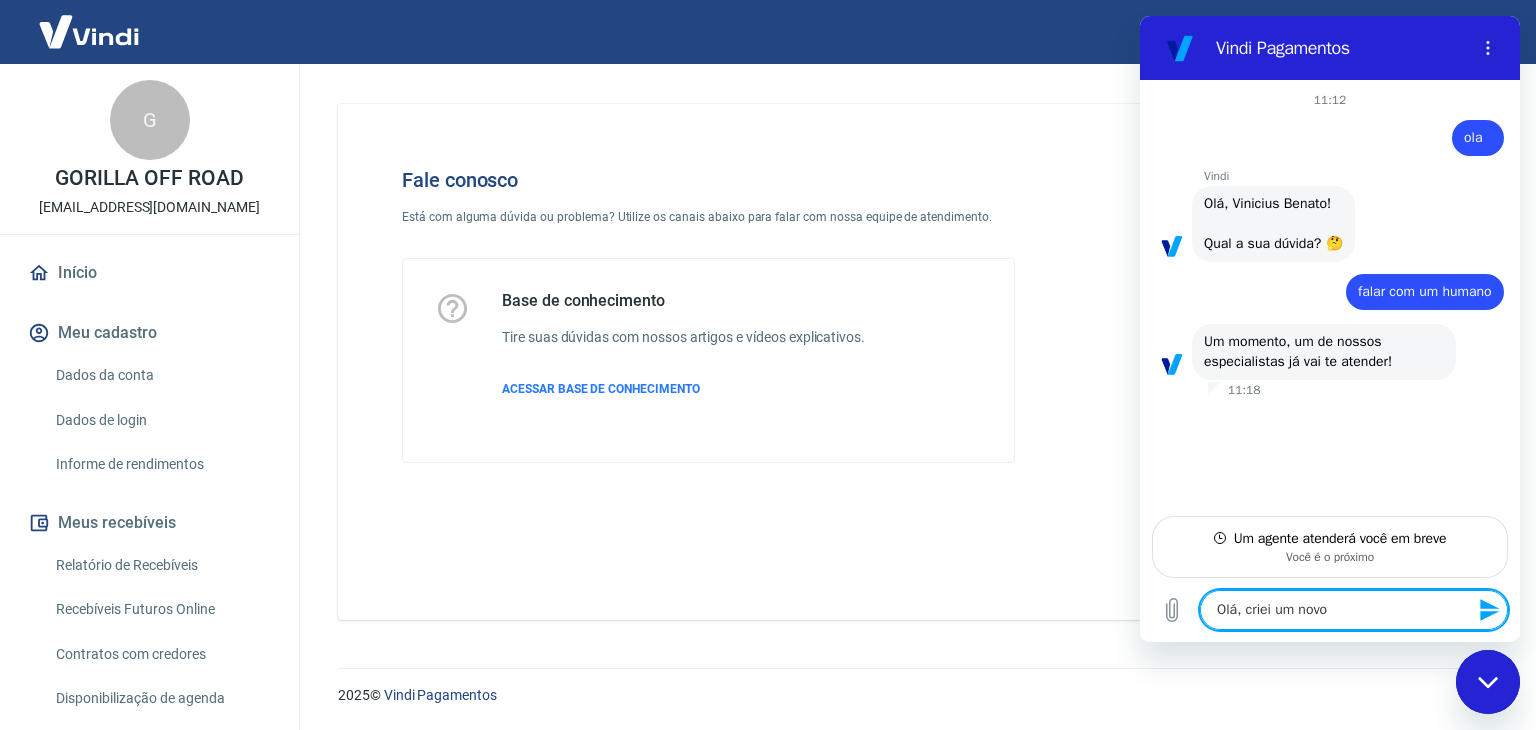 type on "Olá, criei um novo" 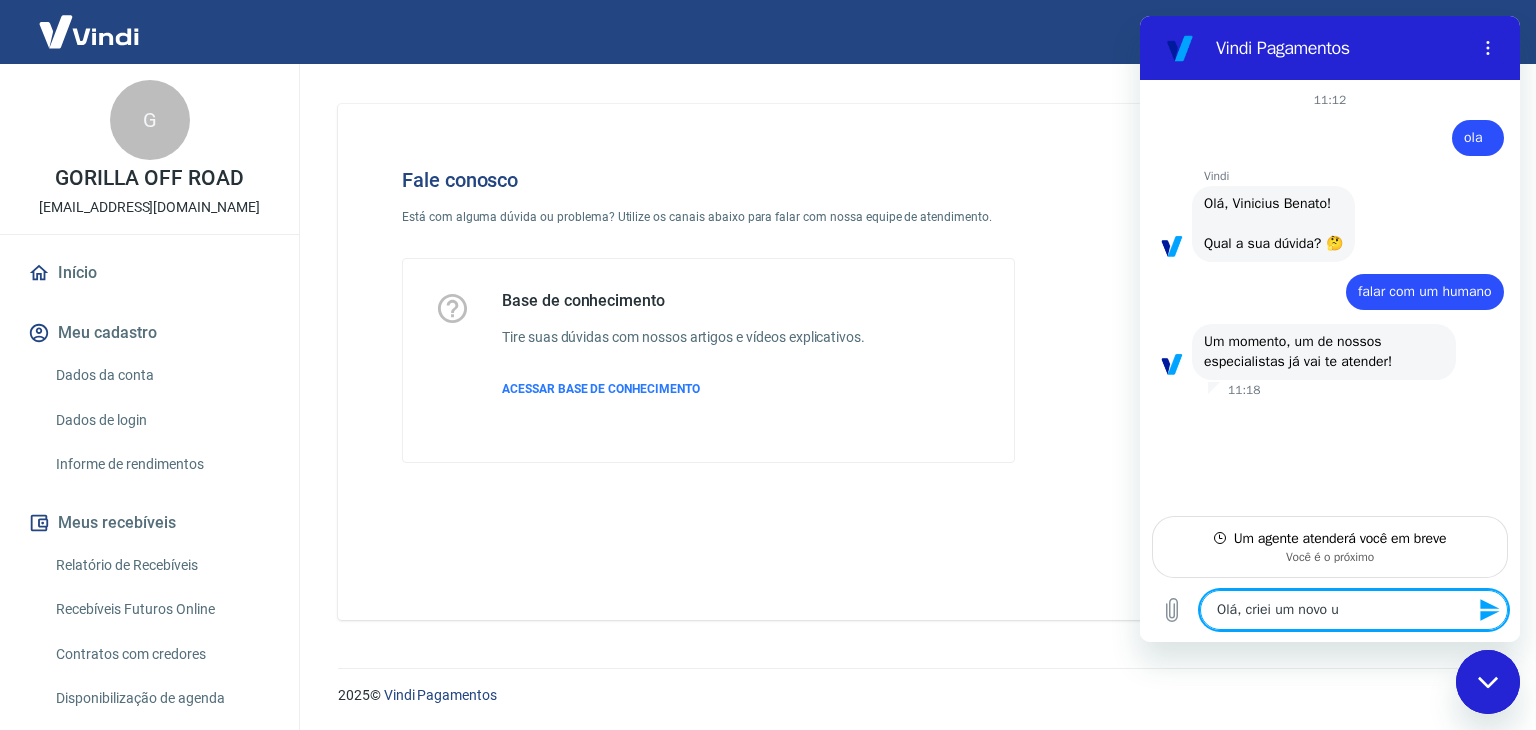 type on "Olá, criei um novo us" 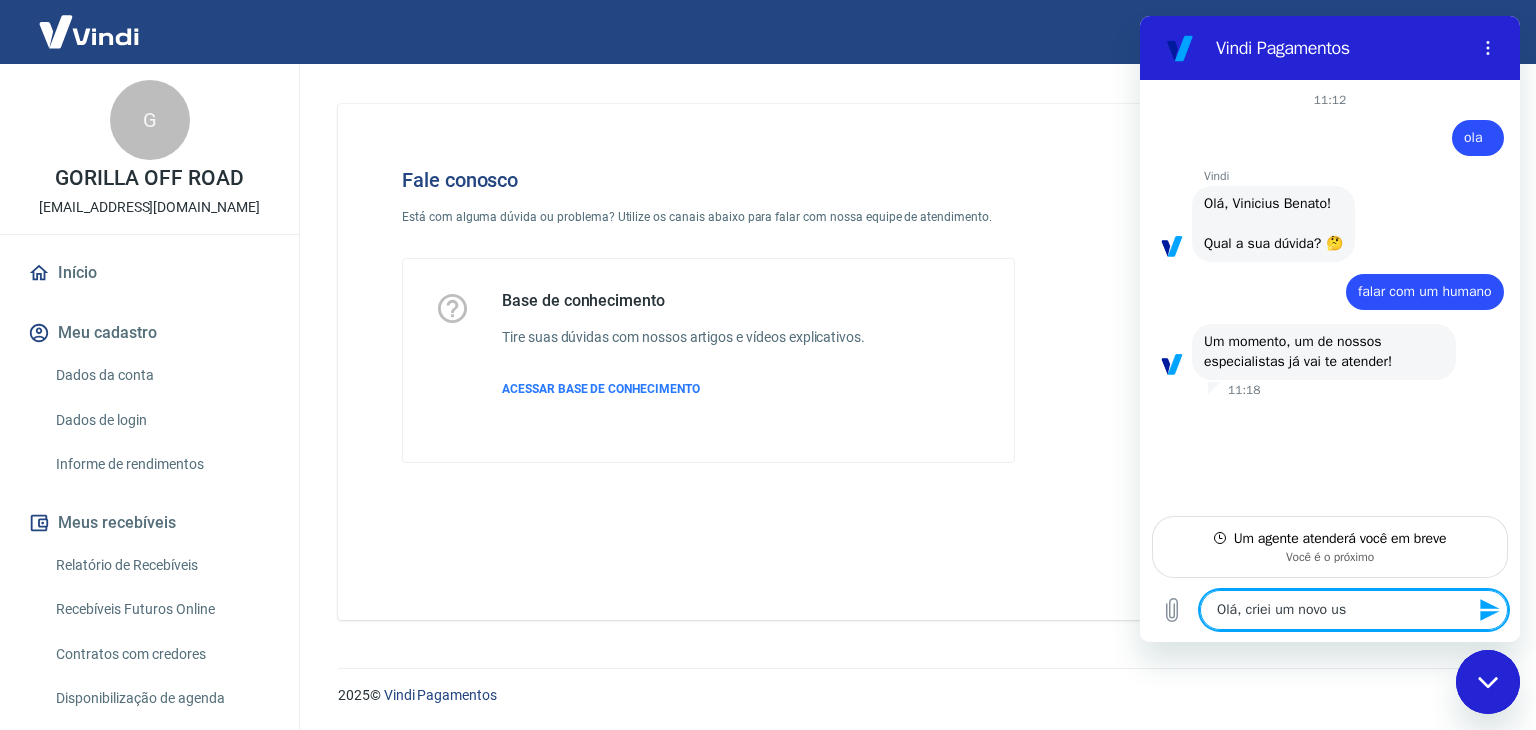 type on "Olá, criei um novo usu" 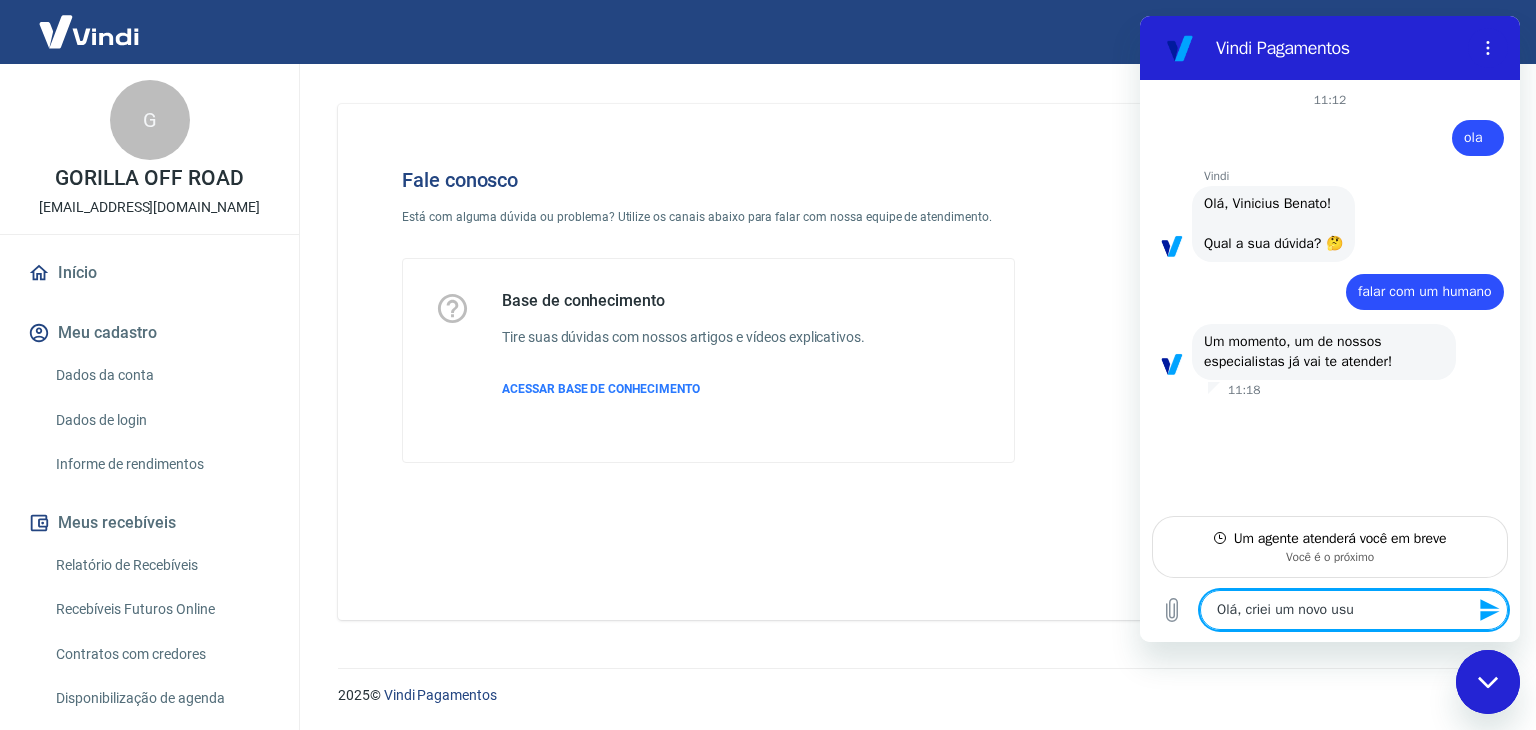 type on "Olá, criei um novo usuá" 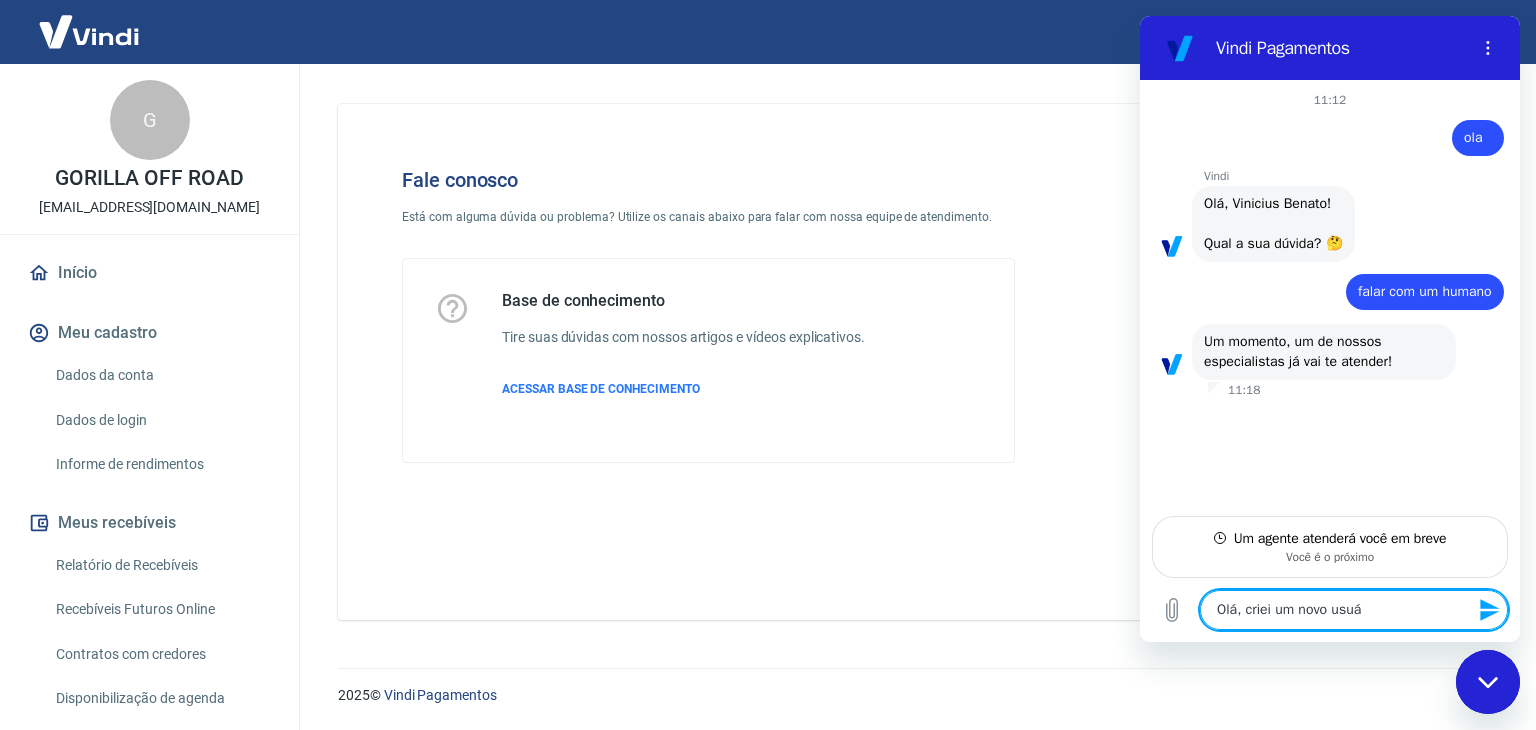 type on "Olá, criei um novo usuár" 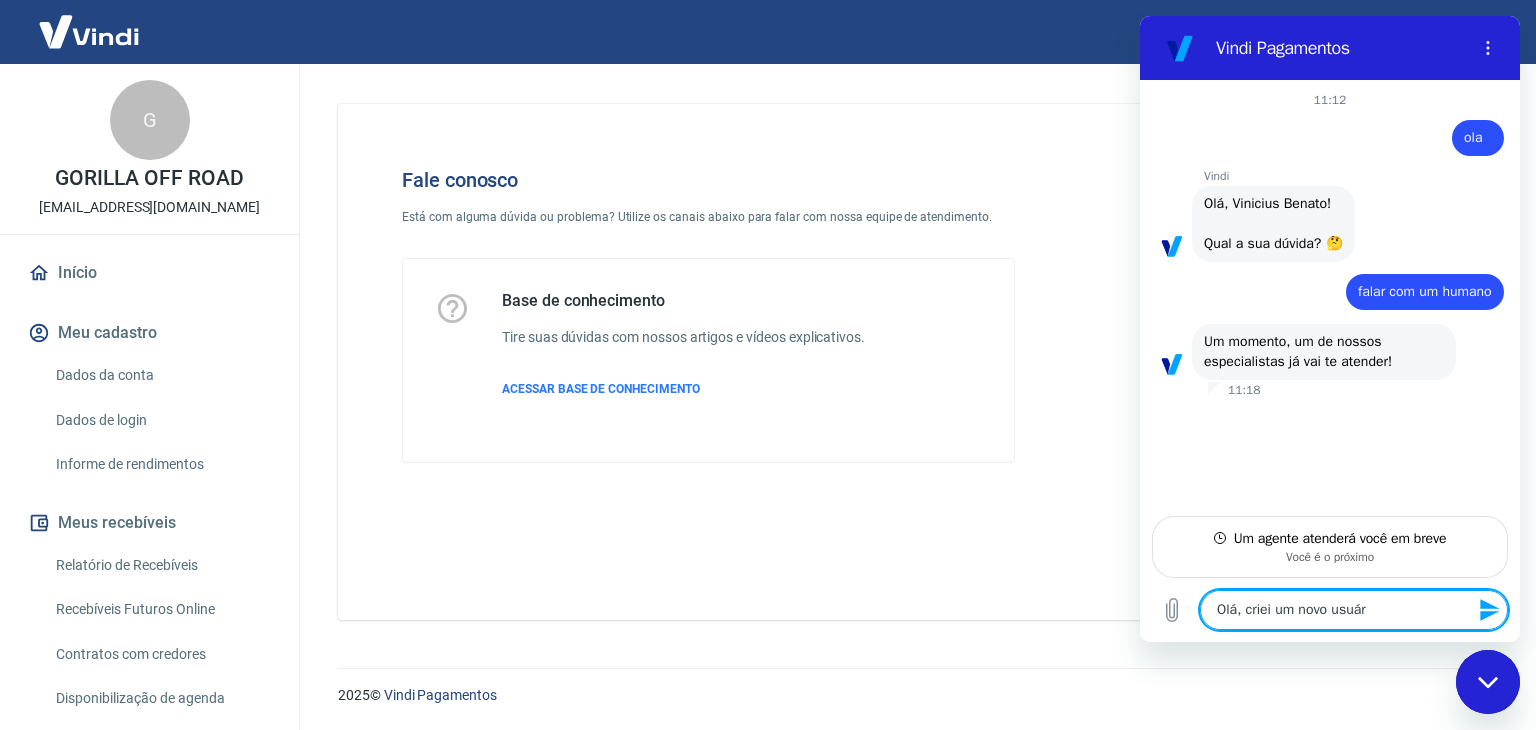 type on "Olá, criei um novo usuári" 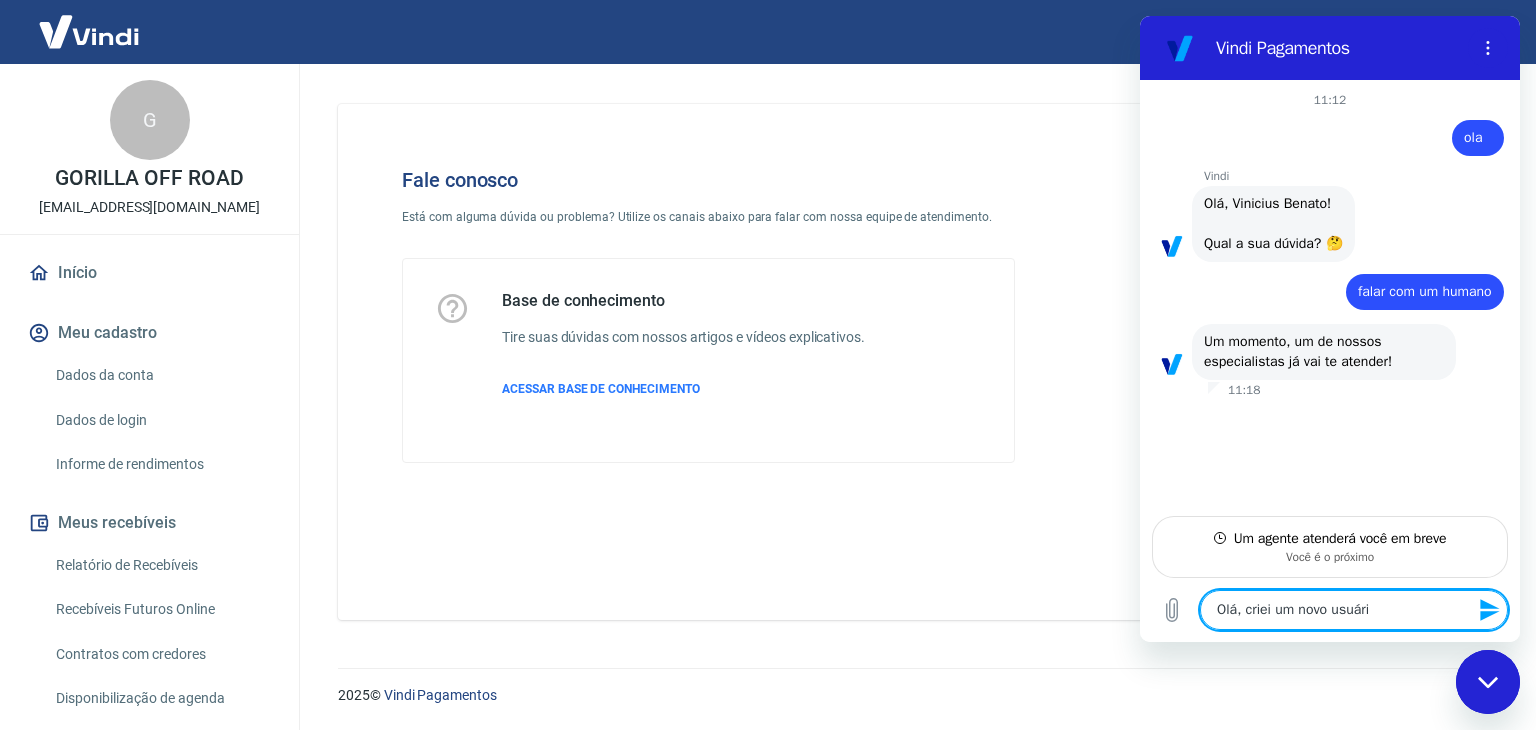 type on "Olá, criei um novo usuário" 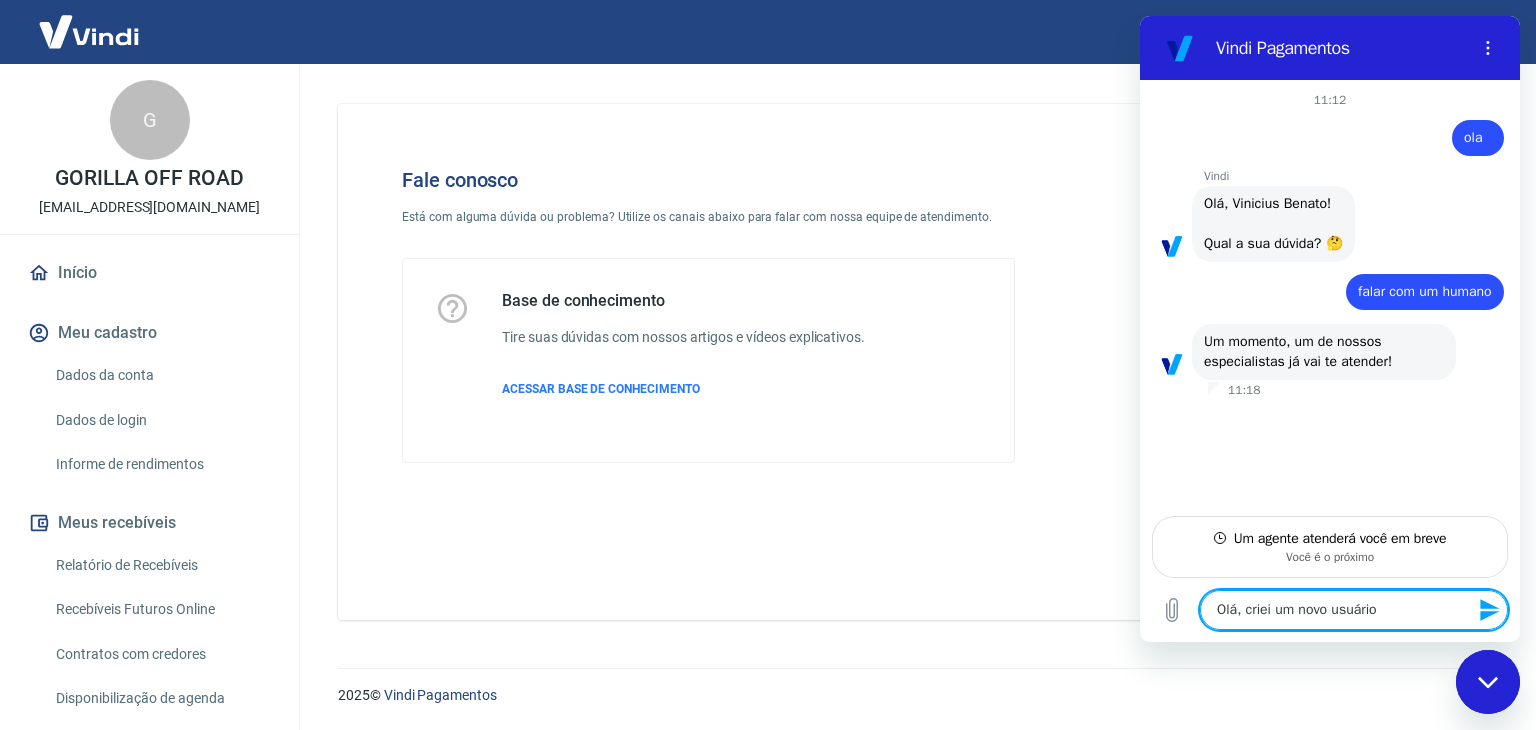 type on "Olá, criei um novo usuário" 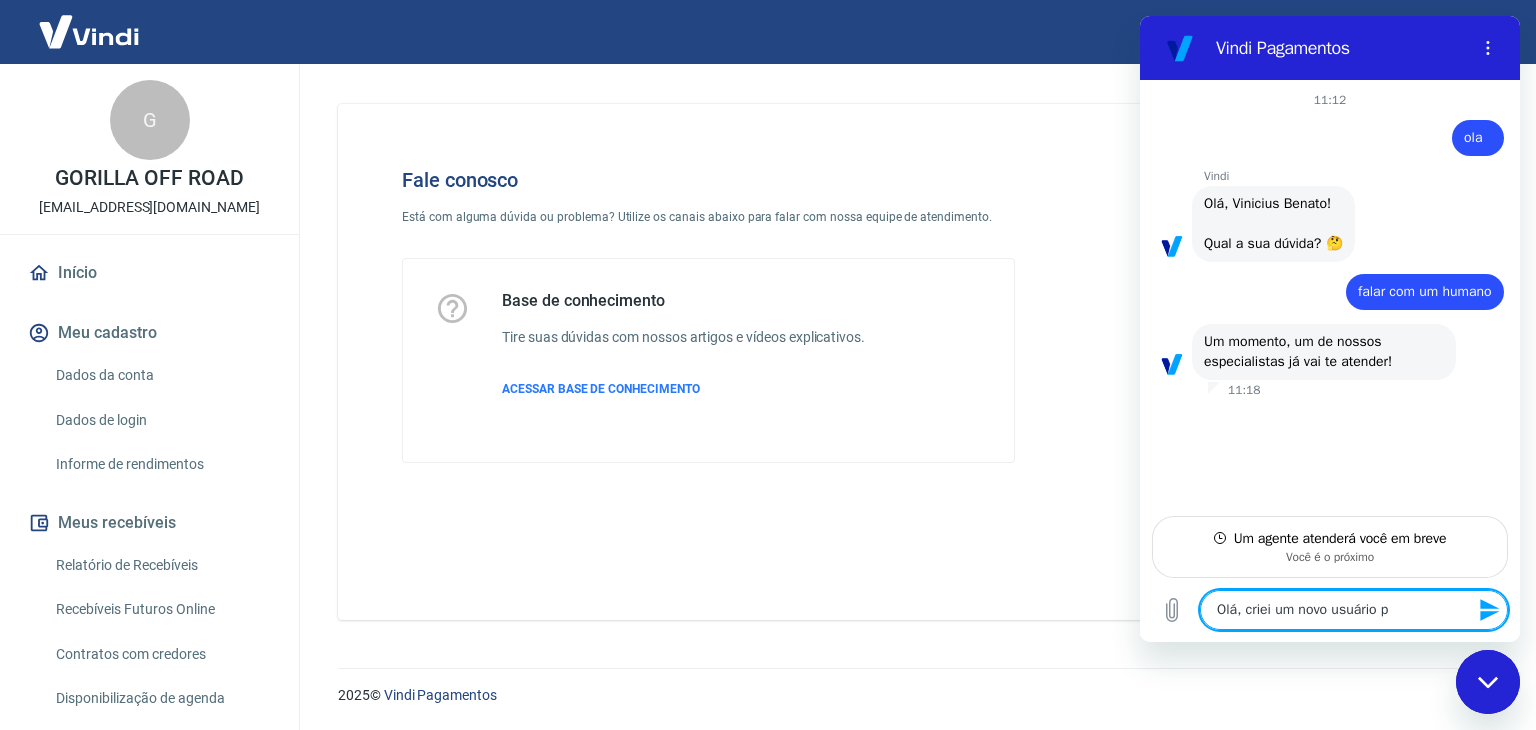 type on "Olá, criei um novo usuário pa" 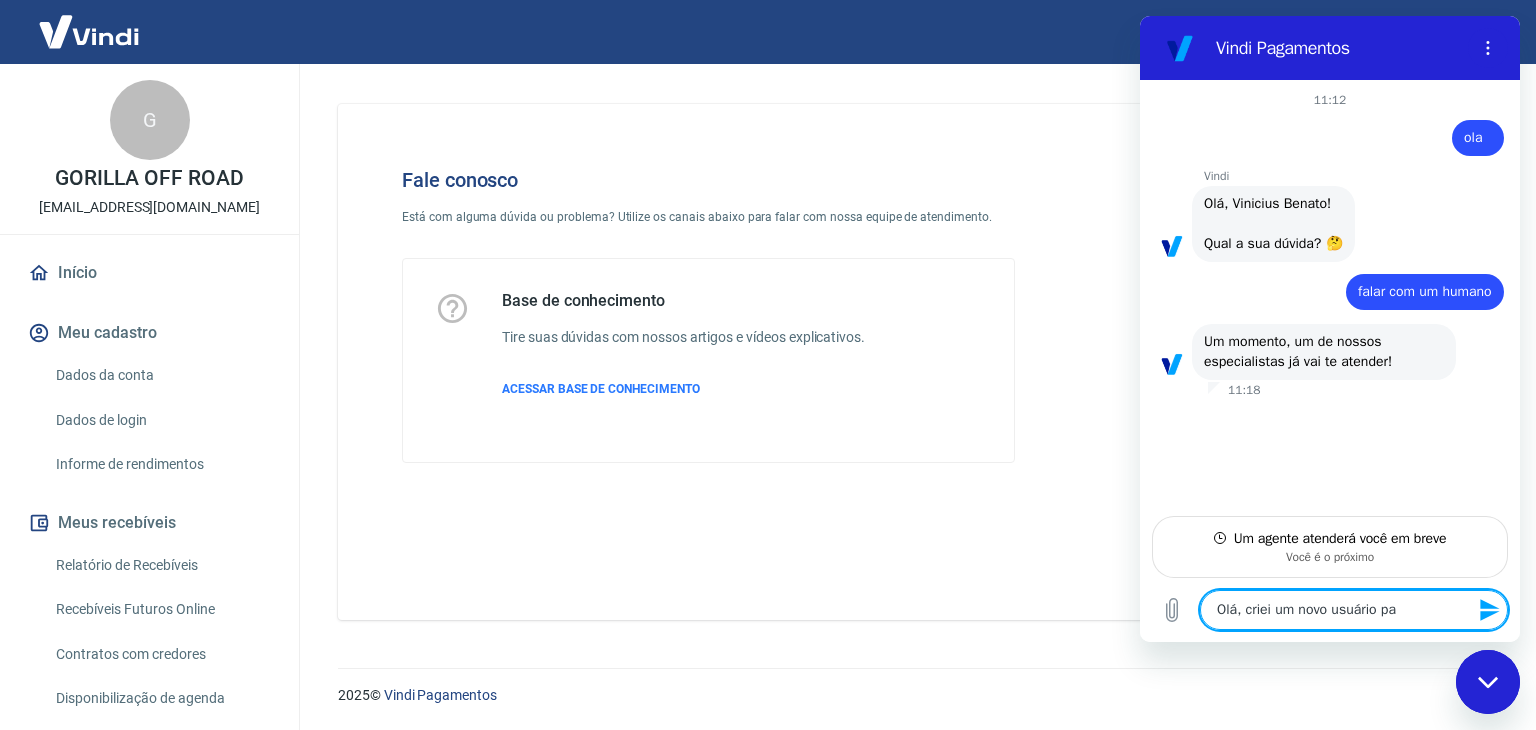 type on "Olá, criei um novo usuário par" 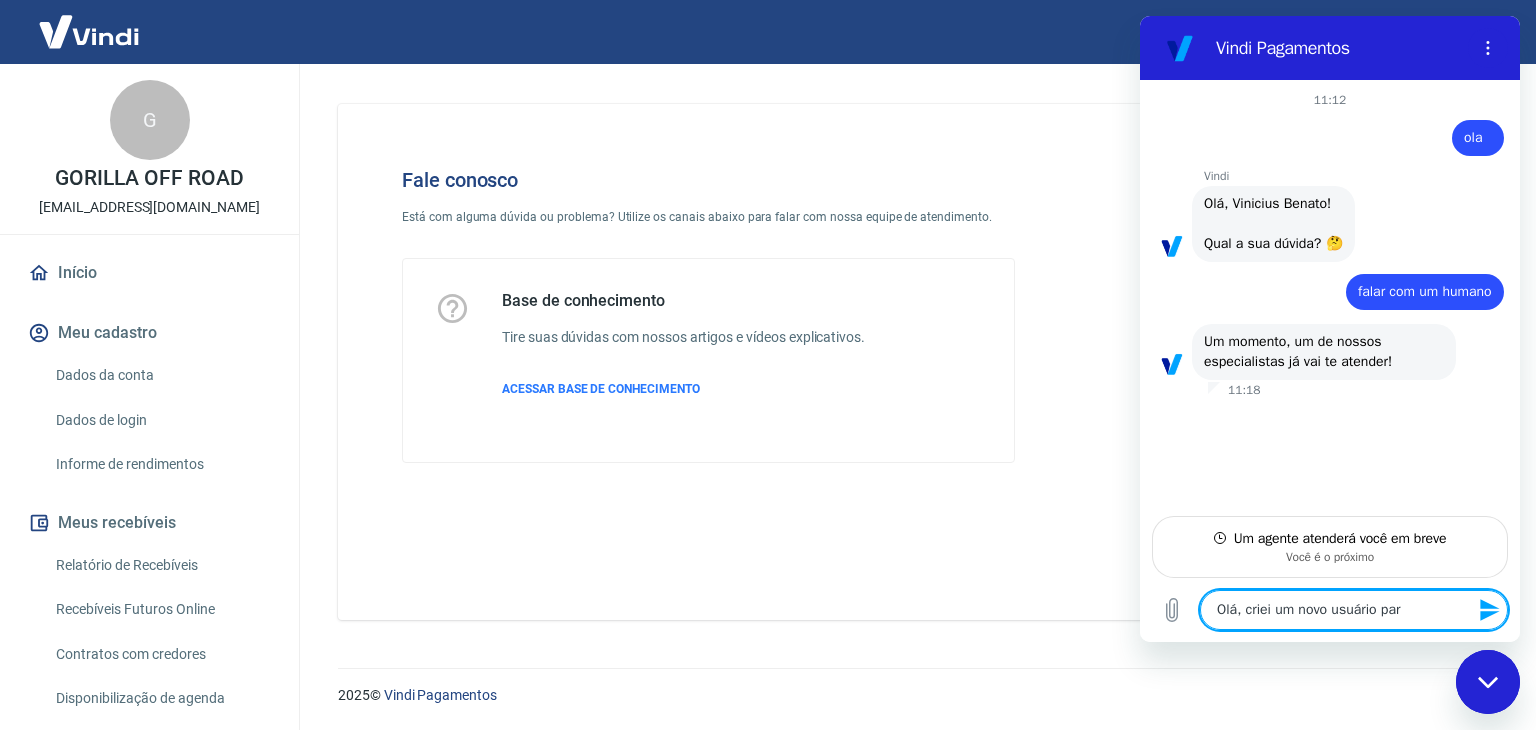 type on "Olá, criei um novo usuário para" 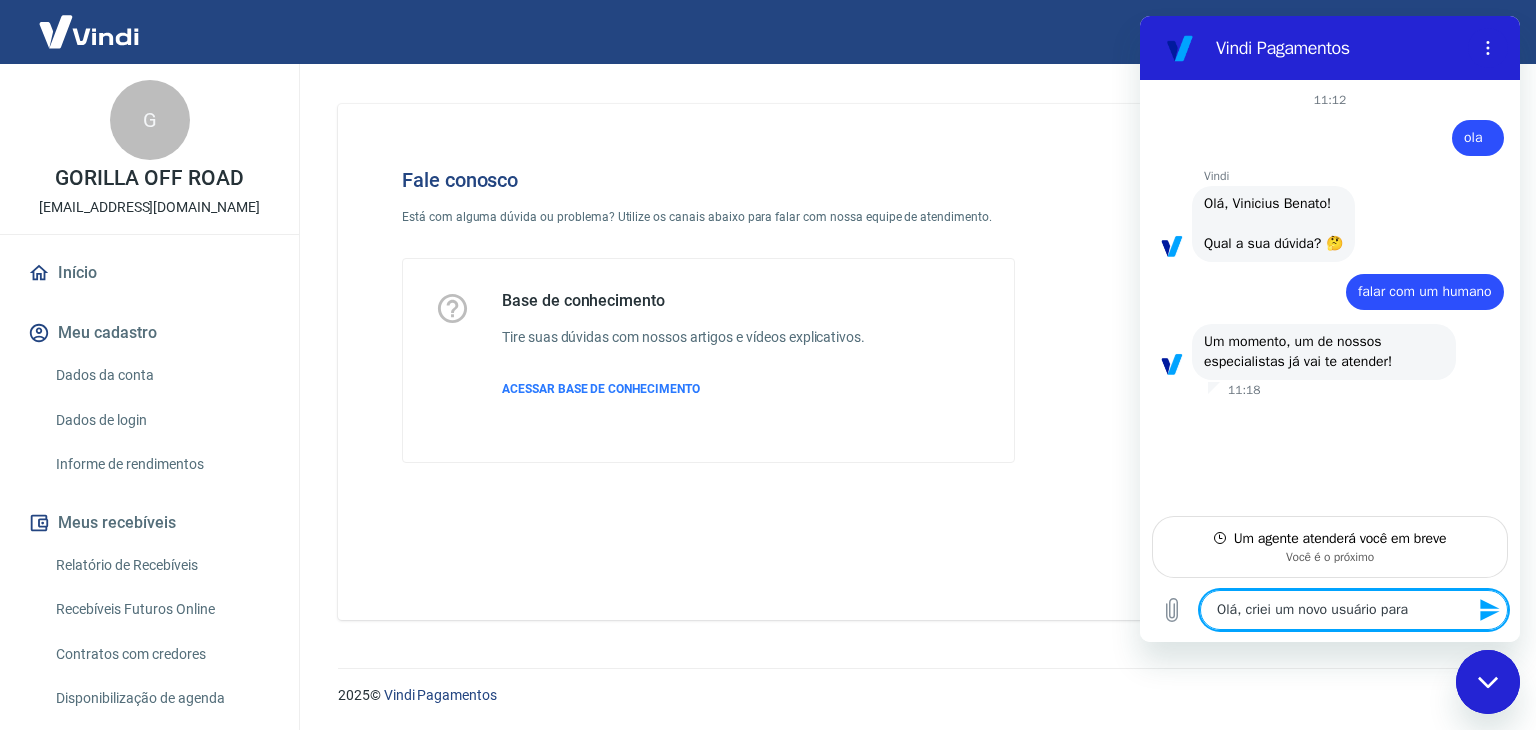 type on "Olá, criei um novo usuário para" 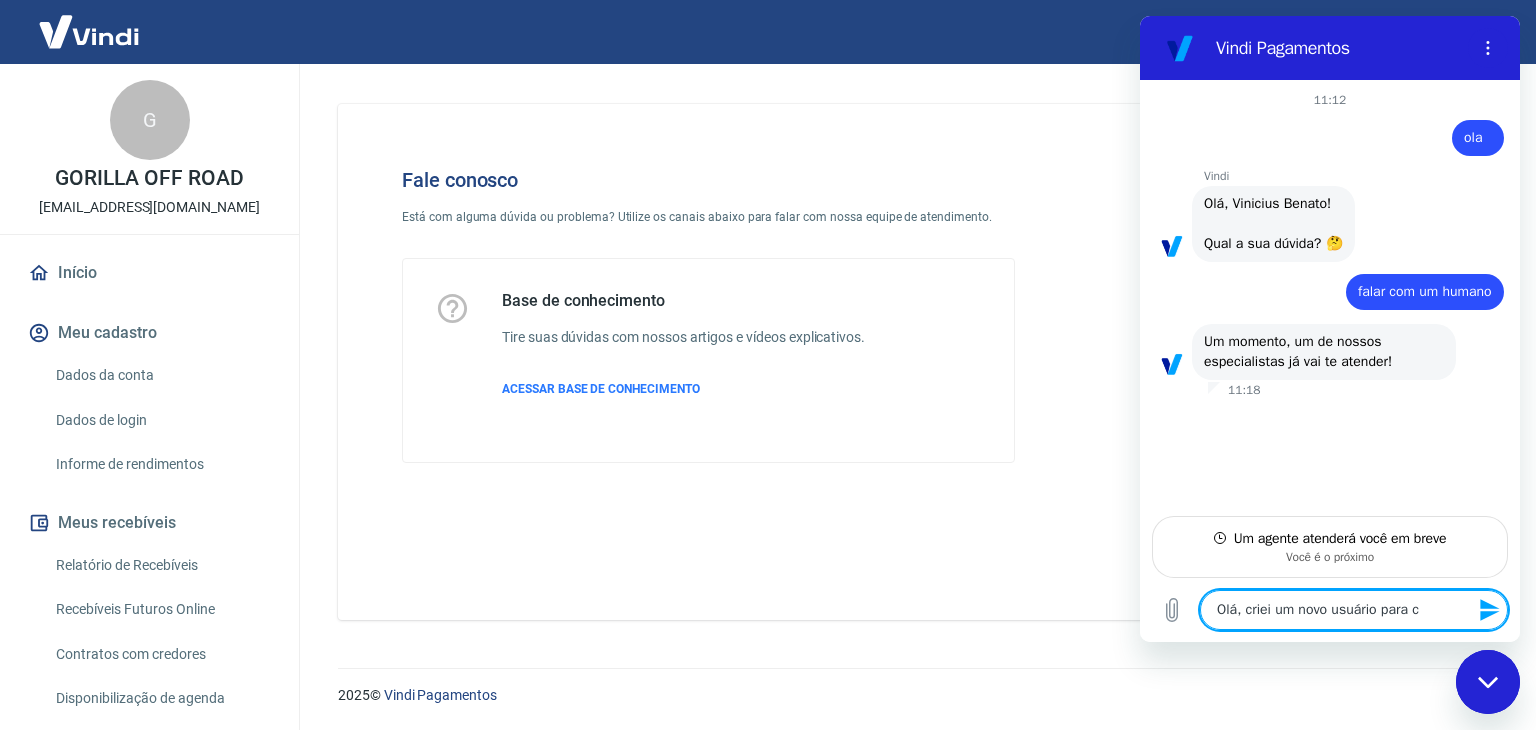 type on "Olá, criei um novo usuário para cr" 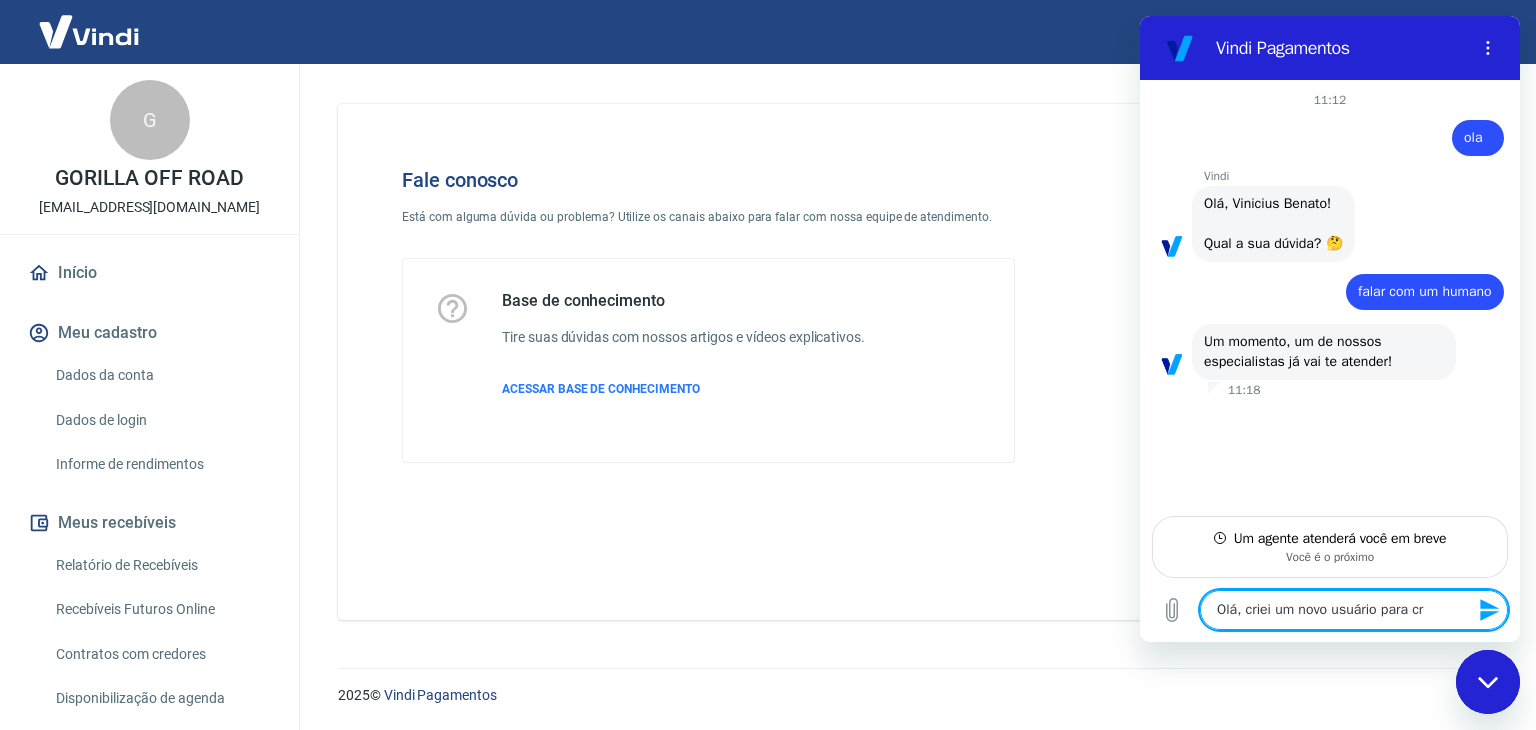 type on "Olá, criei um novo usuário para cri" 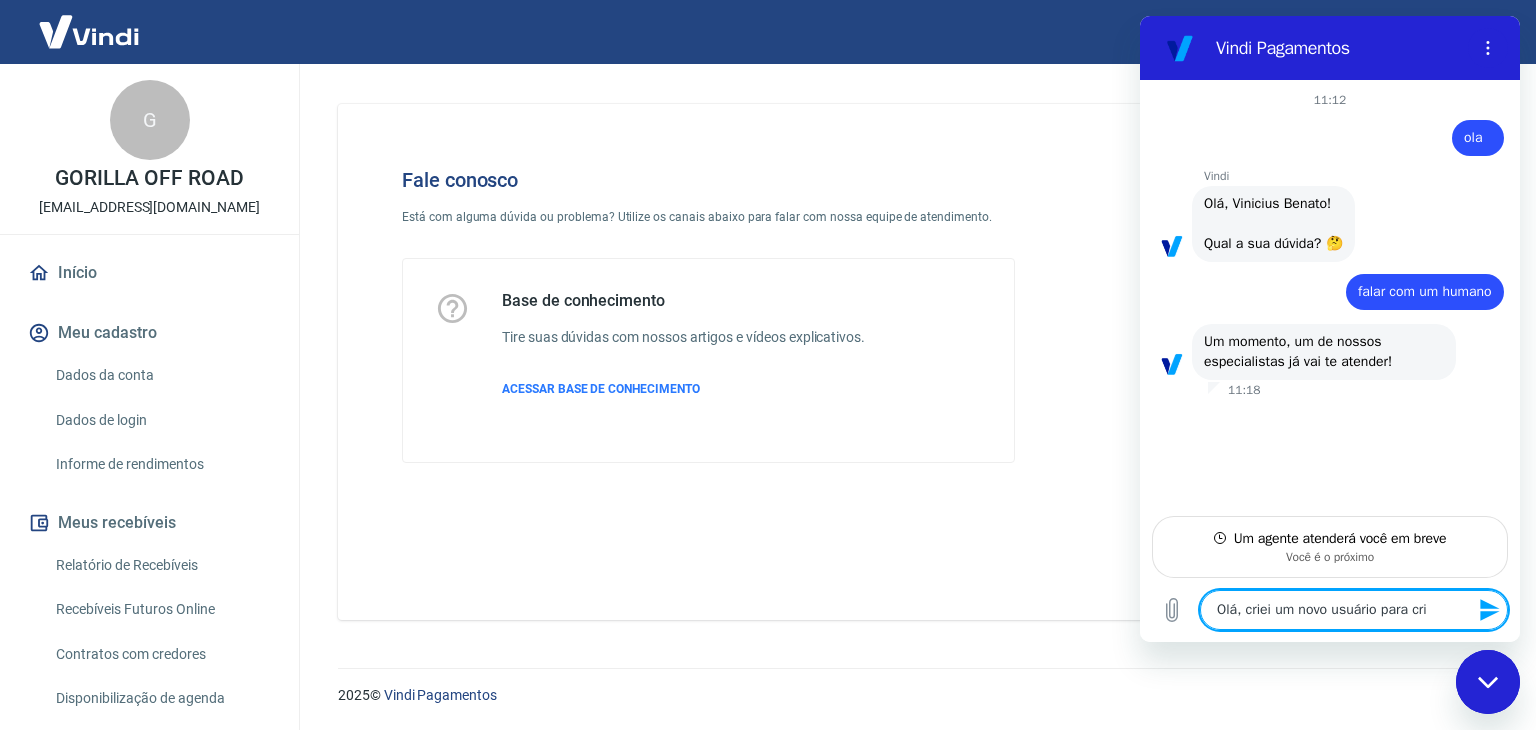 type on "Olá, criei um novo usuário para cria" 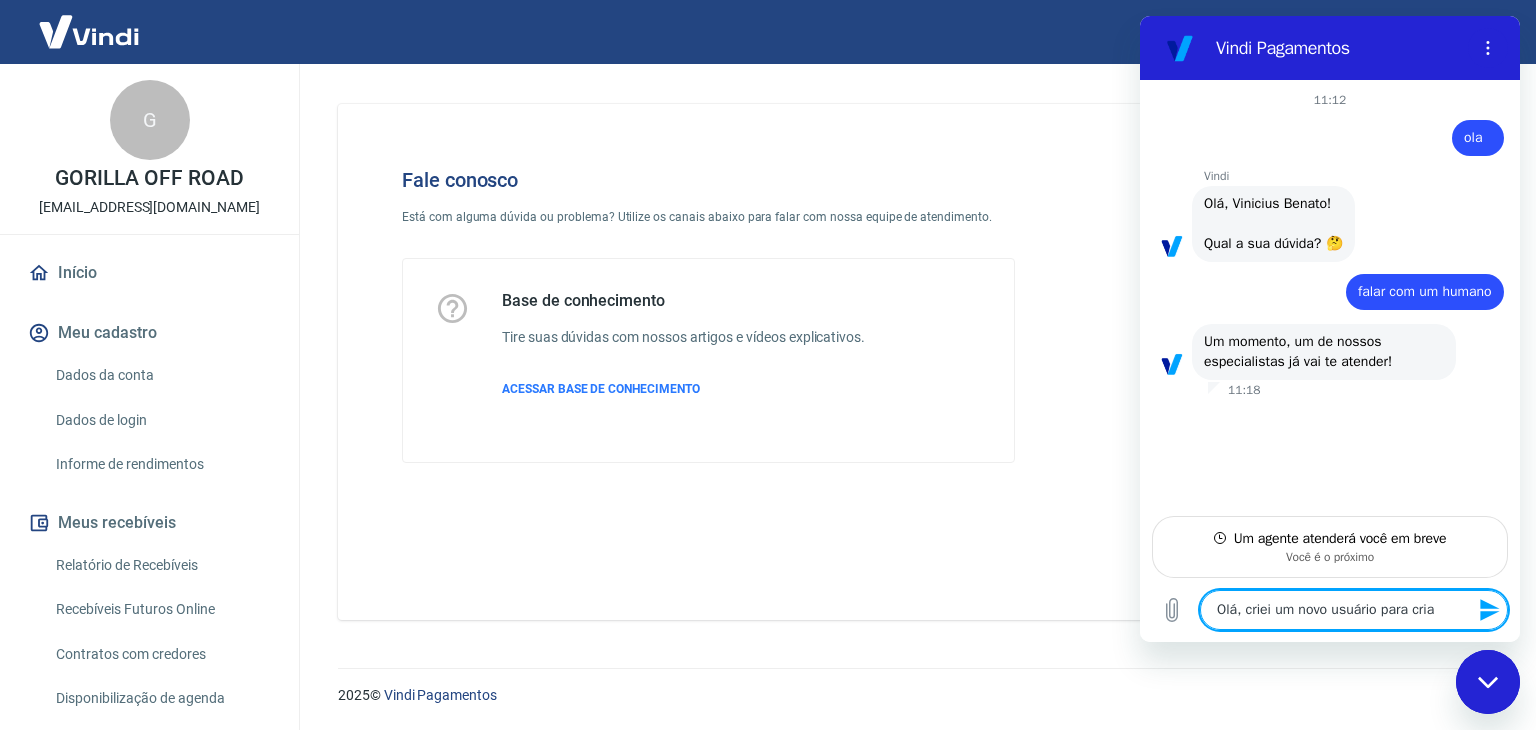 type on "Olá, criei um novo usuário para criar" 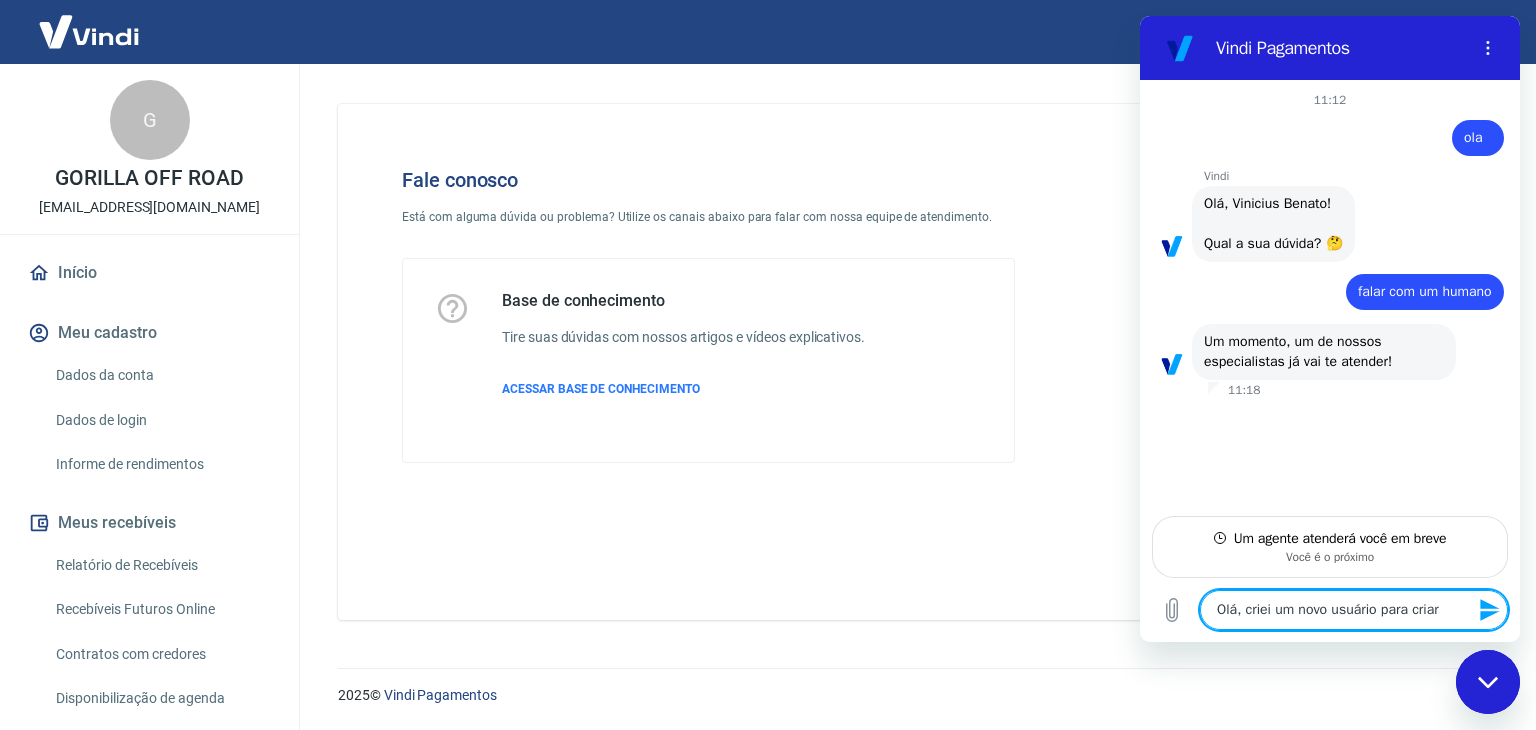 type on "Olá, criei um novo usuário para criar" 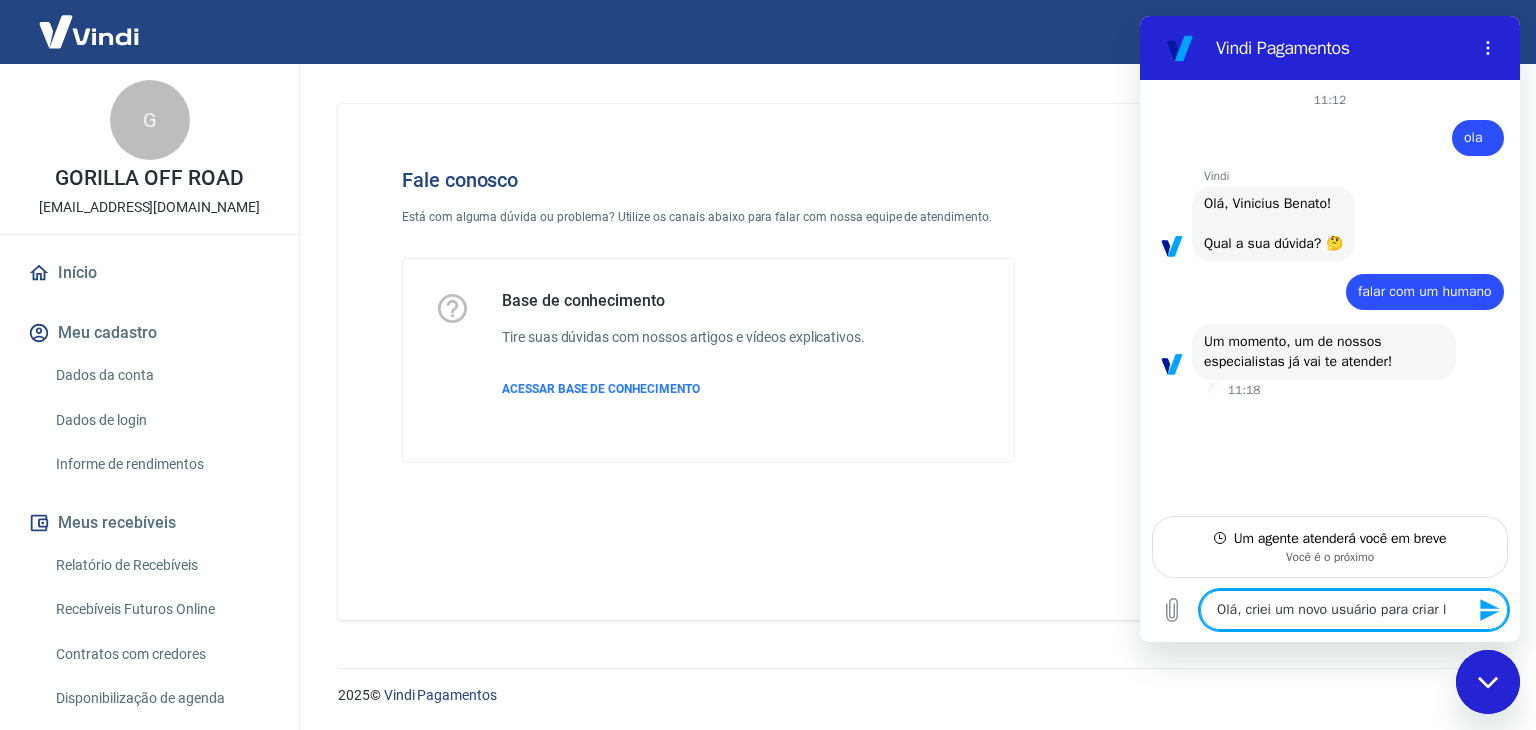 type on "Olá, criei um novo usuário para criar li" 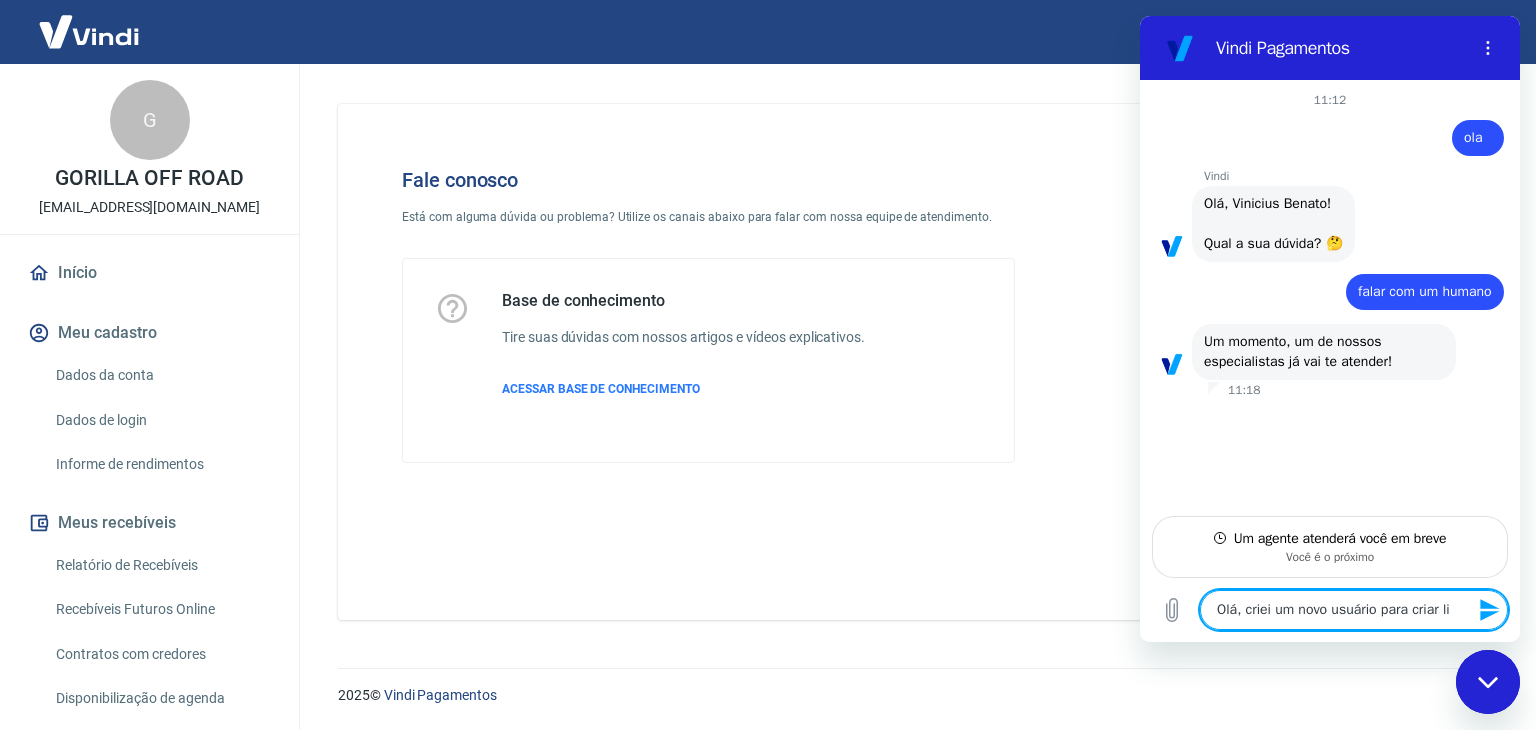 type on "Olá, criei um novo usuário para criar lik" 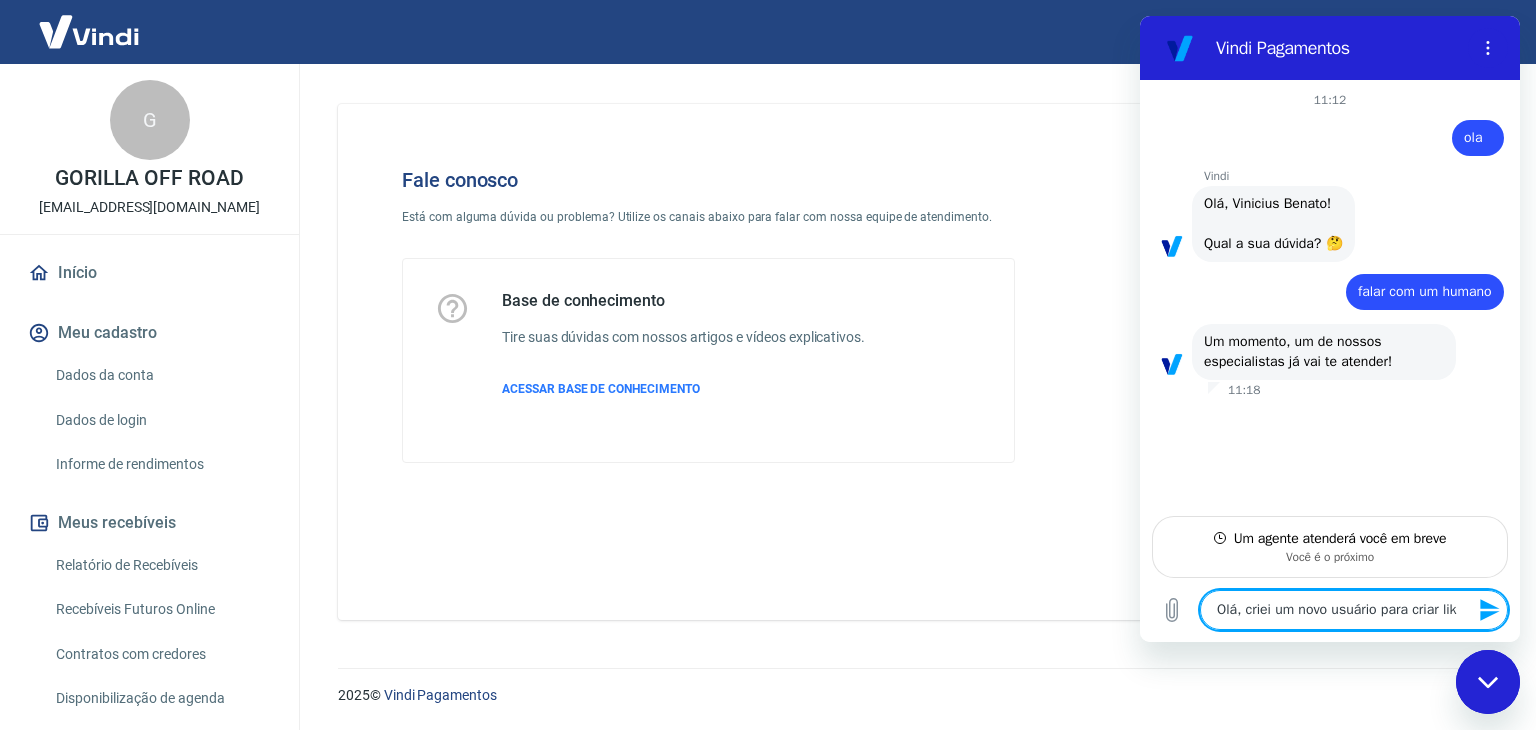type on "Olá, criei um novo usuário para criar liks" 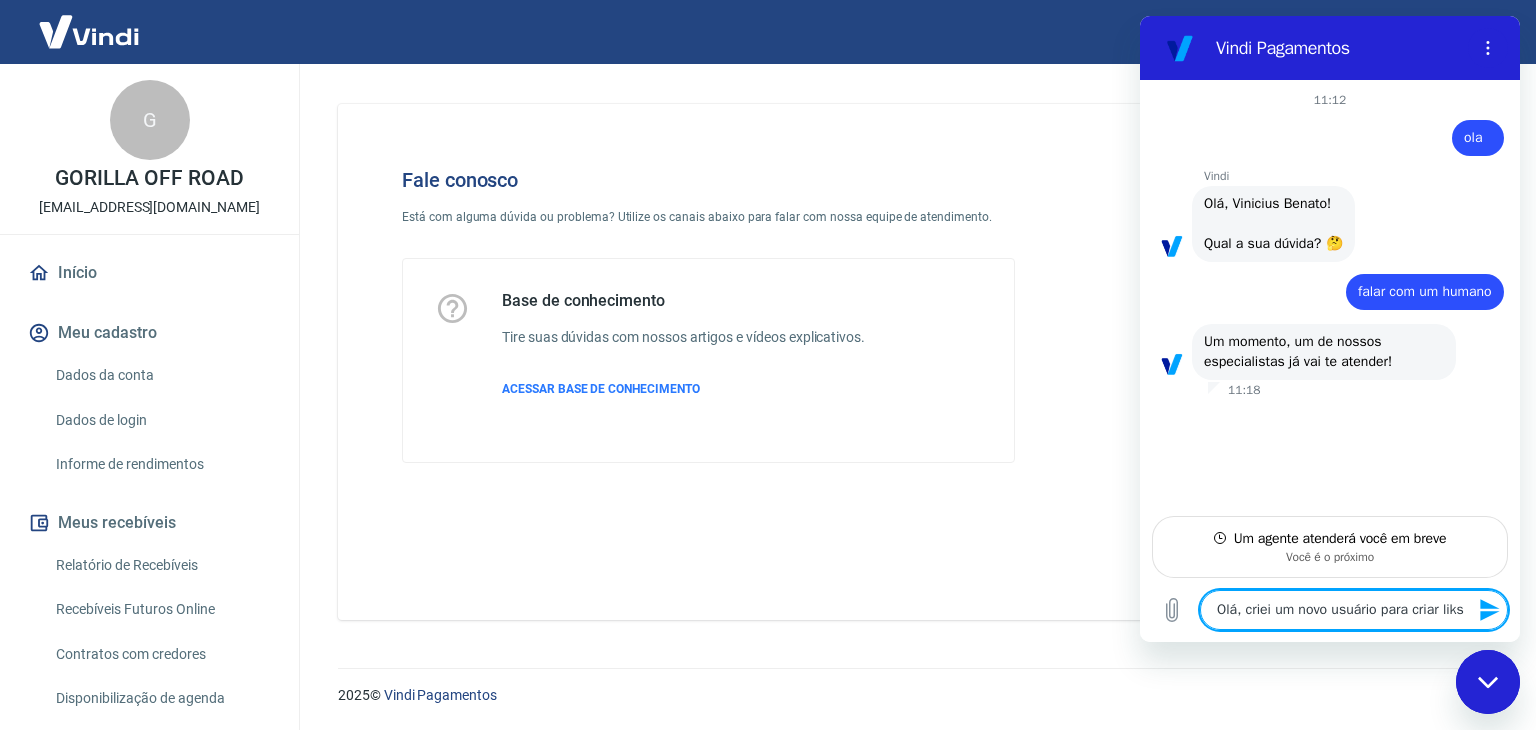 type on "Olá, criei um novo usuário para criar liks" 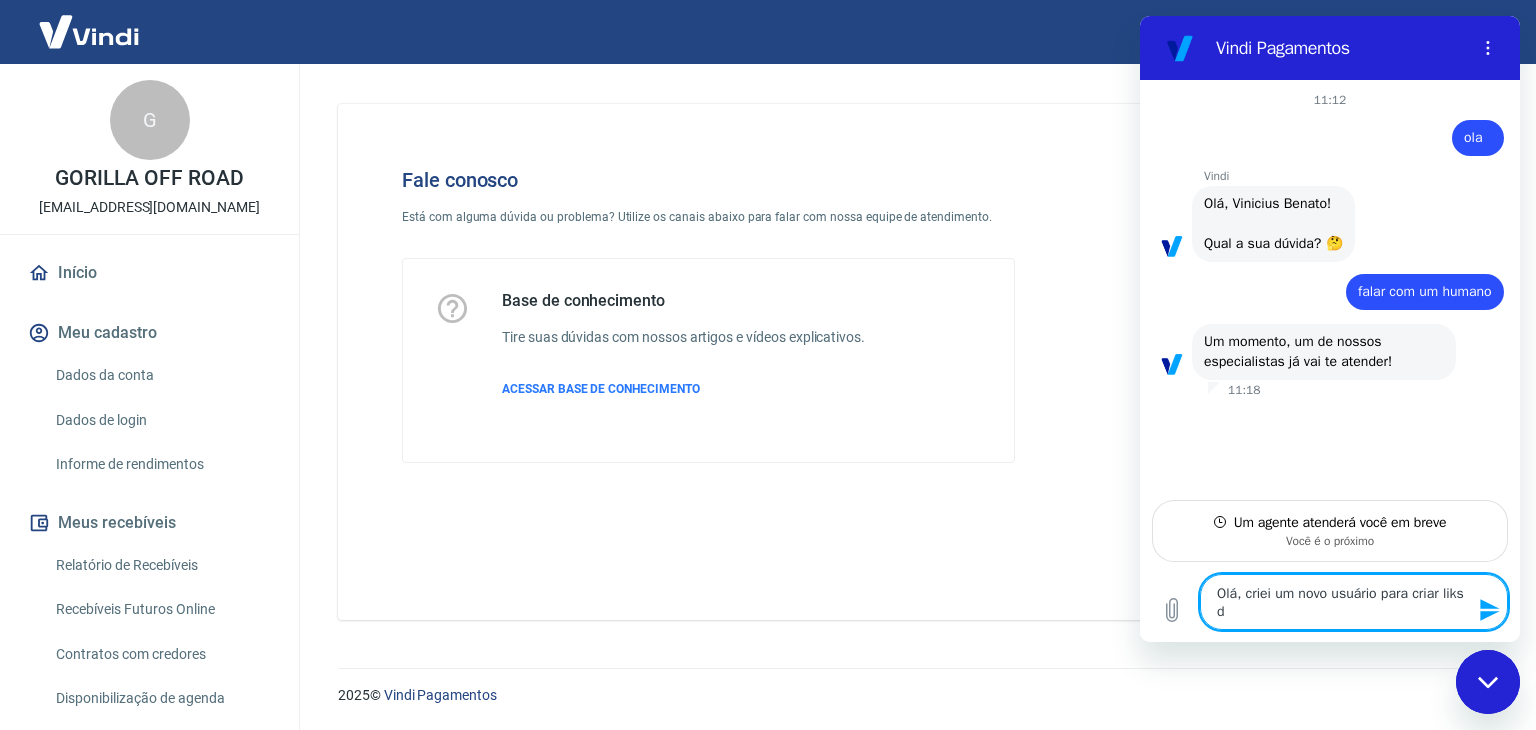 type on "Olá, criei um novo usuário para criar liks de" 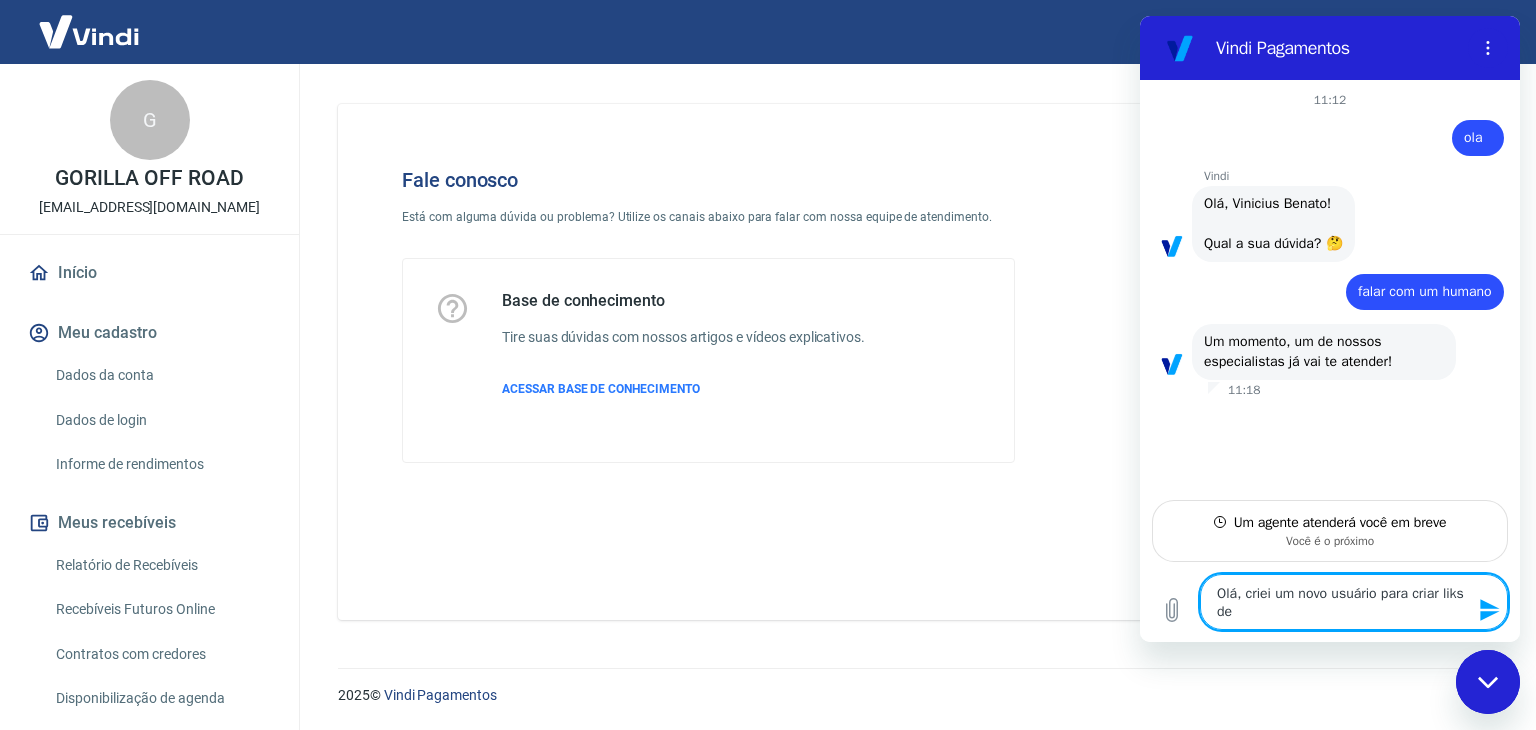 type on "Olá, criei um novo usuário para criar liks de" 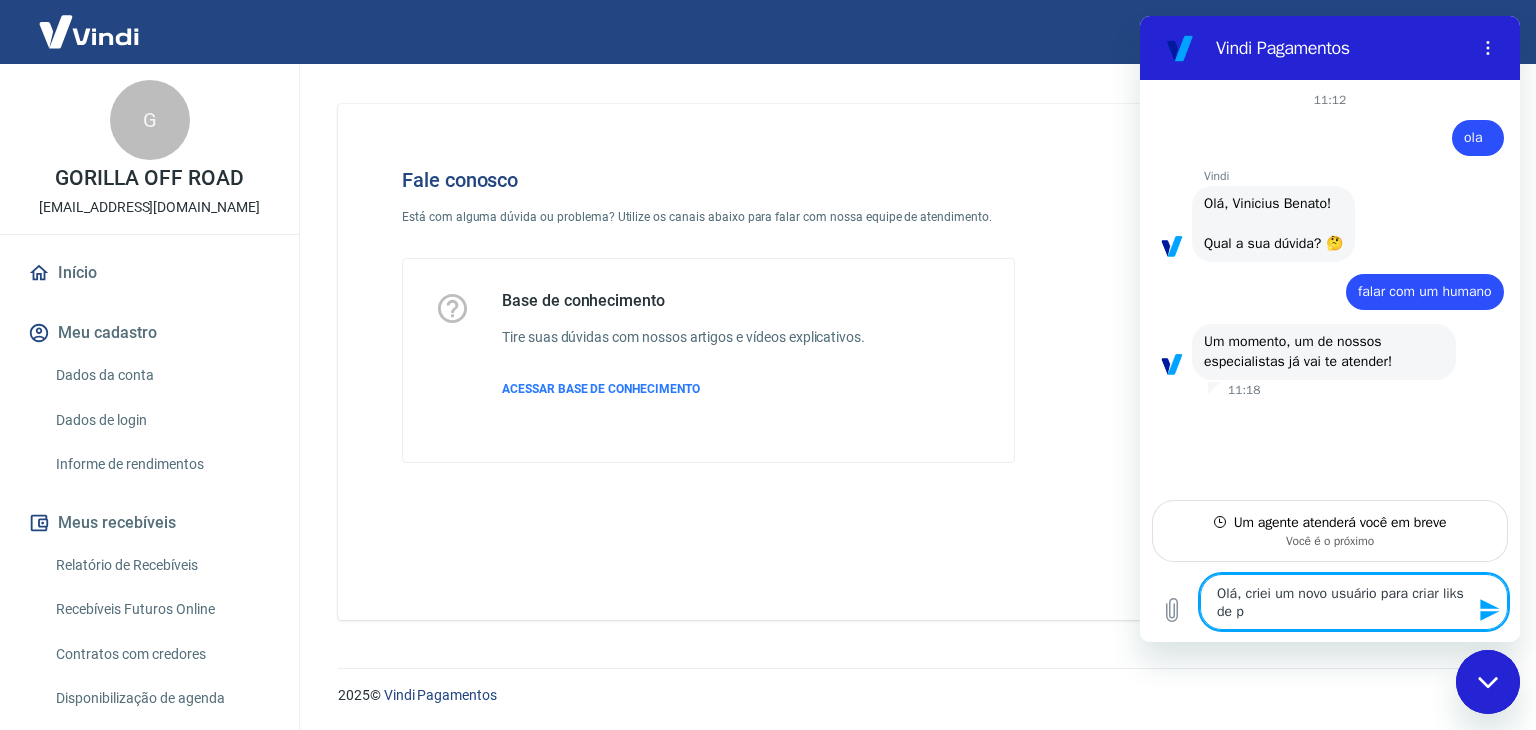type on "Olá, criei um novo usuário para criar liks de pa" 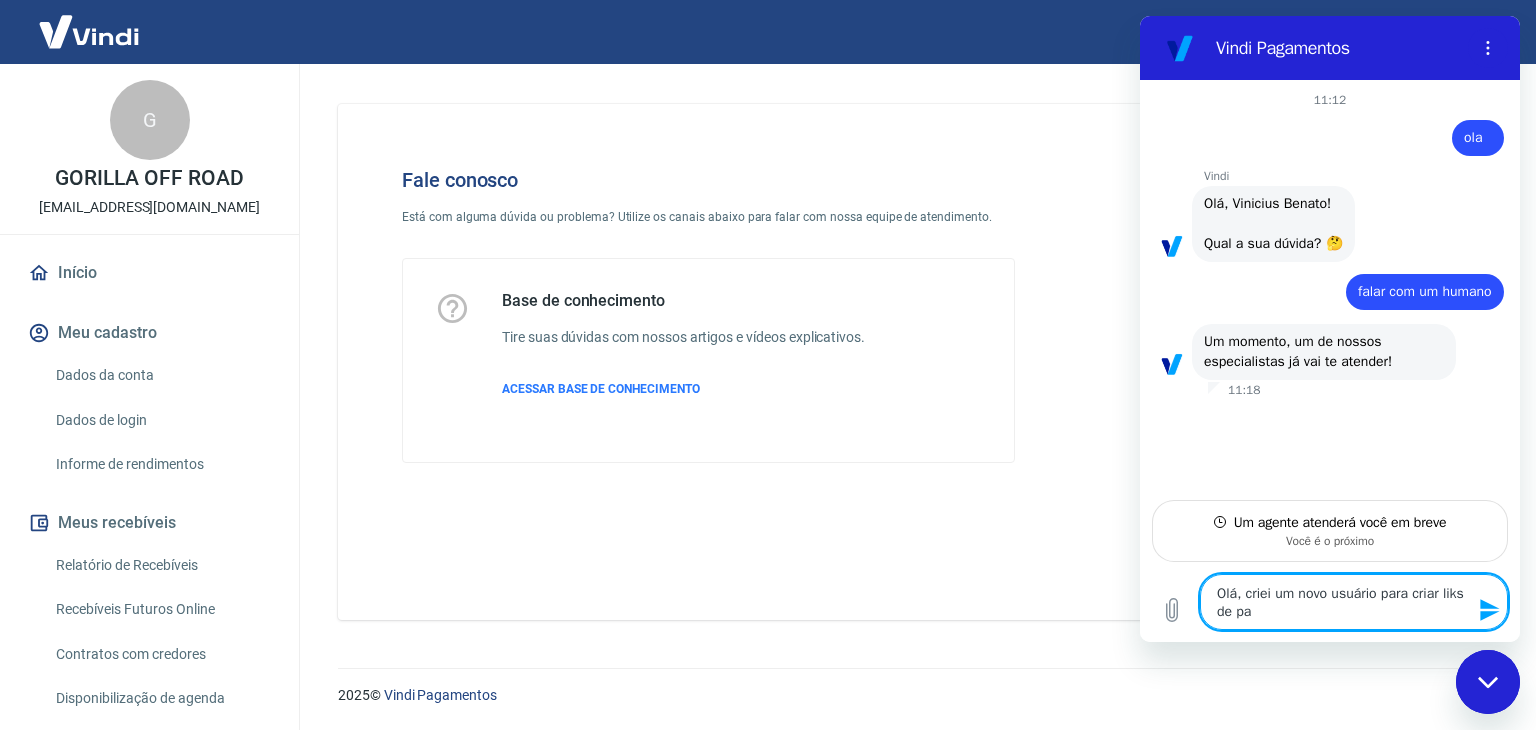 type on "Olá, criei um novo usuário para criar liks de pag" 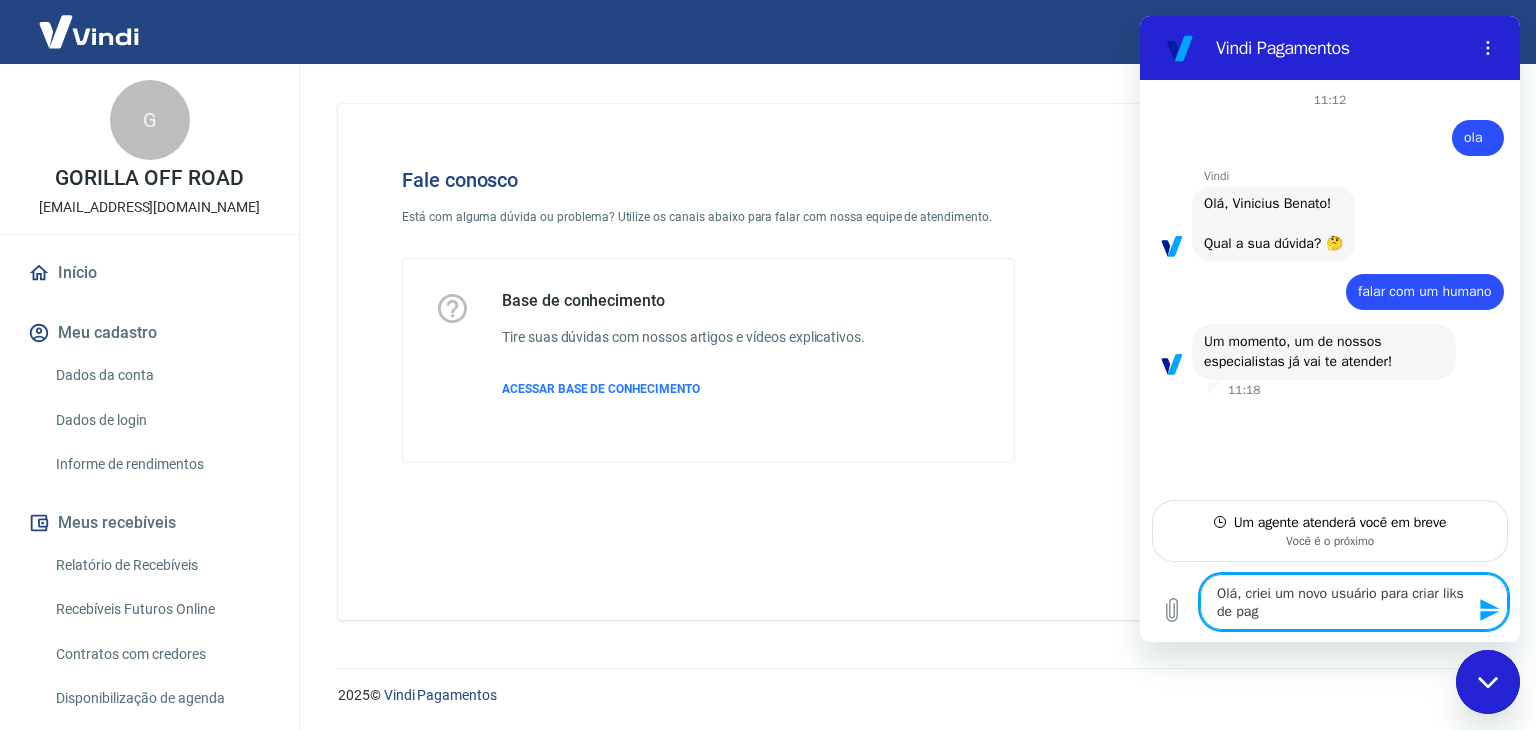 type on "Olá, criei um novo usuário para criar liks de paga" 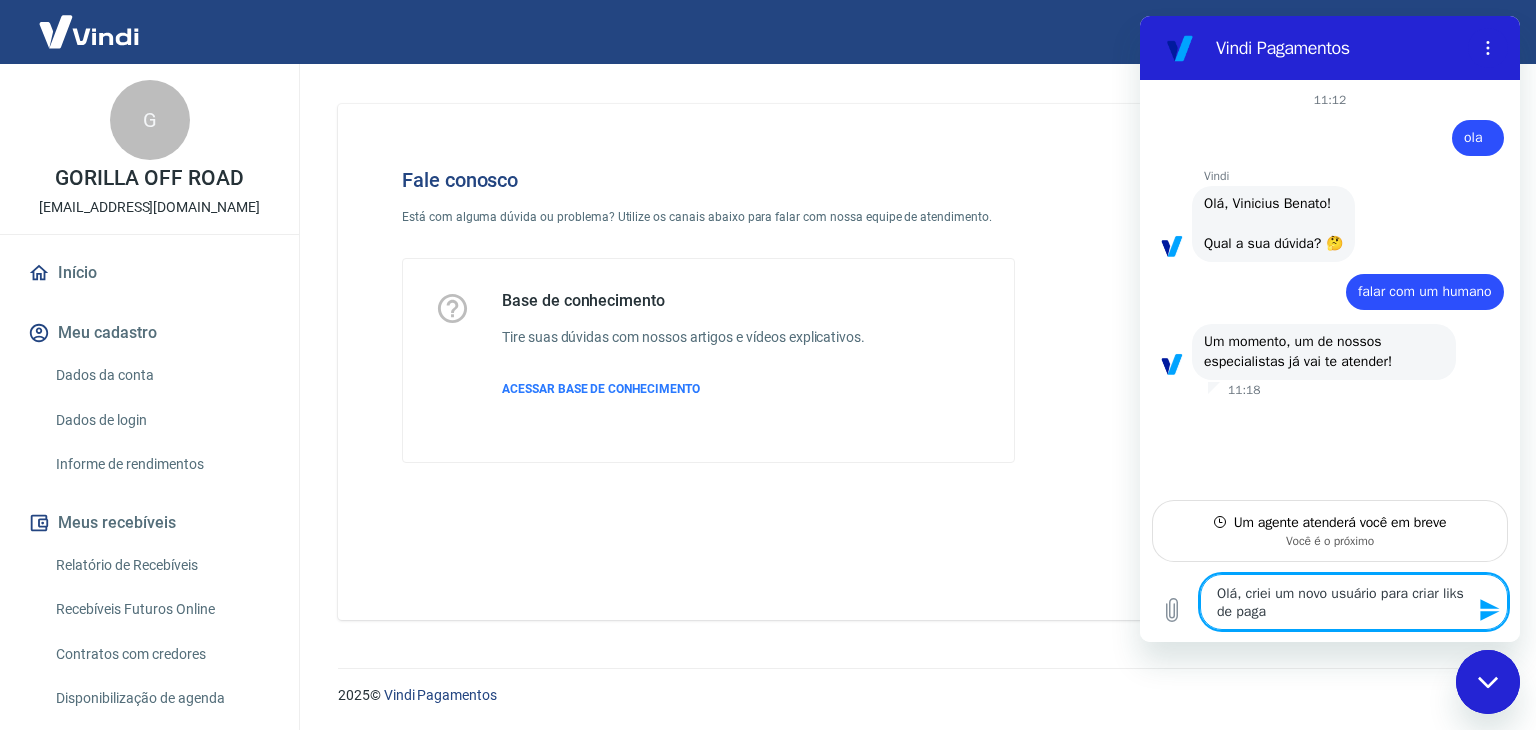 type on "Olá, criei um novo usuário para criar liks de pagam" 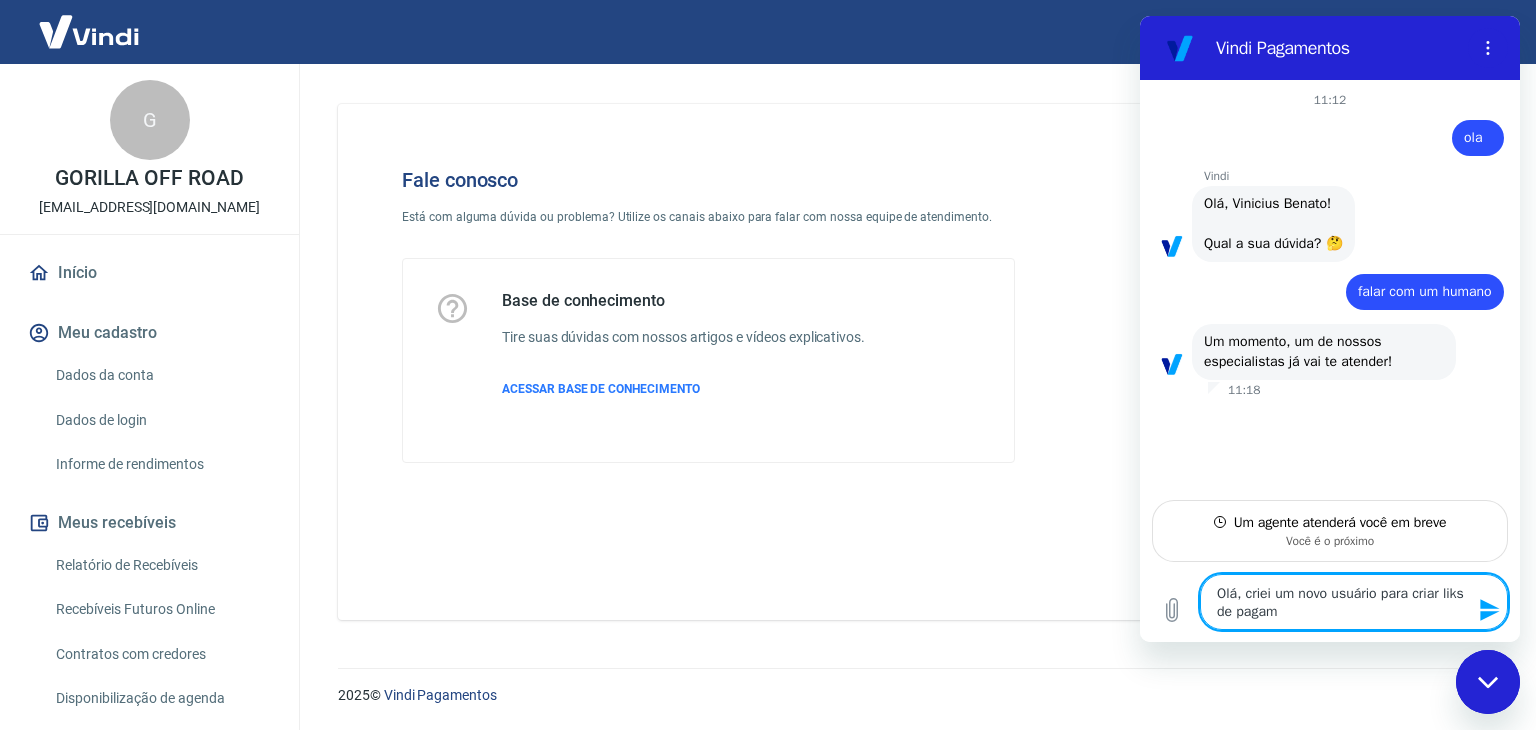 type on "Olá, criei um novo usuário para criar liks de pagame" 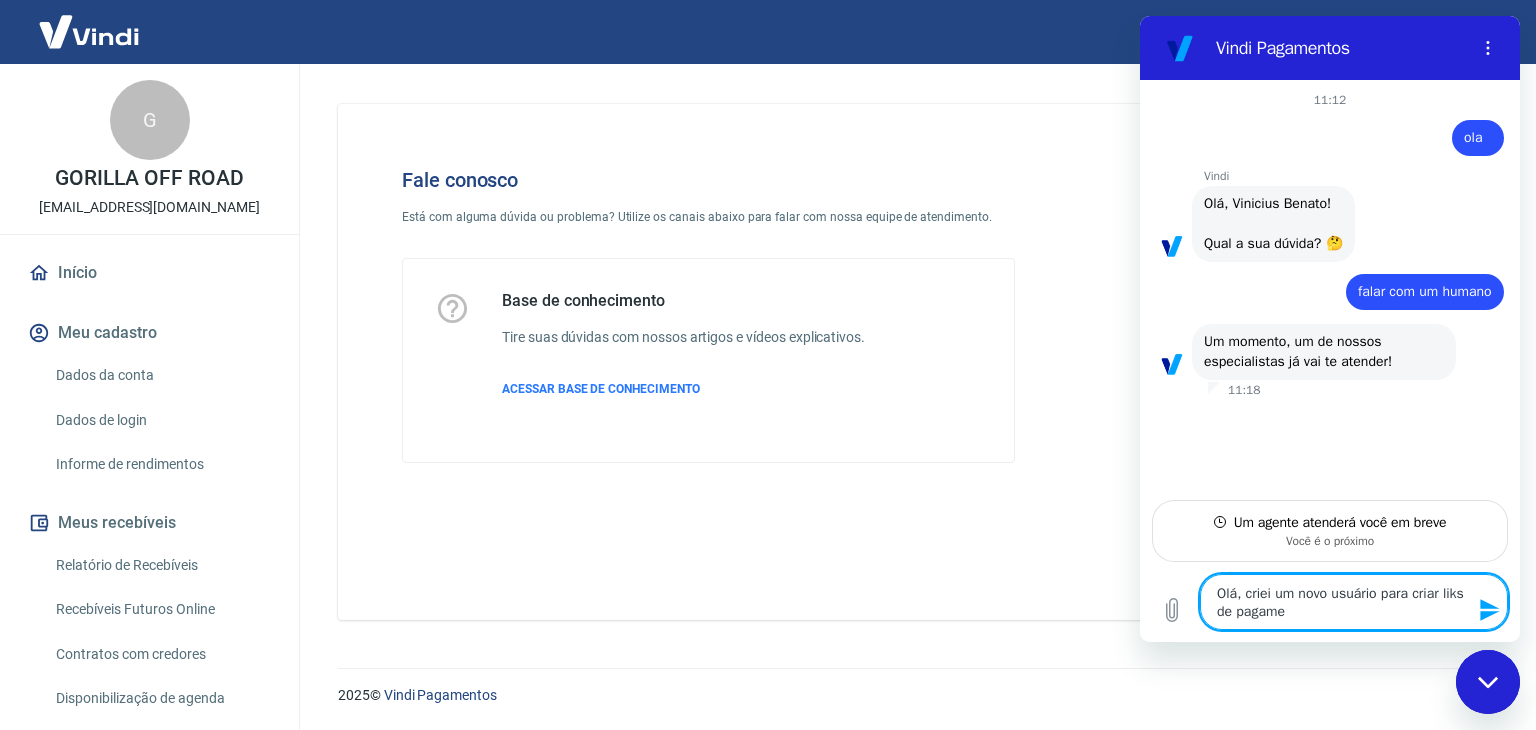 type on "Olá, criei um novo usuário para criar liks de pagamen" 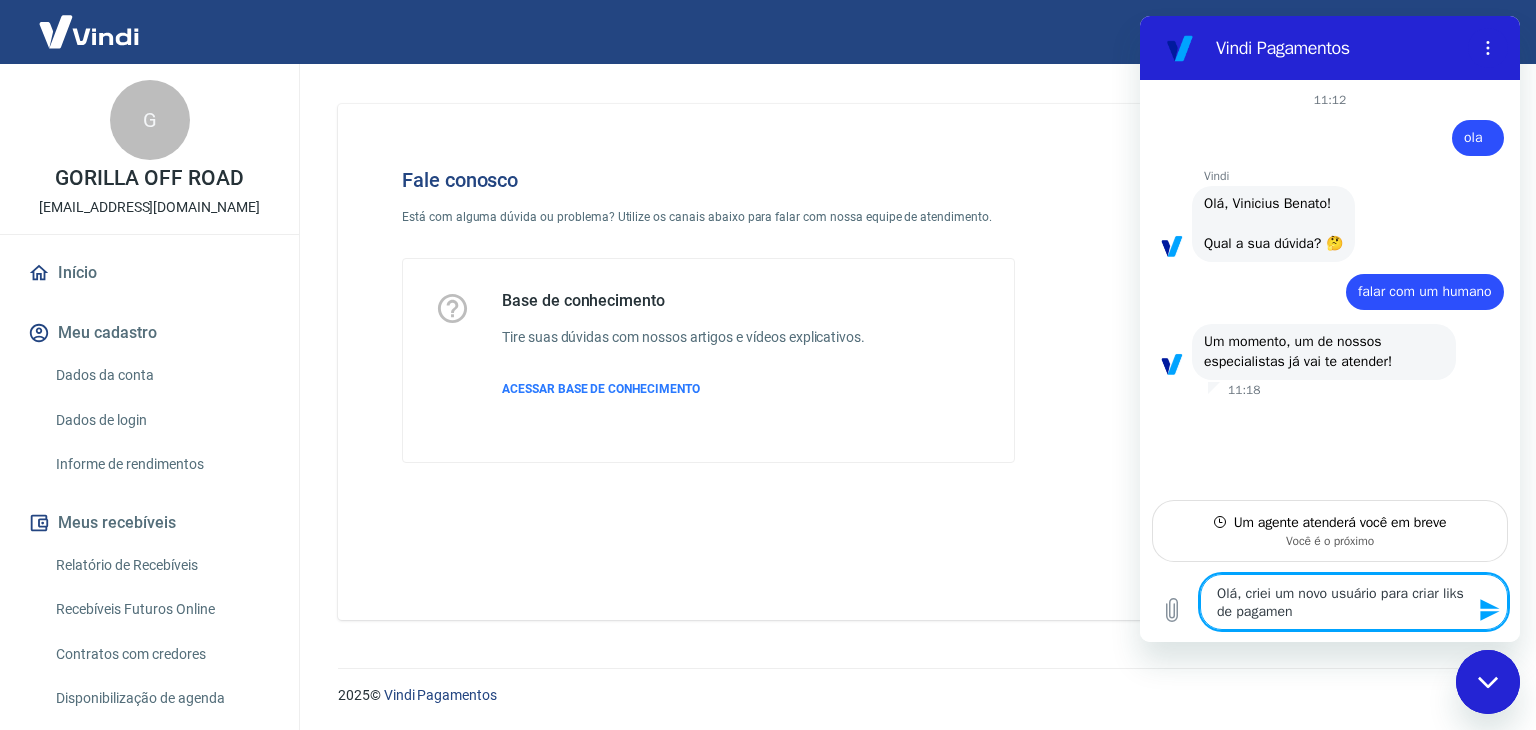 type on "Olá, criei um novo usuário para criar liks de pagament" 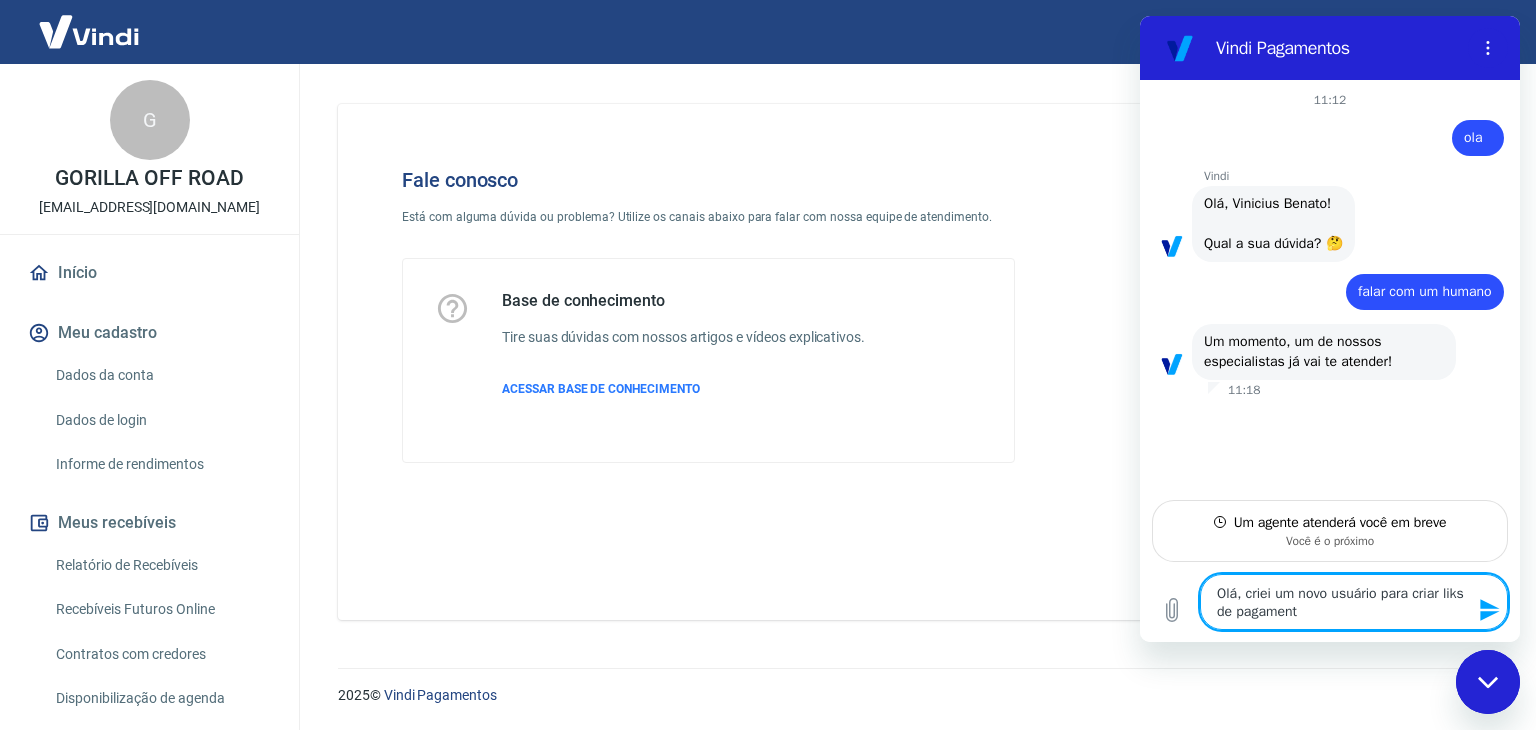 type on "Olá, criei um novo usuário para criar liks de pagamento" 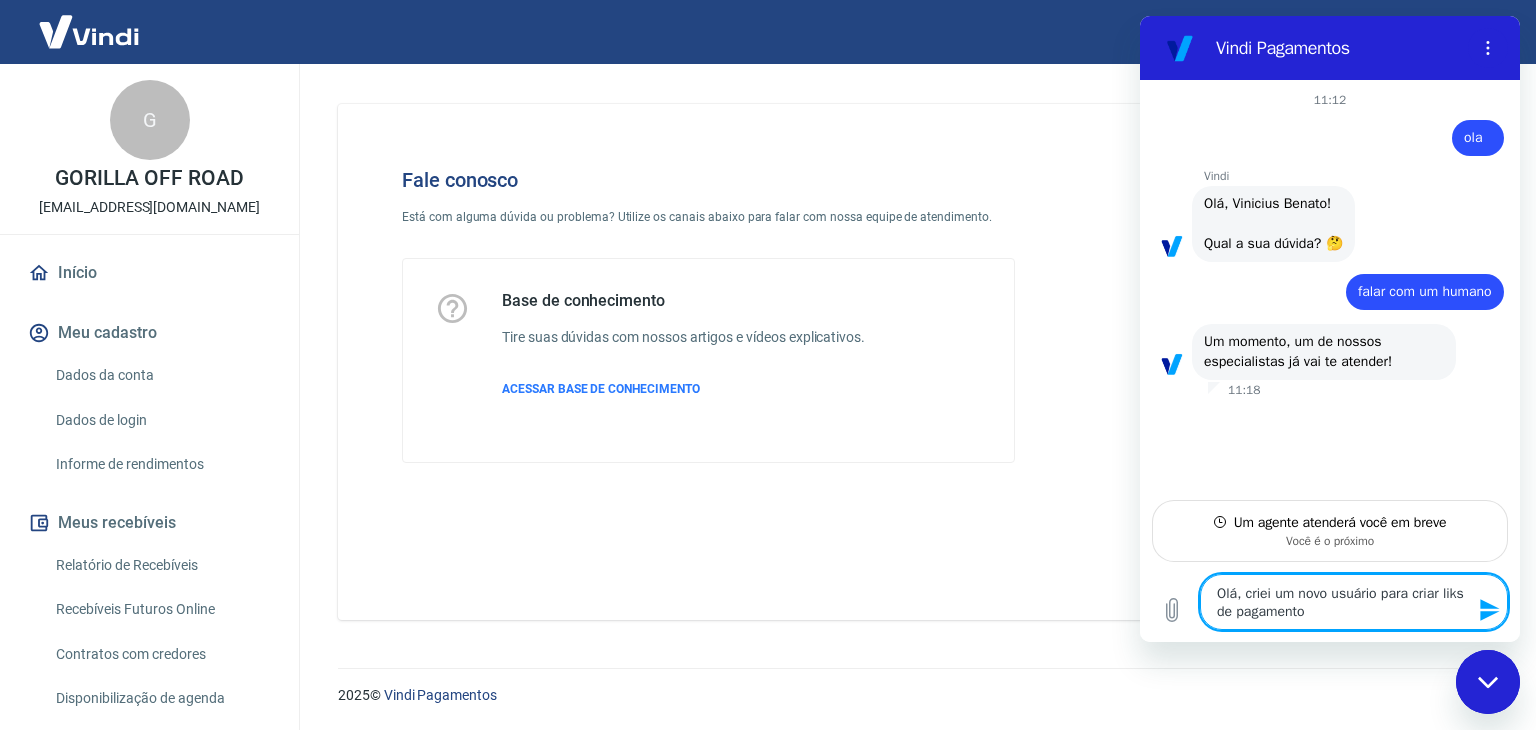 type on "Olá, criei um novo usuário para criar liks de pagamento," 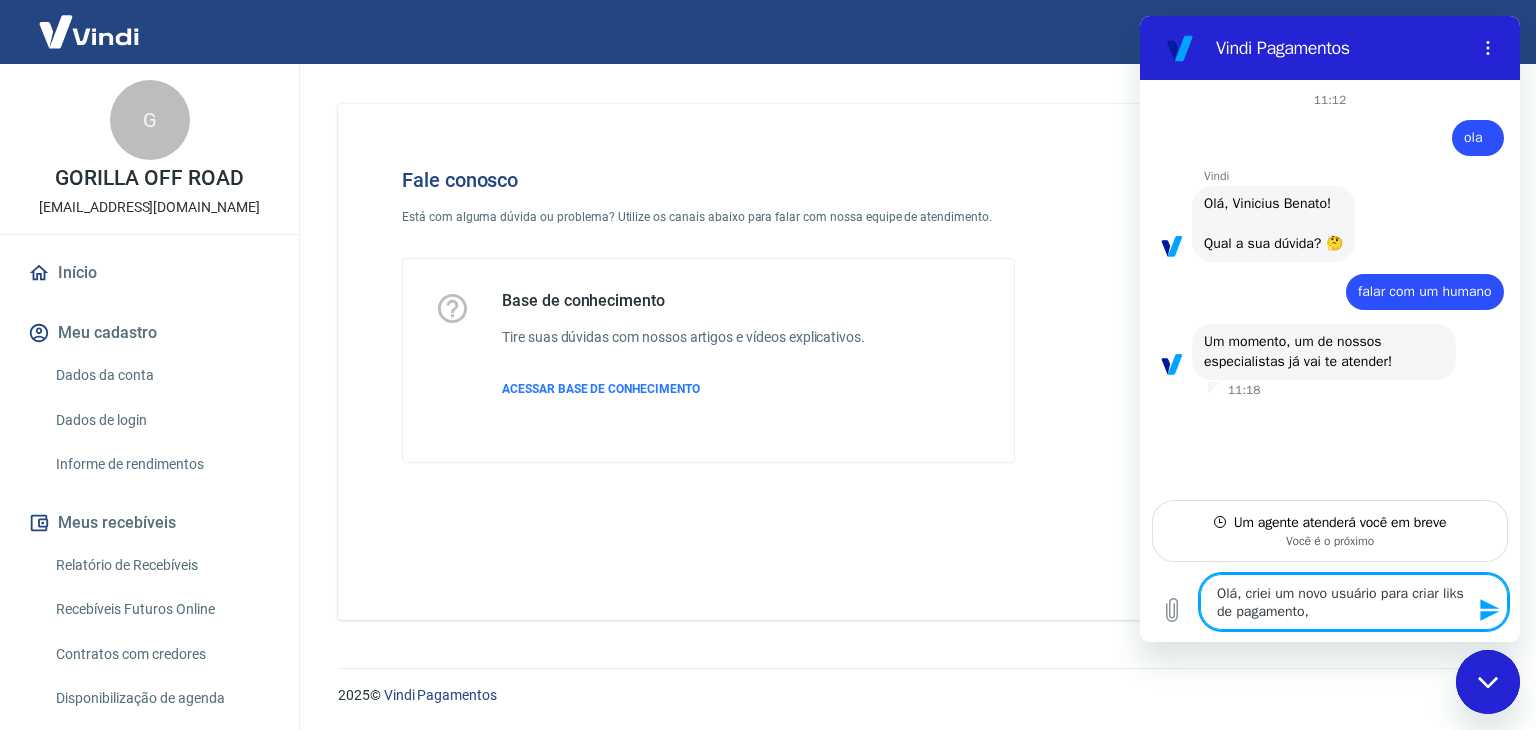 type on "Olá, criei um novo usuário para criar liks de pagamento," 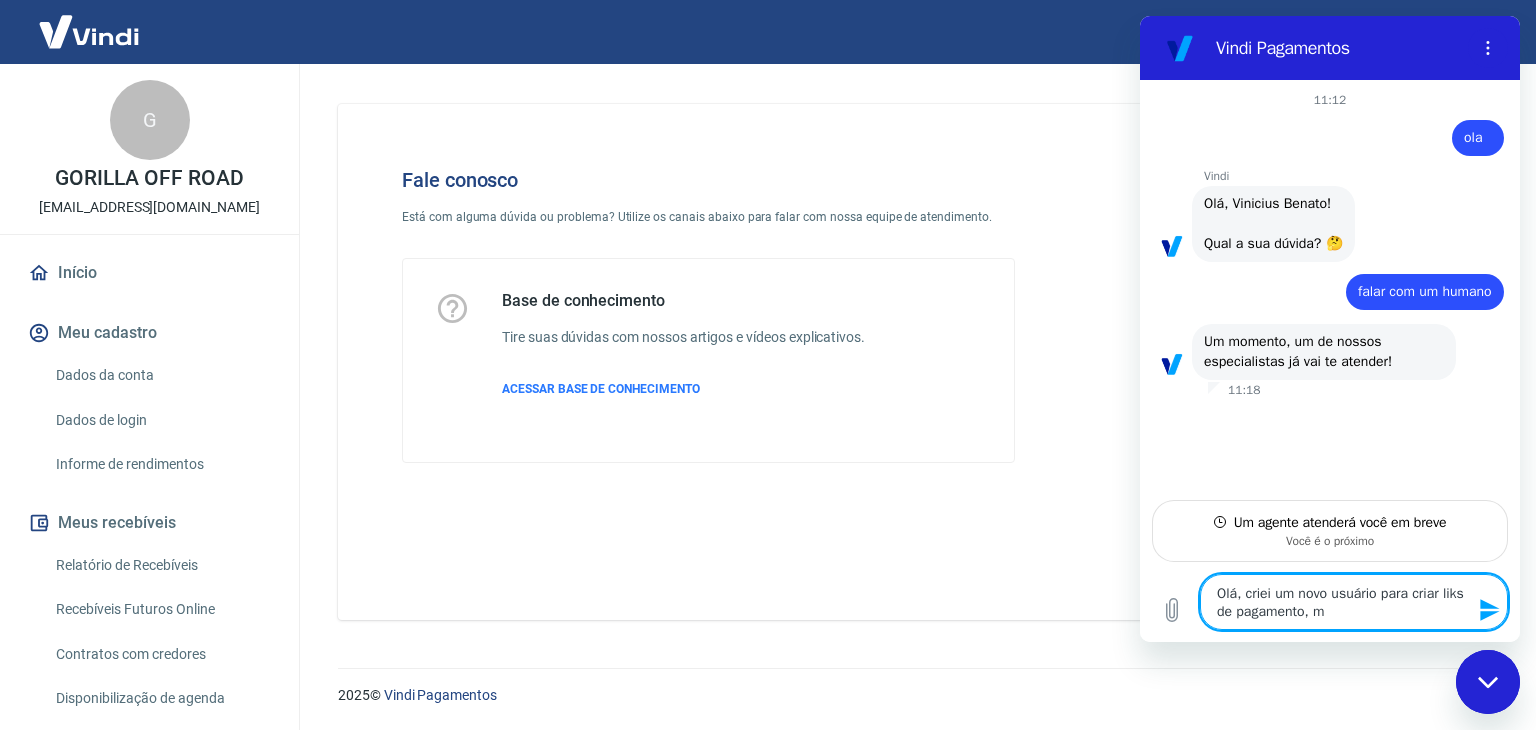 type on "Olá, criei um novo usuário para criar liks de pagamento, ma" 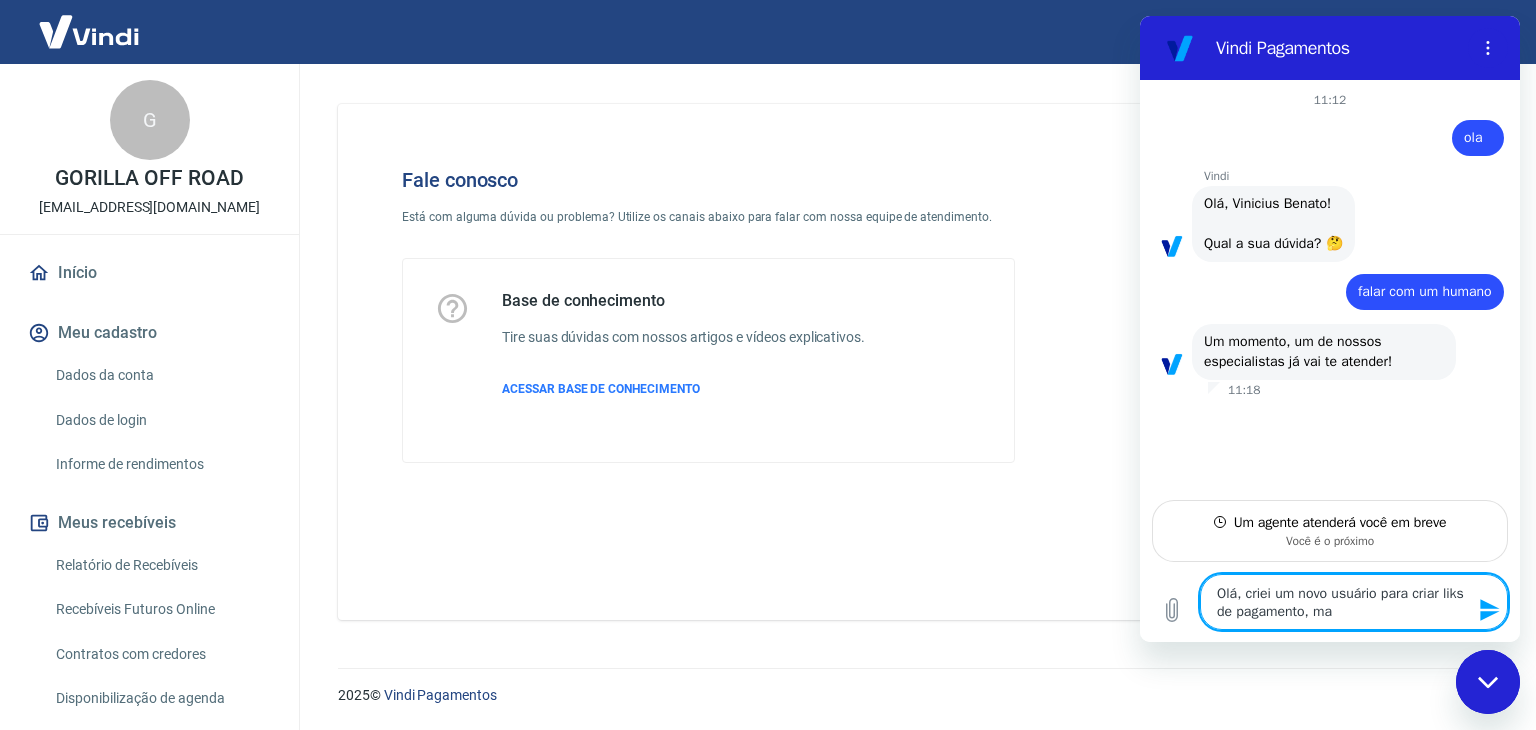 type on "Olá, criei um novo usuário para criar liks de pagamento, mas" 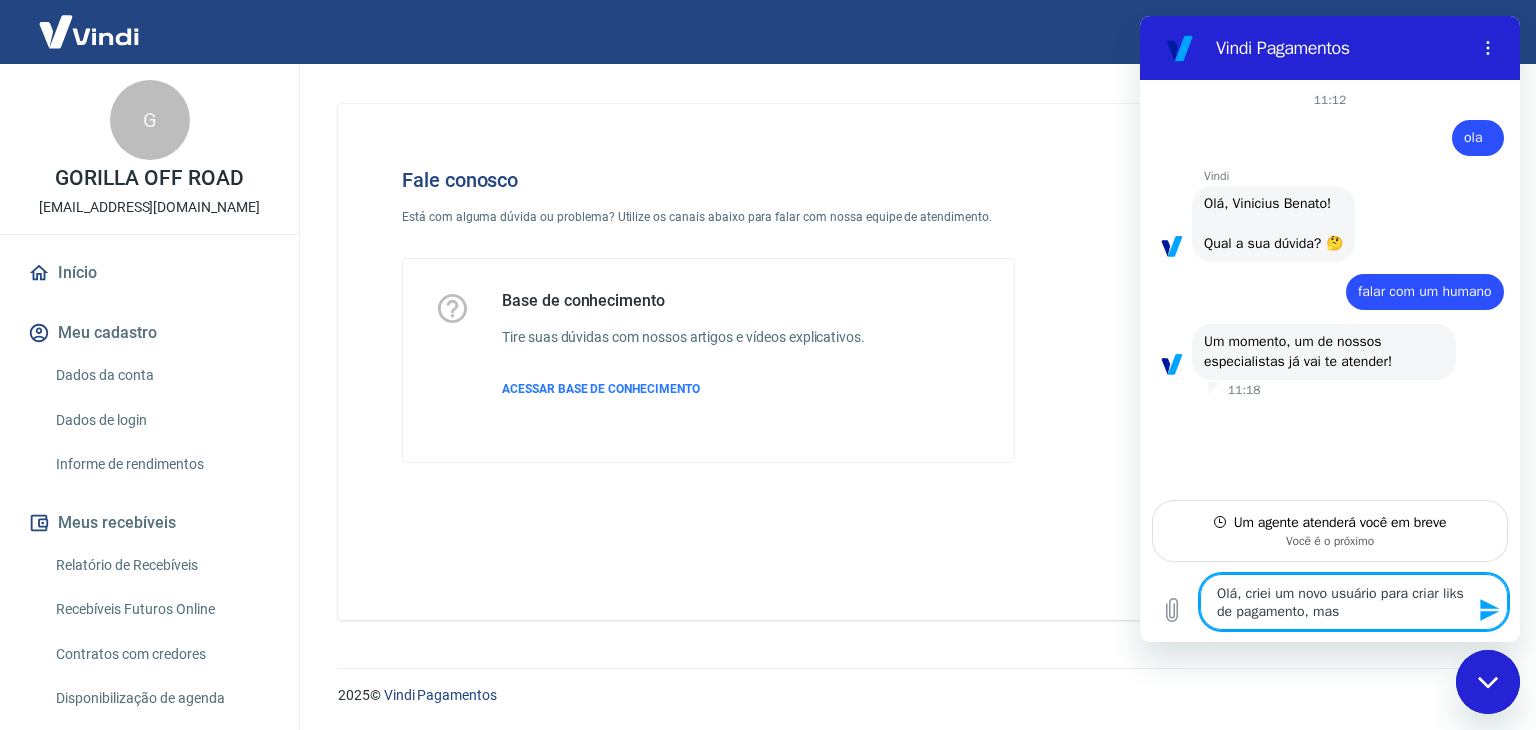 type on "Olá, criei um novo usuário para criar liks de pagamento, mas" 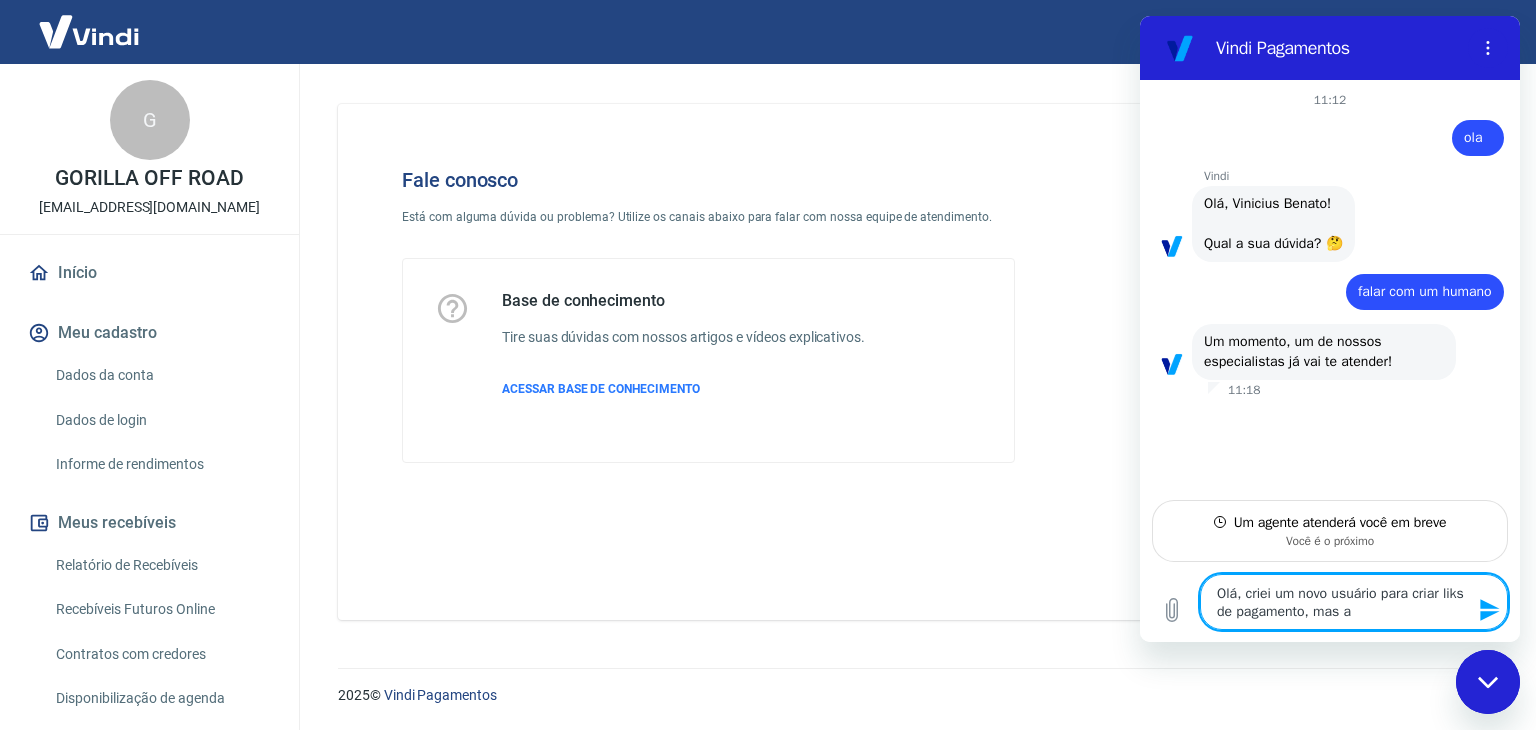 type on "Olá, criei um novo usuário para criar liks de pagamento, mas ac" 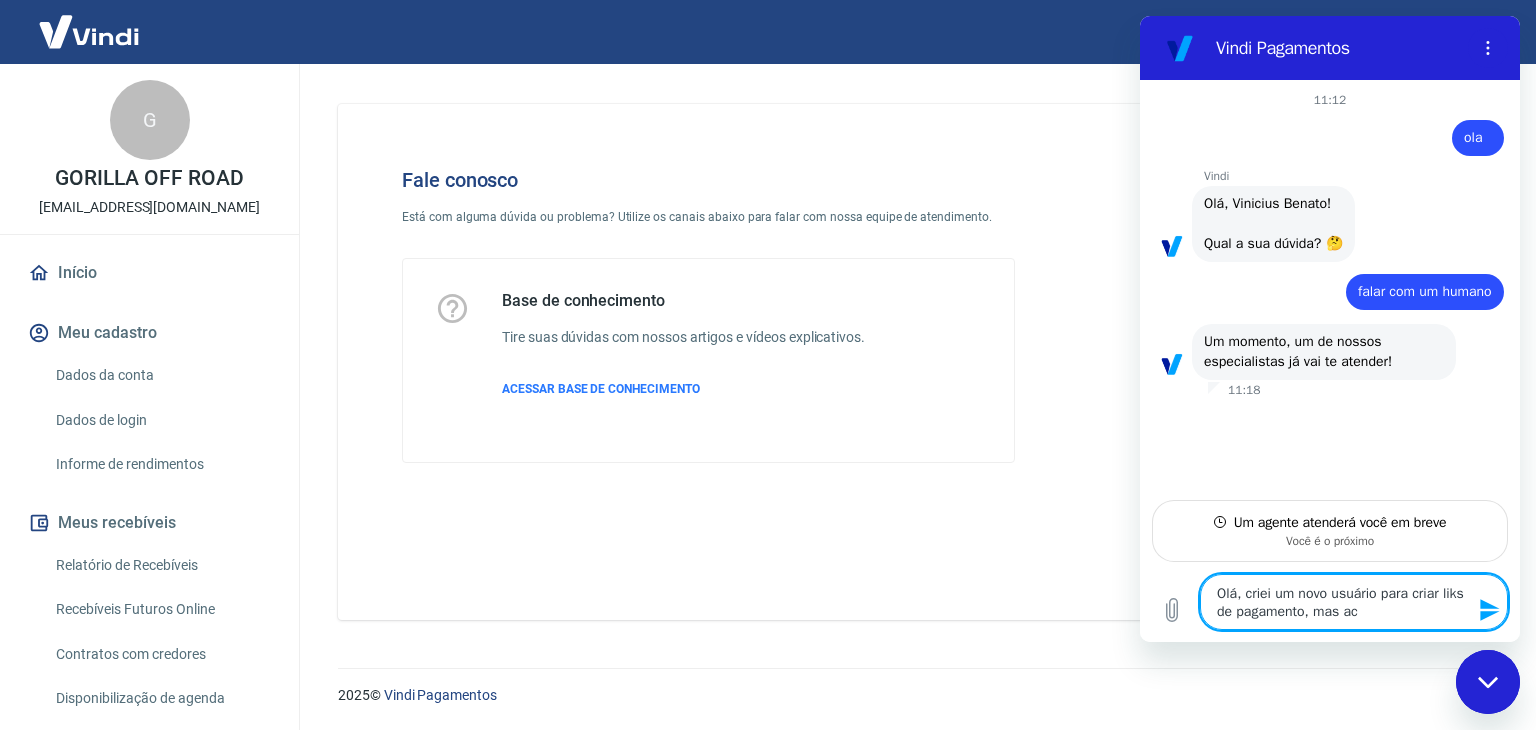 type on "Olá, criei um novo usuário para criar liks de pagamento, mas ach" 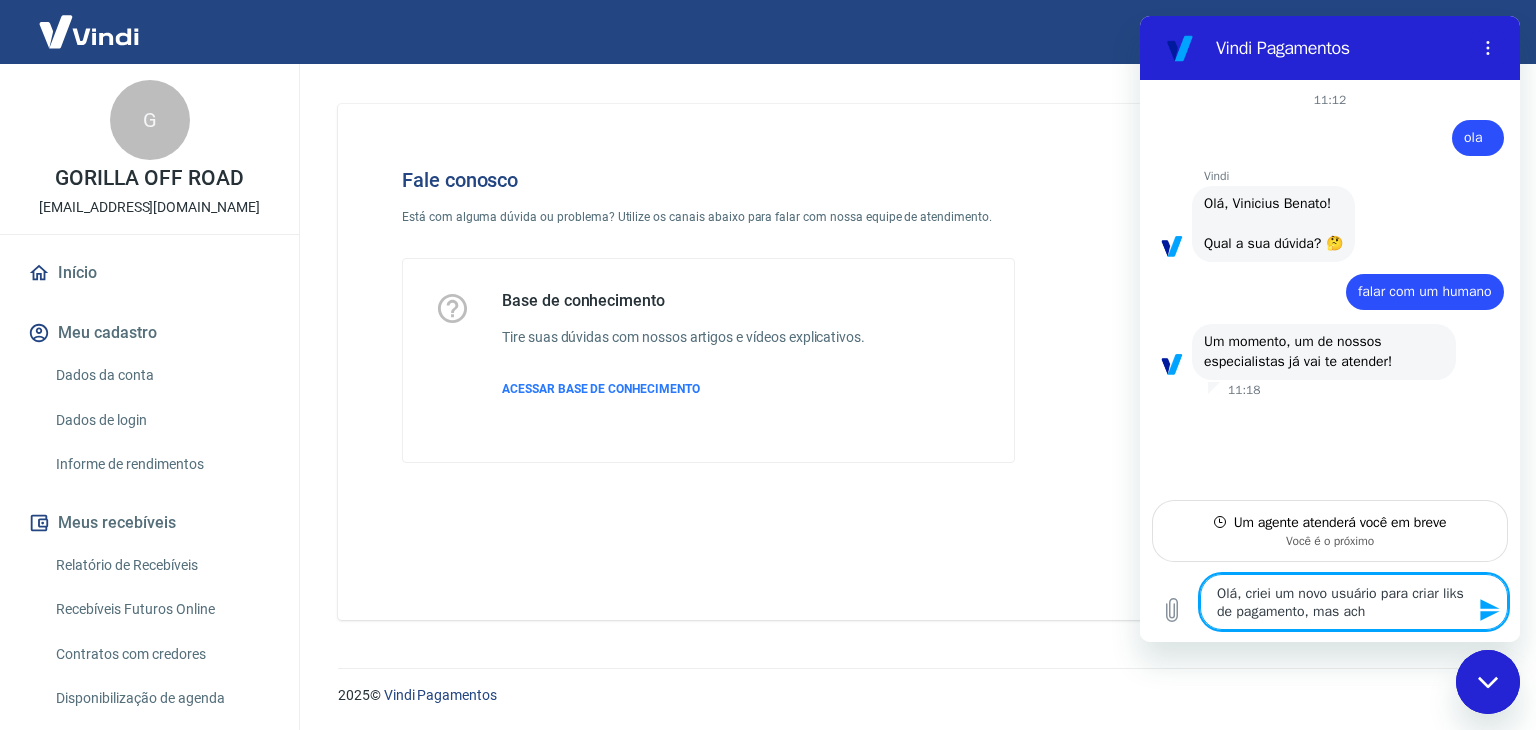 type on "Olá, criei um novo usuário para criar liks de pagamento, mas acho" 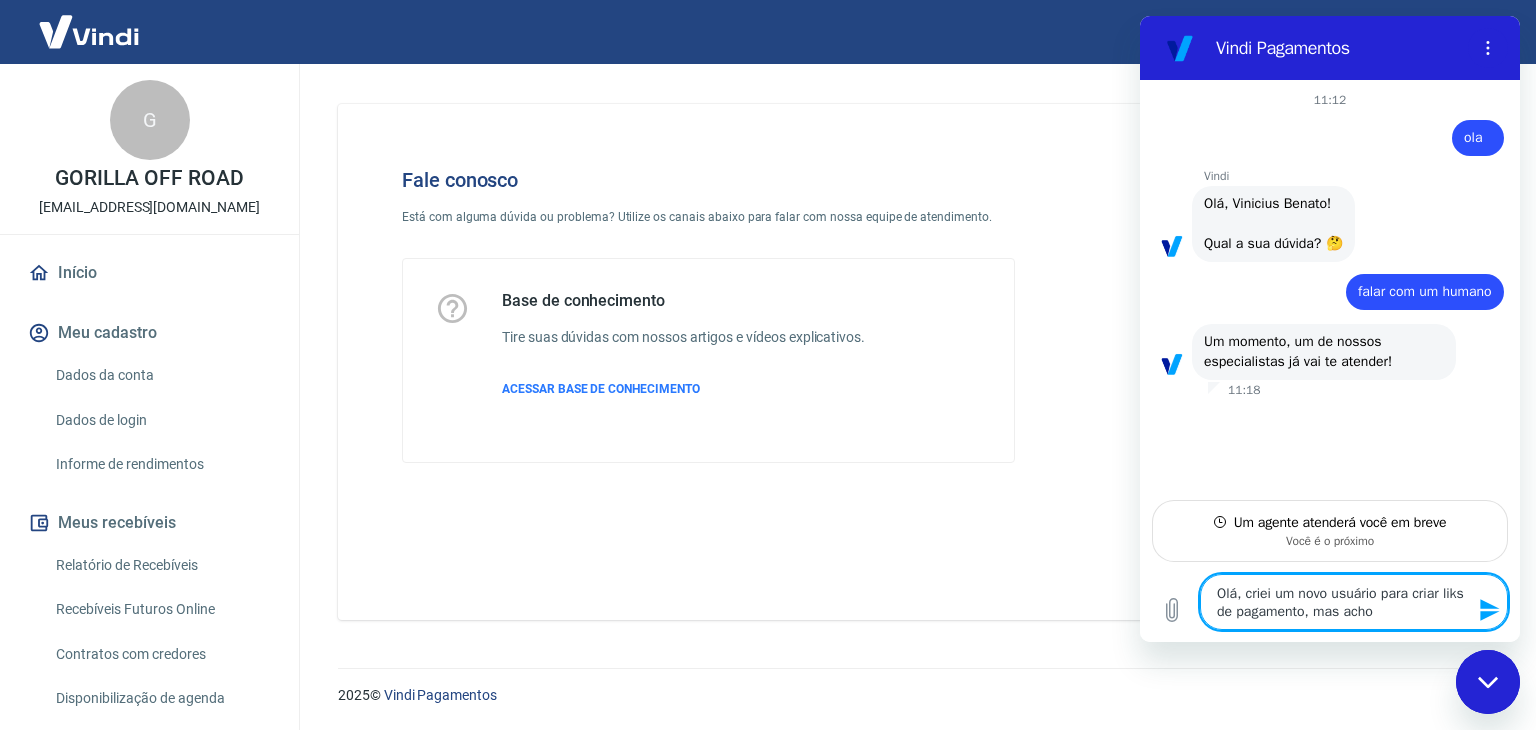 type 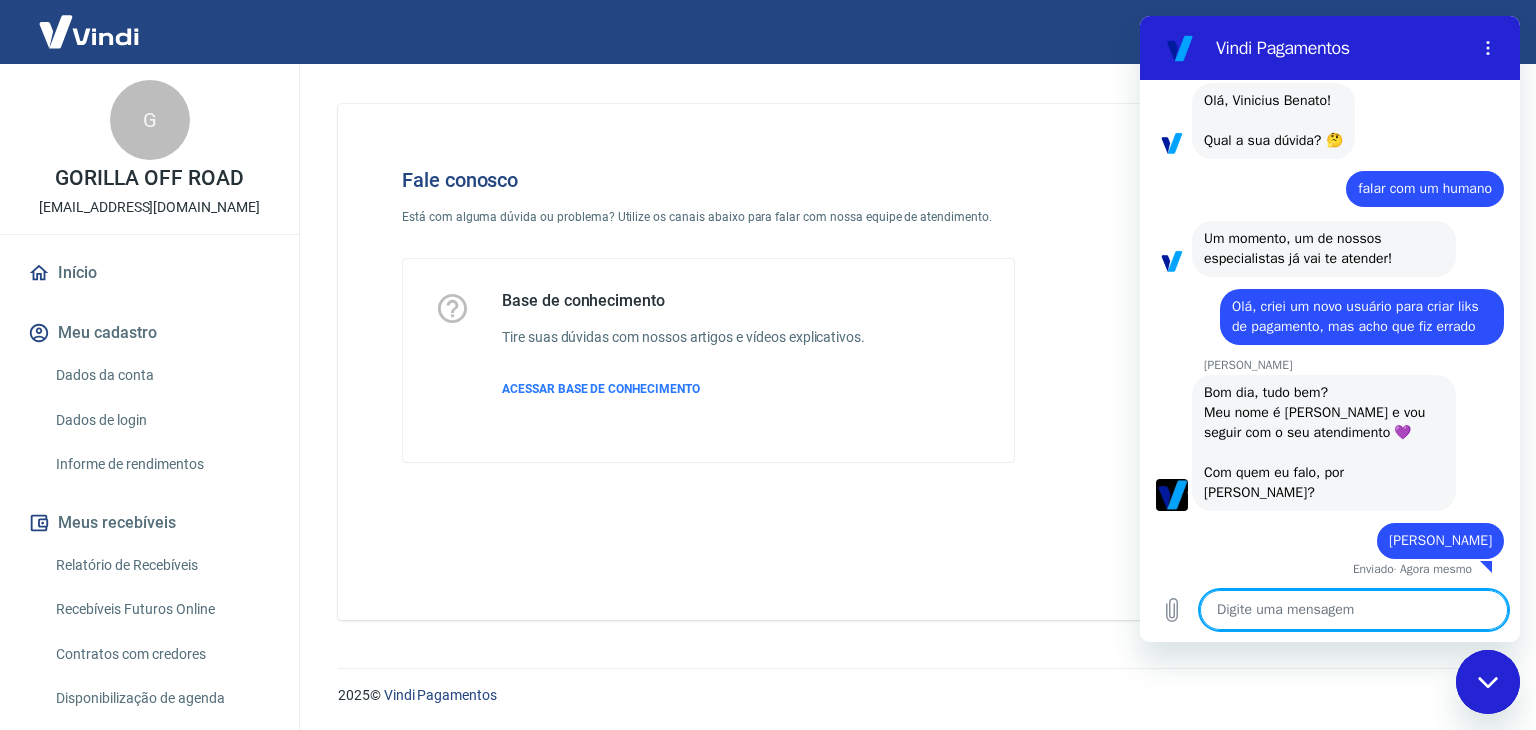 scroll, scrollTop: 107, scrollLeft: 0, axis: vertical 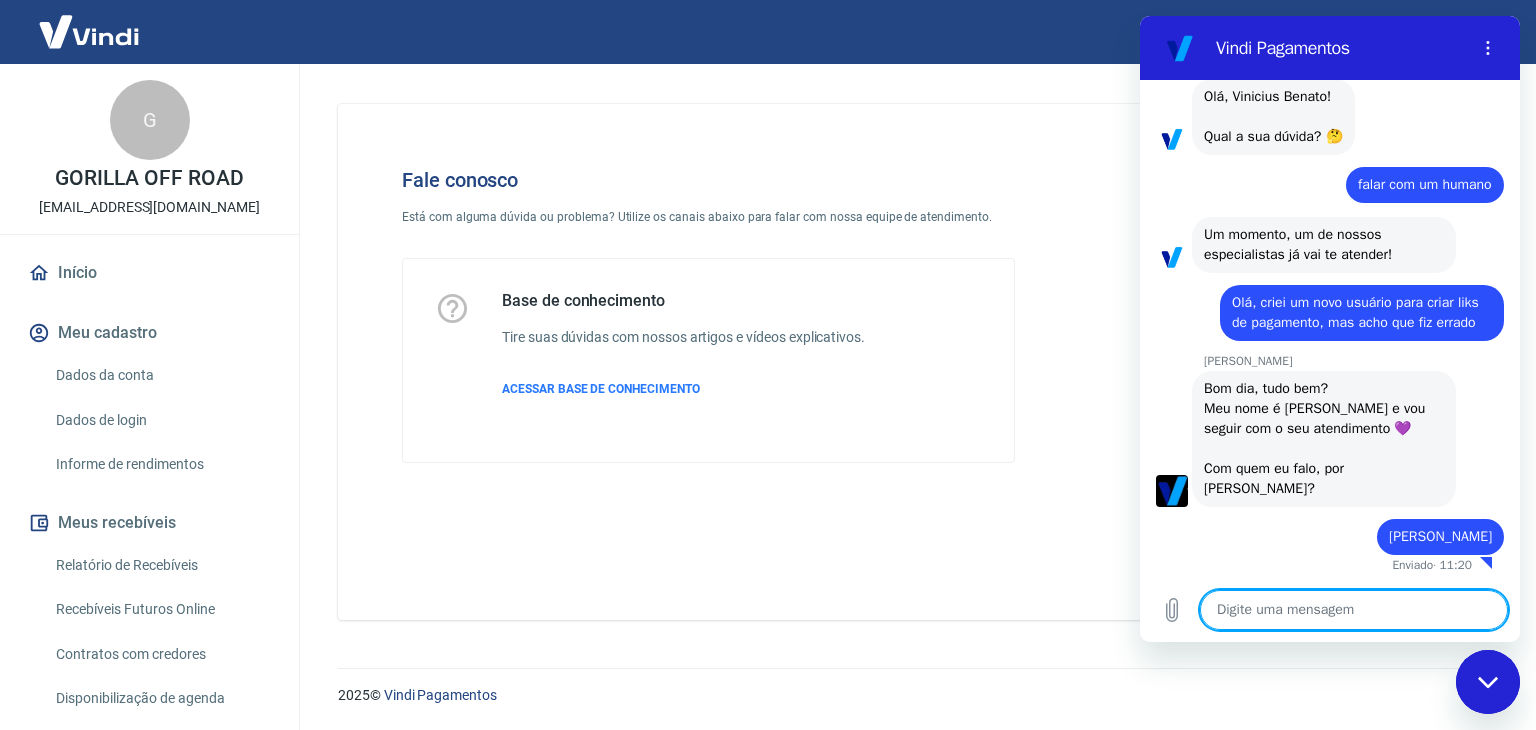 click at bounding box center [1354, 610] 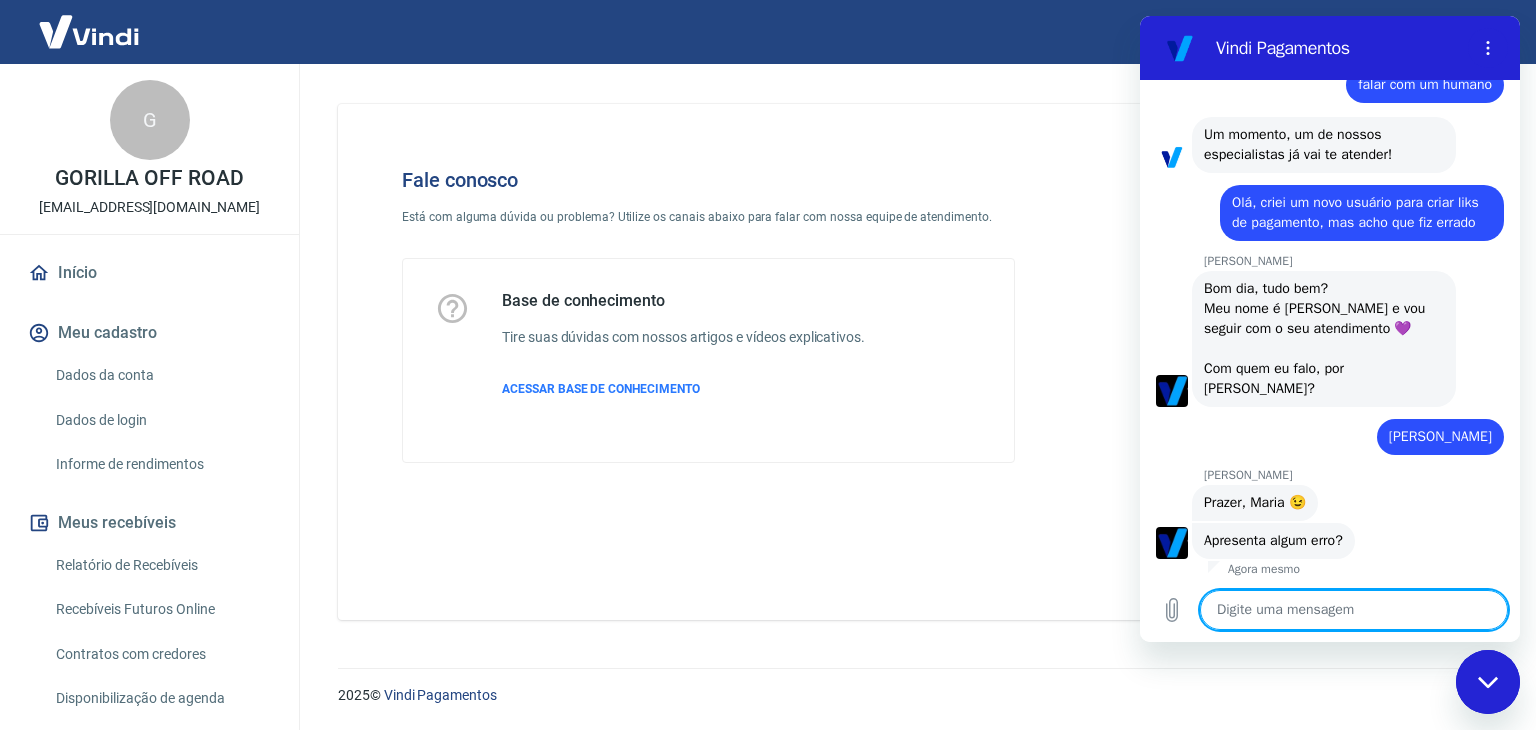 scroll, scrollTop: 211, scrollLeft: 0, axis: vertical 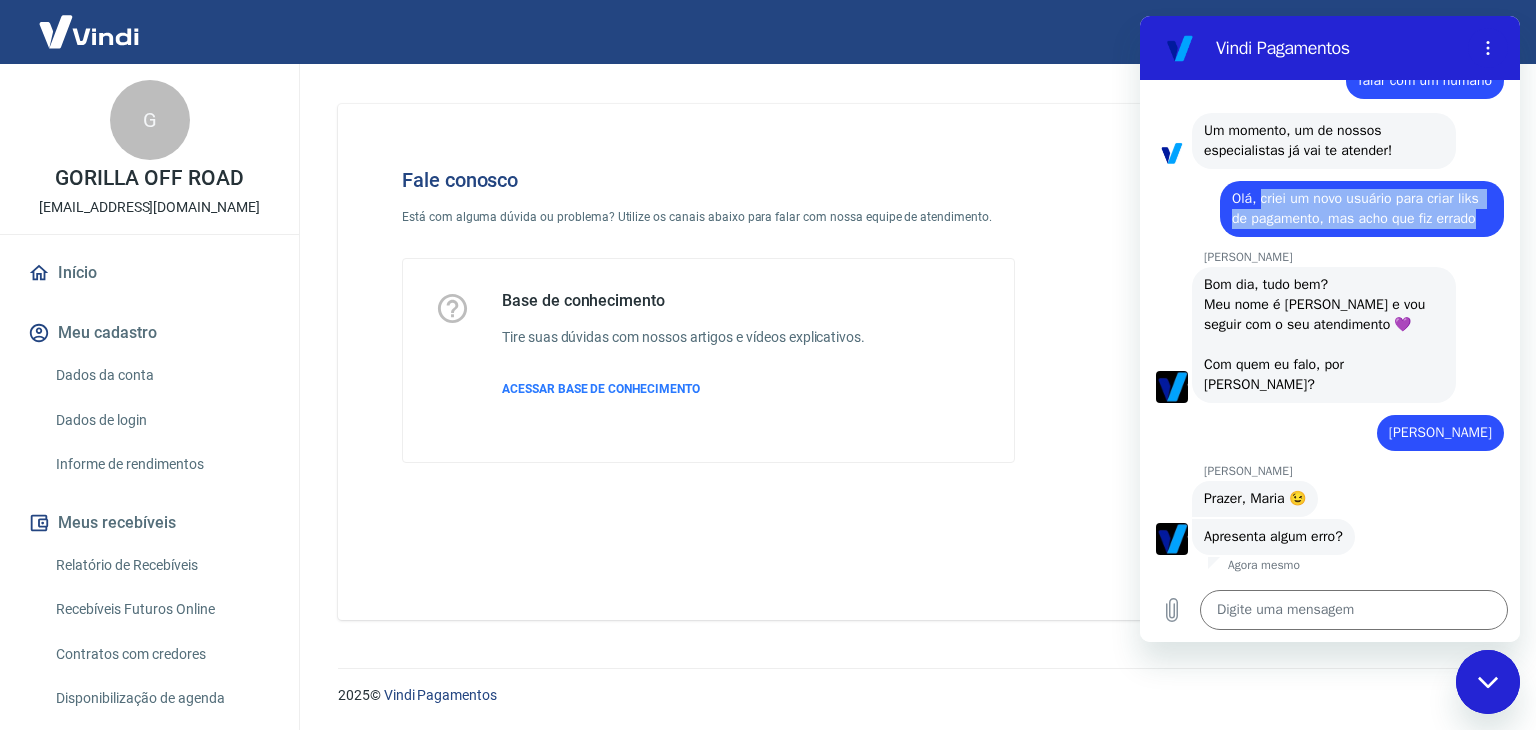drag, startPoint x: 1279, startPoint y: 242, endPoint x: 1262, endPoint y: 192, distance: 52.810986 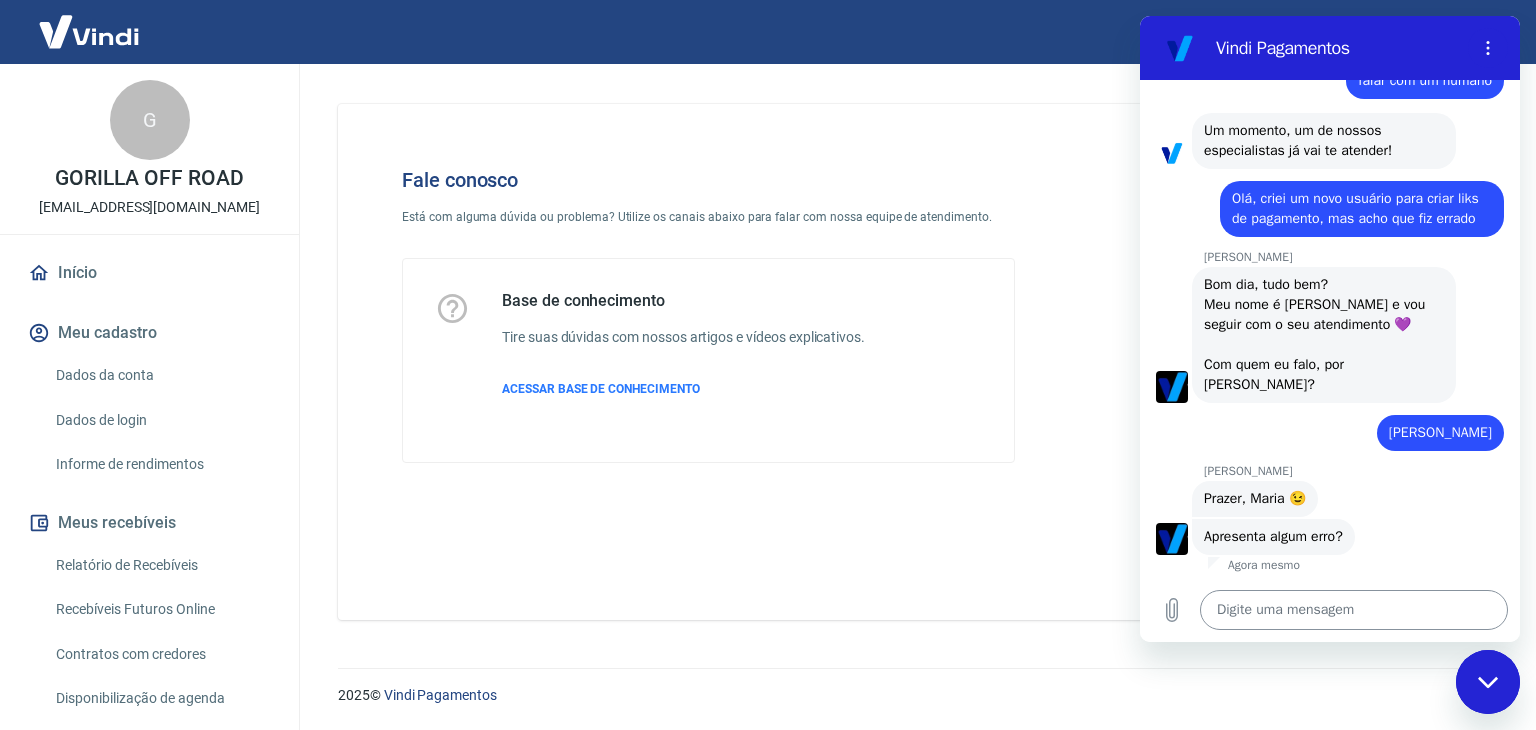 click at bounding box center (1354, 610) 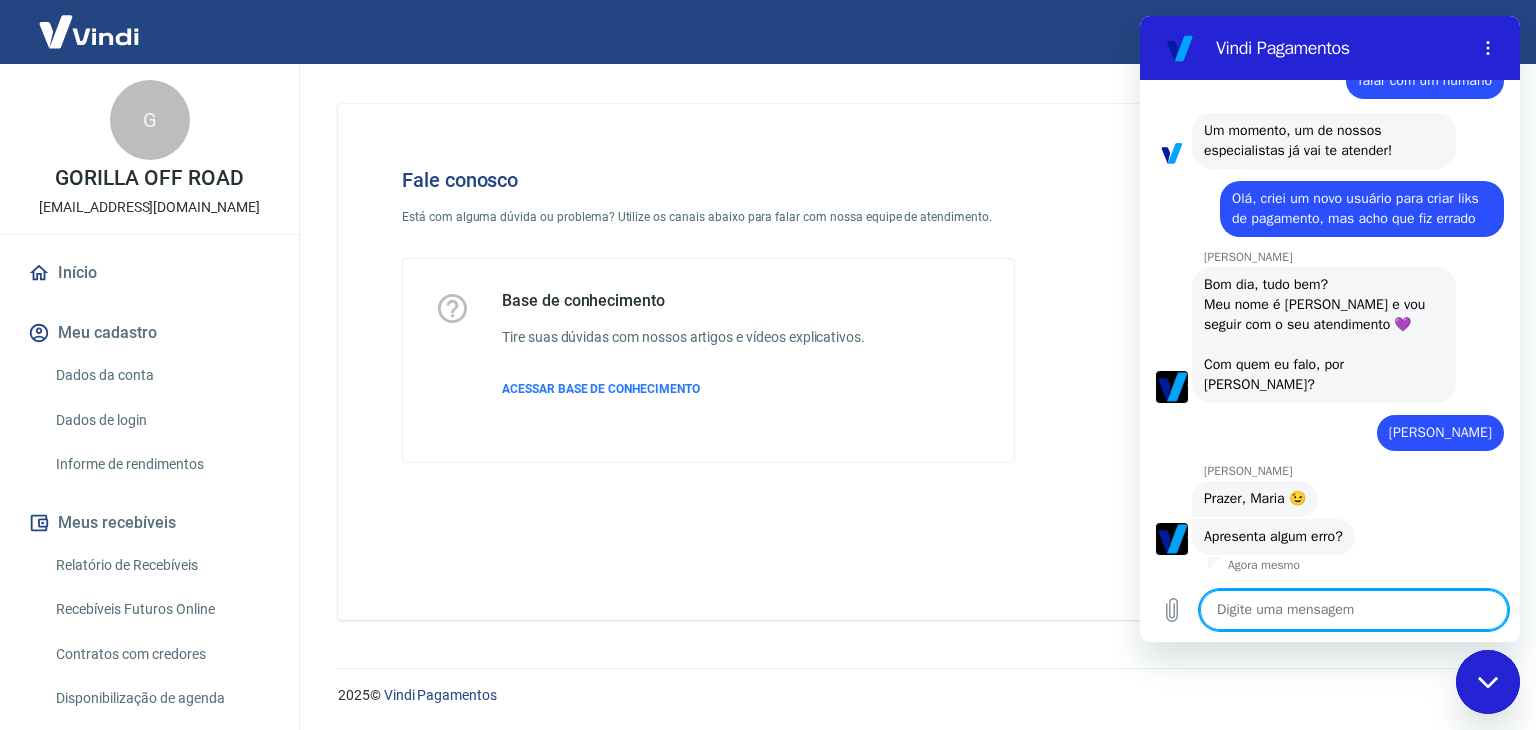 paste on "criei um novo usuário para criar liks de pagamento, mas acho que fiz errado" 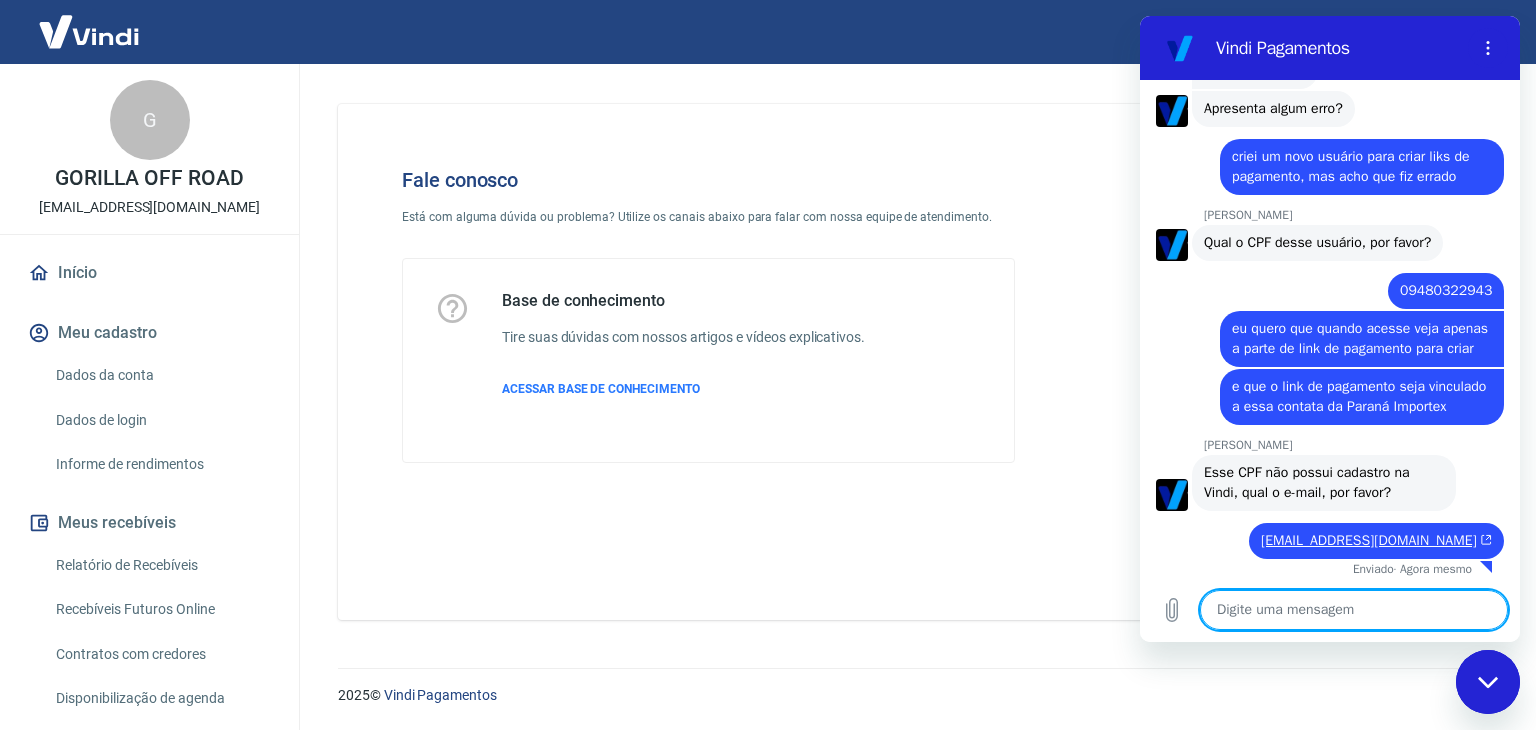 scroll, scrollTop: 703, scrollLeft: 0, axis: vertical 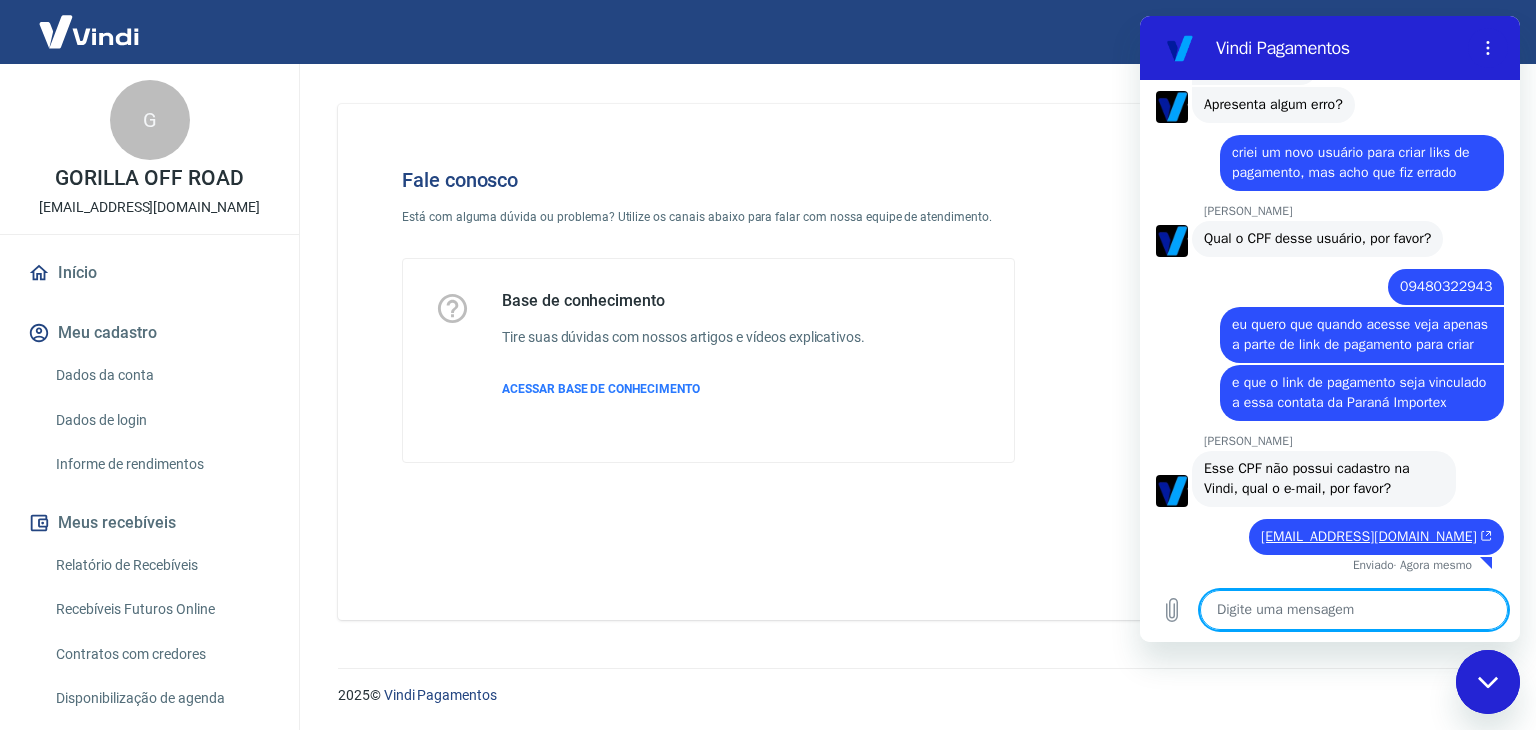 click at bounding box center (1354, 610) 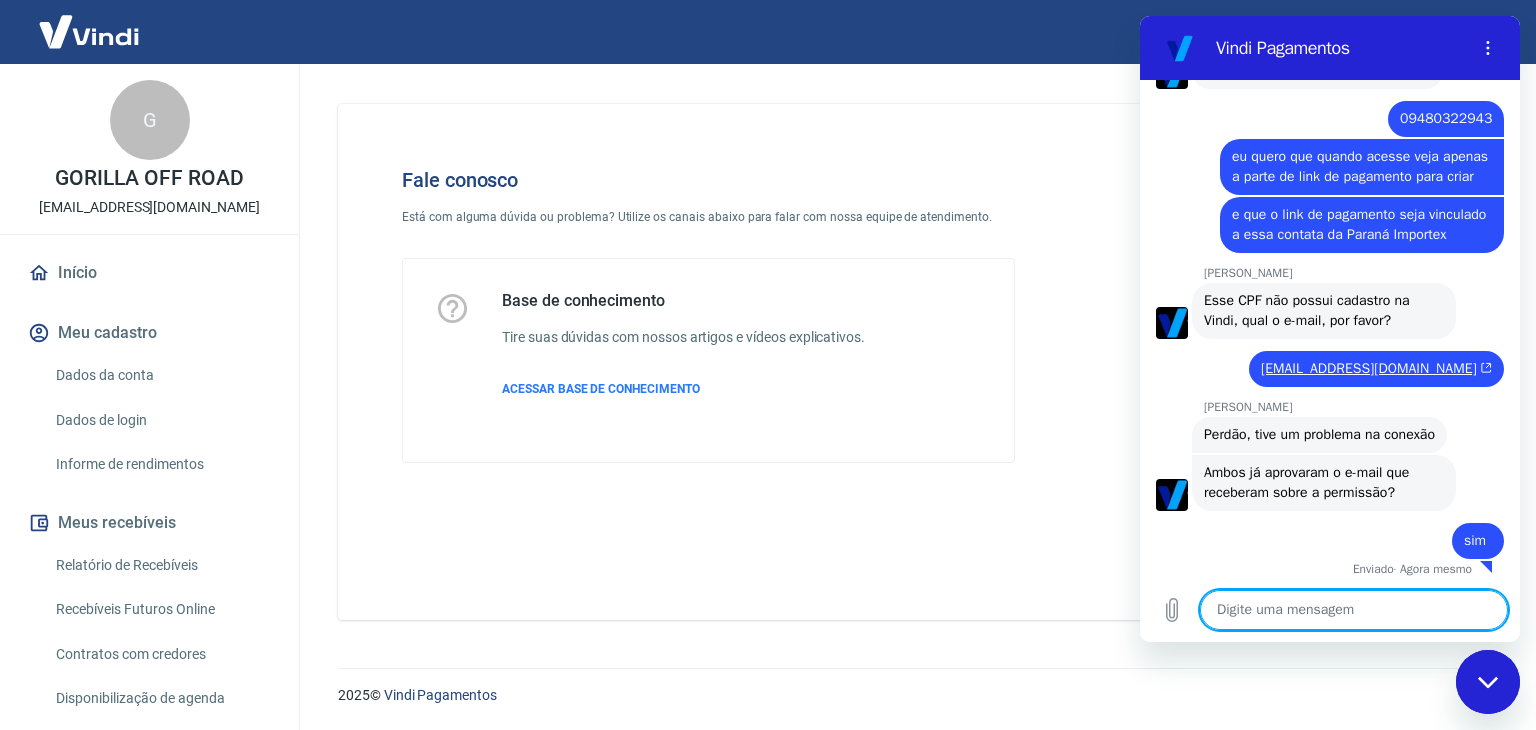 scroll, scrollTop: 895, scrollLeft: 0, axis: vertical 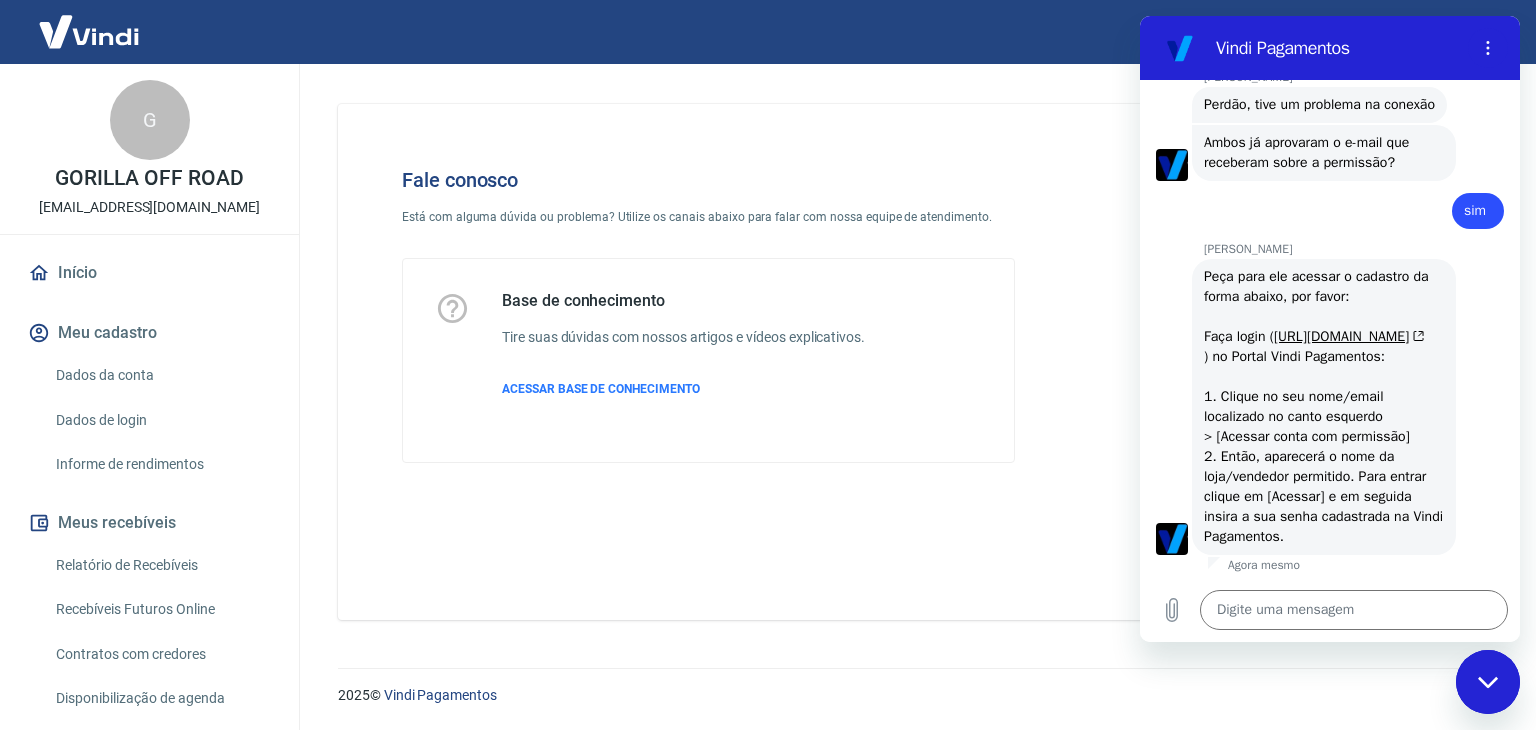 drag, startPoint x: 1258, startPoint y: 339, endPoint x: 1472, endPoint y: 403, distance: 223.36517 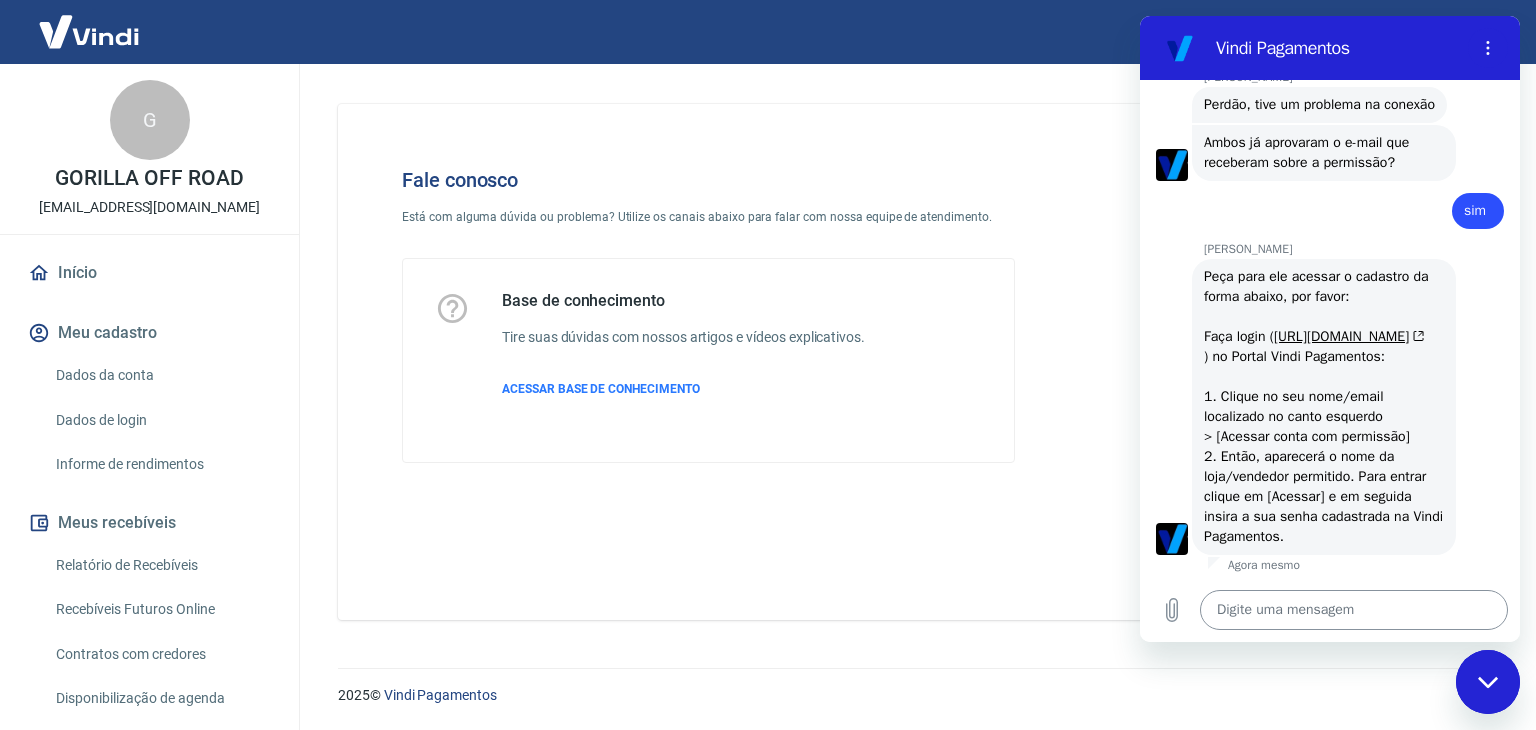 click at bounding box center (1354, 610) 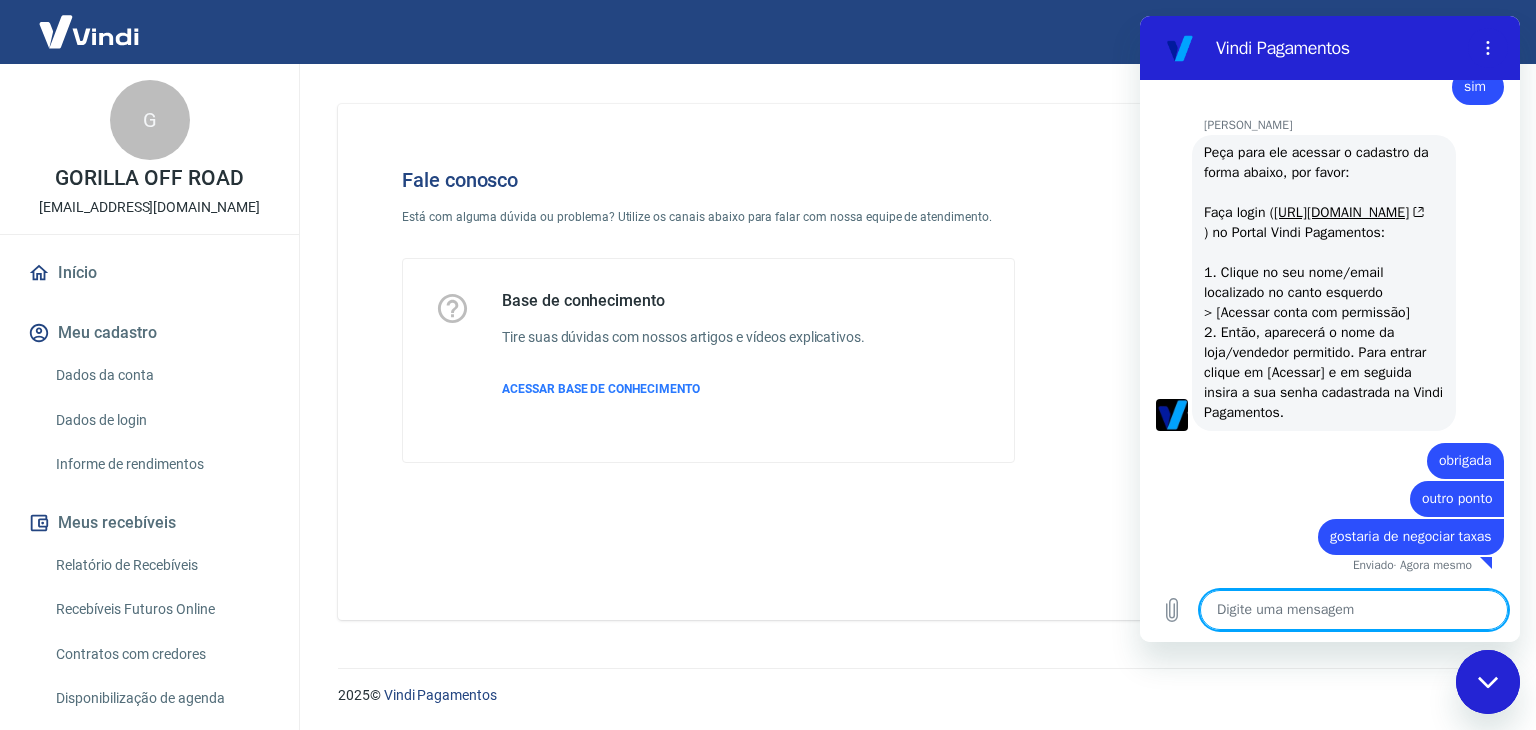 scroll, scrollTop: 1365, scrollLeft: 0, axis: vertical 